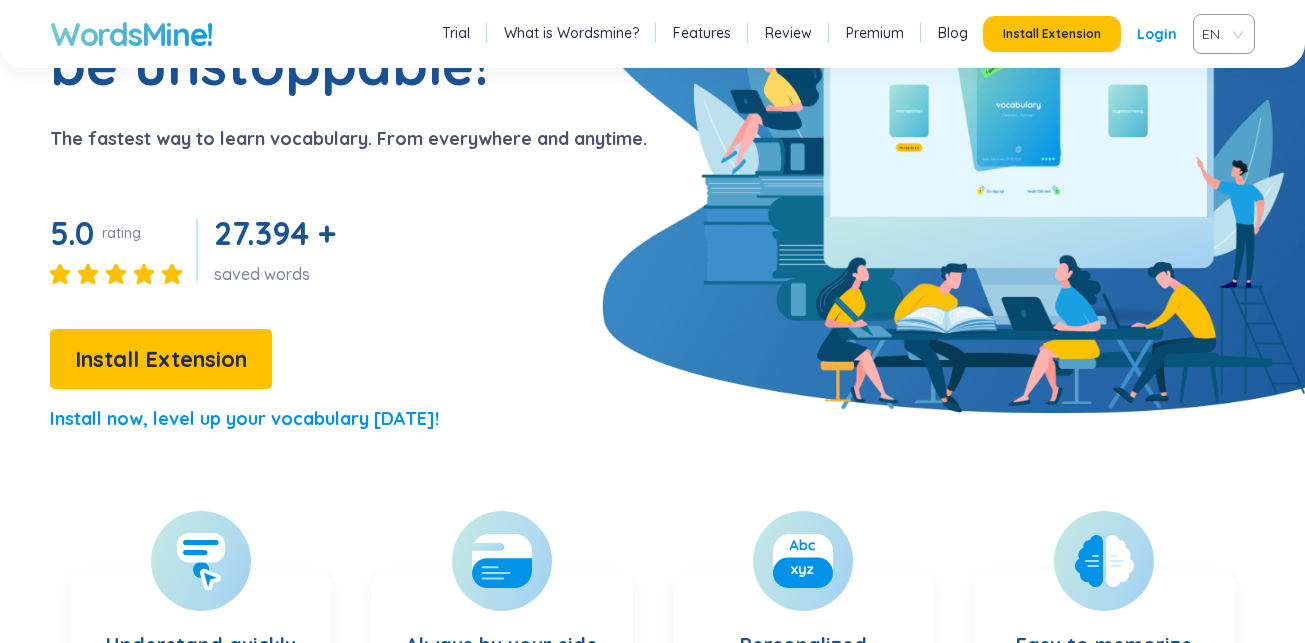 scroll, scrollTop: 0, scrollLeft: 0, axis: both 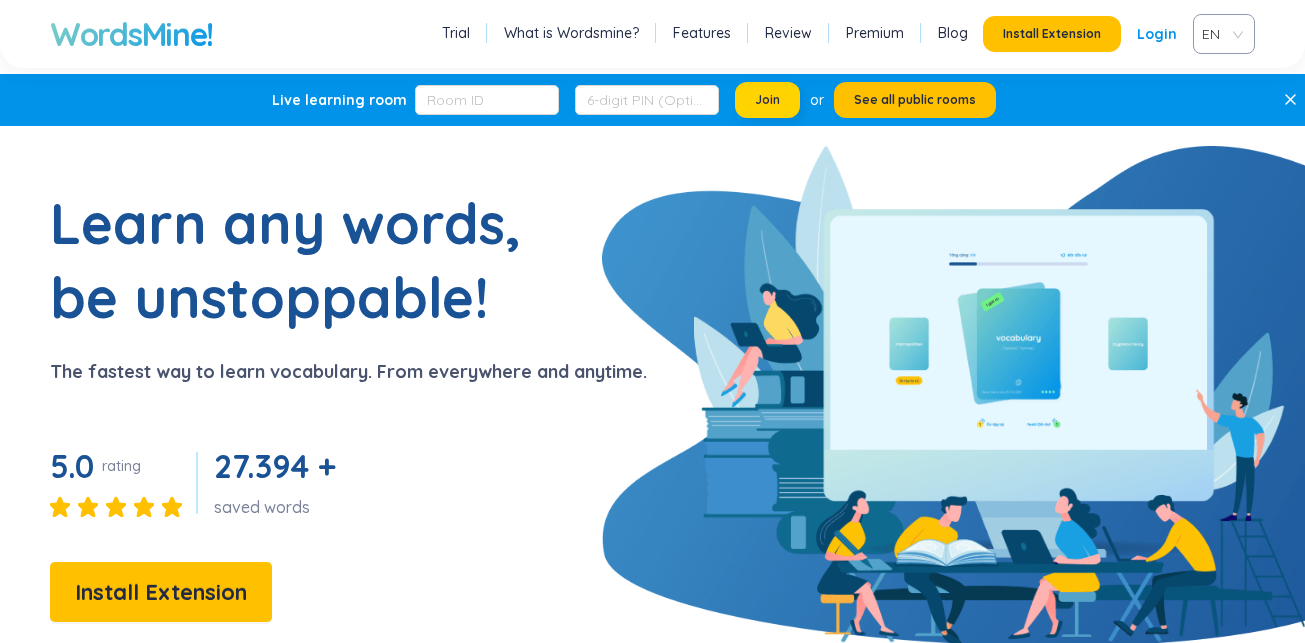 click on "Join" at bounding box center [767, 100] 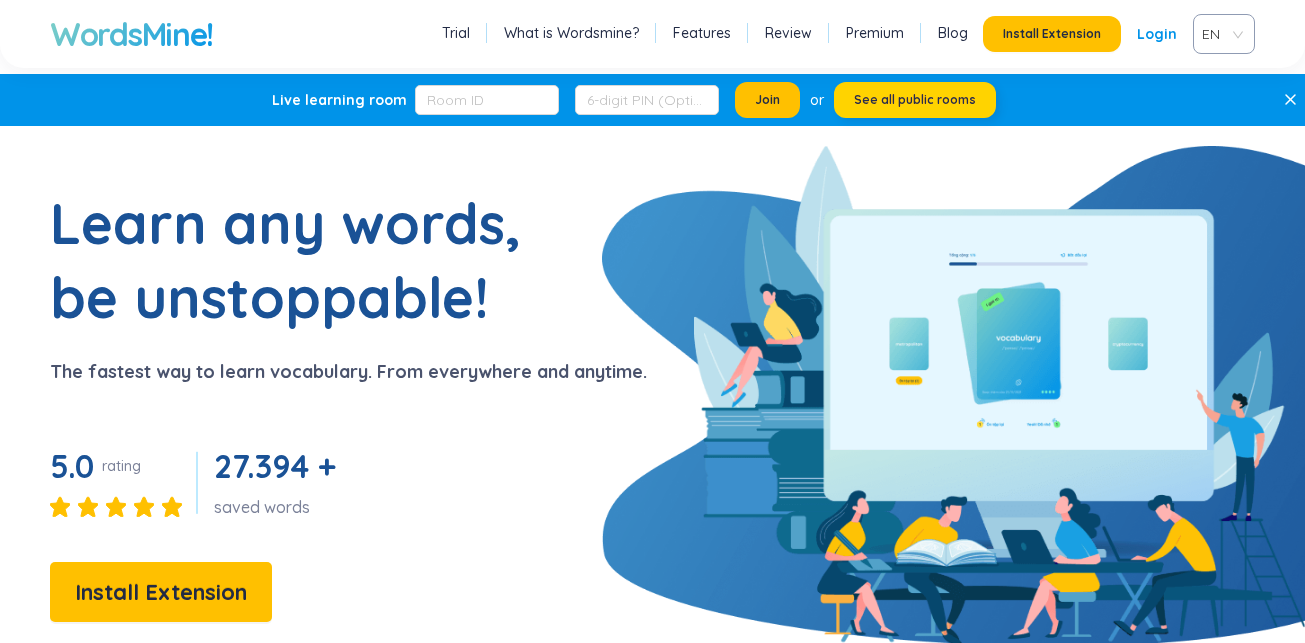 click on "See all public rooms" at bounding box center [915, 100] 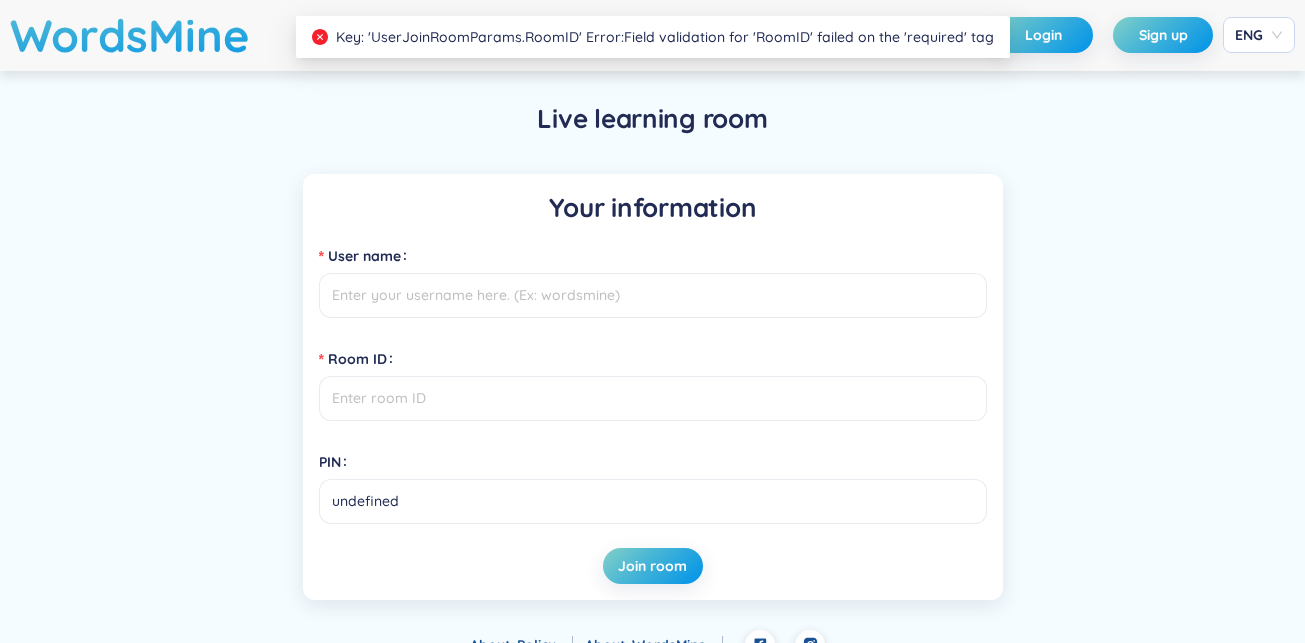 scroll, scrollTop: 27, scrollLeft: 0, axis: vertical 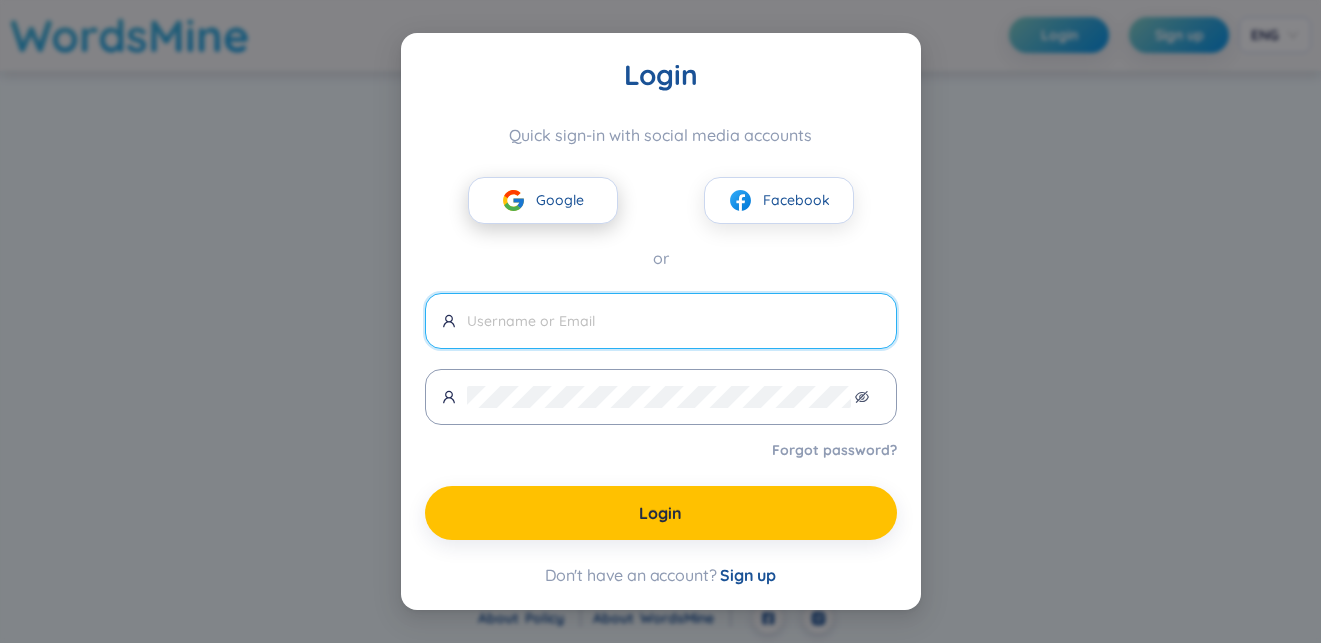 click on "Google" at bounding box center [560, 200] 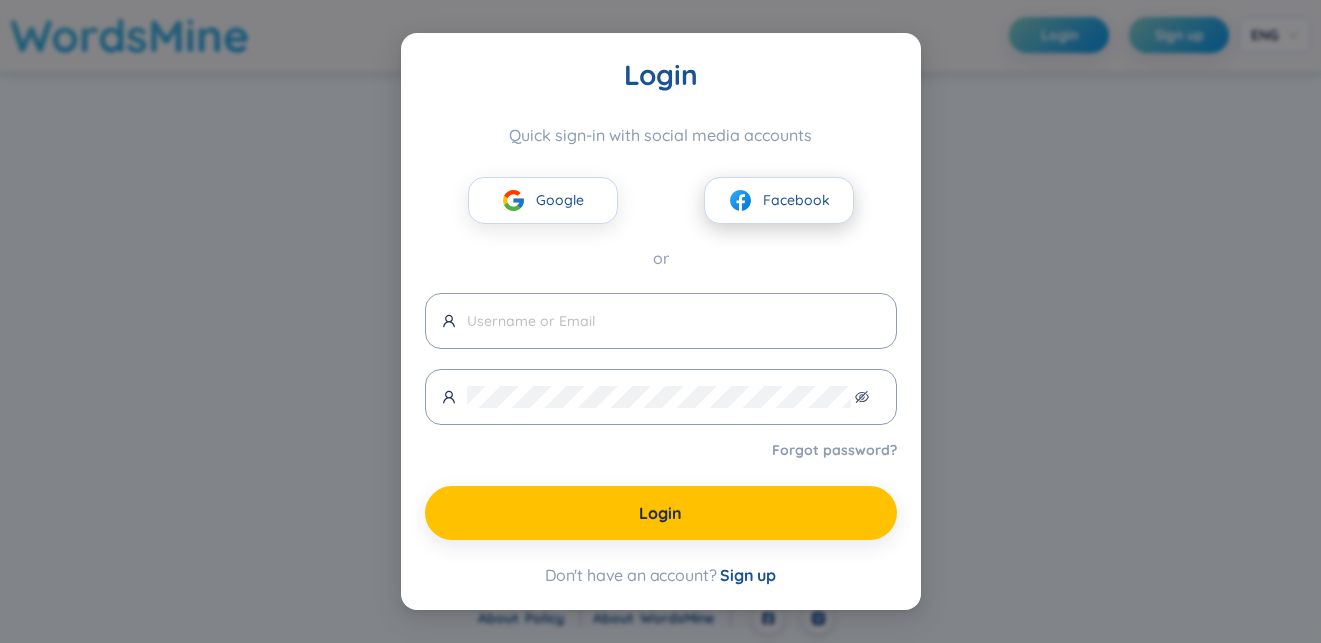 click on "Facebook" at bounding box center (779, 200) 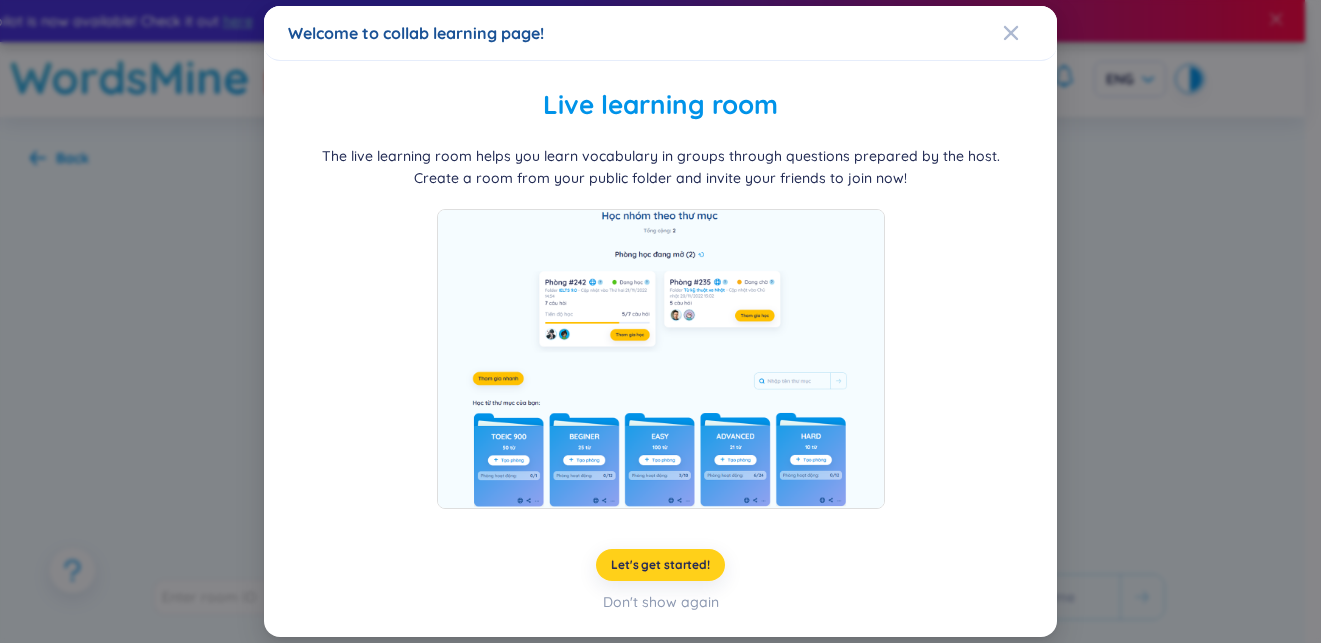 click on "Let's get started!" at bounding box center (660, 565) 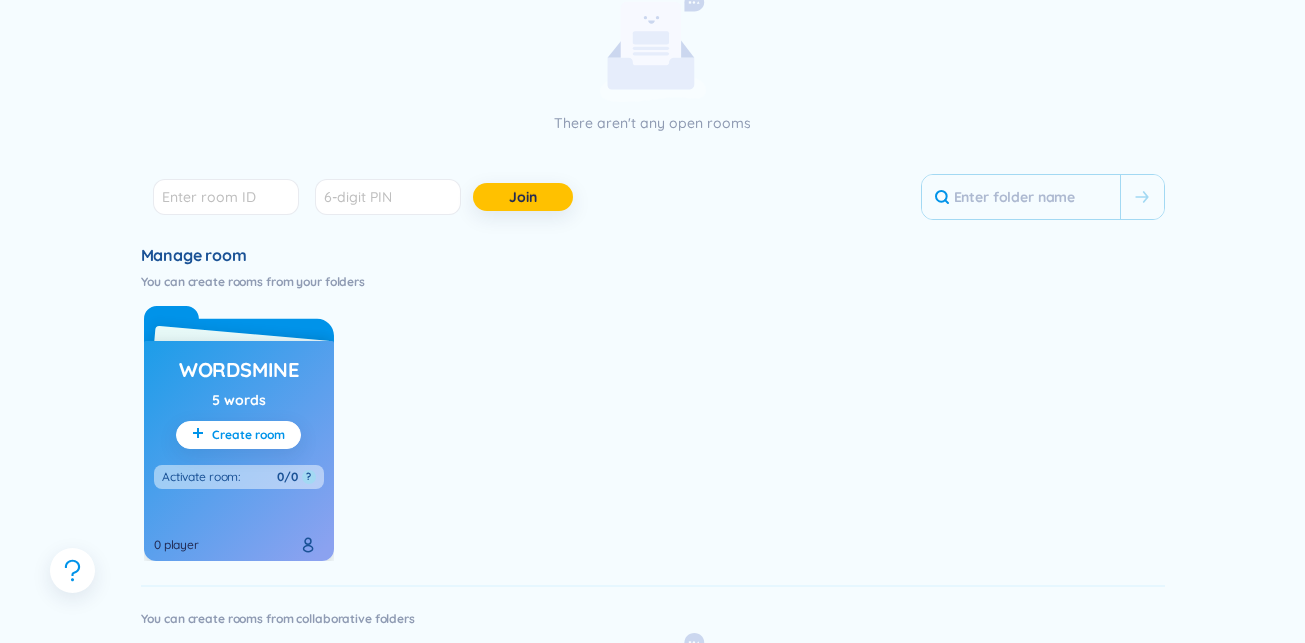 scroll, scrollTop: 0, scrollLeft: 0, axis: both 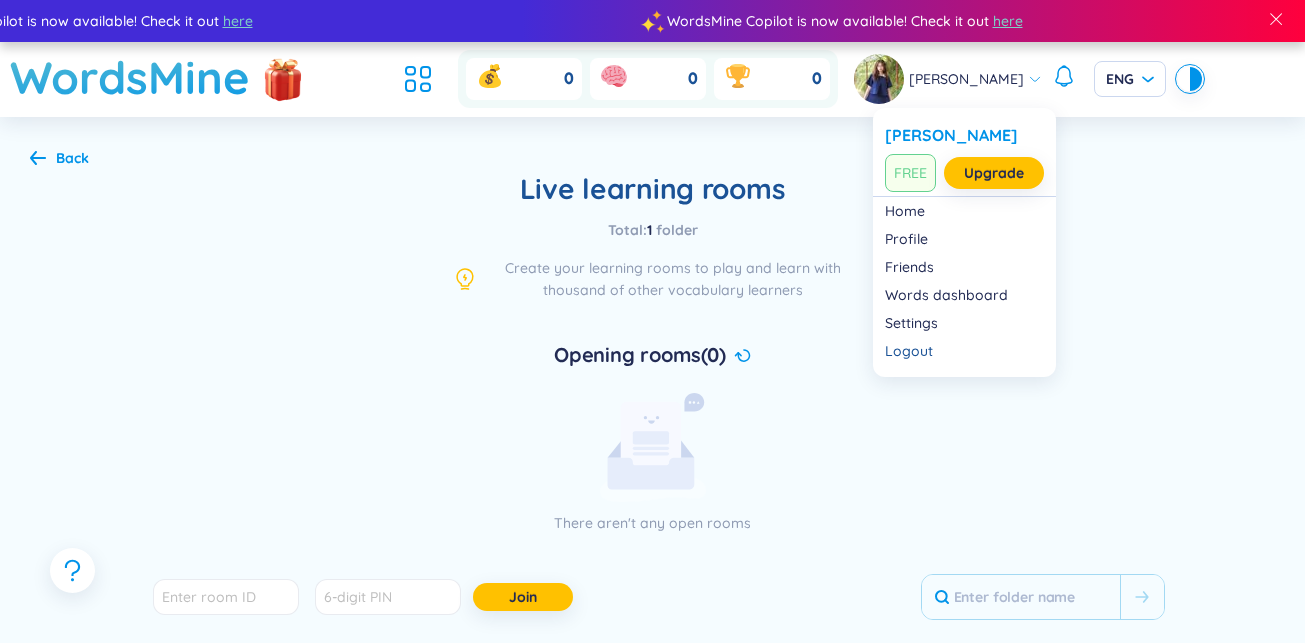 click at bounding box center [879, 79] 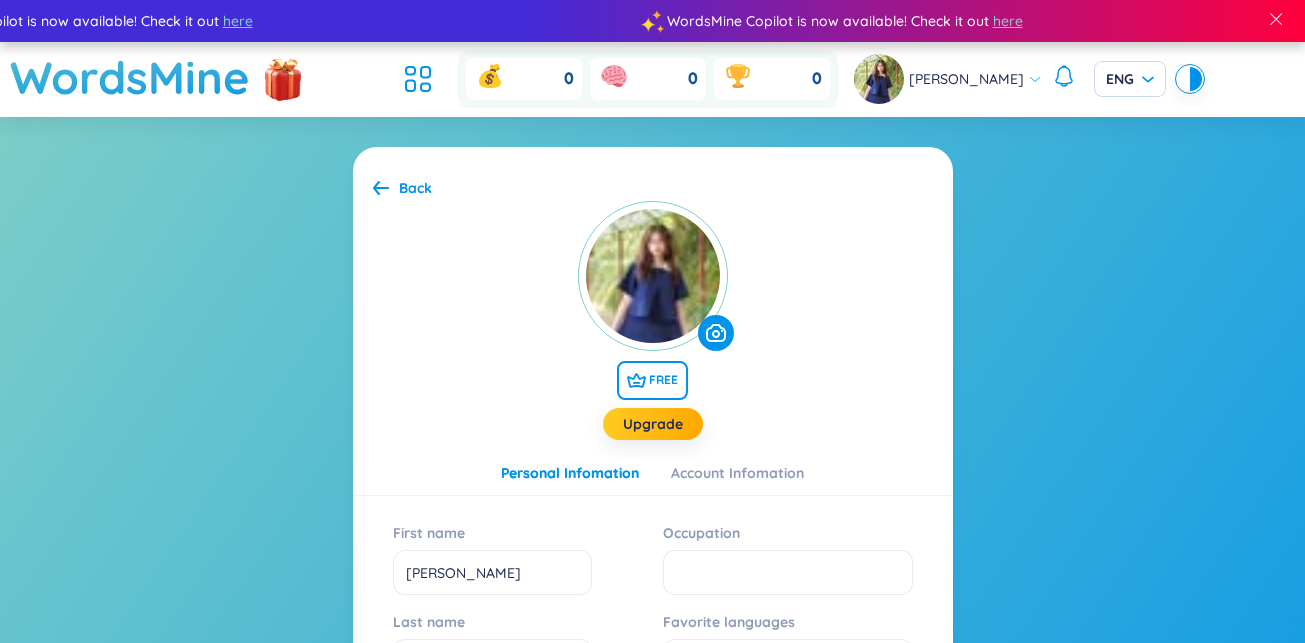 click at bounding box center (653, 276) 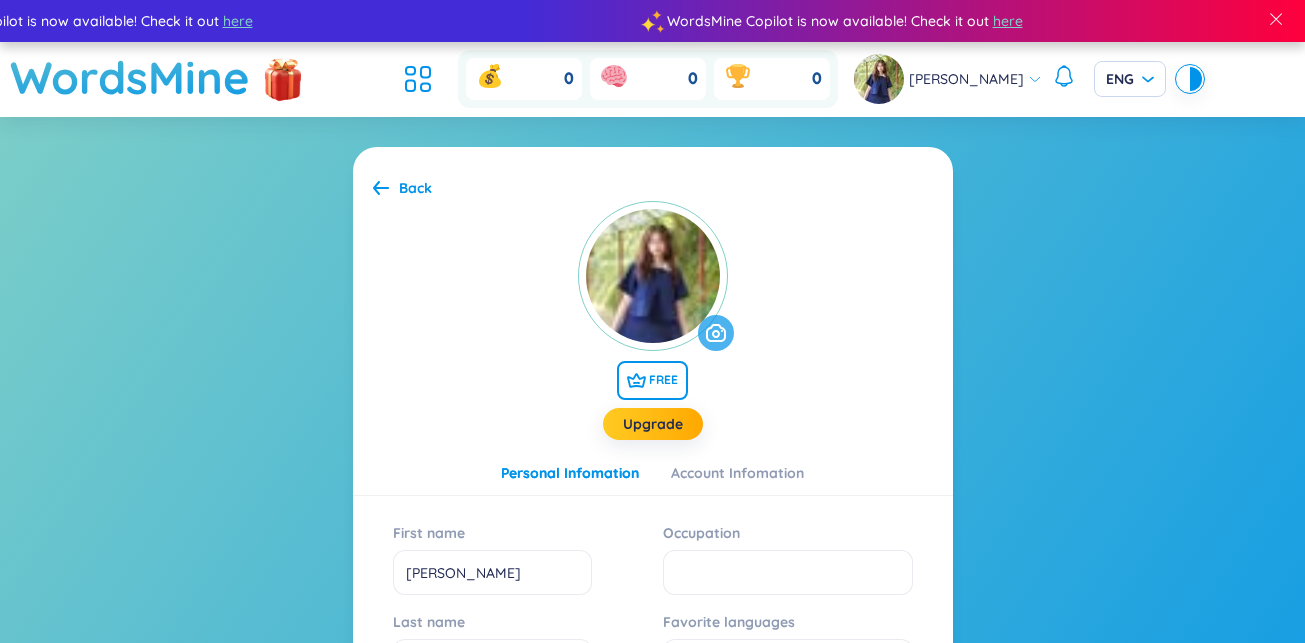 click 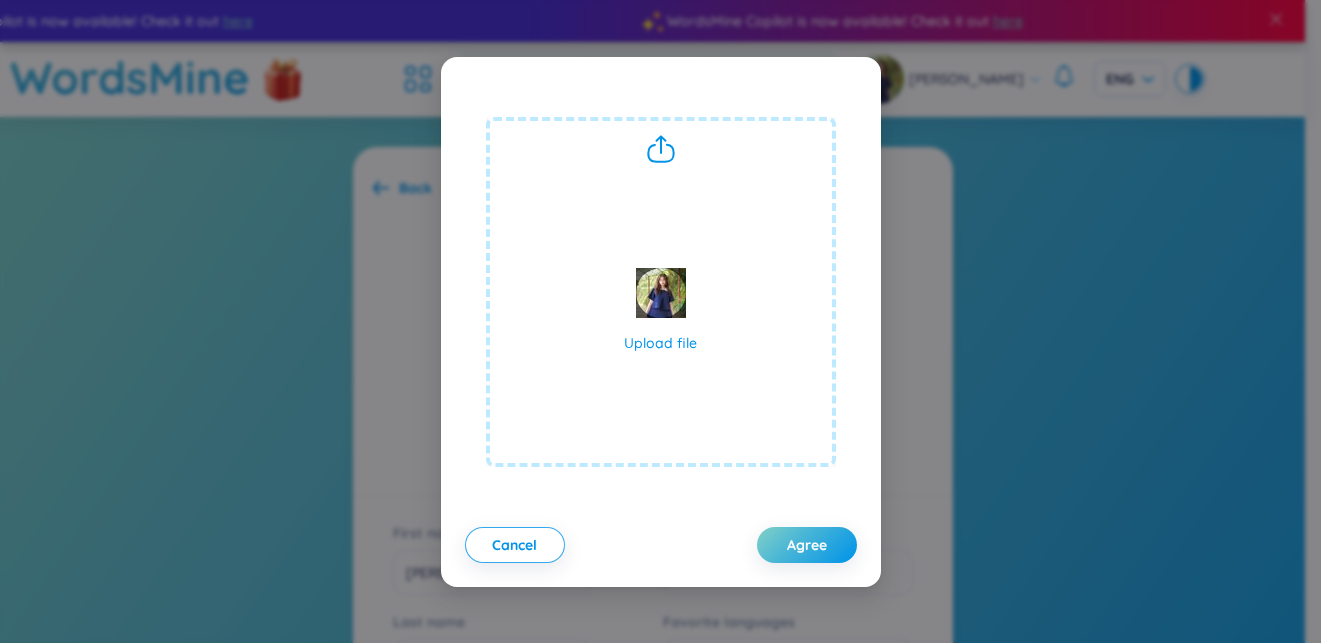 click on "Upload file" at bounding box center (660, 343) 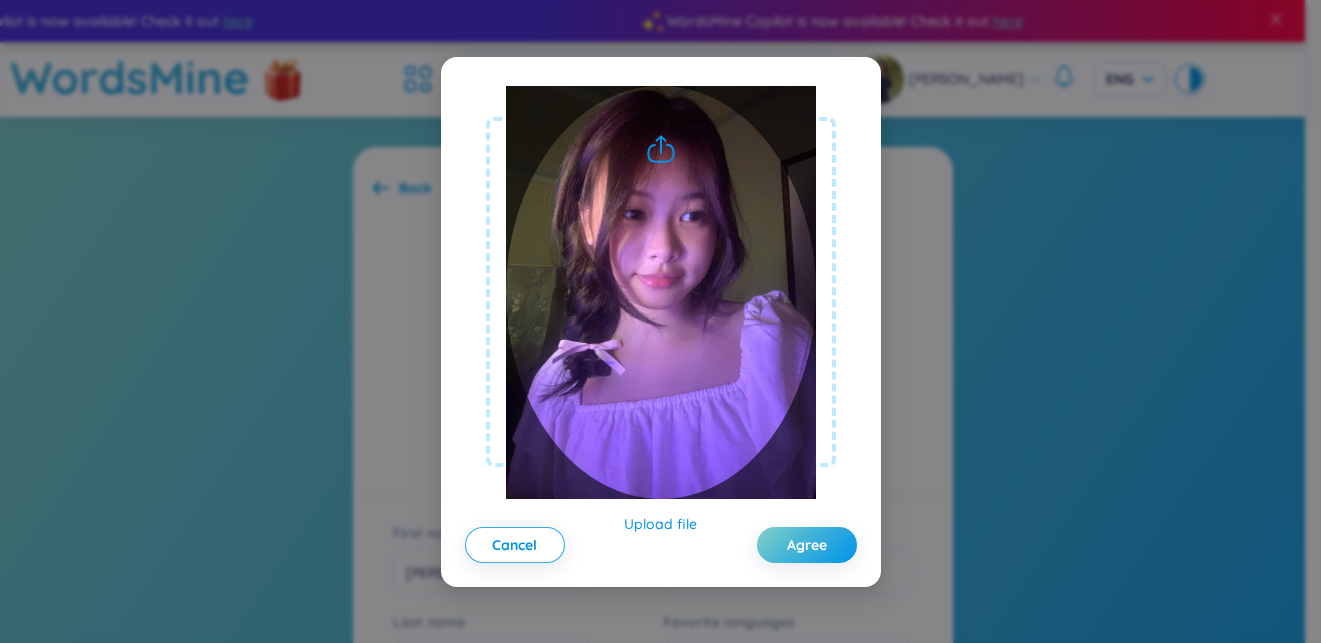 drag, startPoint x: 604, startPoint y: 306, endPoint x: 604, endPoint y: 342, distance: 36 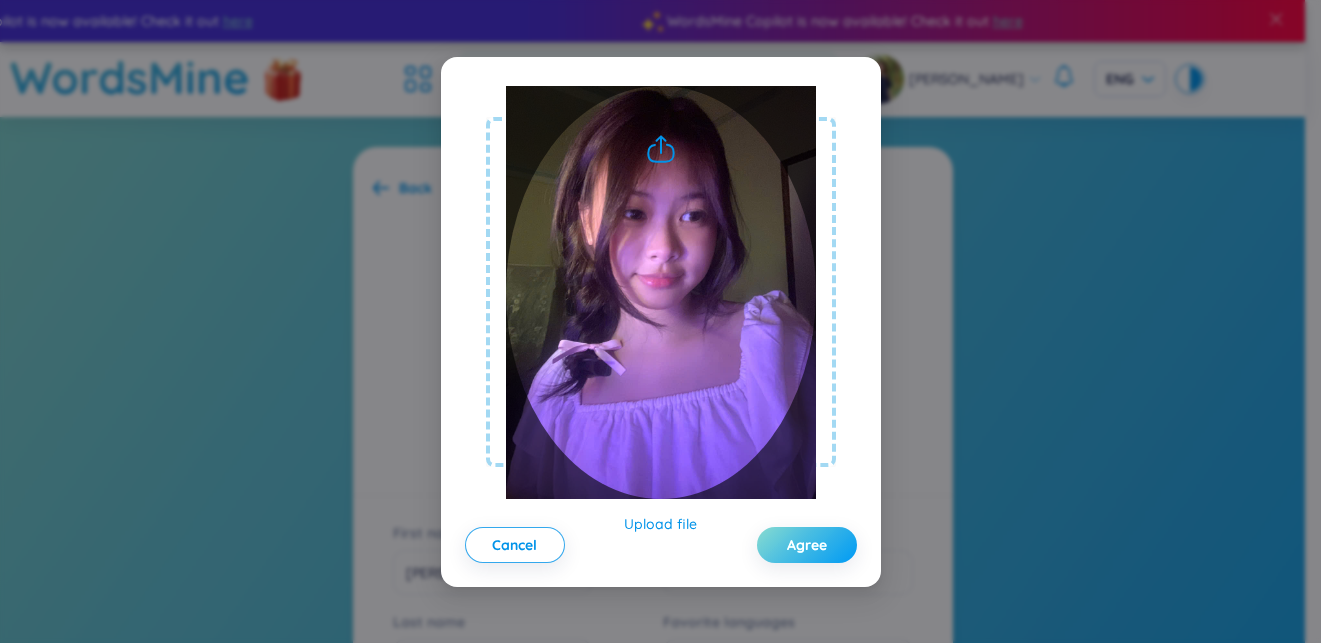 click on "Agree" at bounding box center (807, 545) 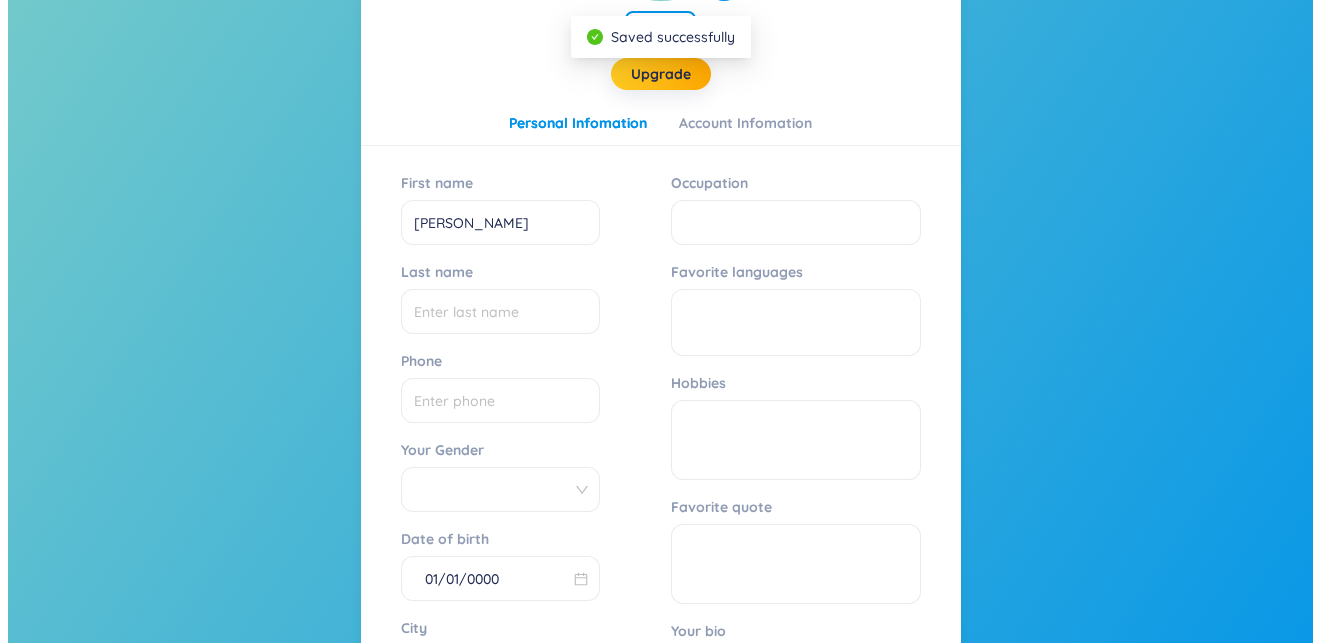scroll, scrollTop: 0, scrollLeft: 0, axis: both 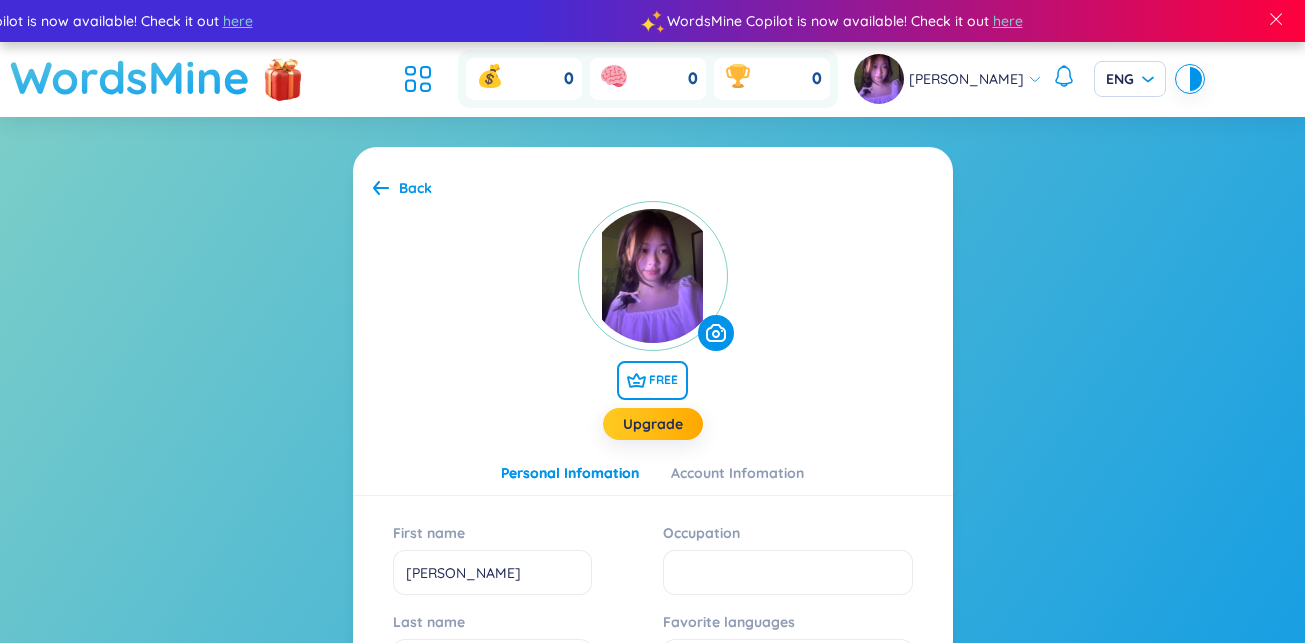 click on "WordsMine" at bounding box center (130, 77) 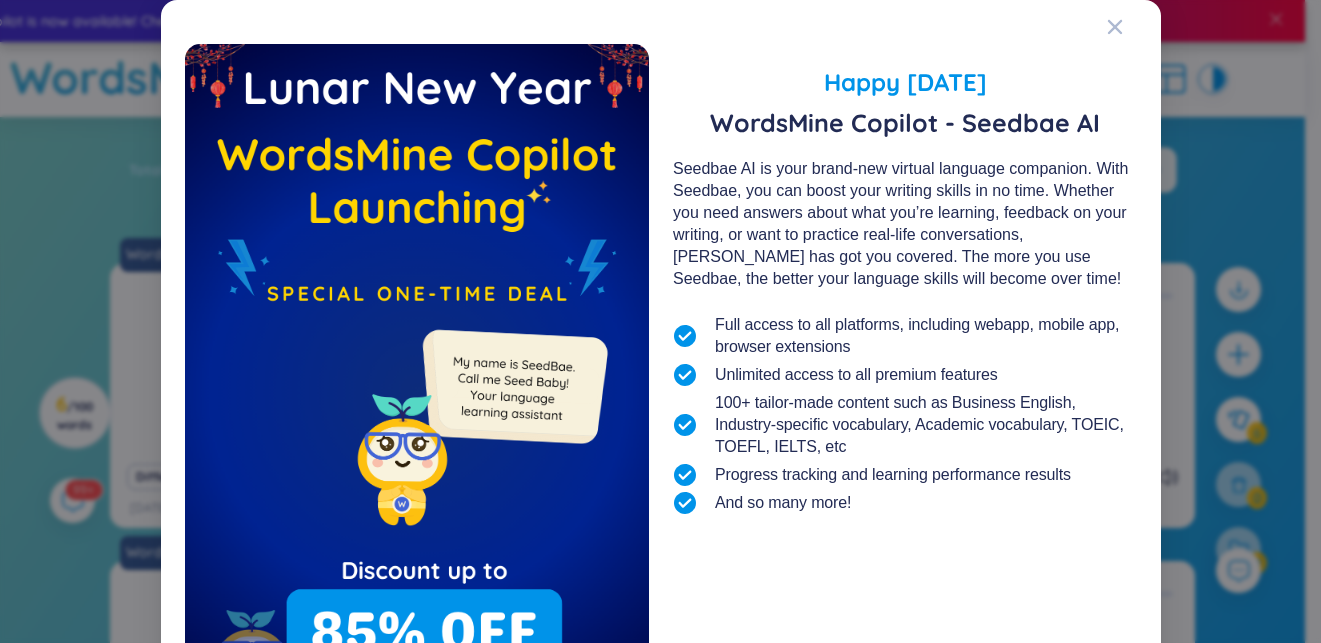 click on "Happy [DATE] WordsMine Copilot - Seedbae AI Seedbae AI is your brand-new virtual language companion. With Seedbae, you can boost your writing skills in no time. Whether you need answers about what you’re learning, feedback on your writing, or want to practice real-life conversations, [PERSON_NAME] has got you covered. The more you use Seedbae, the better your language skills will become over time! Full access to all platforms, including webapp, mobile app, browser extensions Unlimited access to all premium features 100+ tailor-made content such as Business English, Industry-specific vocabulary, Academic vocabulary, TOEIC, TOEFL, IELTS, etc Progress tracking and learning performance results And so many more! Upgrade and Make SeedBae Happy Remind me later" at bounding box center [905, 391] 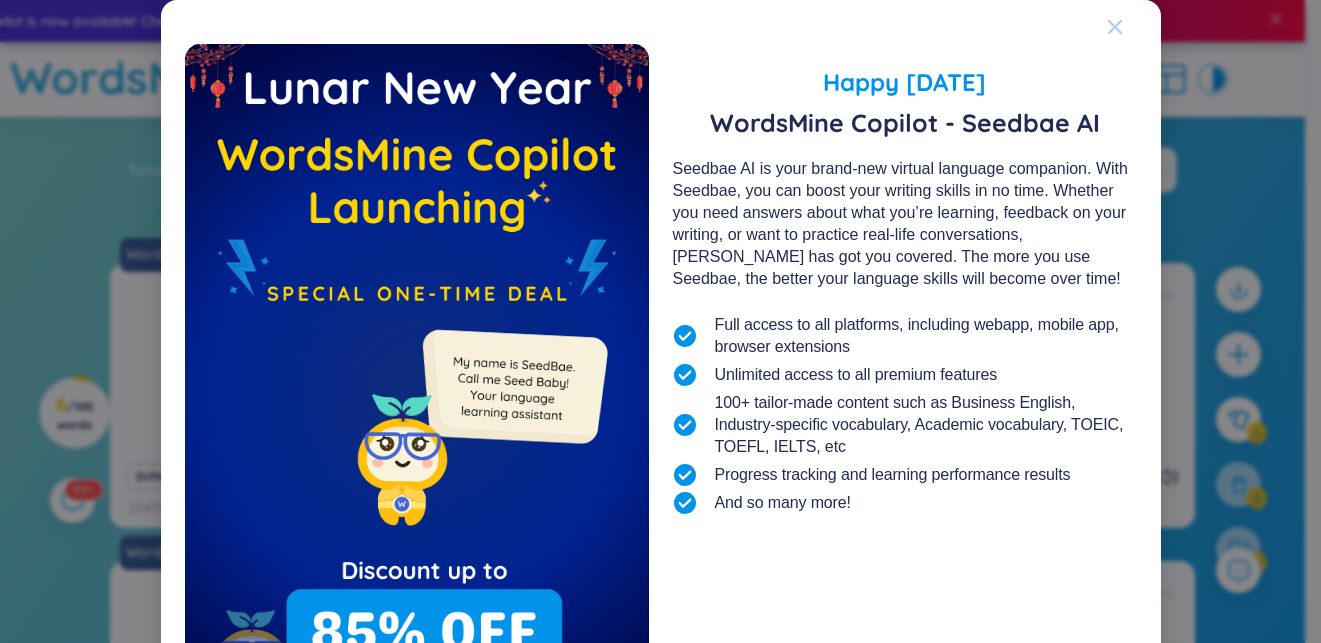 click at bounding box center (1115, 27) 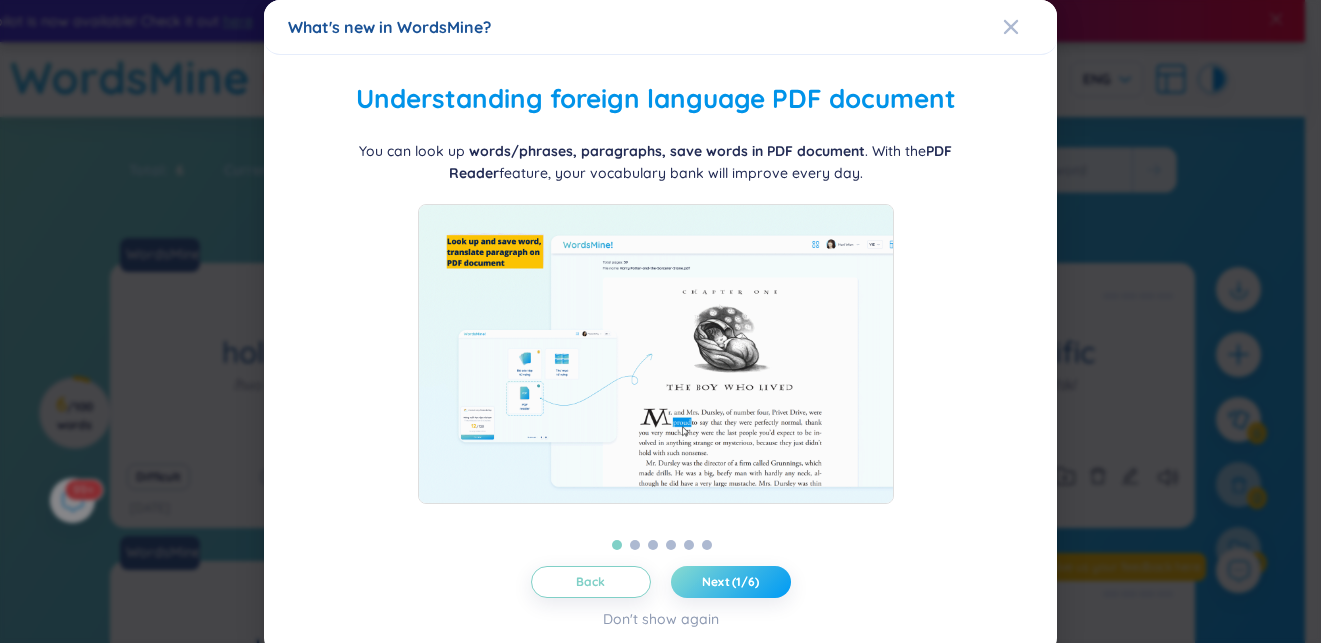 click on "Next (1/6)" at bounding box center [731, 582] 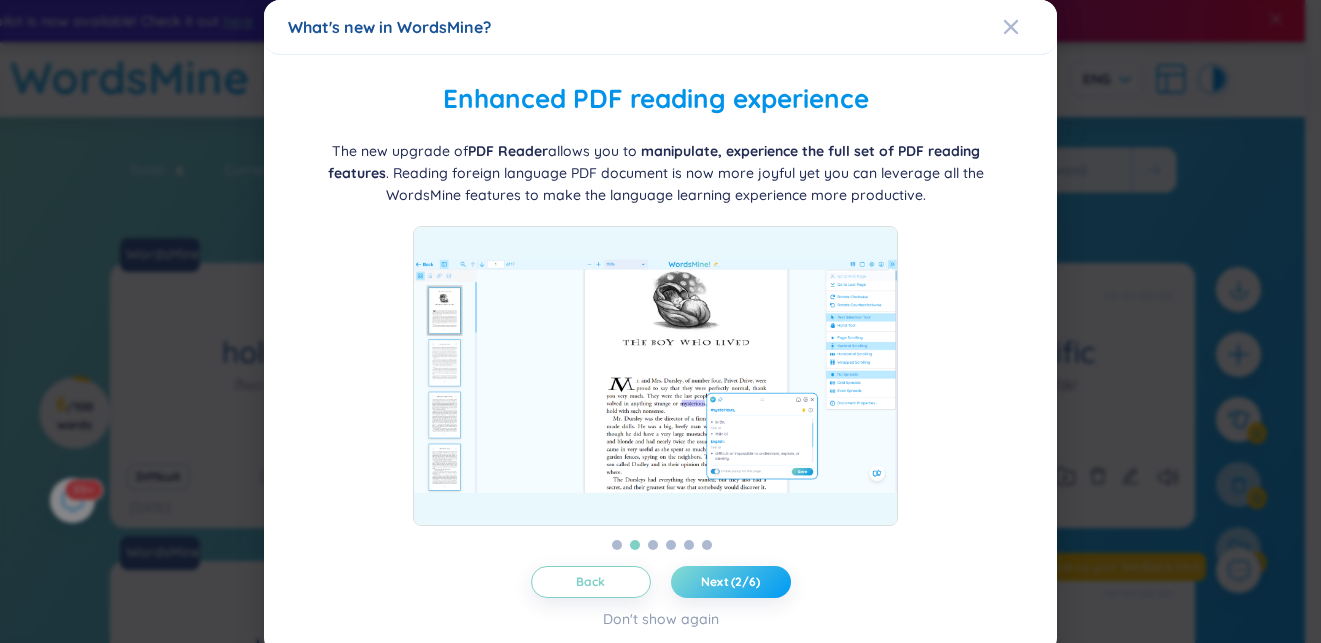 click on "Next (2/6)" at bounding box center [731, 582] 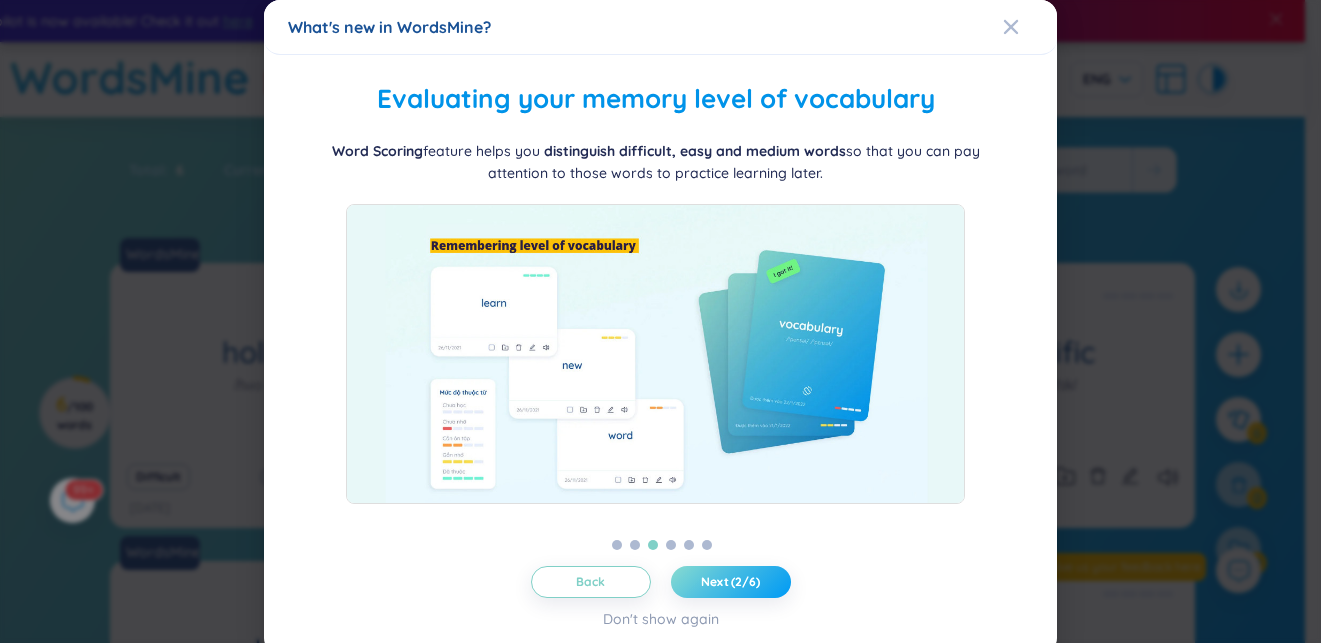 click on "Next (2/6)" at bounding box center [731, 582] 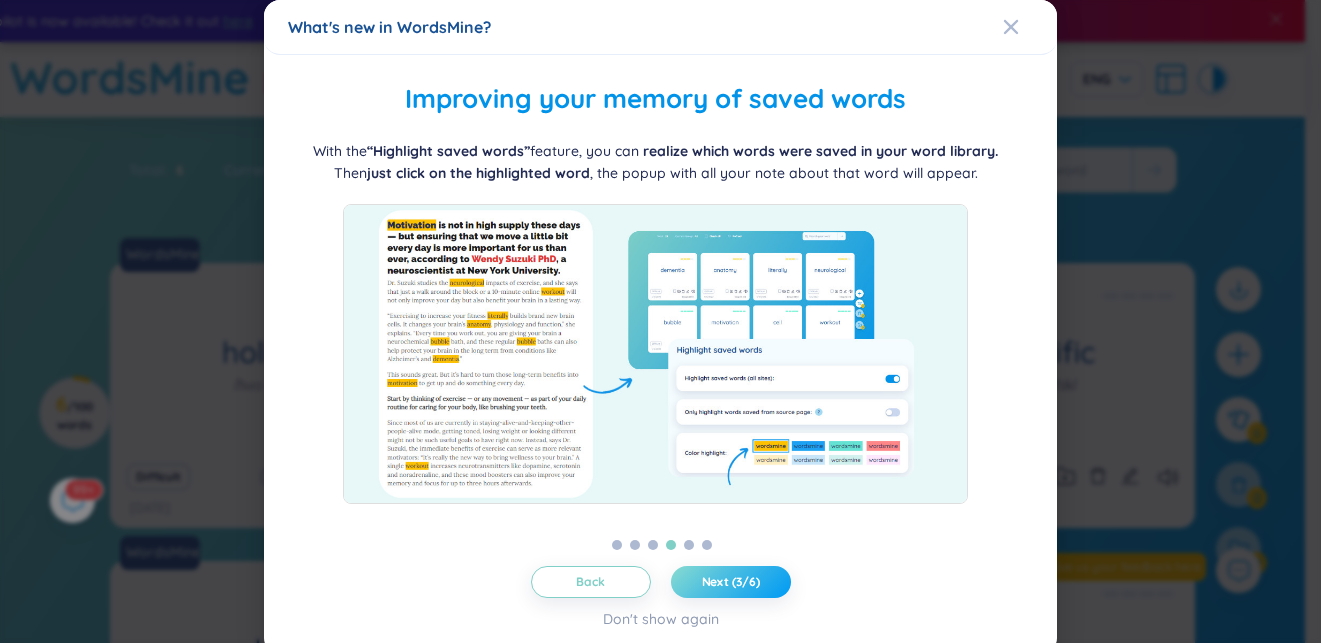 click on "Next (3/6)" at bounding box center (731, 582) 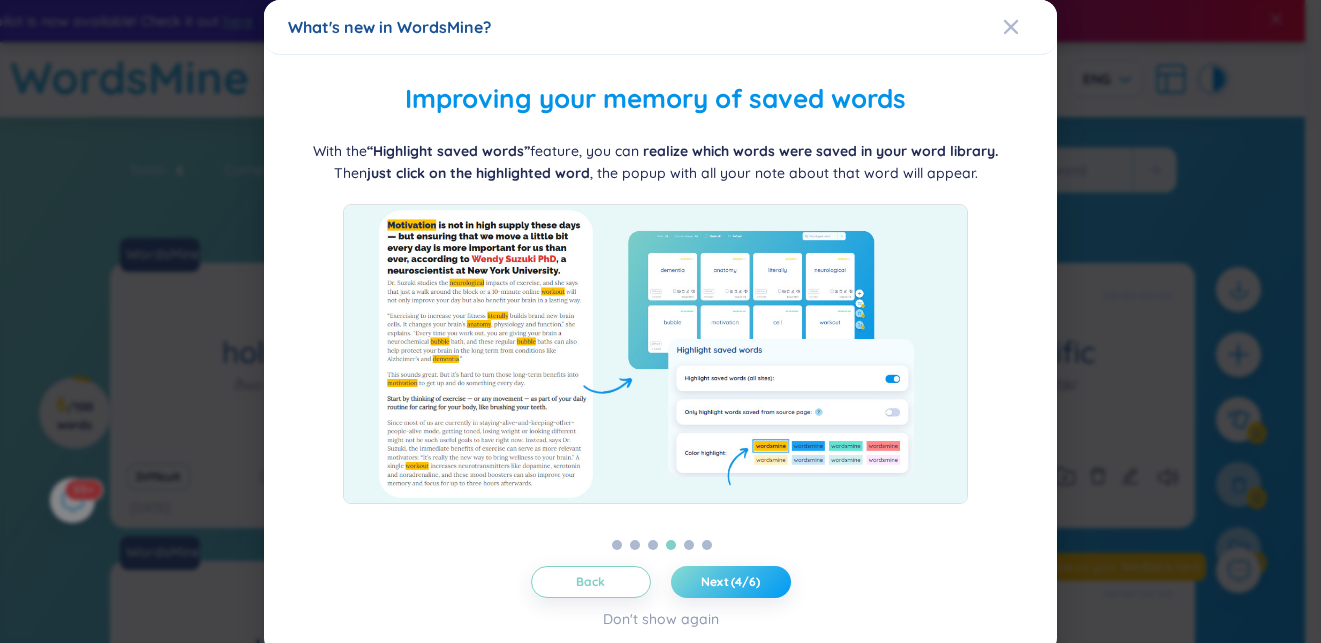 click on "Next (4/6)" at bounding box center (731, 582) 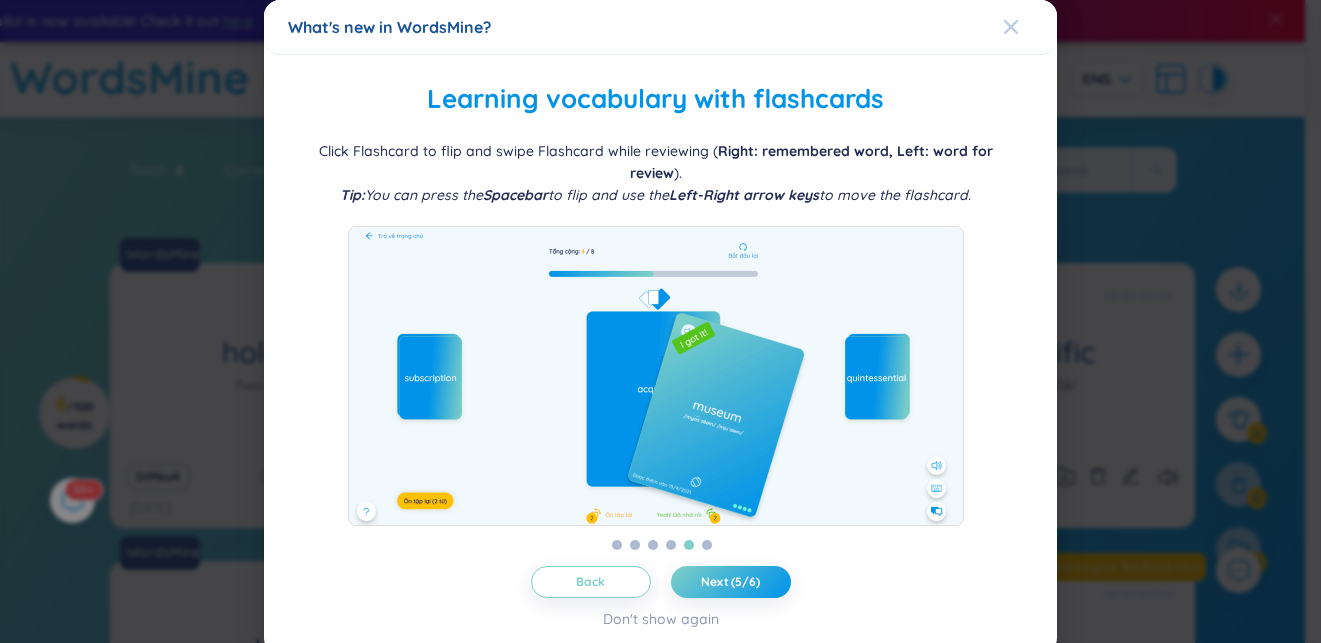 drag, startPoint x: 688, startPoint y: 567, endPoint x: 1012, endPoint y: 46, distance: 613.5283 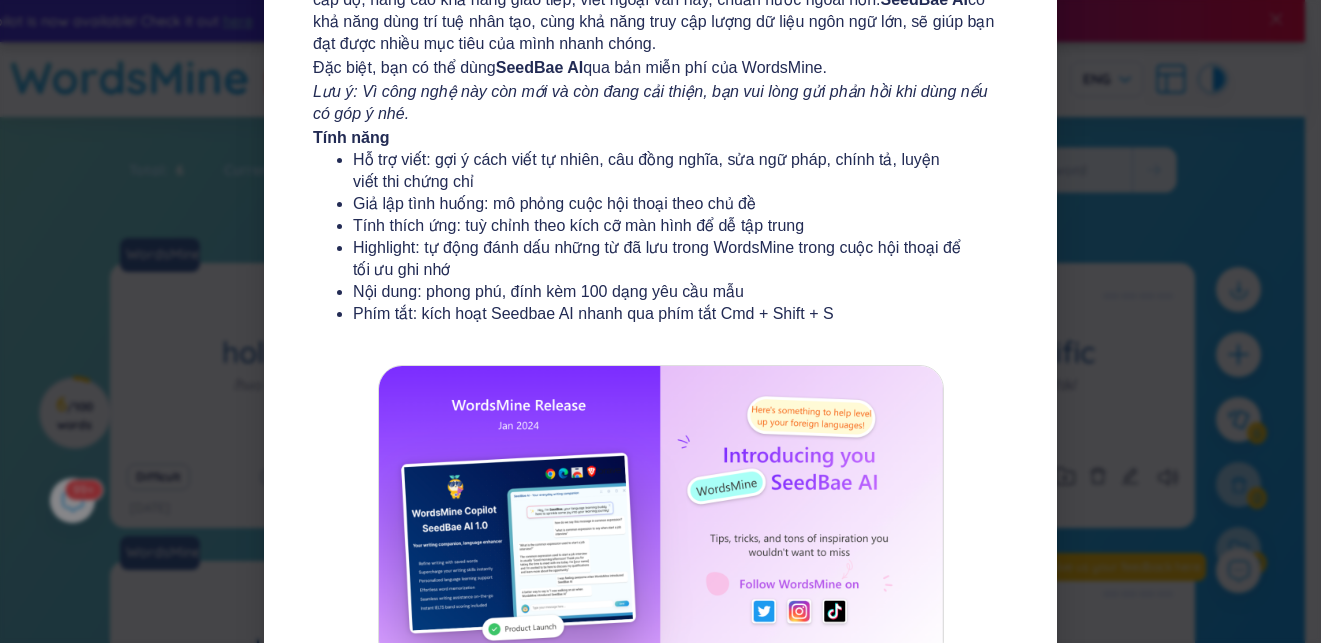 scroll, scrollTop: 367, scrollLeft: 0, axis: vertical 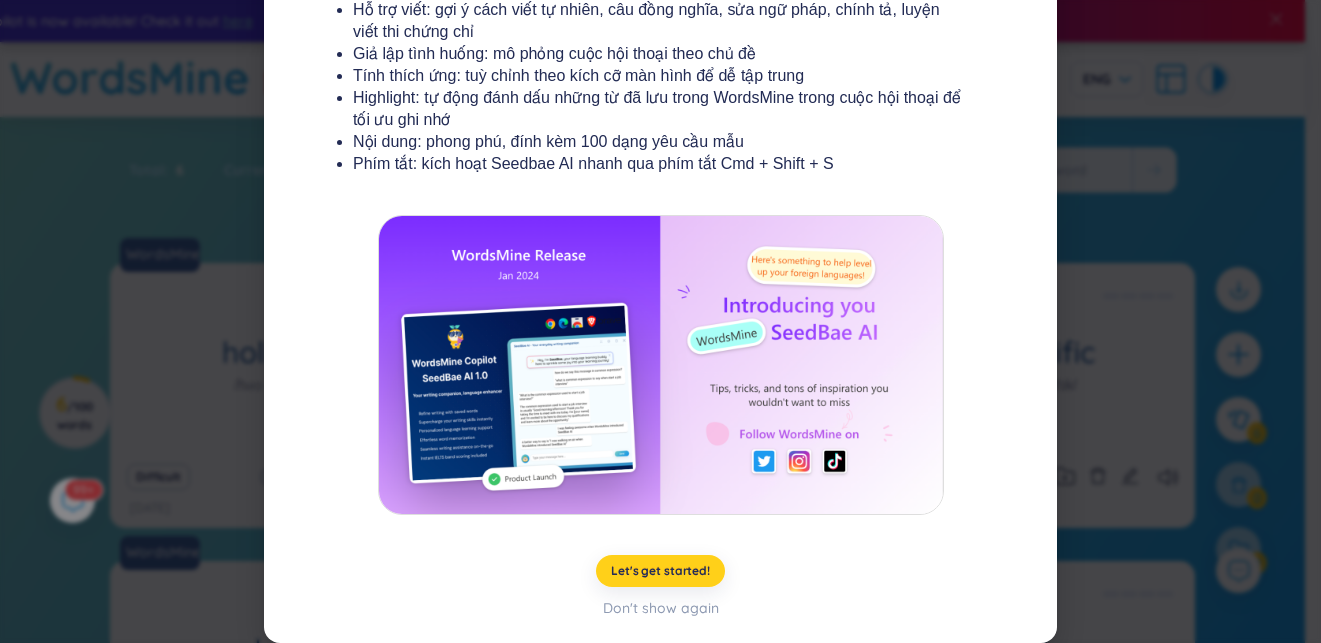 click on "Let's get started!" at bounding box center [660, 571] 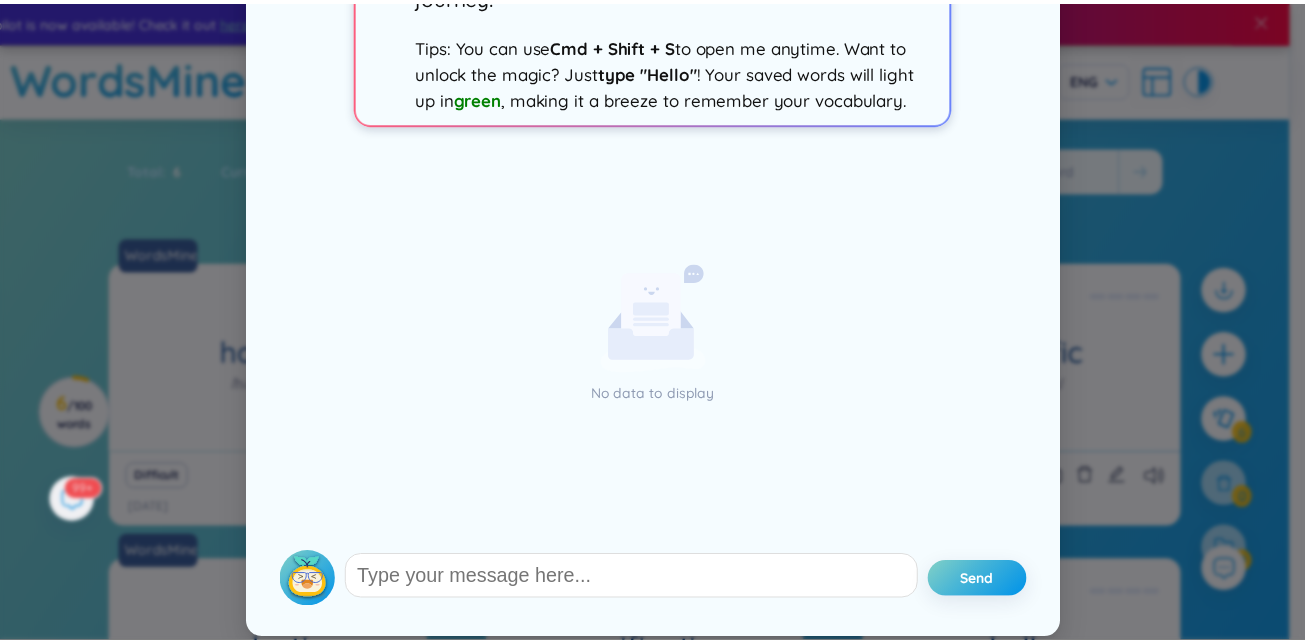 scroll, scrollTop: 0, scrollLeft: 0, axis: both 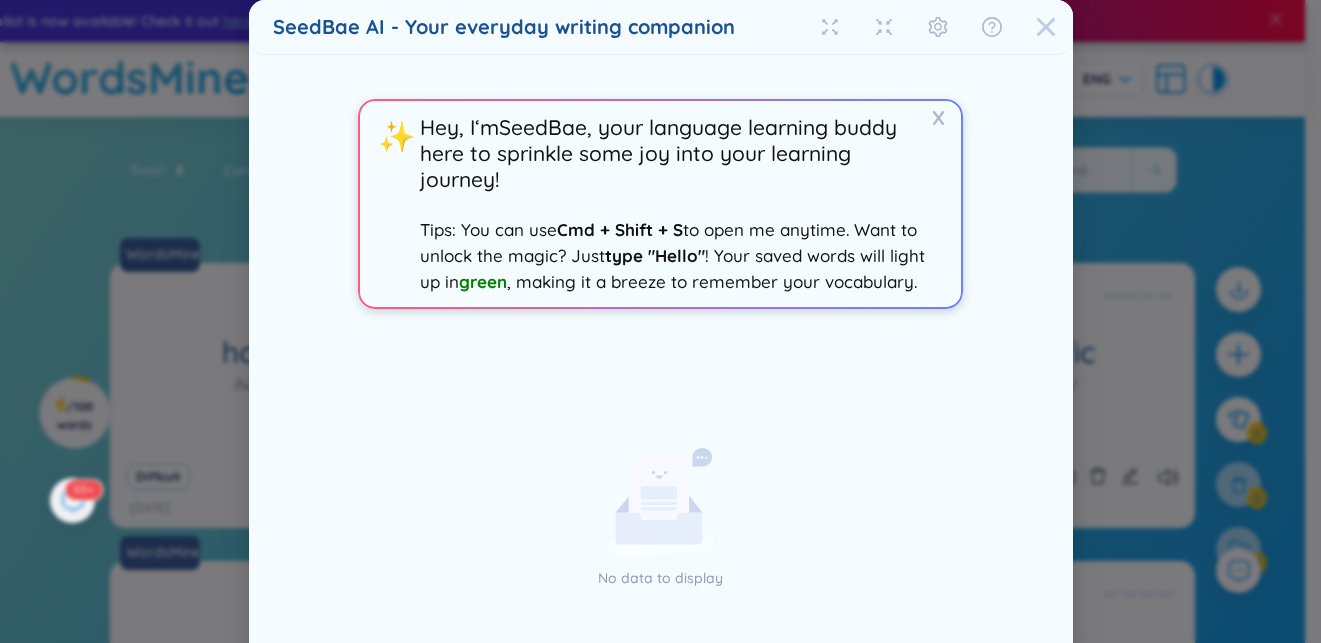 click 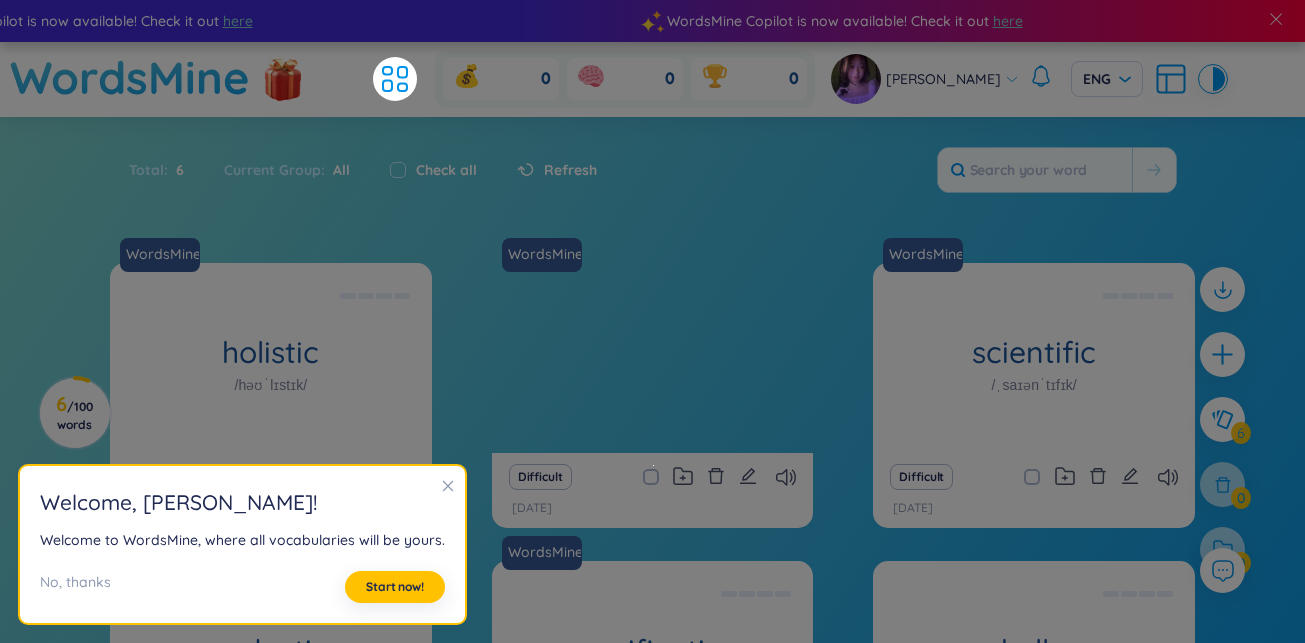click 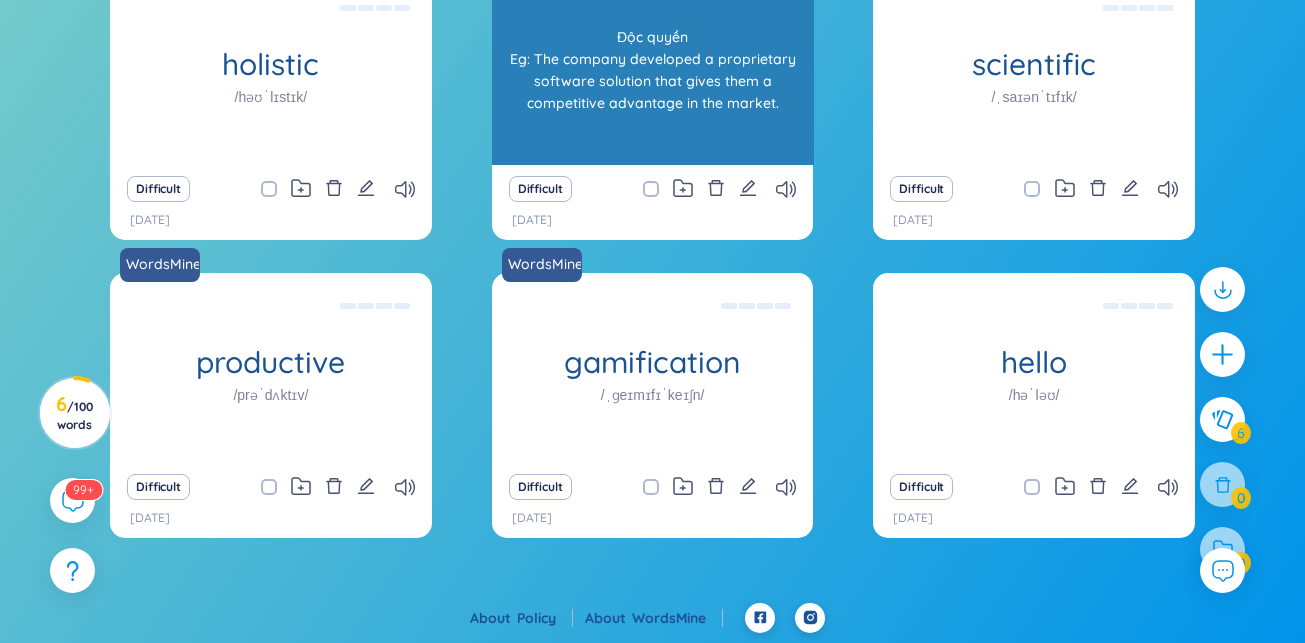 scroll, scrollTop: 0, scrollLeft: 0, axis: both 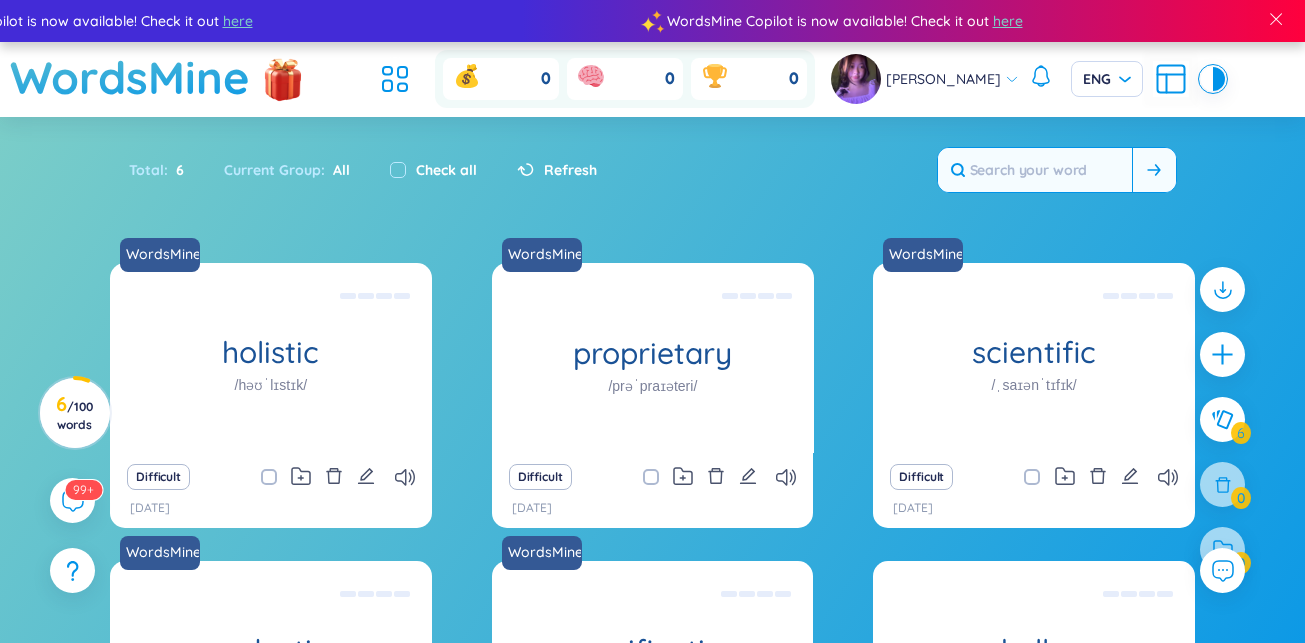 click at bounding box center (1035, 170) 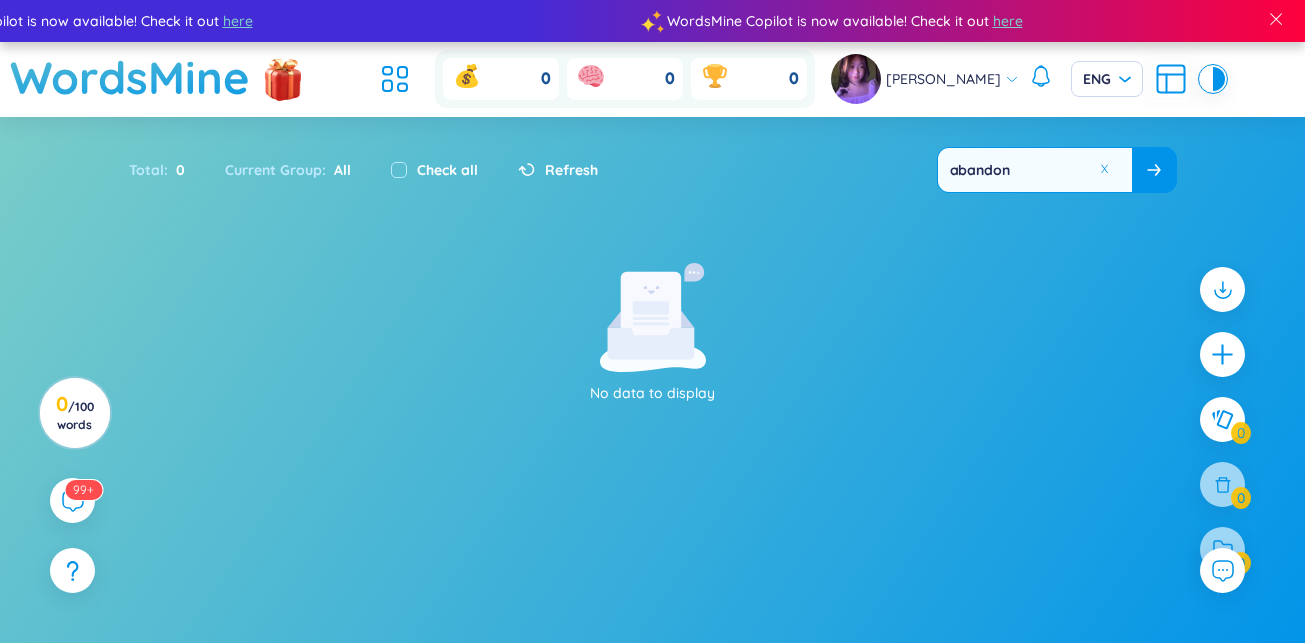 type on "abandon" 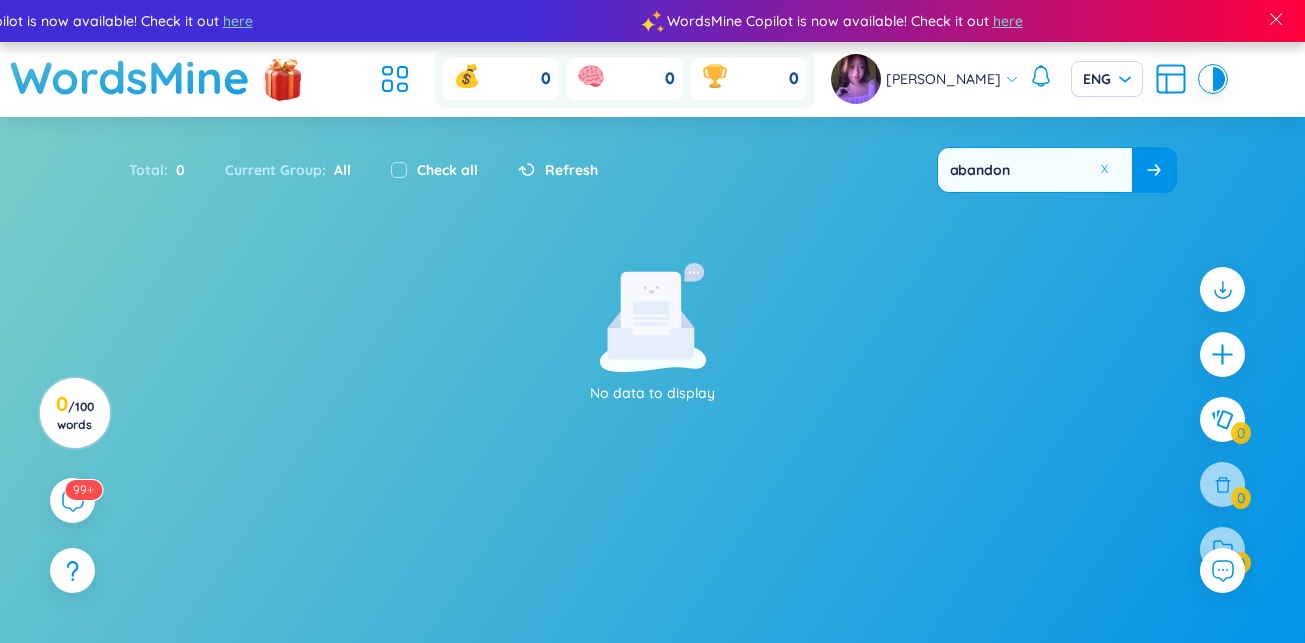 click at bounding box center (1154, 170) 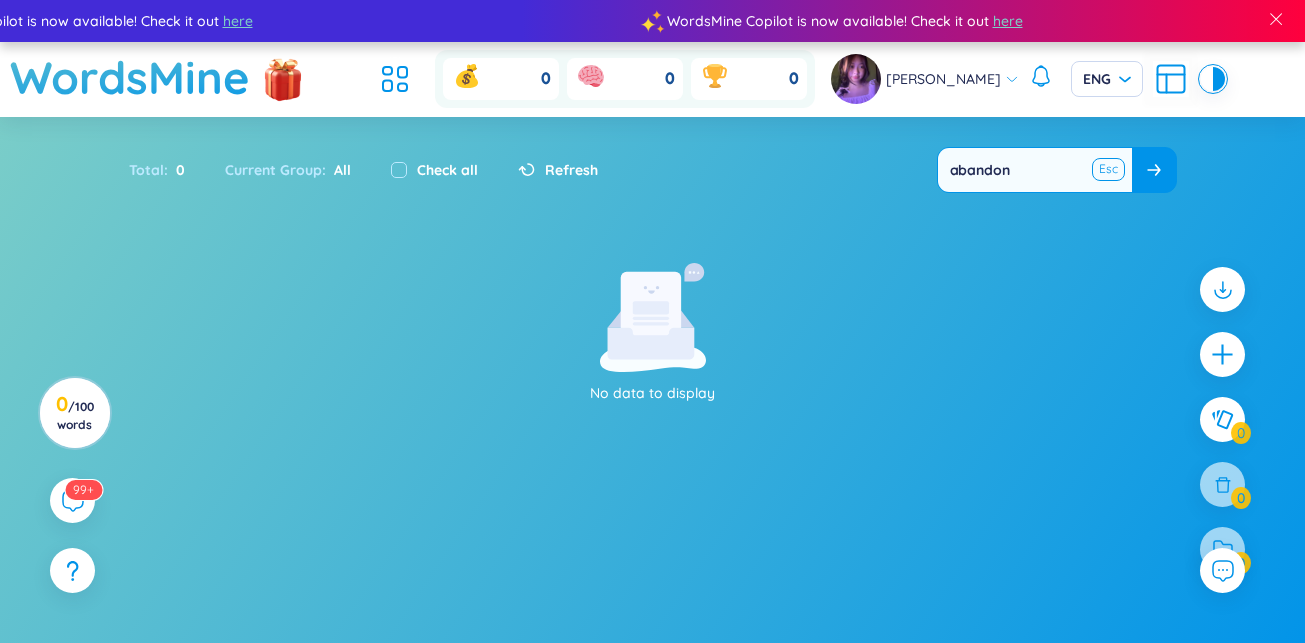 click at bounding box center [1109, 169] 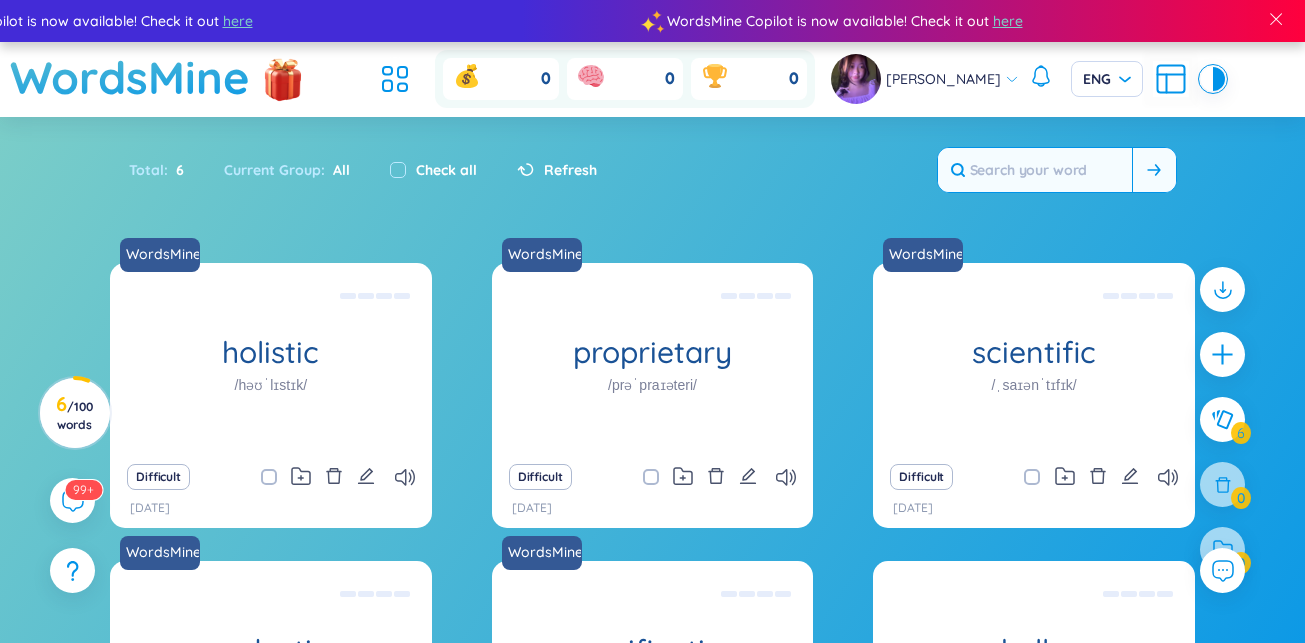click on "All" at bounding box center [337, 170] 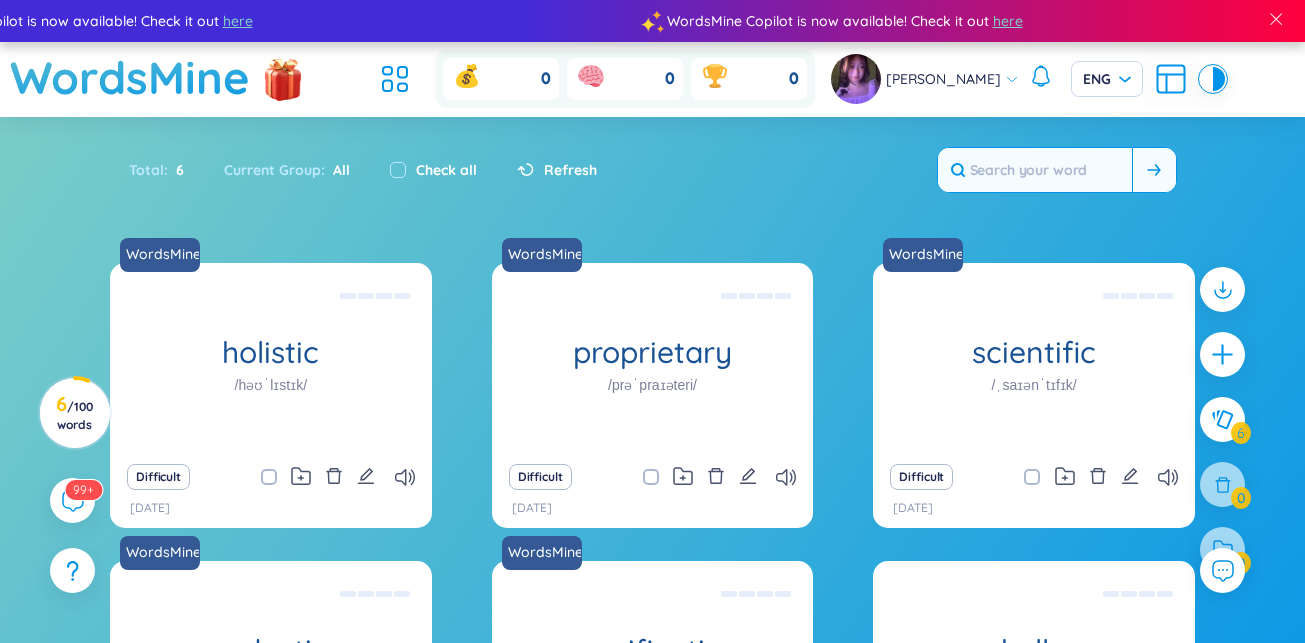 click on "Current Group :     All" at bounding box center (287, 170) 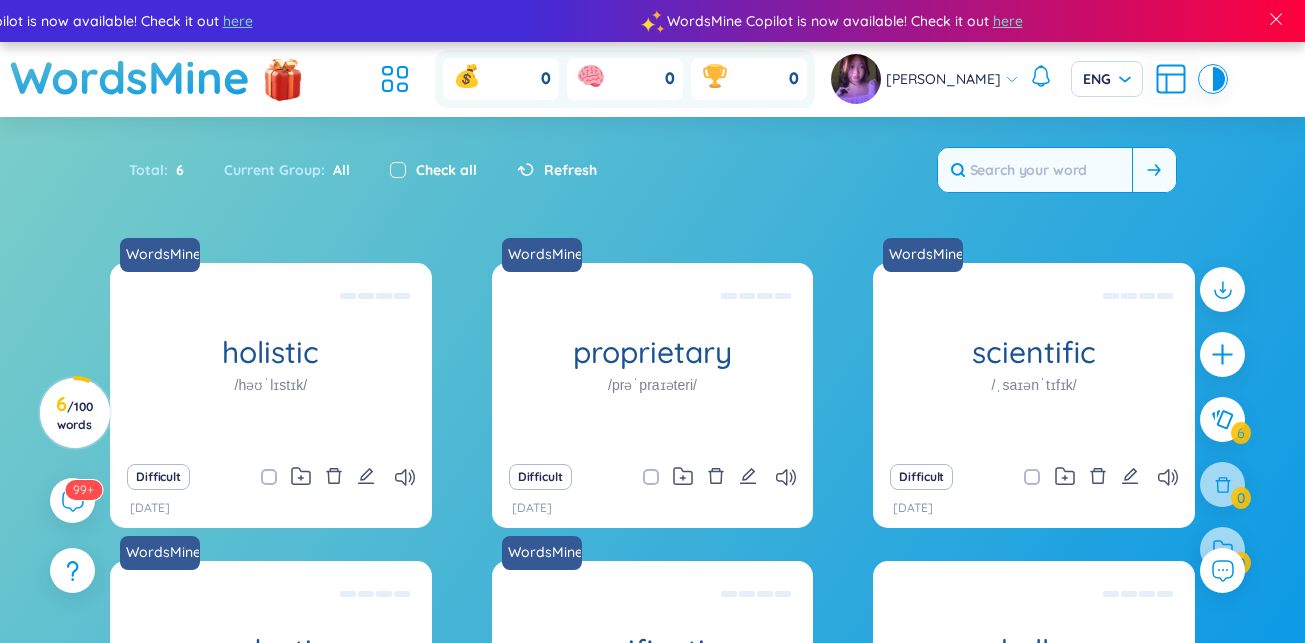 click at bounding box center (398, 170) 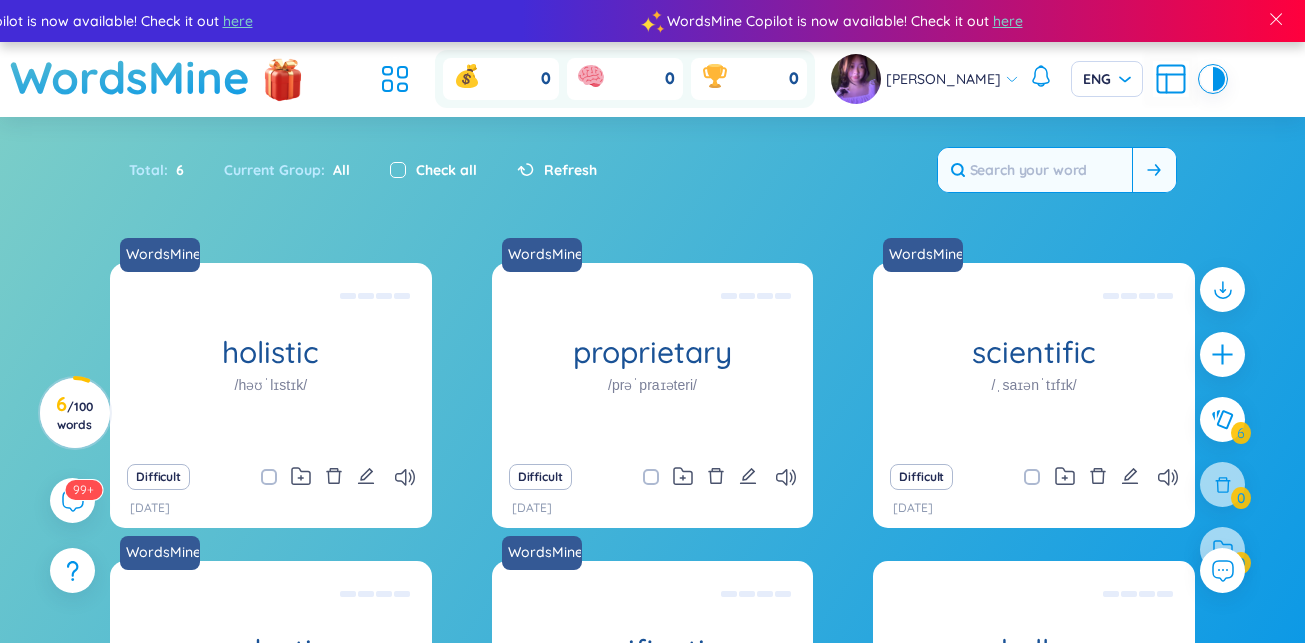 checkbox on "true" 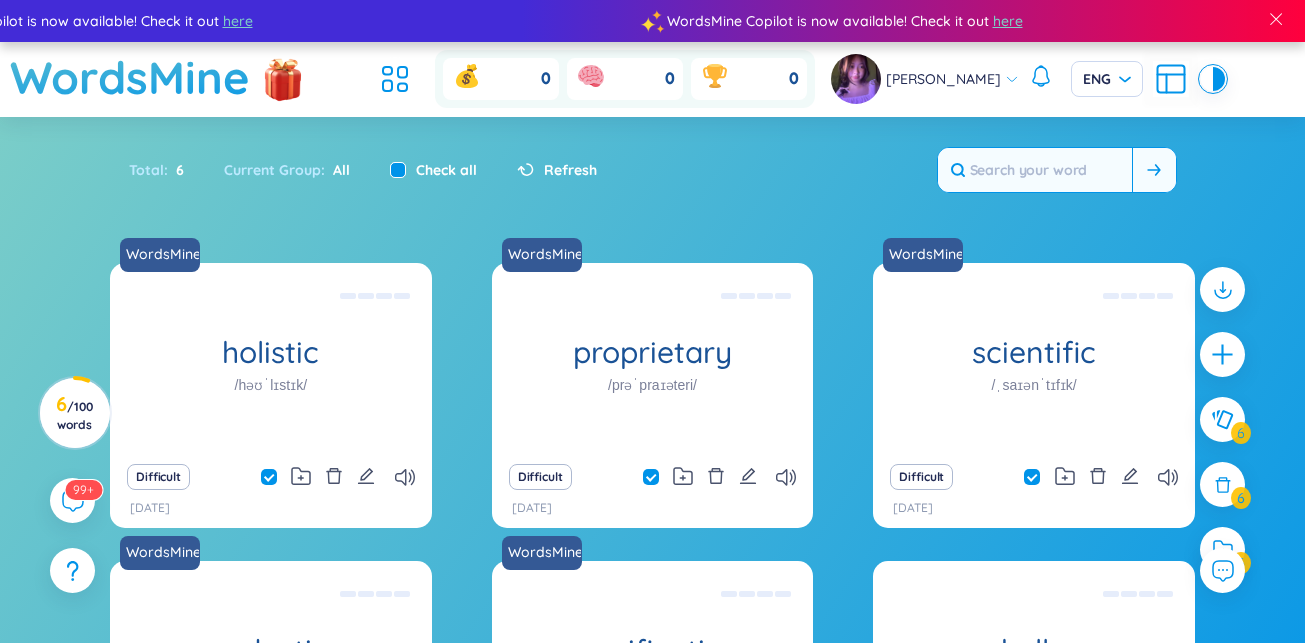 click at bounding box center [398, 170] 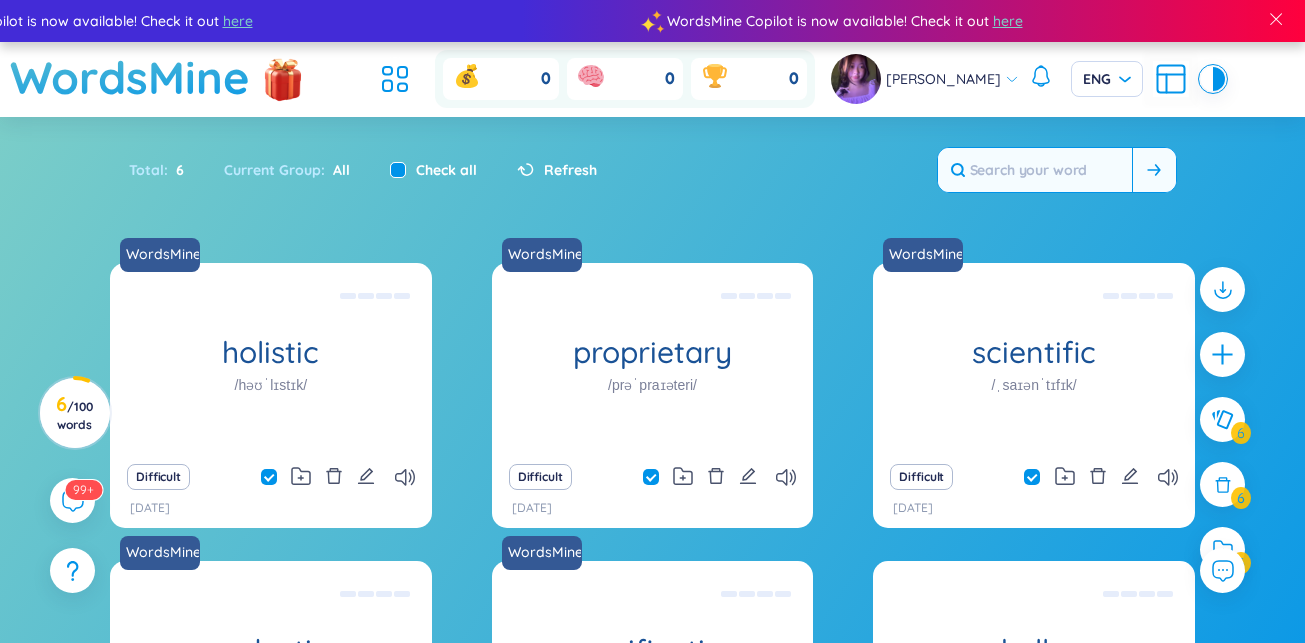 checkbox on "false" 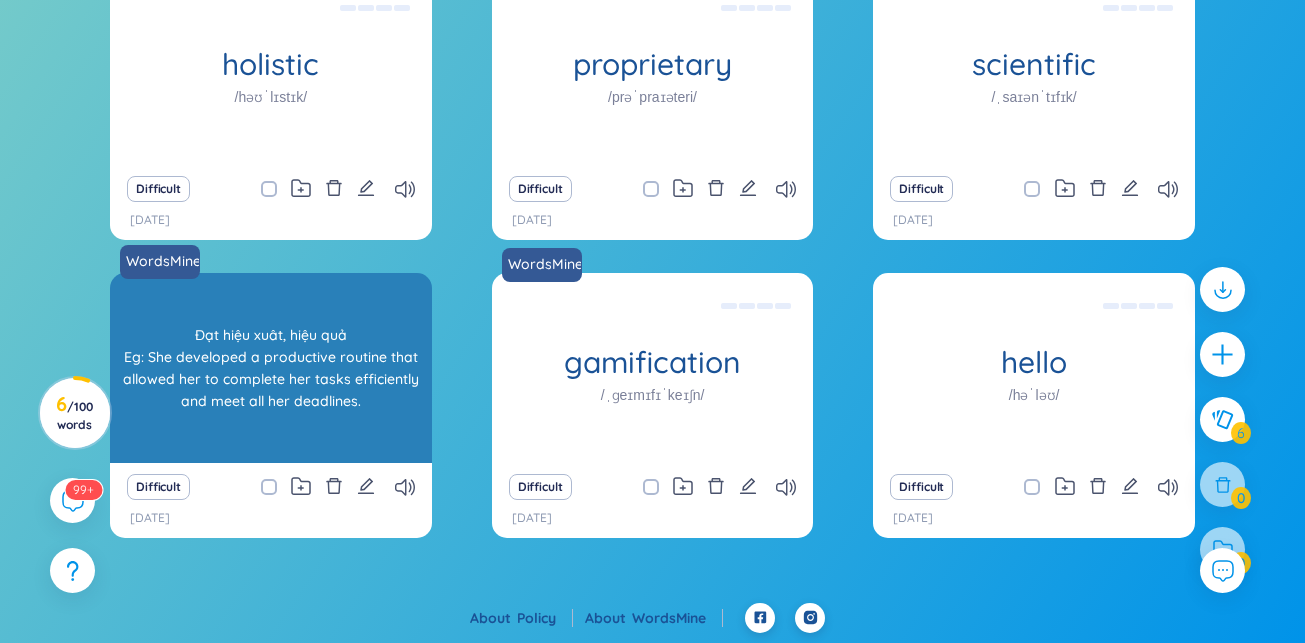 scroll, scrollTop: 138, scrollLeft: 0, axis: vertical 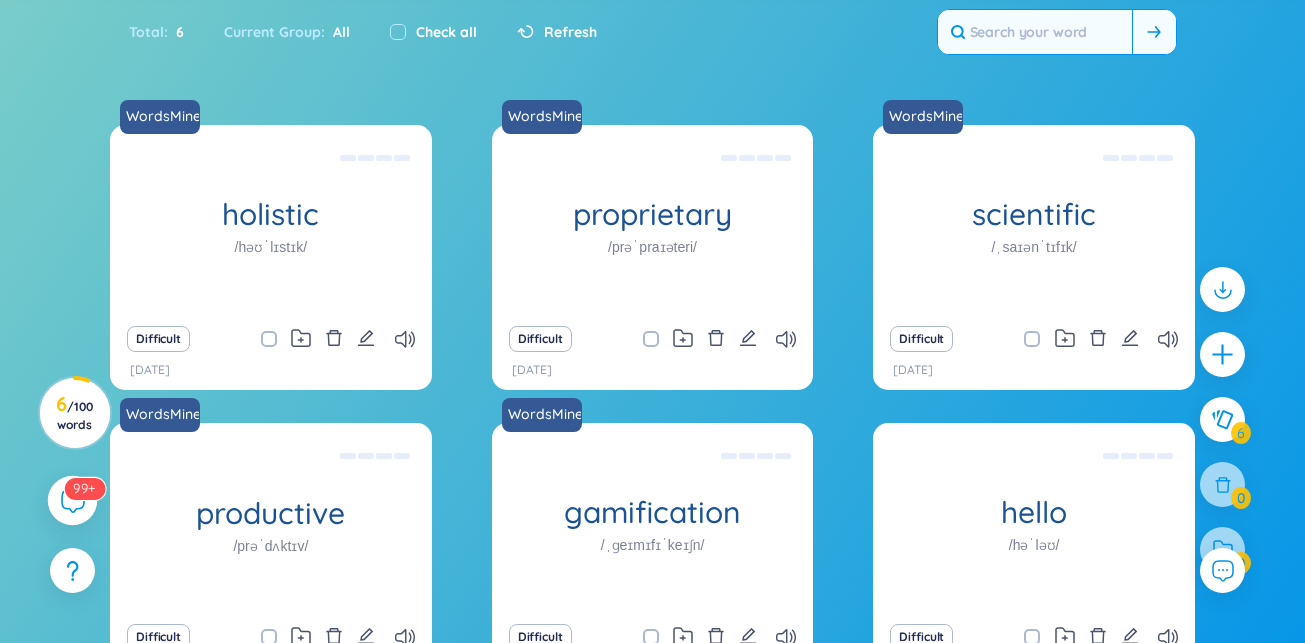 click on "99+" at bounding box center (73, 501) 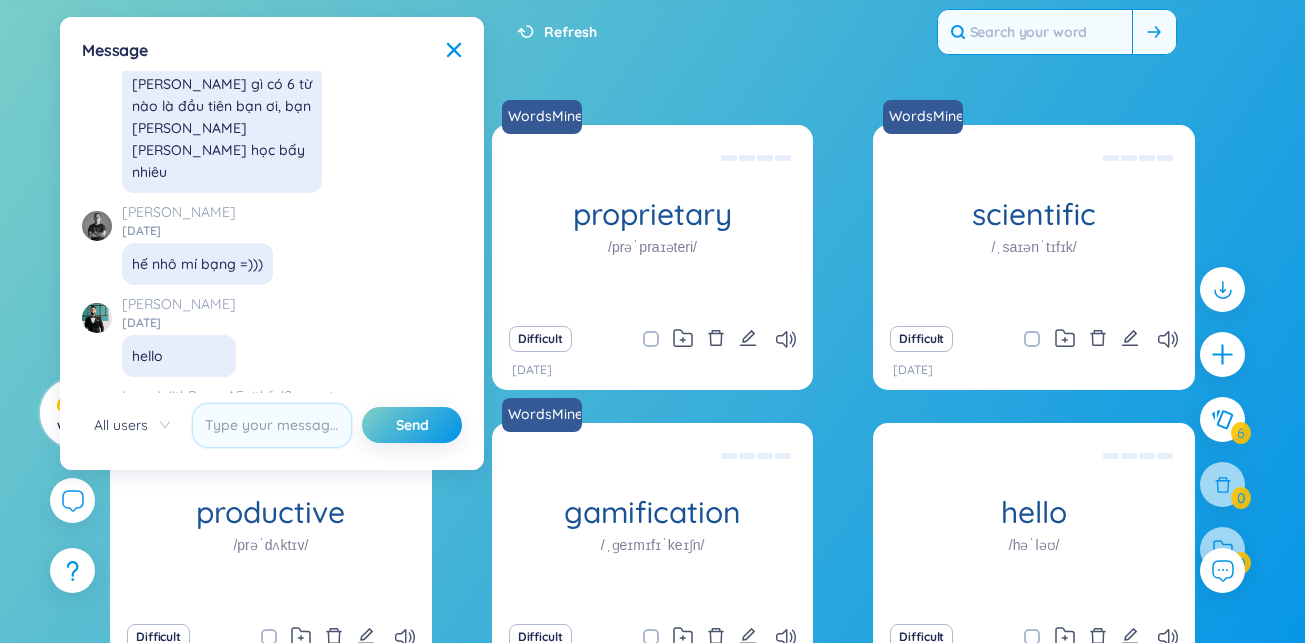 scroll, scrollTop: 22735, scrollLeft: 0, axis: vertical 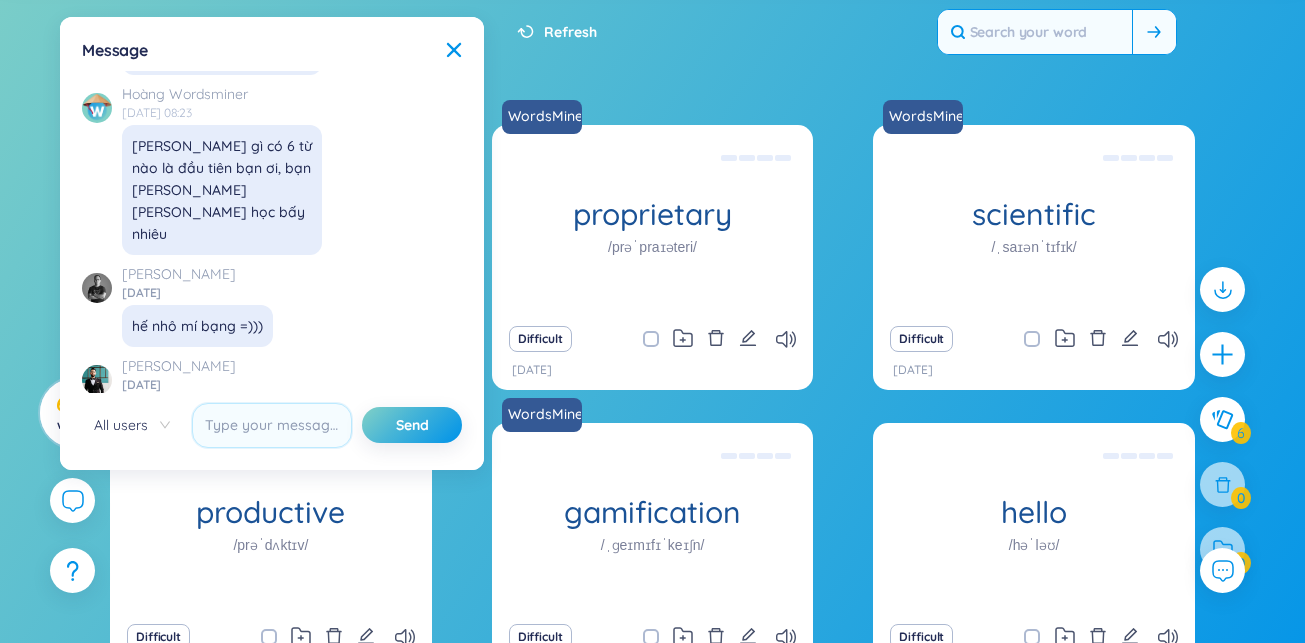 drag, startPoint x: 127, startPoint y: 250, endPoint x: 237, endPoint y: 388, distance: 176.47662 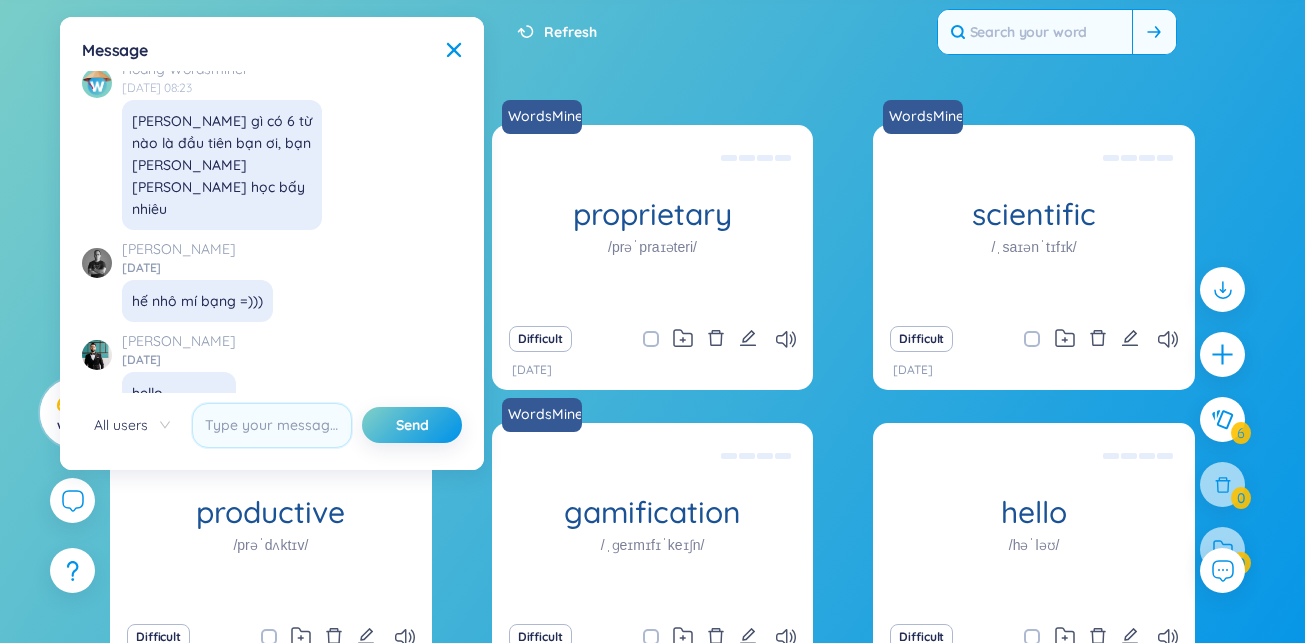 click on "No data to display [PERSON_NAME] [PERSON_NAME] [DATE] 19:00 [PERSON_NAME] [PERSON_NAME] upload tài liệu pdf để dịch ở đâu đó ạ Wordsminer [DATE] 23:16 [PERSON_NAME] từ trên gg nó kêu cần login thì sao mn WordsMiner [DATE] 01:46 Mn [PERSON_NAME] [PERSON_NAME] này học từ vựng [PERSON_NAME] đề đc ko nhỉ Wordsminer [DATE] 21:37 [URL][DOMAIN_NAME] Bot [DATE] 10:52 Hi [PERSON_NAME], you can upload your pdf documents here: Bot [DATE] 10:52 [URL][DOMAIN_NAME] [PERSON_NAME] [DATE] 22:17 this is the best English extension I have ever use. Love it <3 [PERSON_NAME] [DATE] 11:09 mn ơi [PERSON_NAME] hỏi có cách nào đổi được accent đọc ko ạ [PERSON_NAME] [DATE] 22:00 hi [PERSON_NAME] [DATE] 22:00 is there anyone supporting here [PERSON_NAME] [DATE] 22:00 :D Xê Na [DATE] 09:28 why when I click on the word it is not show translate? [PERSON_NAME] [PERSON_NAME] [DATE] 14:47 Đổi accent được nhé [PERSON_NAME] [PERSON_NAME] [DATE] 14:52 [PERSON_NAME] [PERSON_NAME] [DATE] 14:58 Bot Bot f" at bounding box center (272, 232) 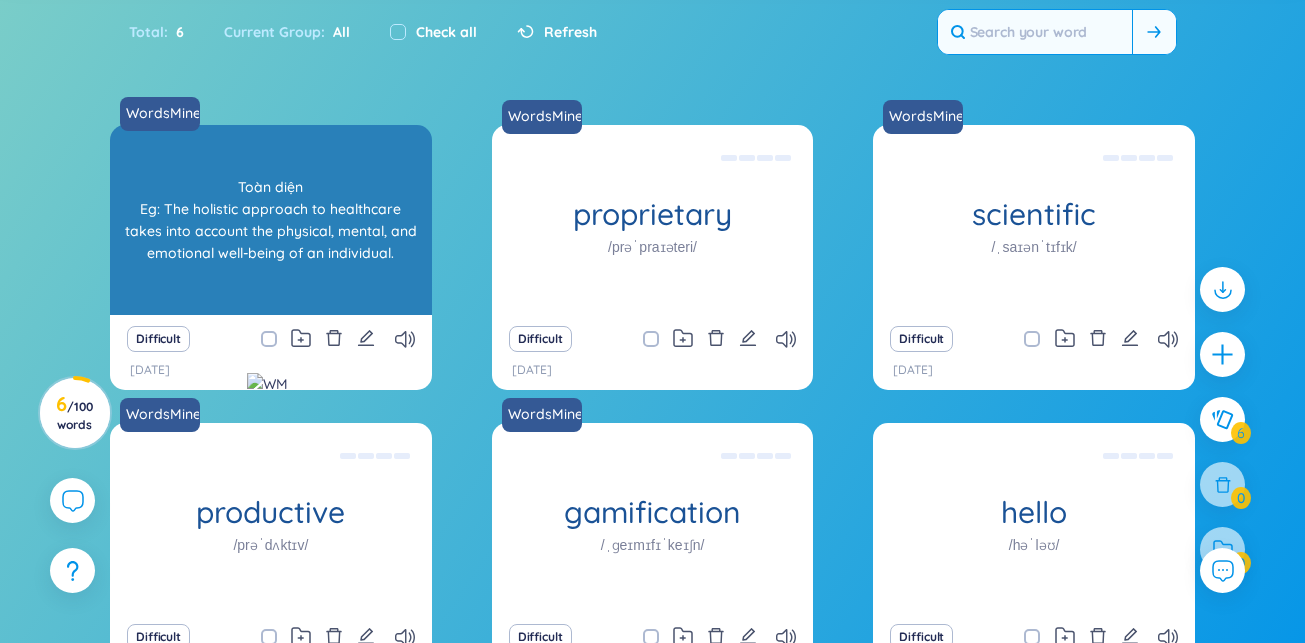 scroll, scrollTop: 22918, scrollLeft: 0, axis: vertical 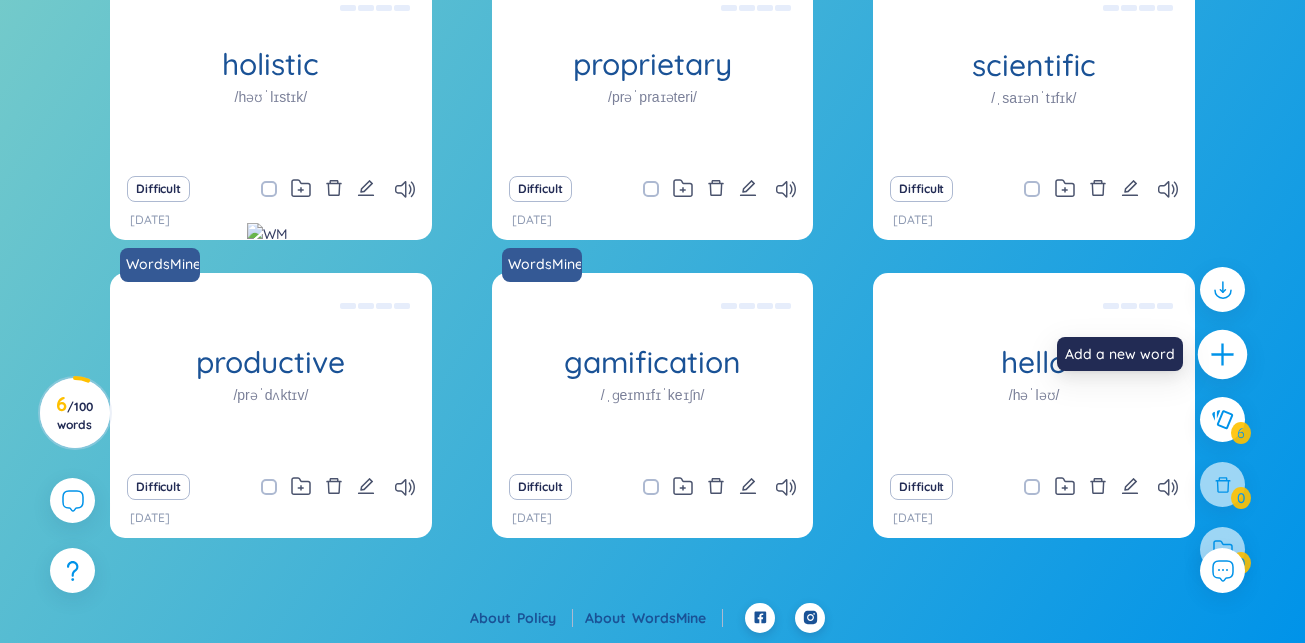 click 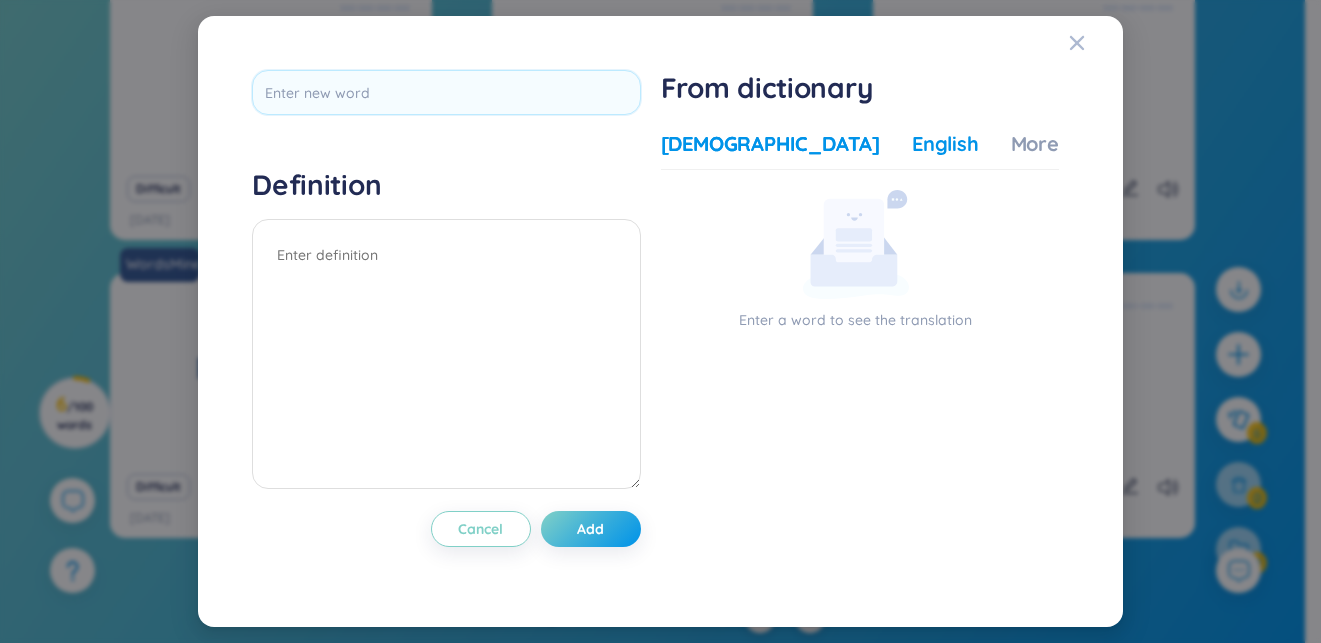 click on "English" at bounding box center [945, 144] 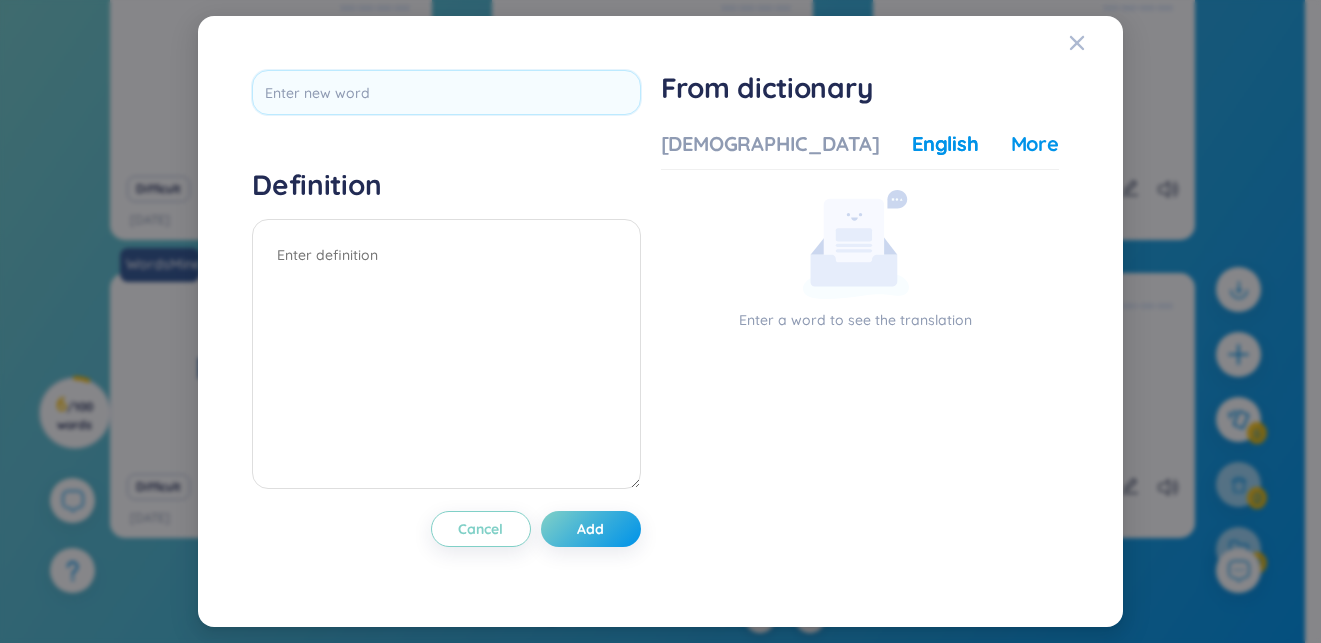 click on "More examples" at bounding box center [1083, 144] 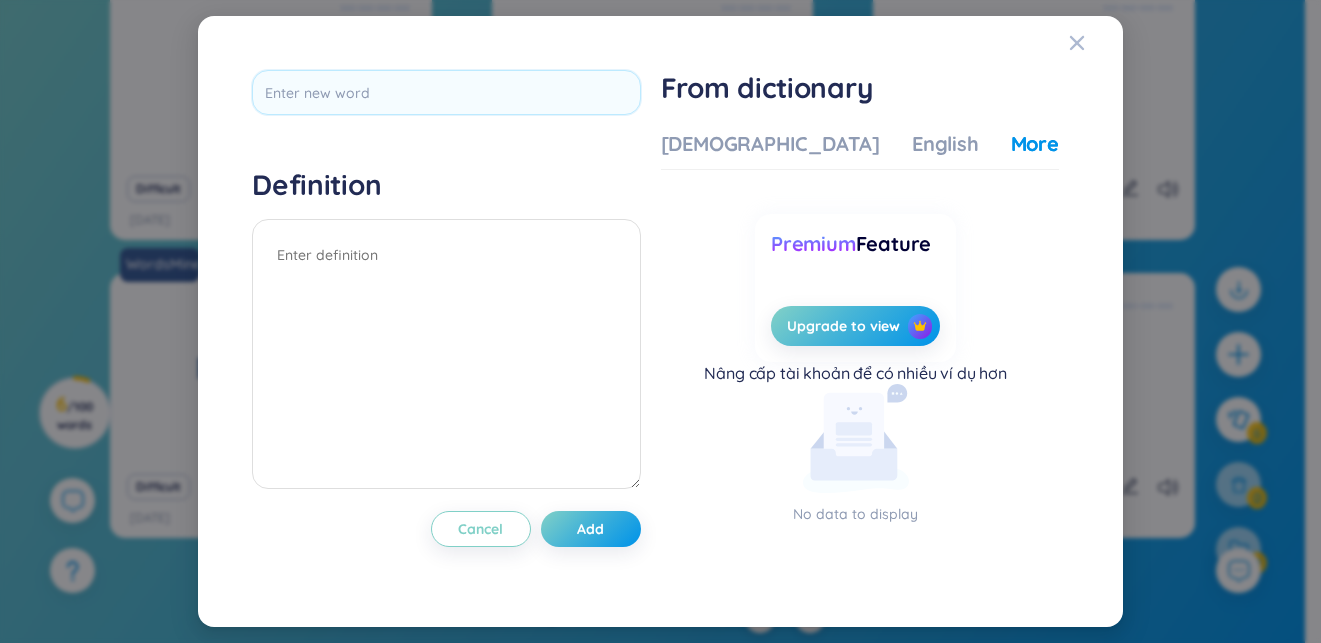 click at bounding box center [446, 99] 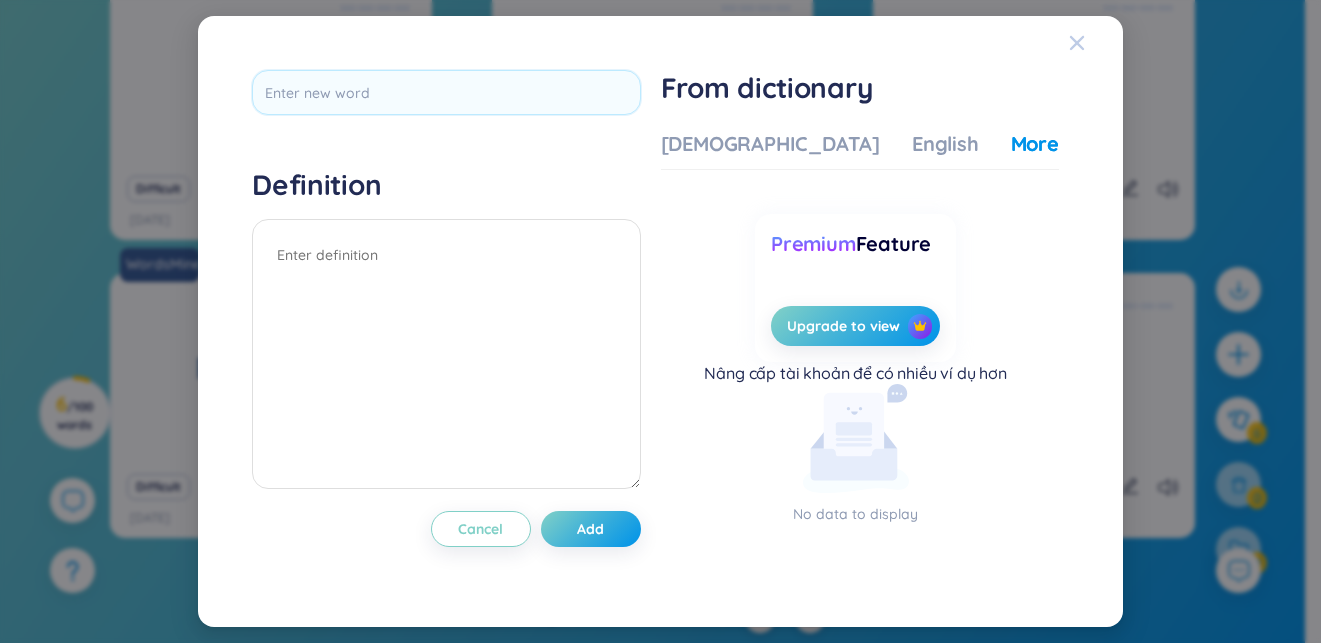 click 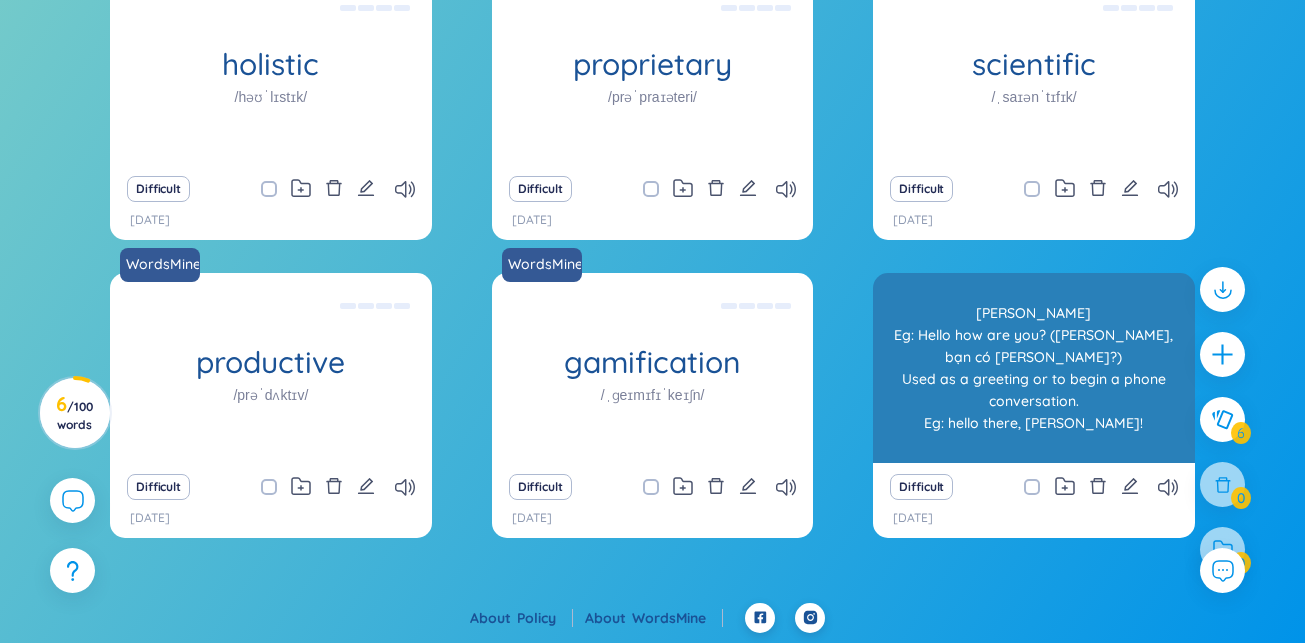 scroll, scrollTop: 0, scrollLeft: 0, axis: both 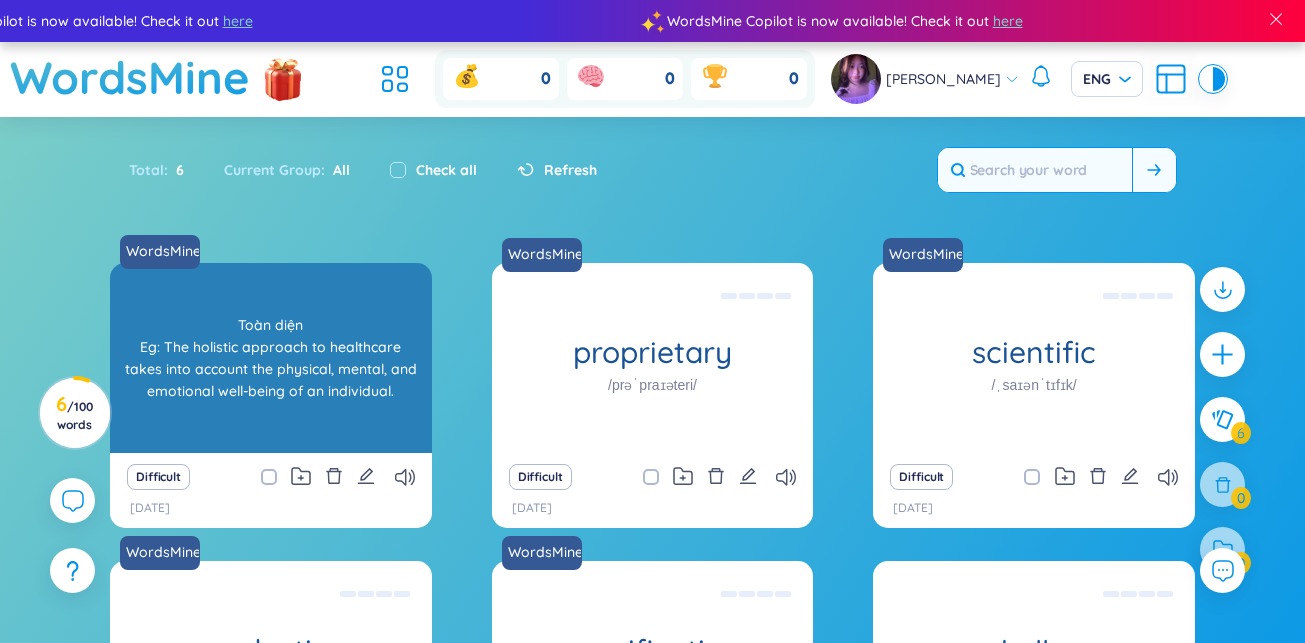 click on "holistic /həʊˈlɪstɪk/" at bounding box center [271, 358] 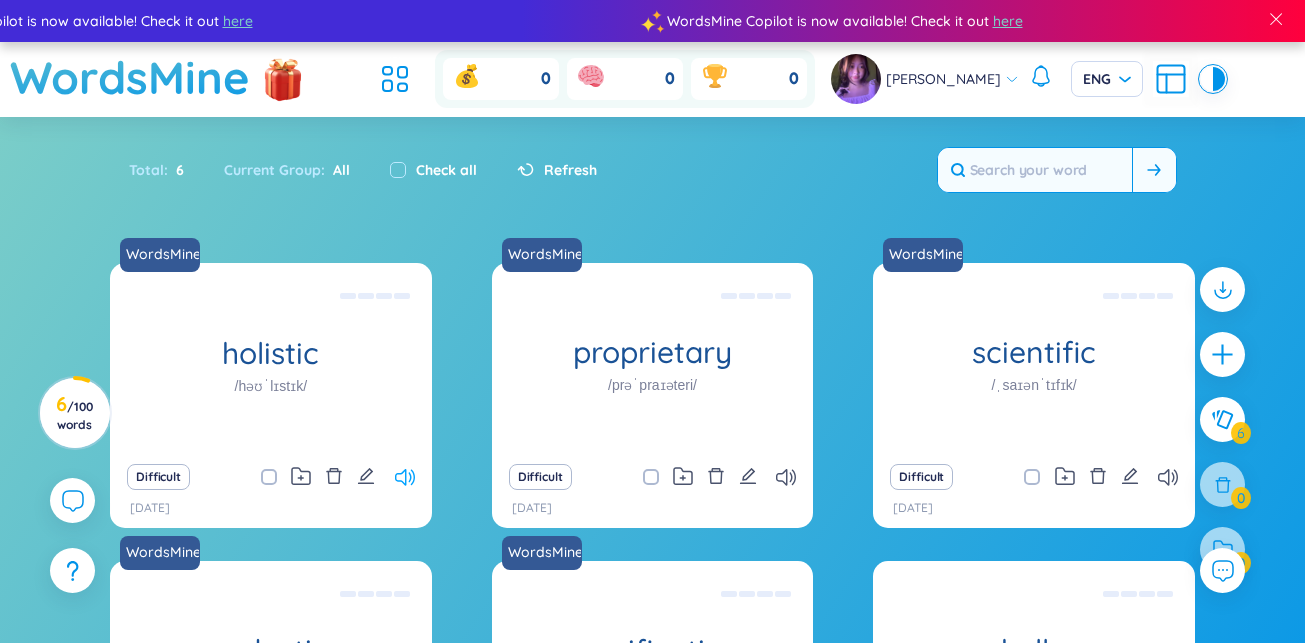 click 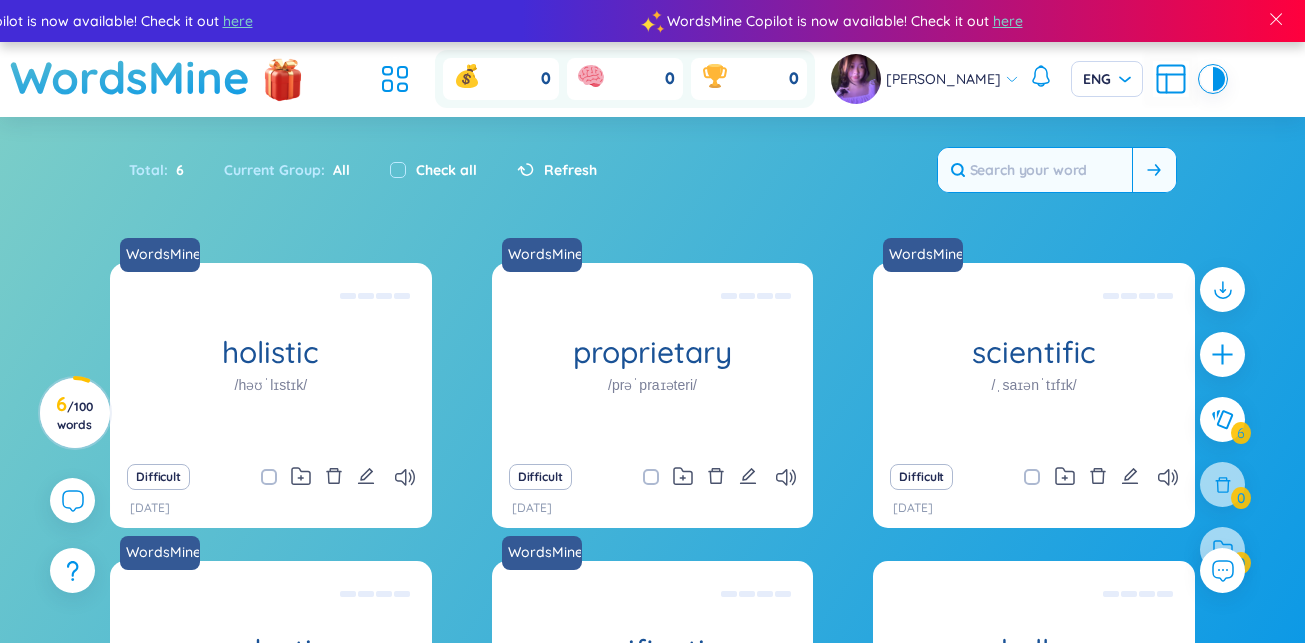 click on "Refresh" at bounding box center (570, 170) 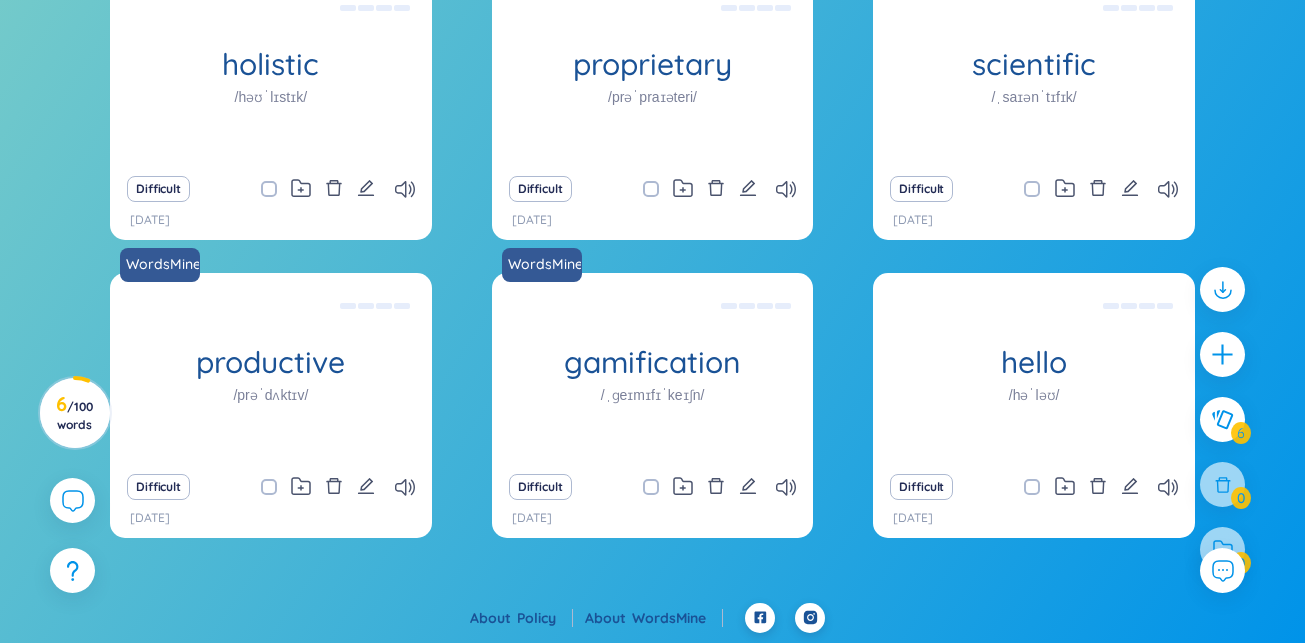 scroll, scrollTop: 0, scrollLeft: 0, axis: both 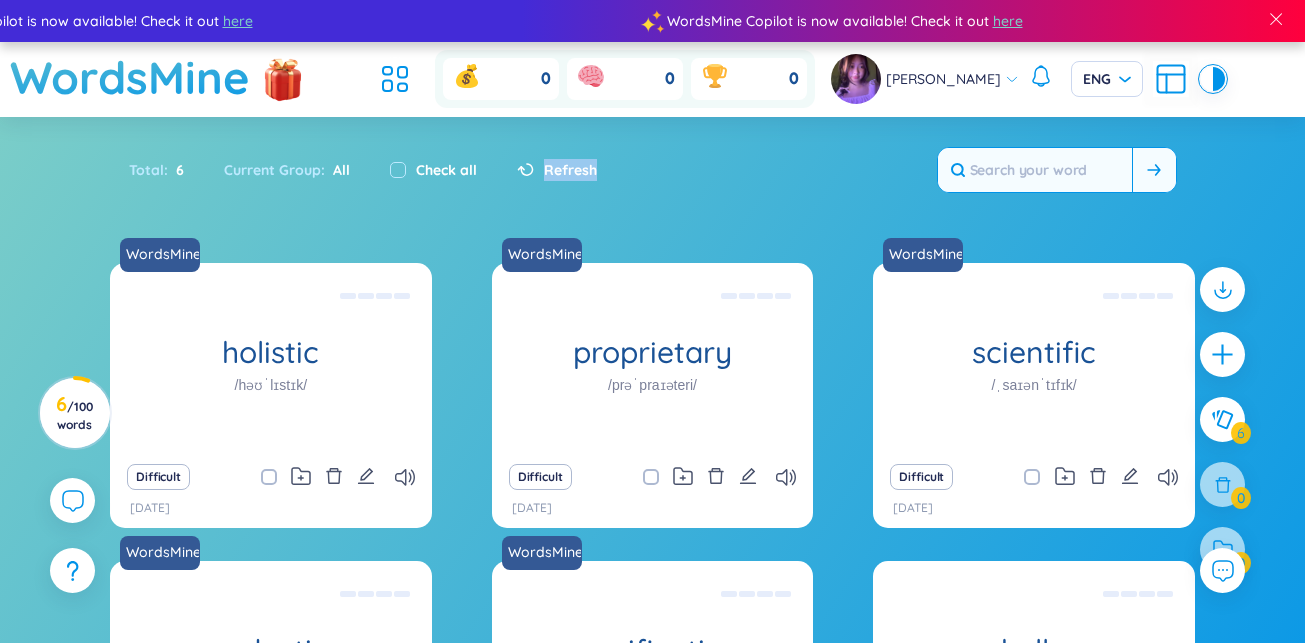 drag, startPoint x: 603, startPoint y: 171, endPoint x: 539, endPoint y: 171, distance: 64 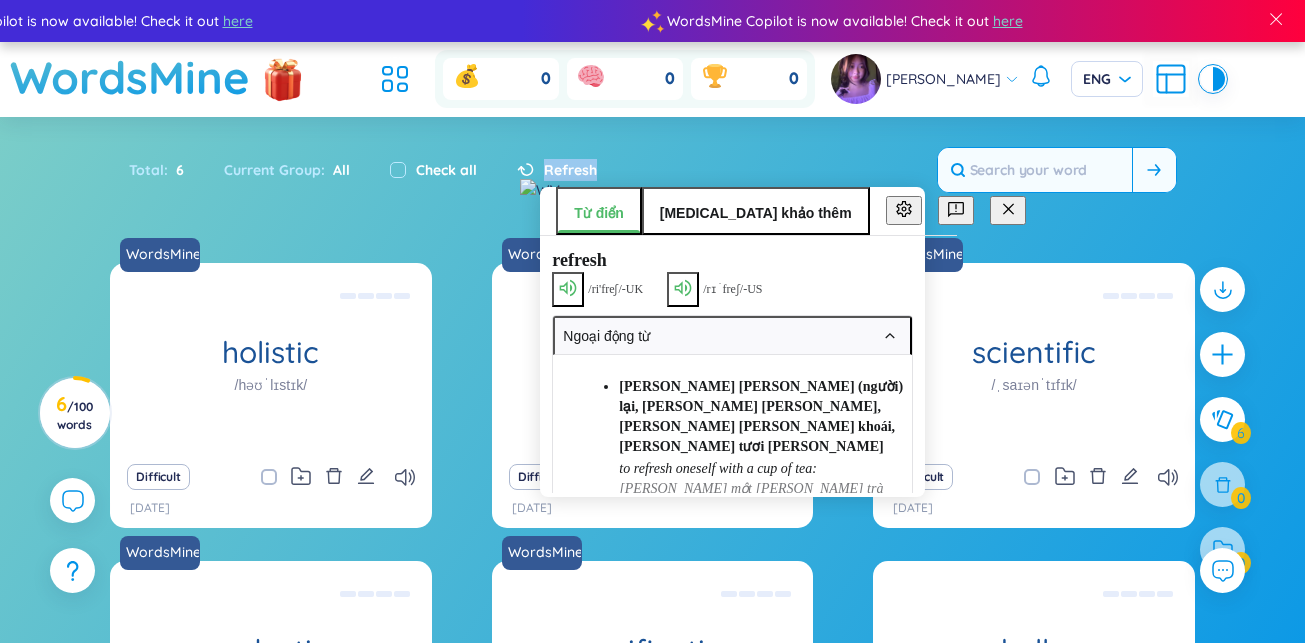 click on "[PERSON_NAME] [PERSON_NAME] (người) lại, [PERSON_NAME] [PERSON_NAME], [PERSON_NAME] [PERSON_NAME] khoái, [PERSON_NAME] tươi [PERSON_NAME]" 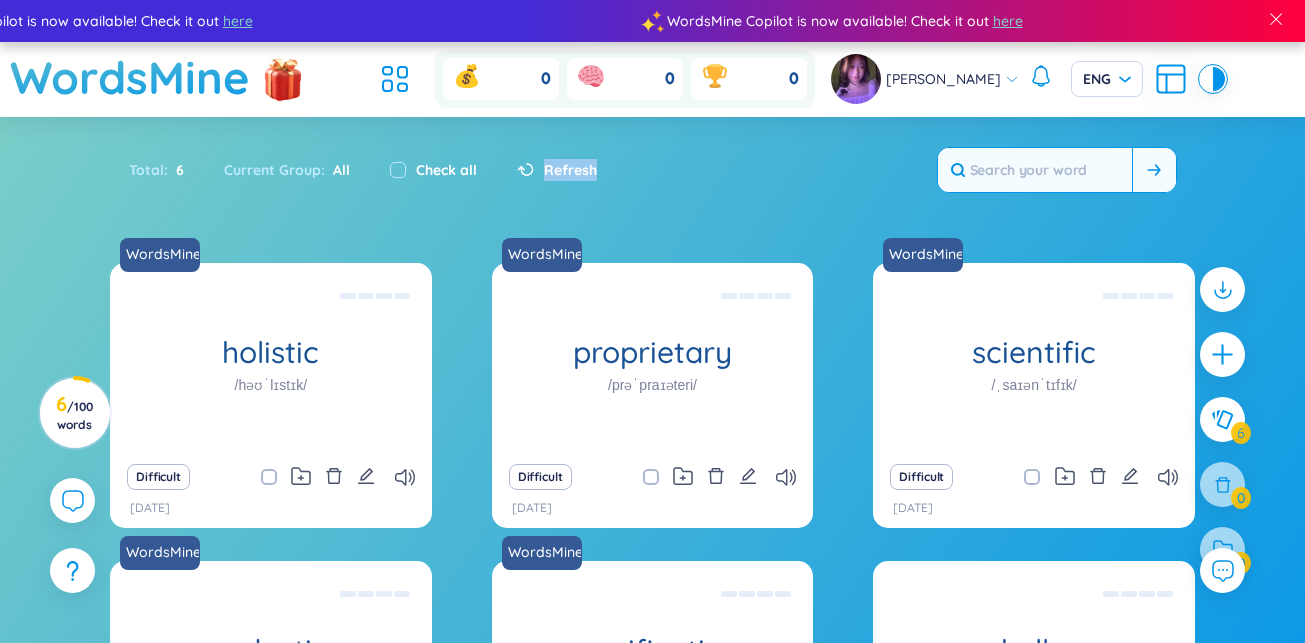 drag, startPoint x: 536, startPoint y: 173, endPoint x: 599, endPoint y: 175, distance: 63.03174 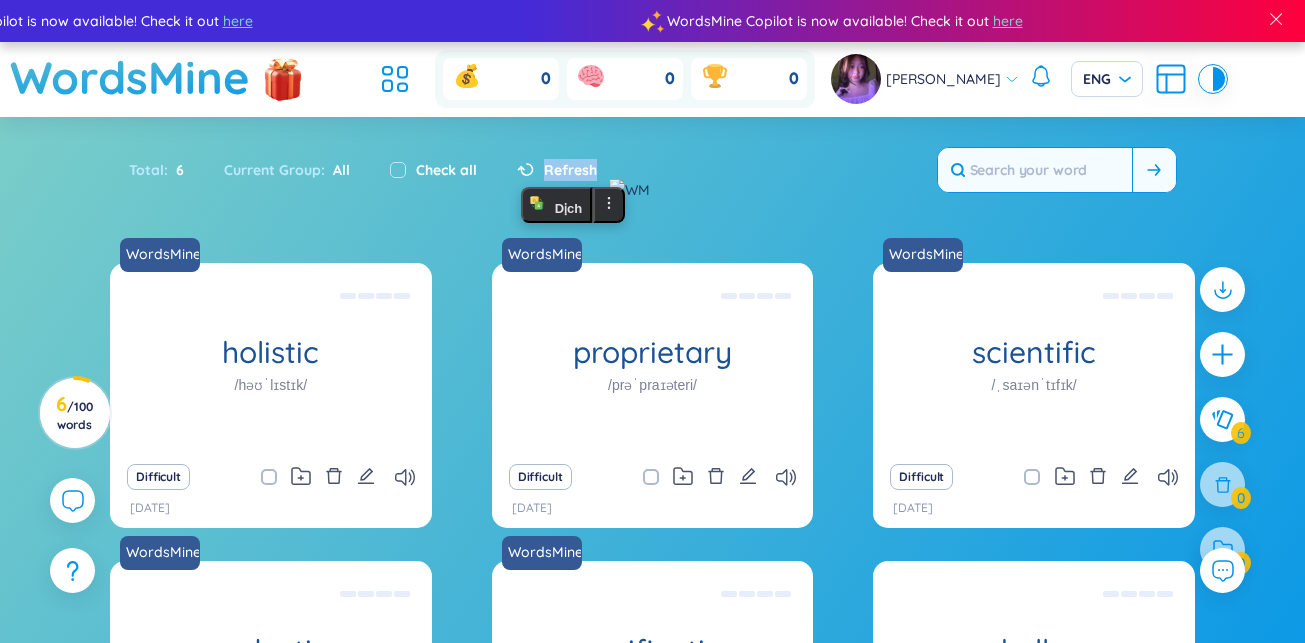click on "Sort Alphabet Ascending Alphabet Descending Time-based Ascending Time-based Descending Group All [DATE] This week Difficult word Folders Word level New Hard Medium Easy Super easy Density Eco Roomy Cozy Preferences Flip Paging Show Source Show group name Looks like you don't have extension installed! In order for WordsMine to work, you'll need to add the WordsMine extension to your browser.   Download WordsMine for free Total :       6 Current Group :     All Check all   Refresh WordsMine holistic /həʊˈlɪstɪk/ [PERSON_NAME]
Eg: The holistic approach to healthcare takes into account the physical, mental, and emotional well-being of an individual. Difficult [DATE] WordsMine proprietary /prəˈpraɪəteri/ Độc [PERSON_NAME]
Eg: The company developed a proprietary software solution that gives them a competitive advantage in the market. Difficult [DATE] WordsMine scientific /ˌsaɪənˈtɪfɪk/ Difficult [DATE] WordsMine productive /prəˈdʌktɪv/ Difficult [DATE] WordsMine gamification Difficult 6" at bounding box center [652, 504] 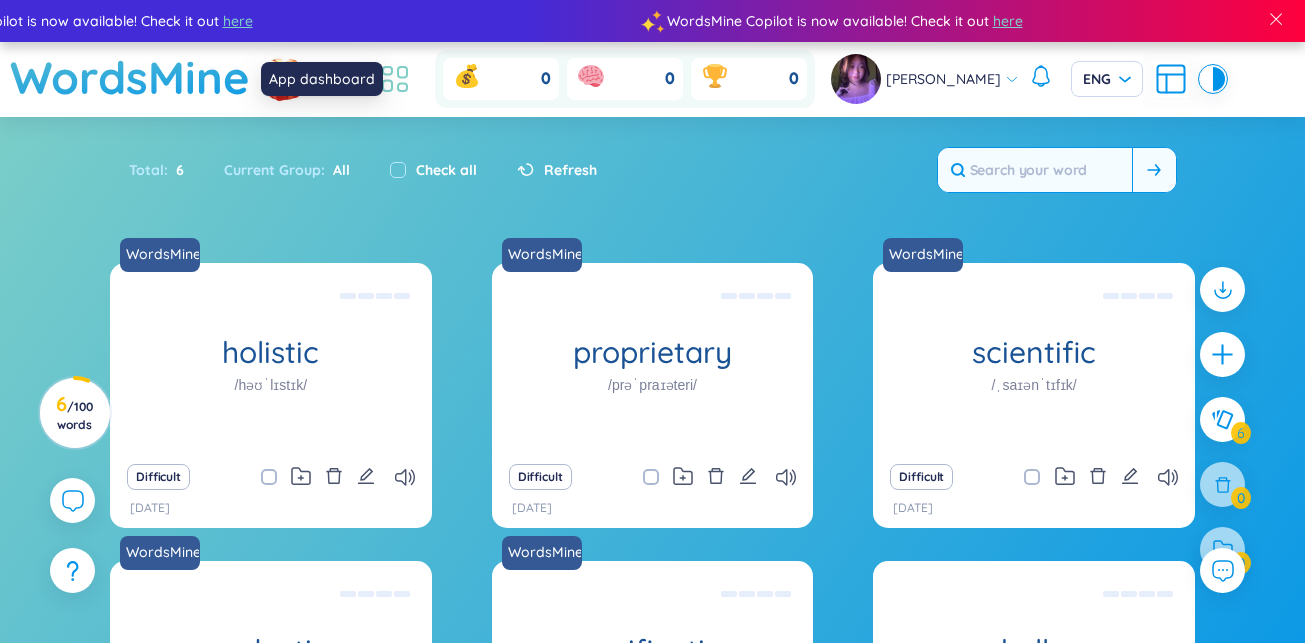click 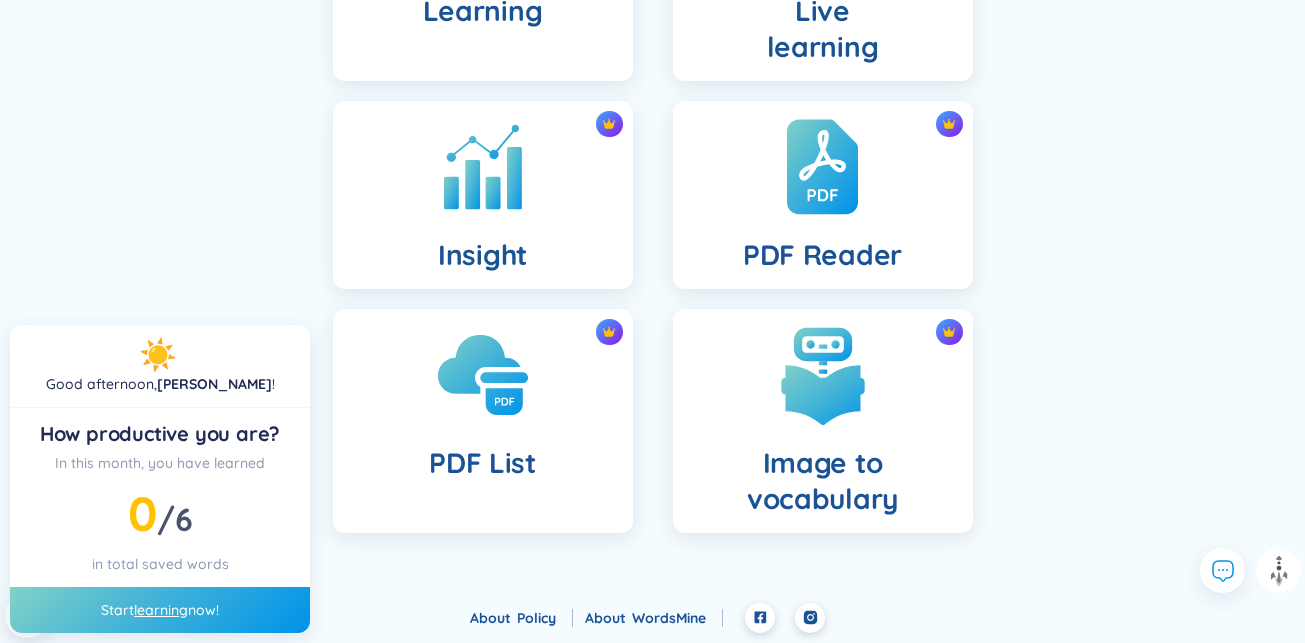 scroll, scrollTop: 0, scrollLeft: 0, axis: both 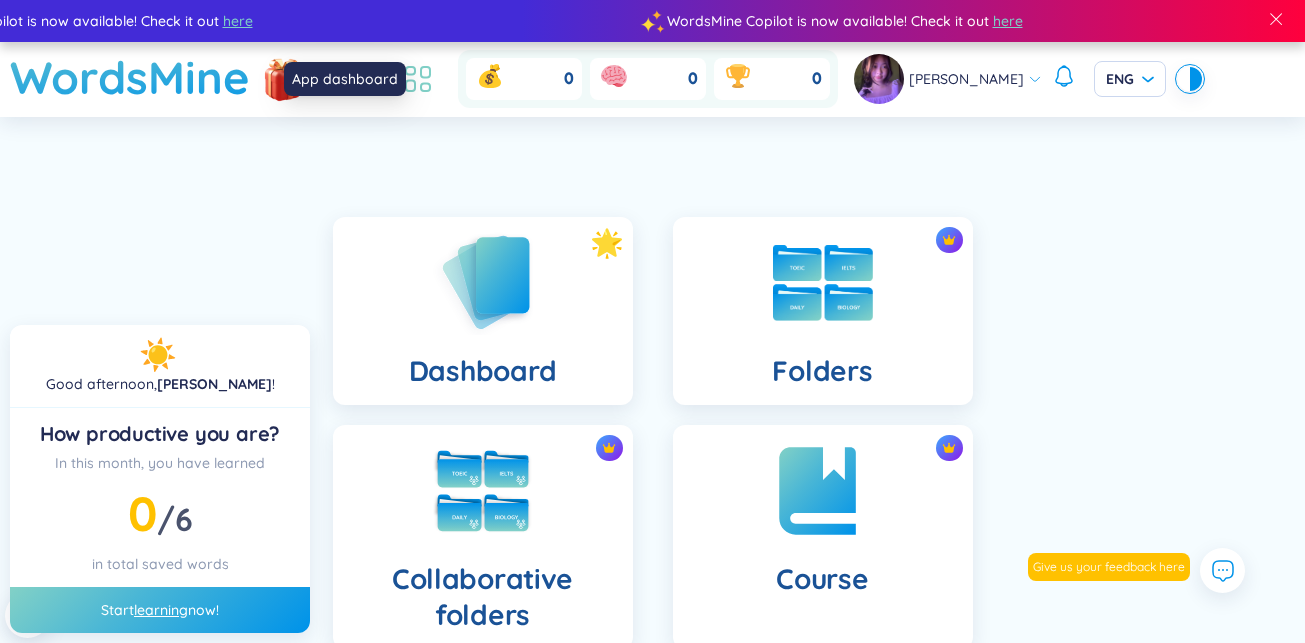 click 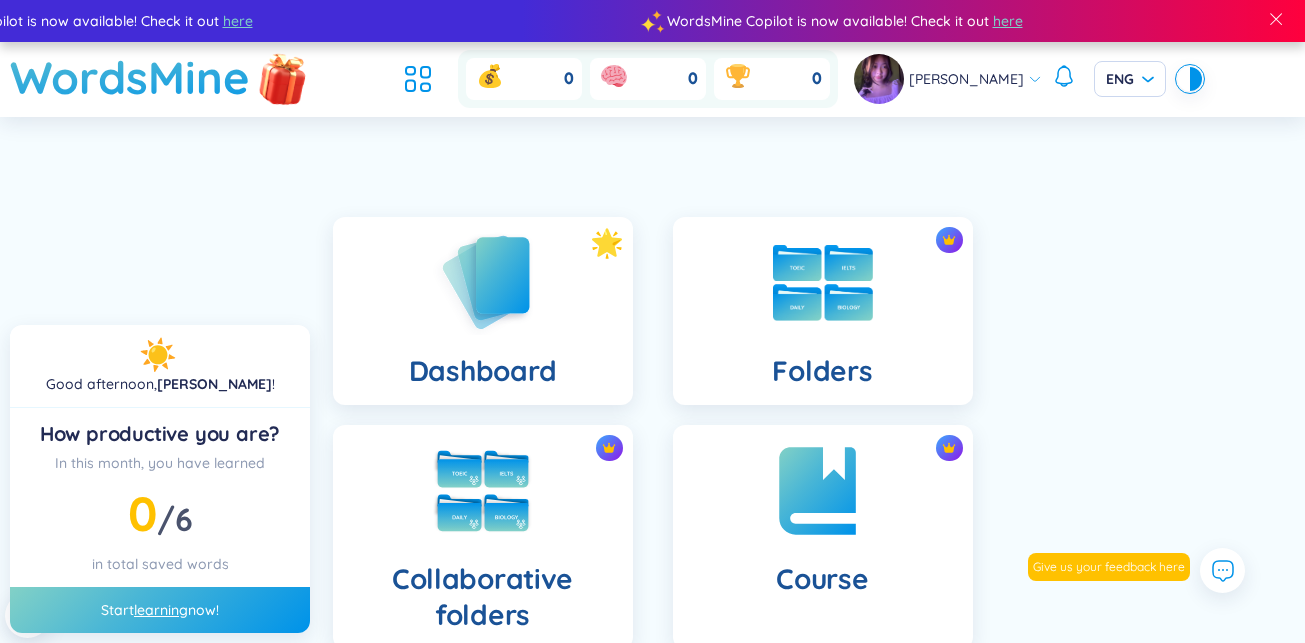 click at bounding box center (283, 77) 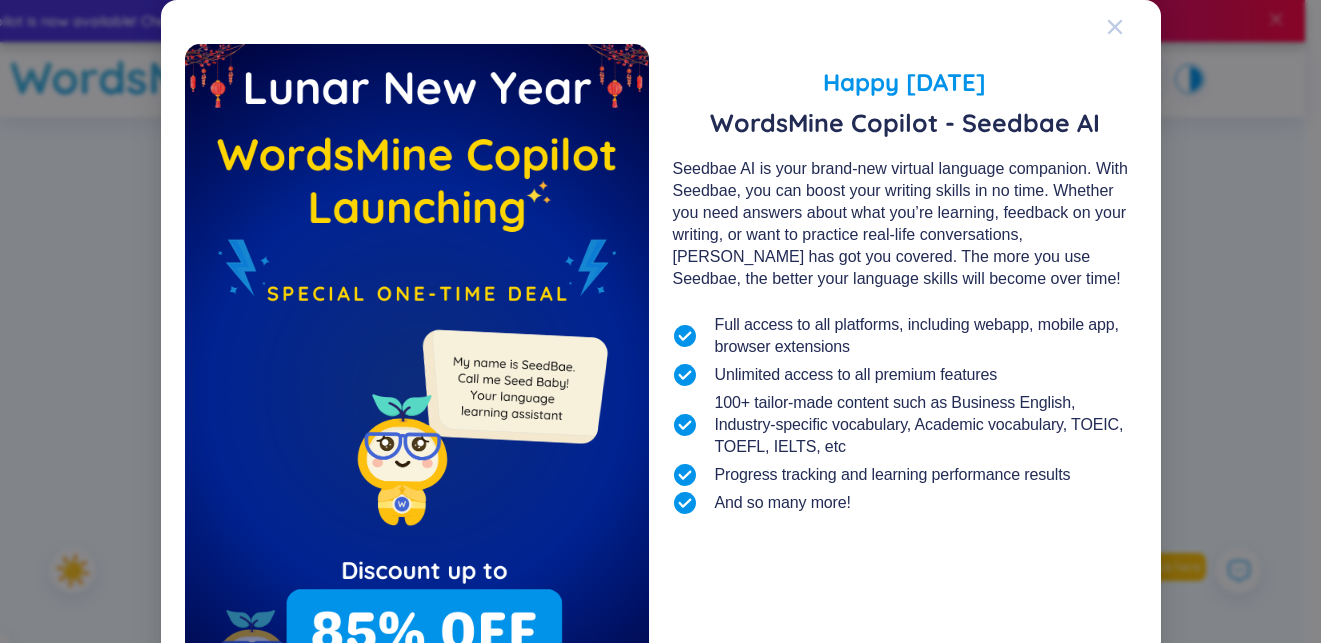 click at bounding box center (1115, 27) 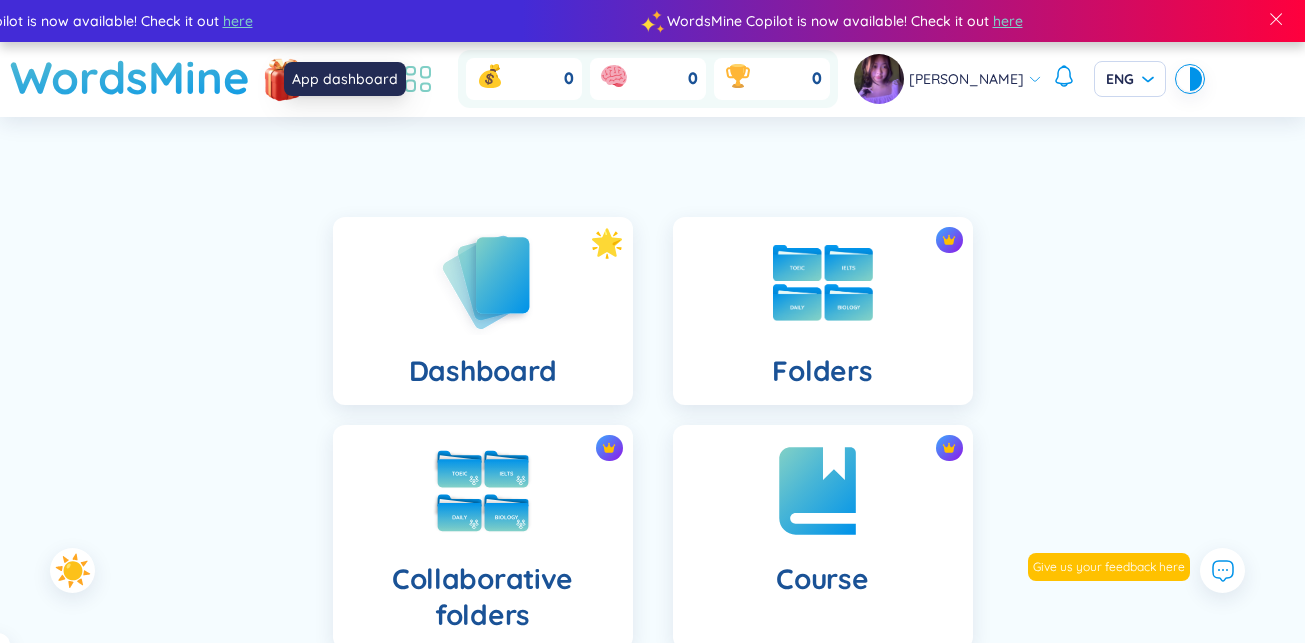 click 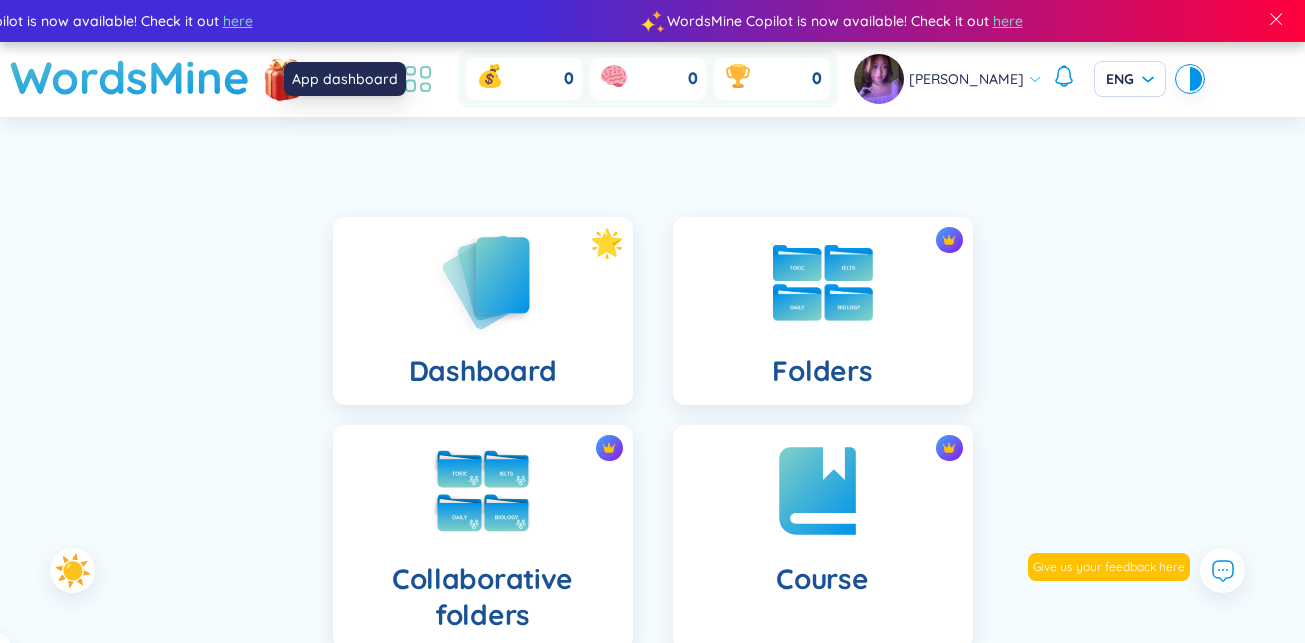 click 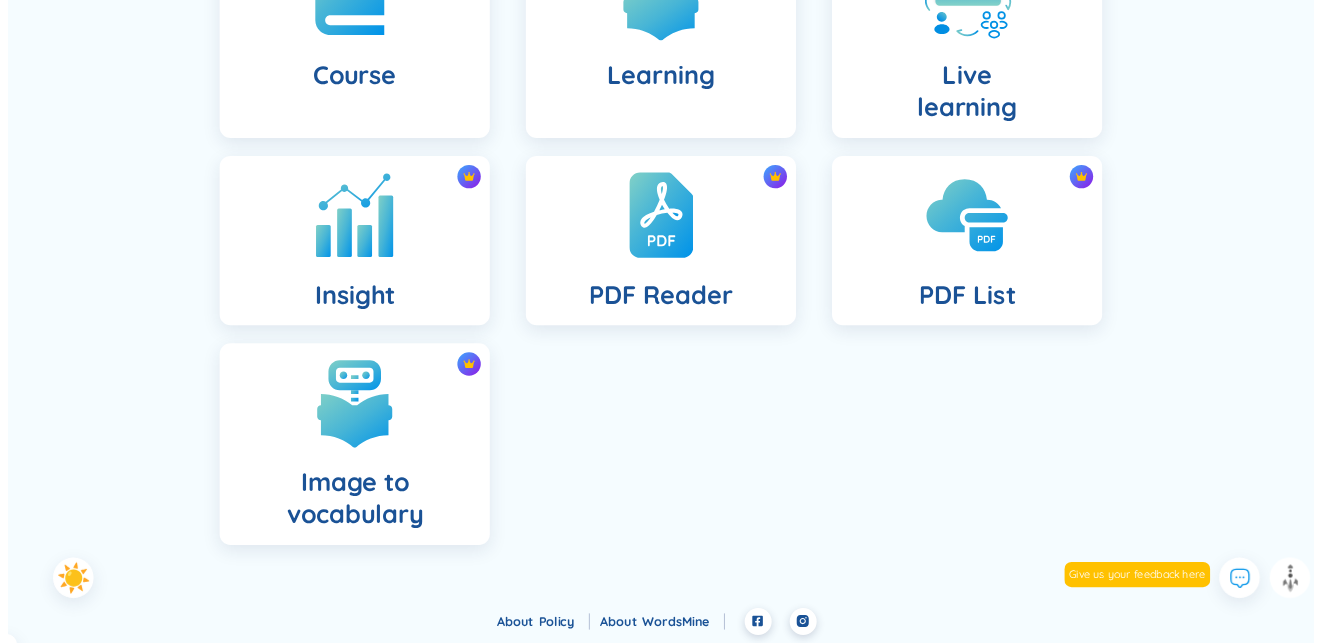 scroll, scrollTop: 0, scrollLeft: 0, axis: both 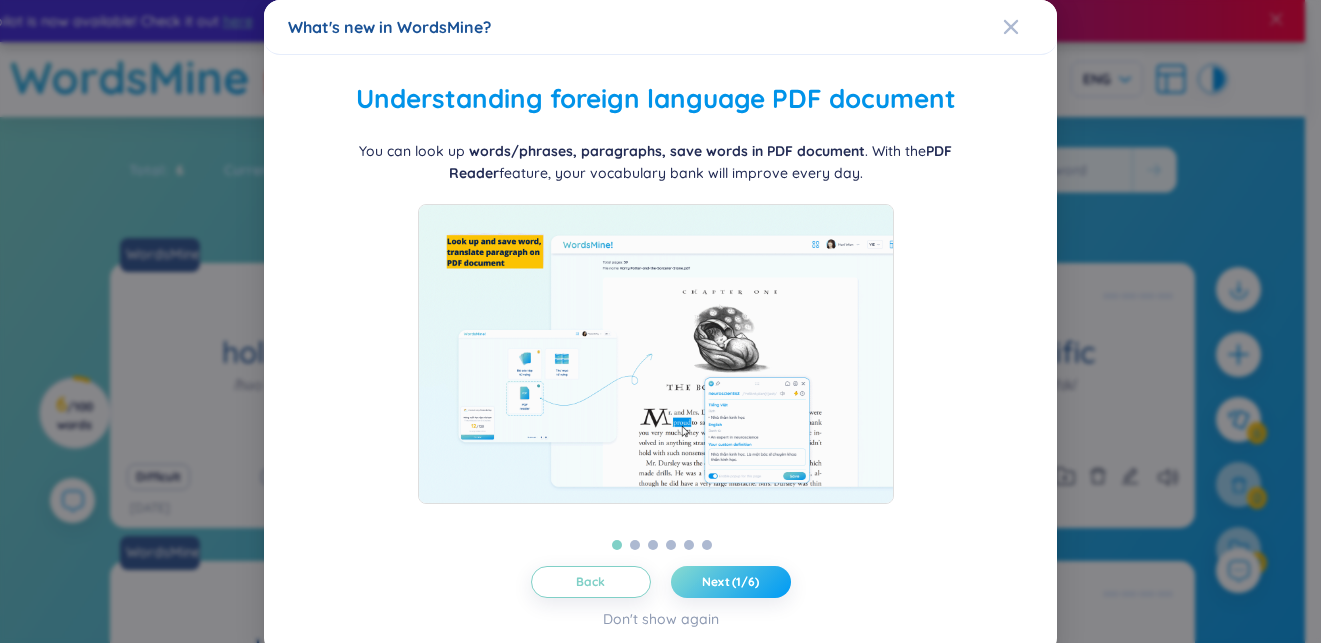 click on "Next (1/6)" at bounding box center (731, 582) 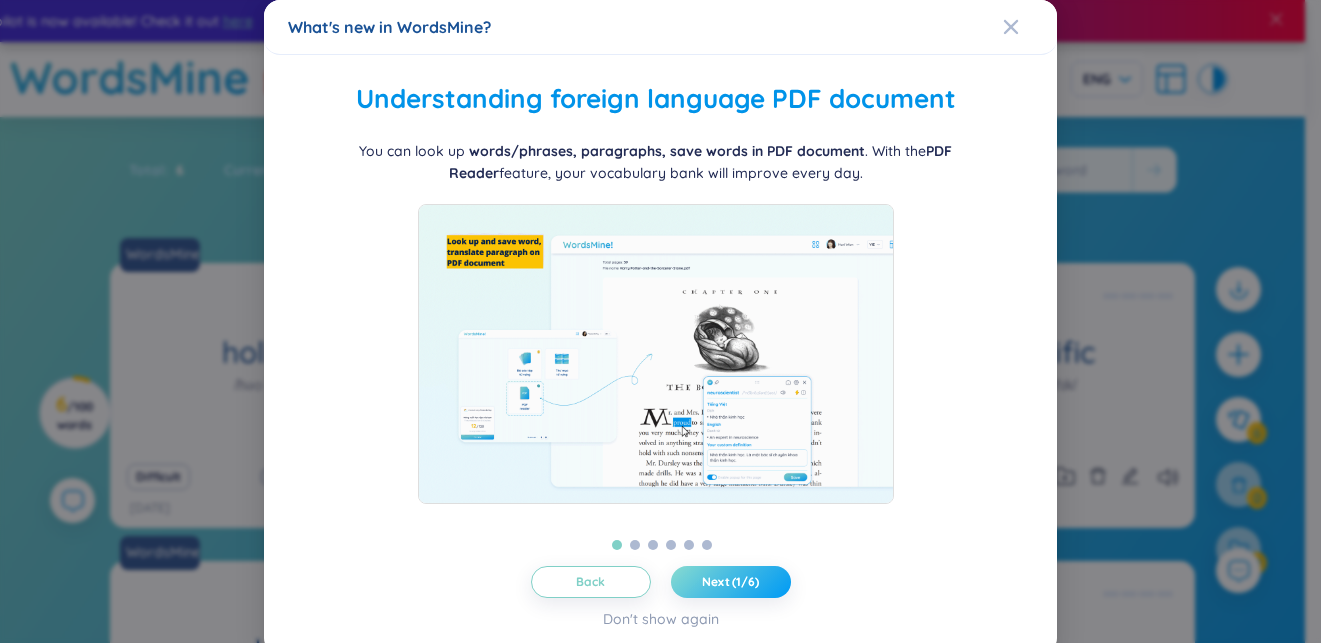 click on "Next (1/6)" at bounding box center (731, 582) 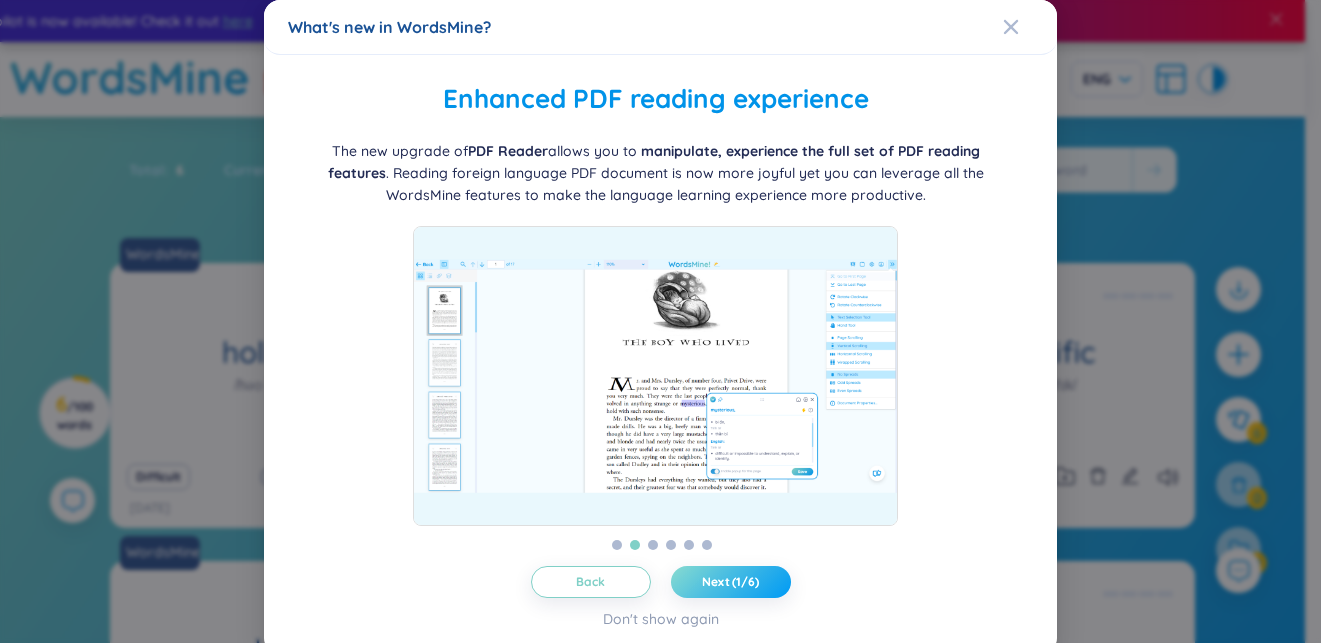 click on "Next (1/6)" at bounding box center (731, 582) 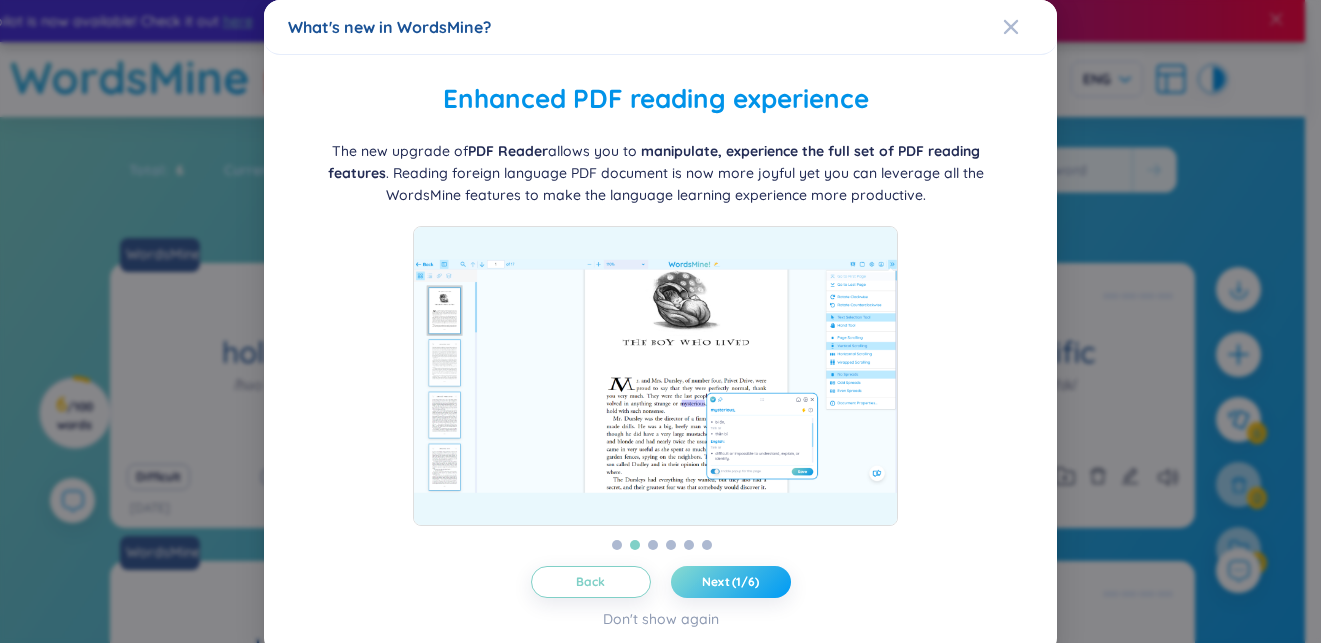 click on "Next (1/6)" at bounding box center (731, 582) 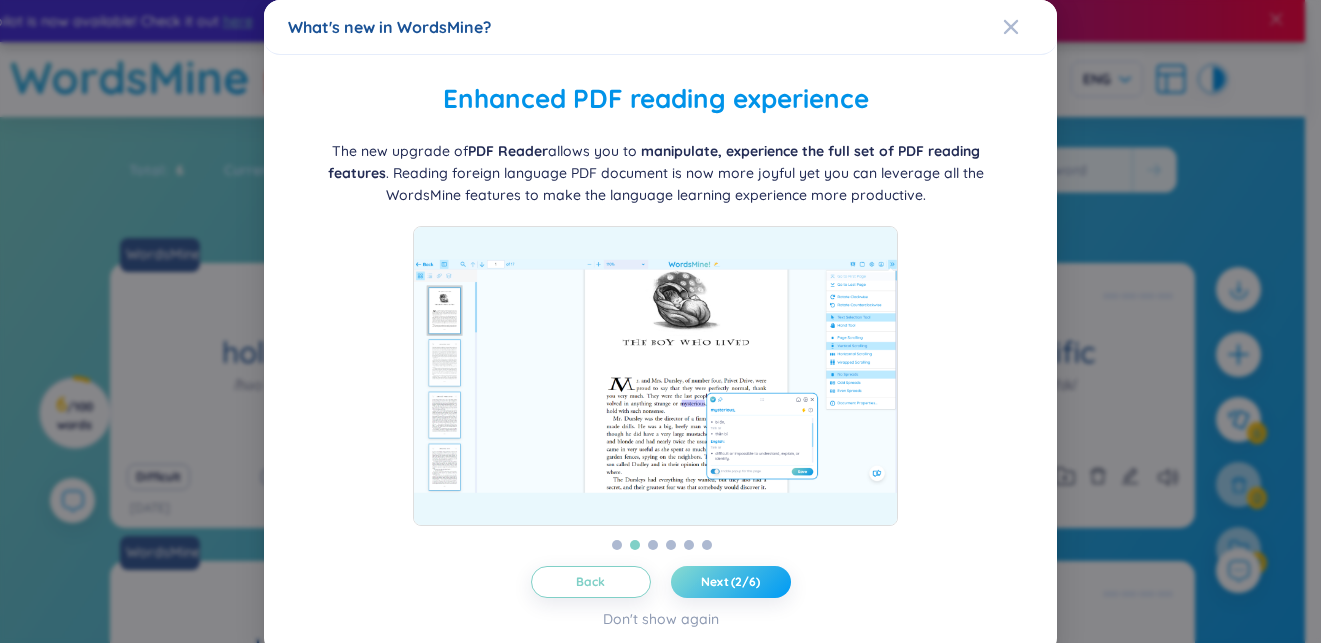 click on "Next (2/6)" at bounding box center [731, 582] 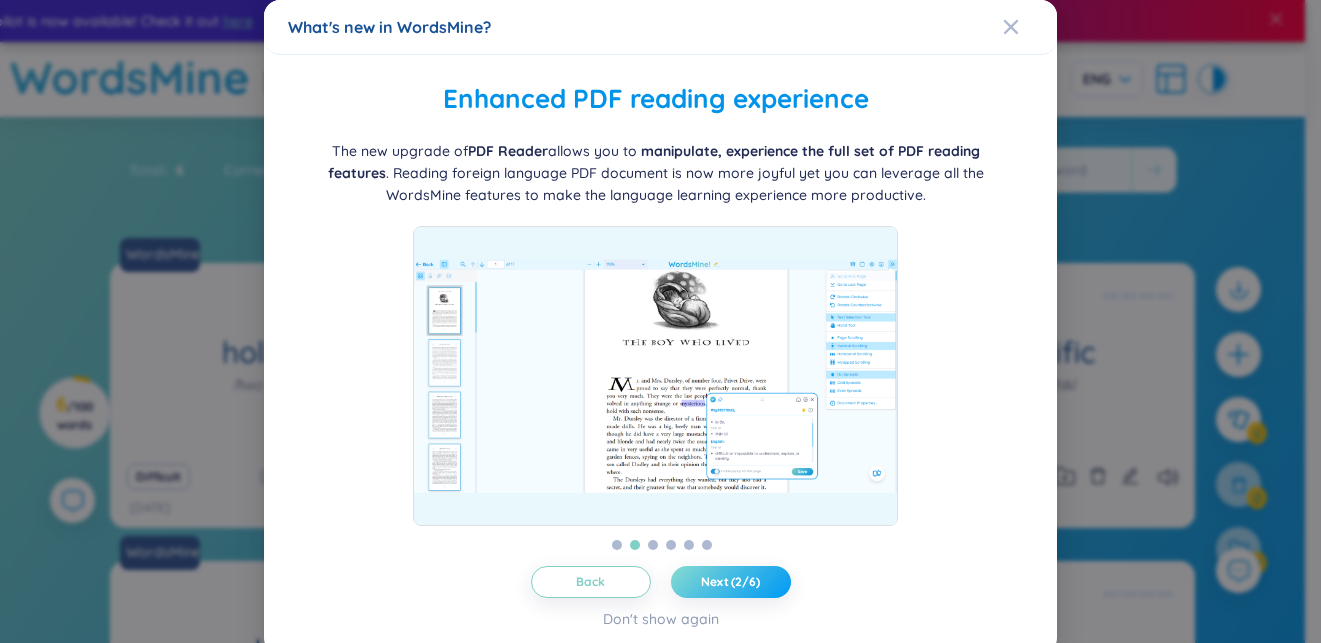 click on "Next (2/6)" at bounding box center (731, 582) 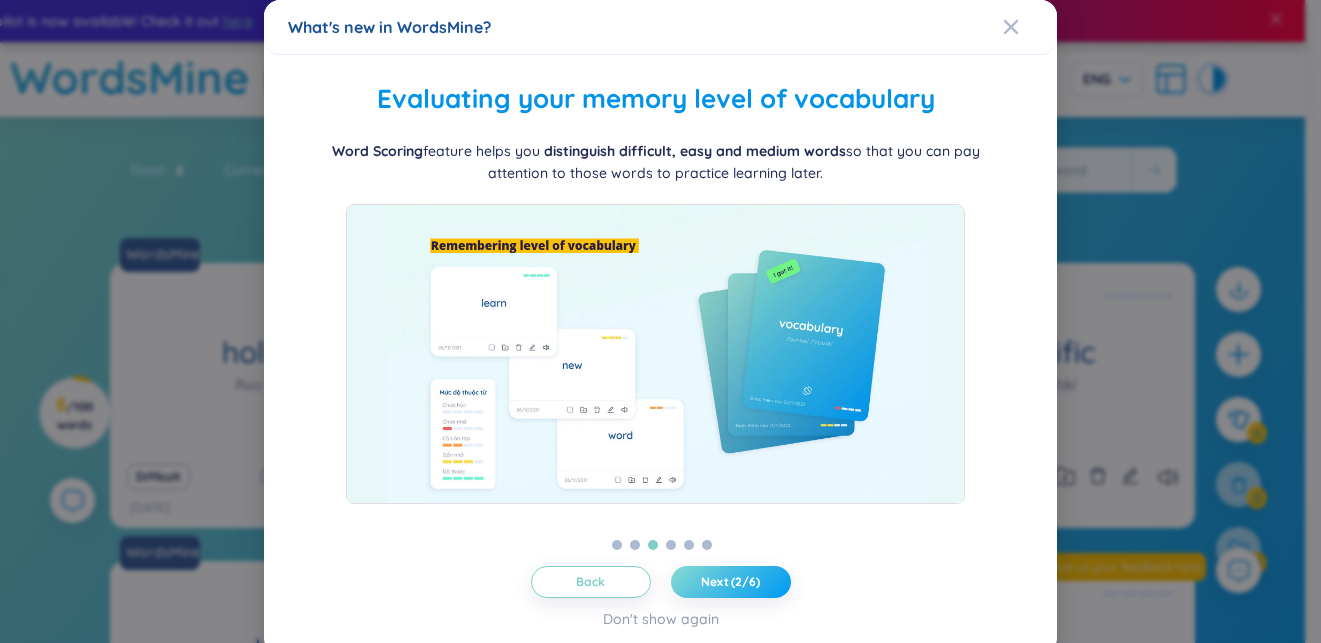 click on "Next (2/6)" at bounding box center (731, 582) 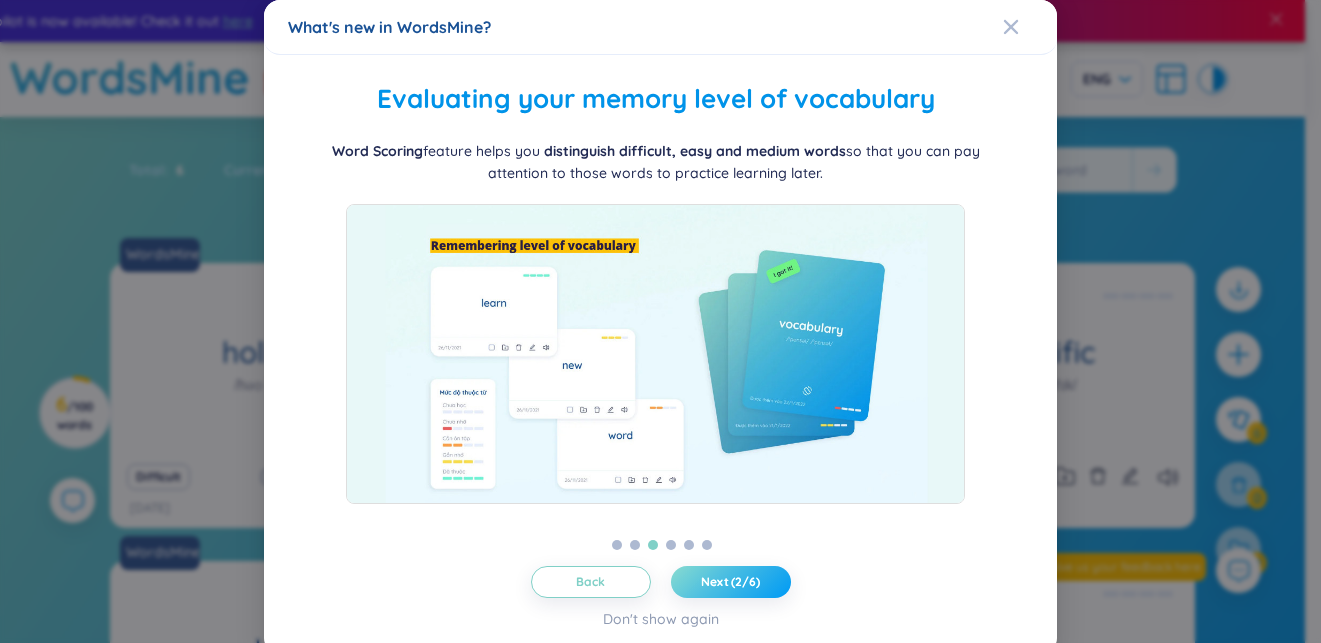 click on "Next (2/6)" at bounding box center (731, 582) 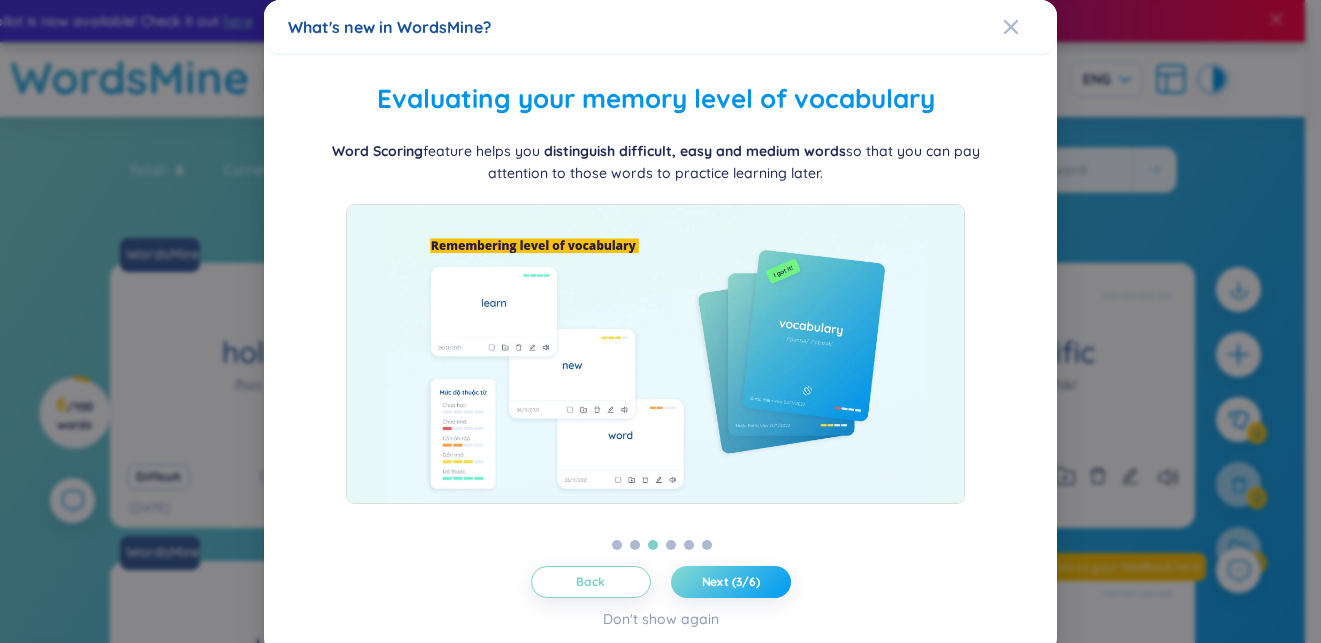click on "Next (3/6)" at bounding box center [731, 582] 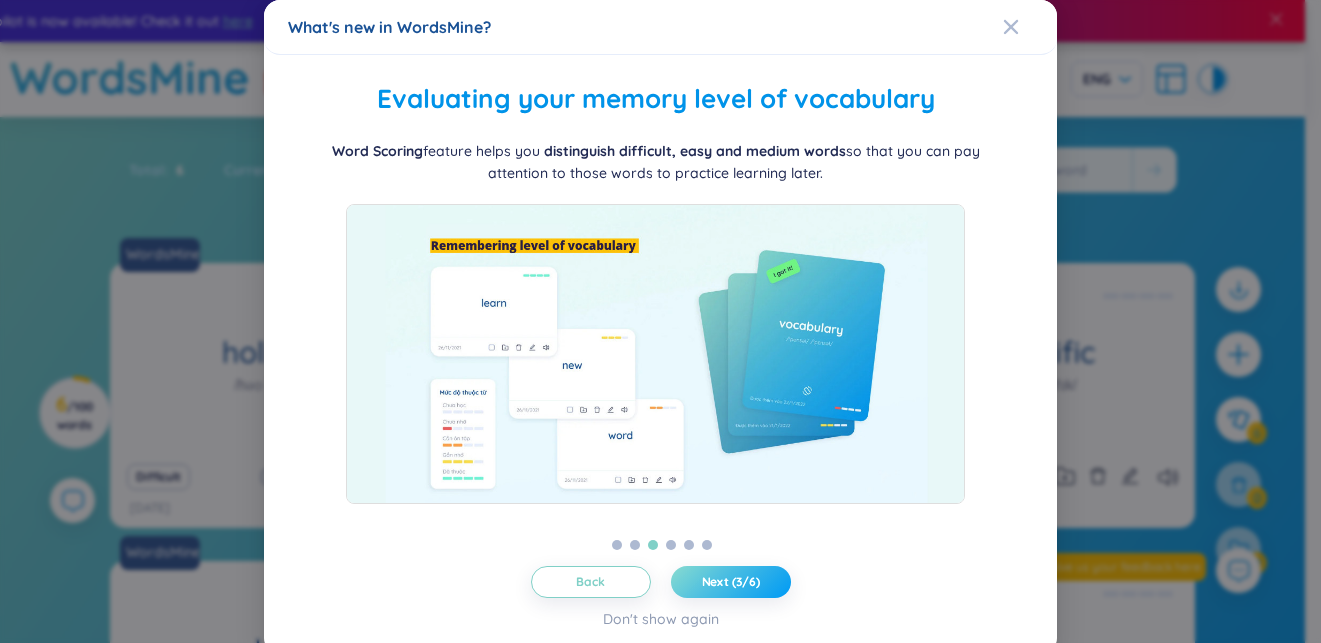 click on "Next (3/6)" at bounding box center [731, 582] 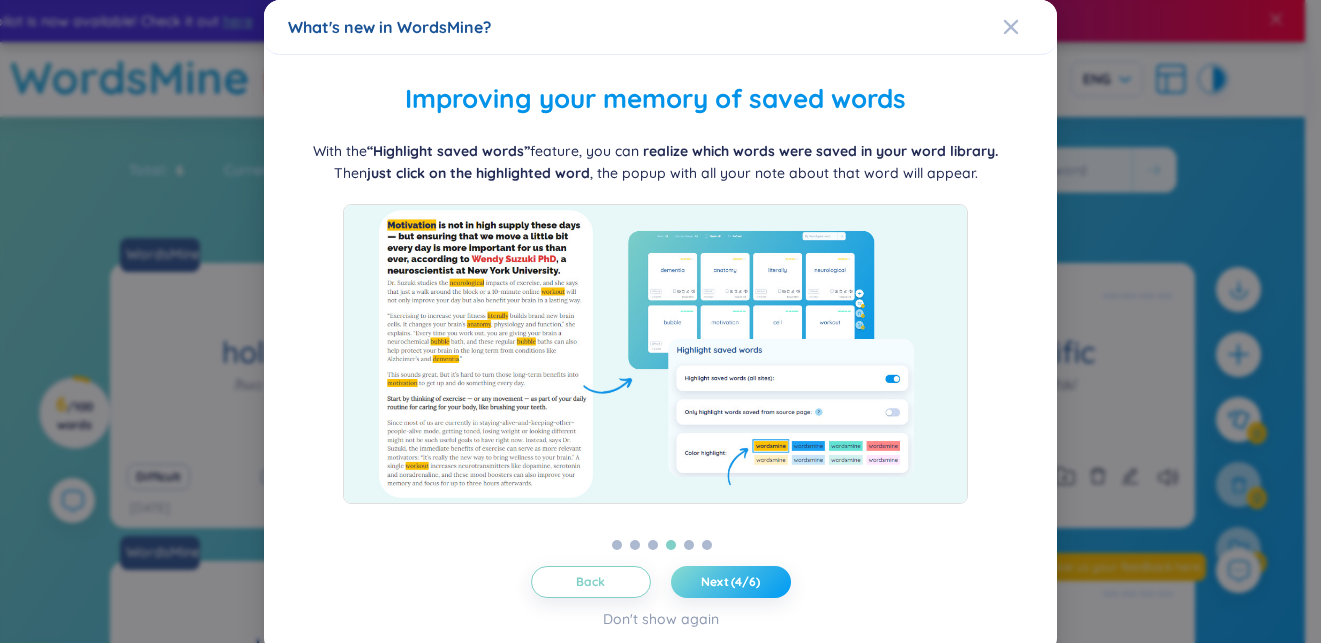click on "Next (4/6)" at bounding box center (731, 582) 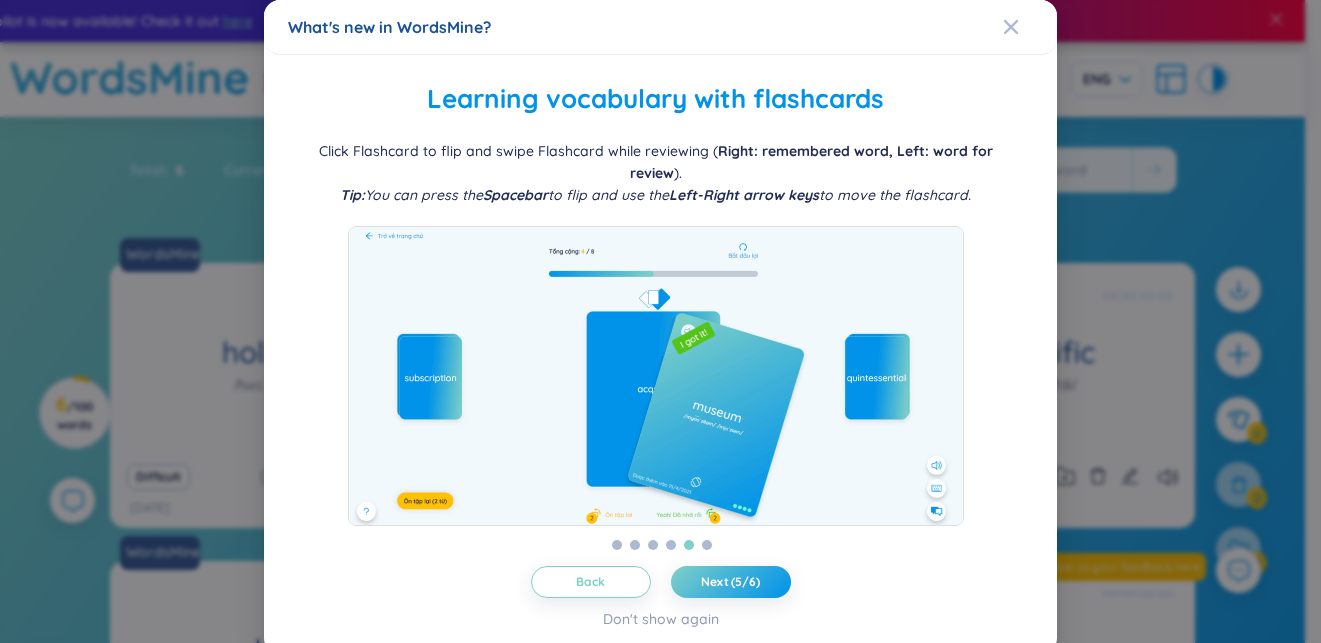 click at bounding box center [656, 376] 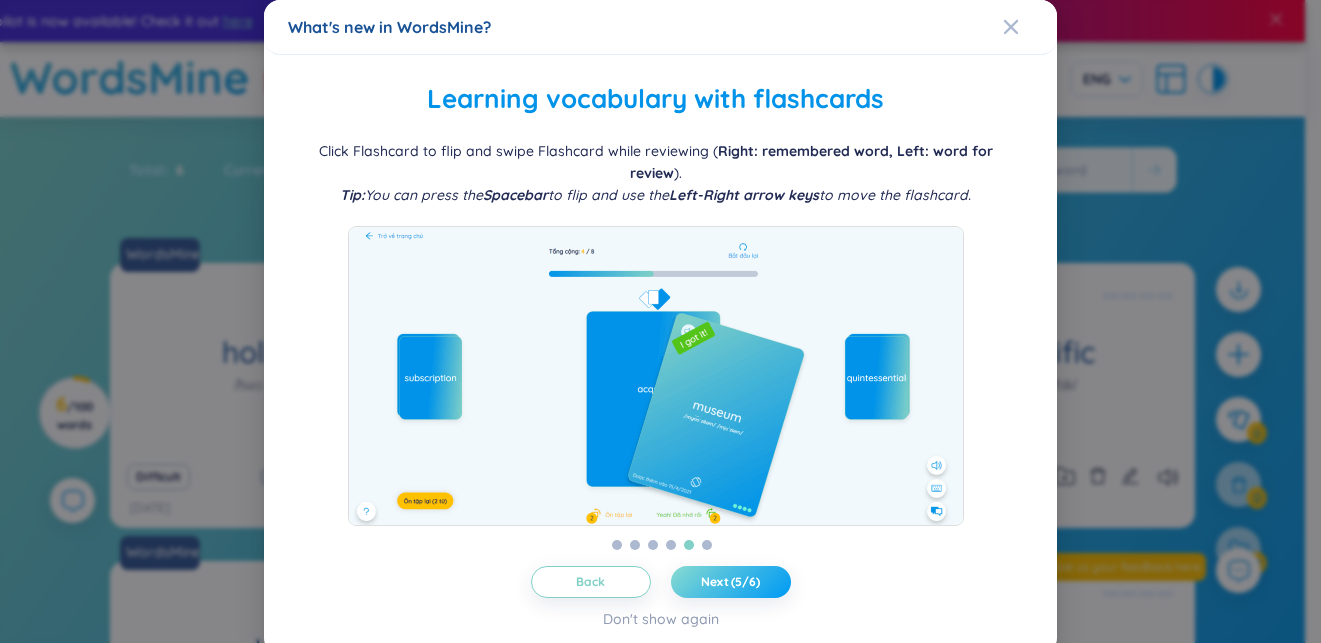 click on "Next (5/6)" at bounding box center (730, 582) 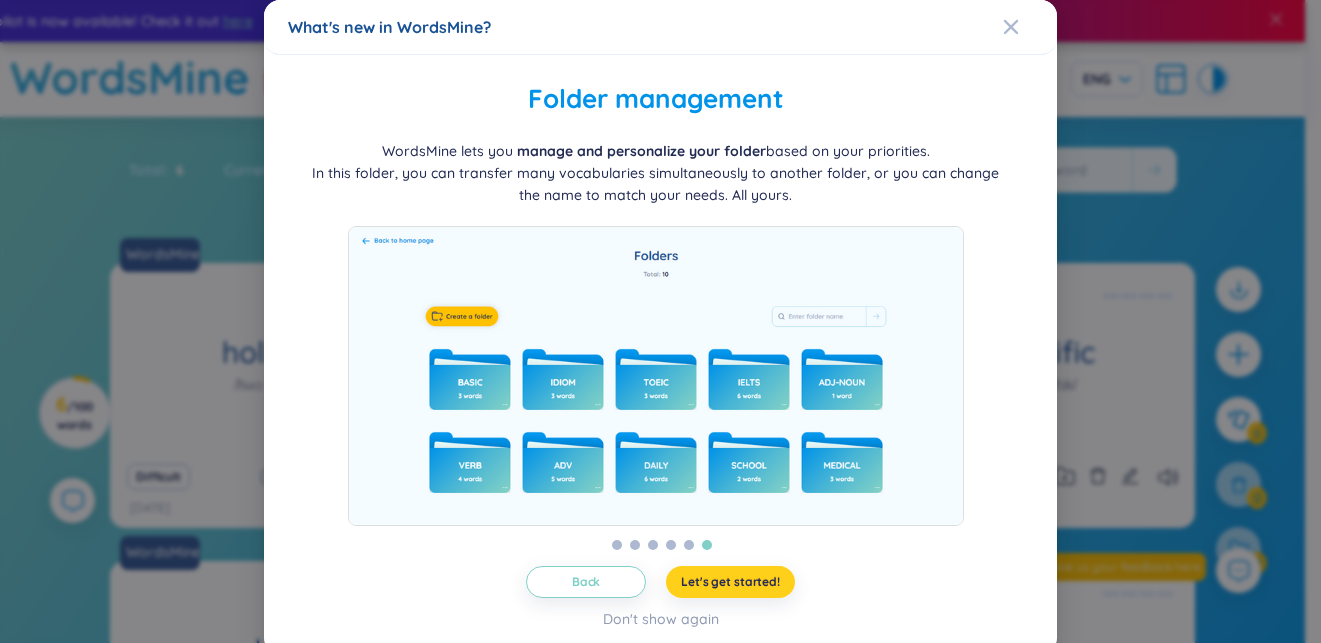 click on "Let's get started!" at bounding box center (730, 582) 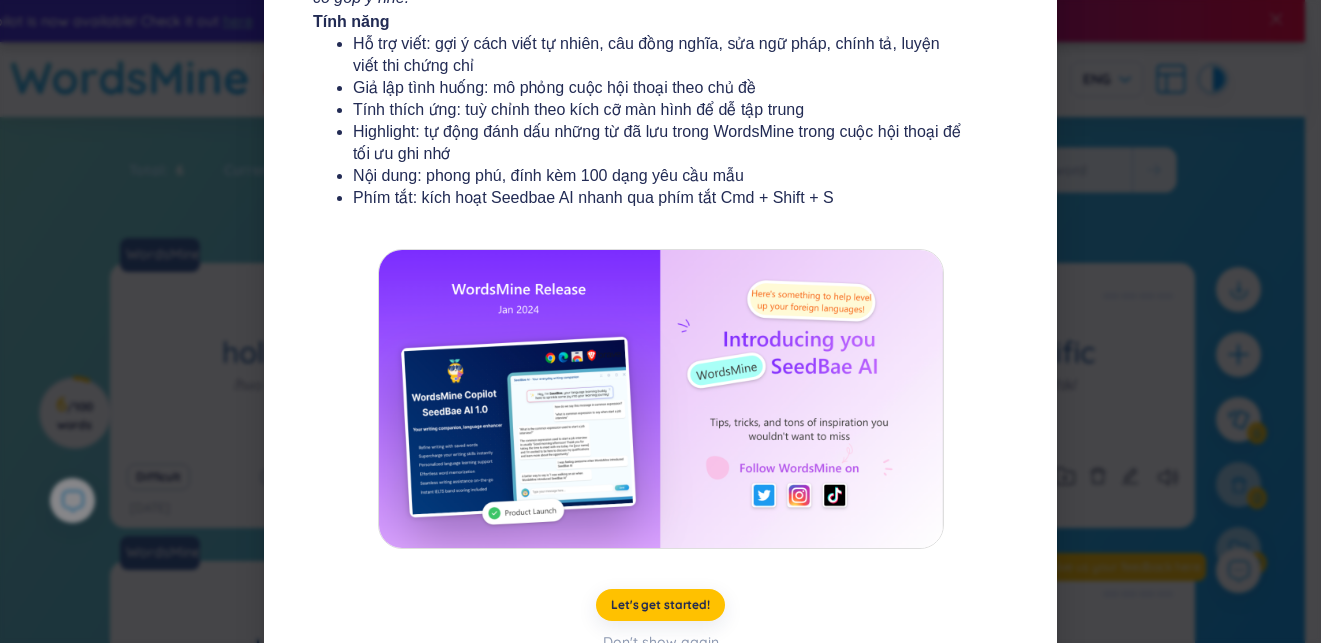 scroll, scrollTop: 367, scrollLeft: 0, axis: vertical 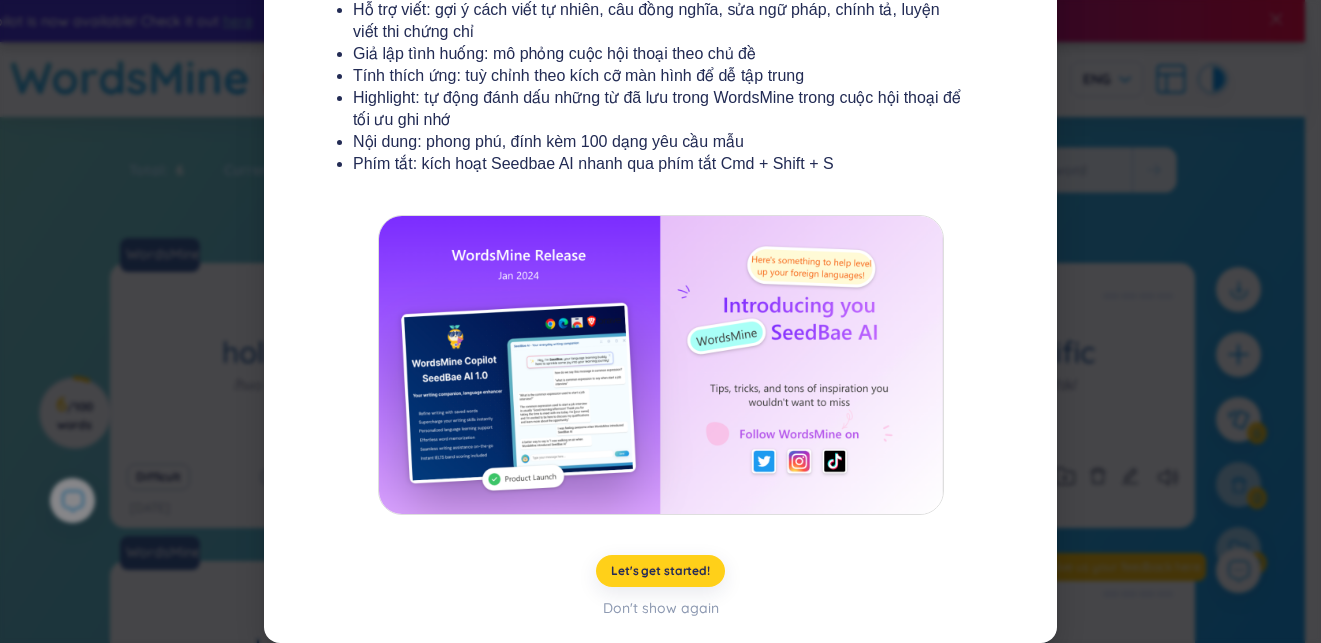 click on "Let's get started!" at bounding box center [660, 571] 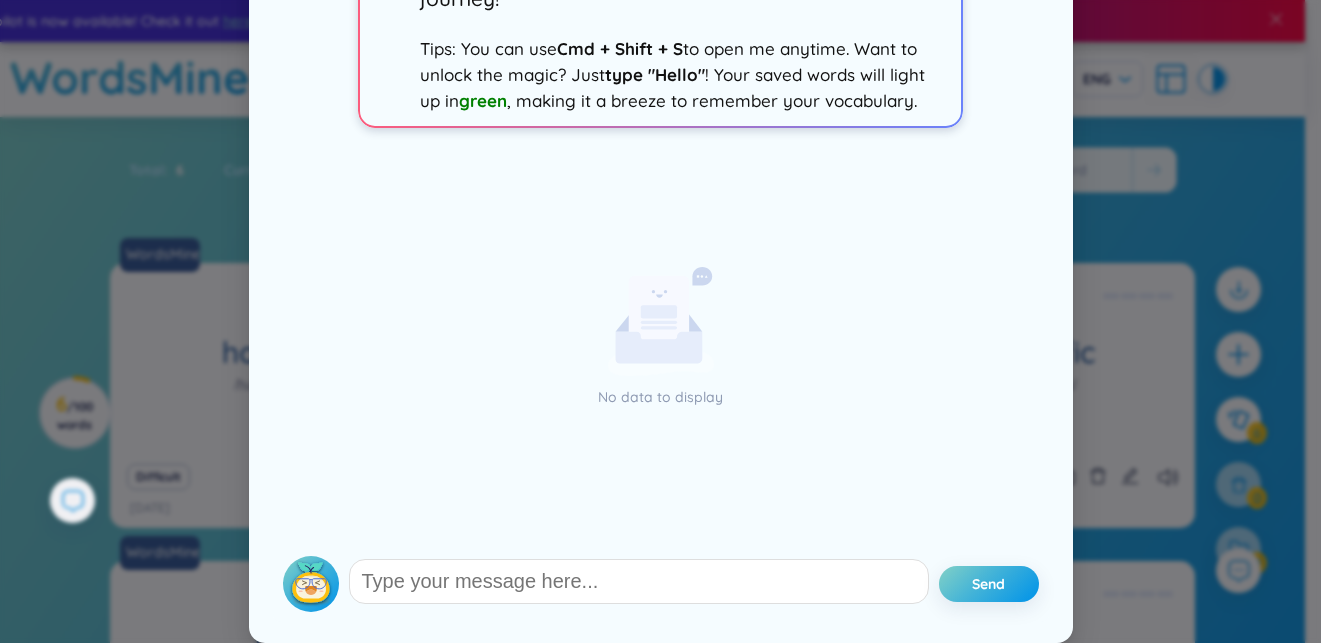 scroll, scrollTop: 0, scrollLeft: 0, axis: both 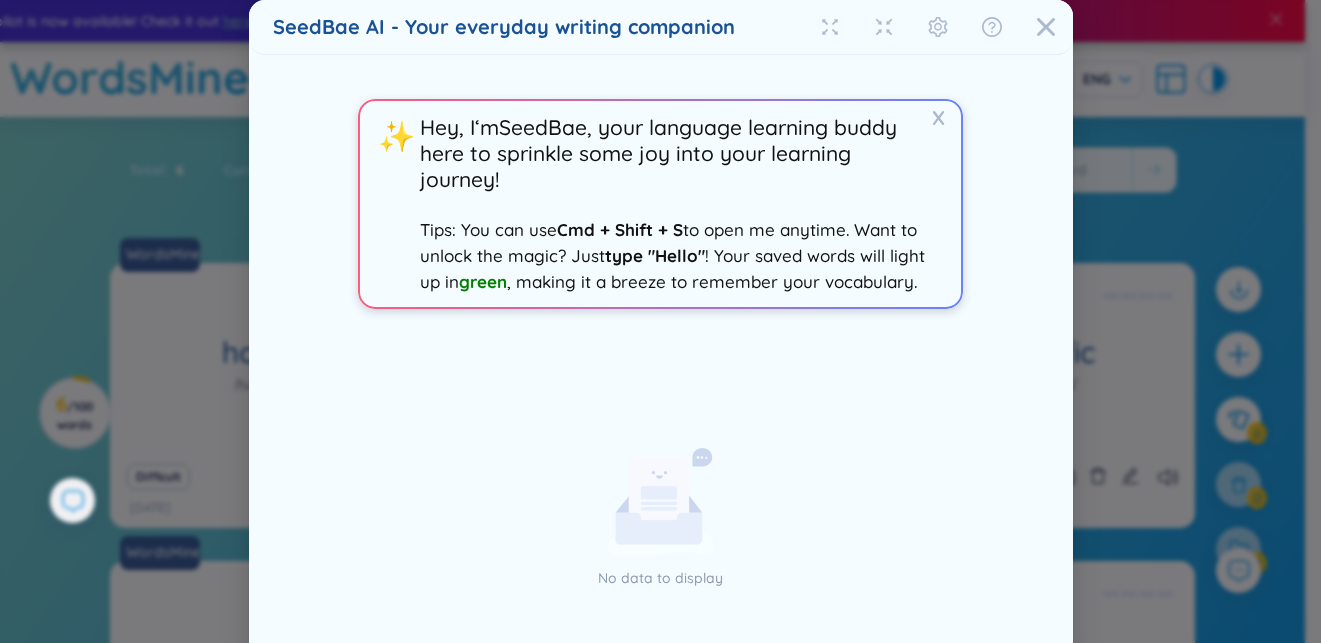 drag, startPoint x: 361, startPoint y: 111, endPoint x: 763, endPoint y: 104, distance: 402.06094 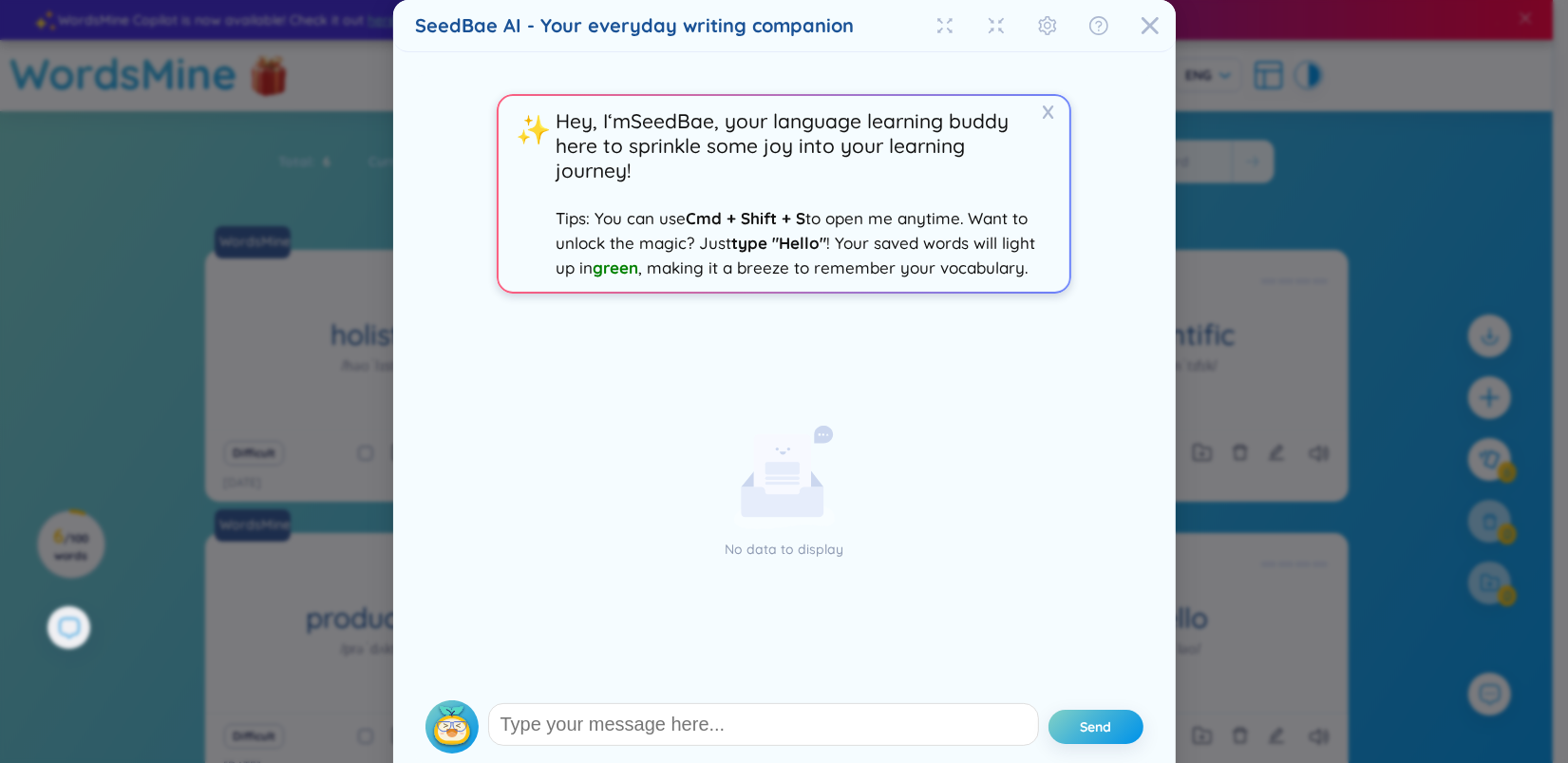 drag, startPoint x: 533, startPoint y: 114, endPoint x: 853, endPoint y: 179, distance: 326.53484 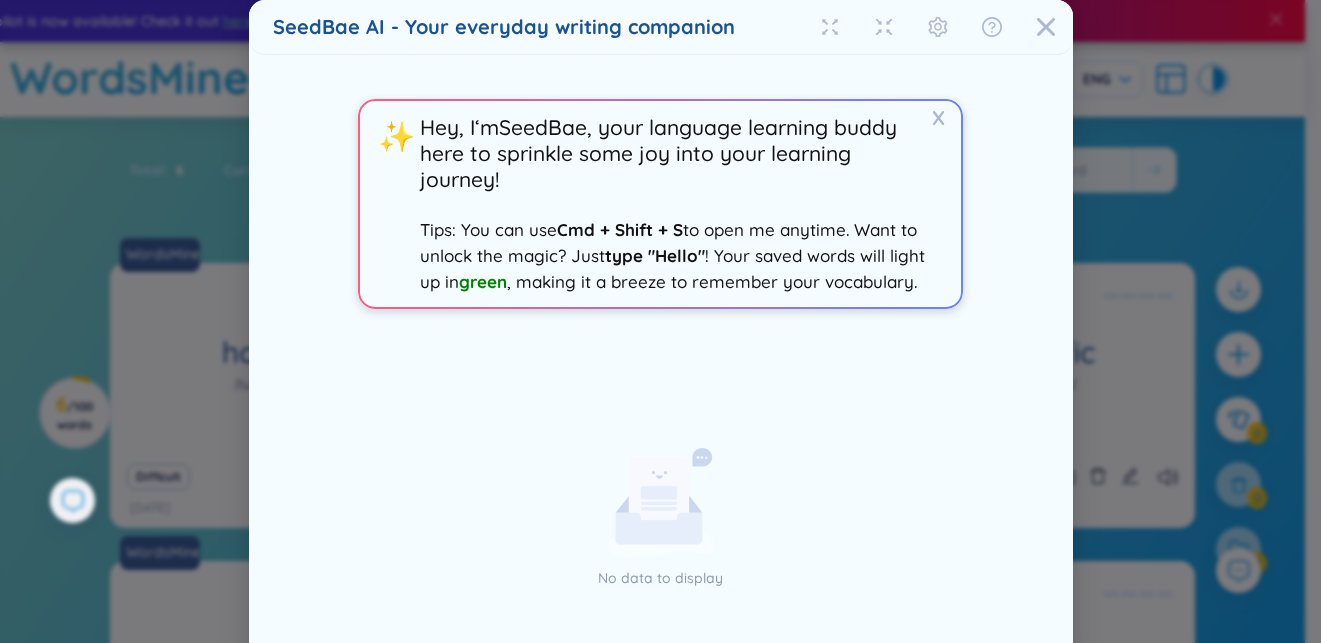 scroll, scrollTop: 184, scrollLeft: 0, axis: vertical 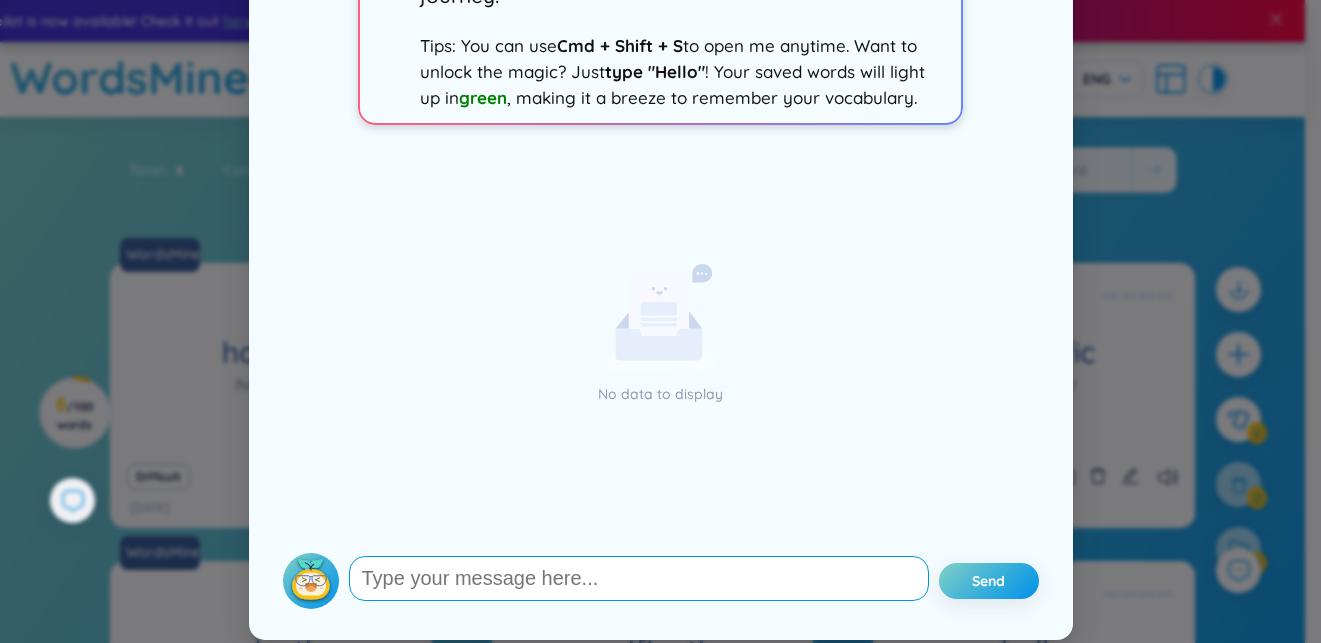 click at bounding box center [639, 578] 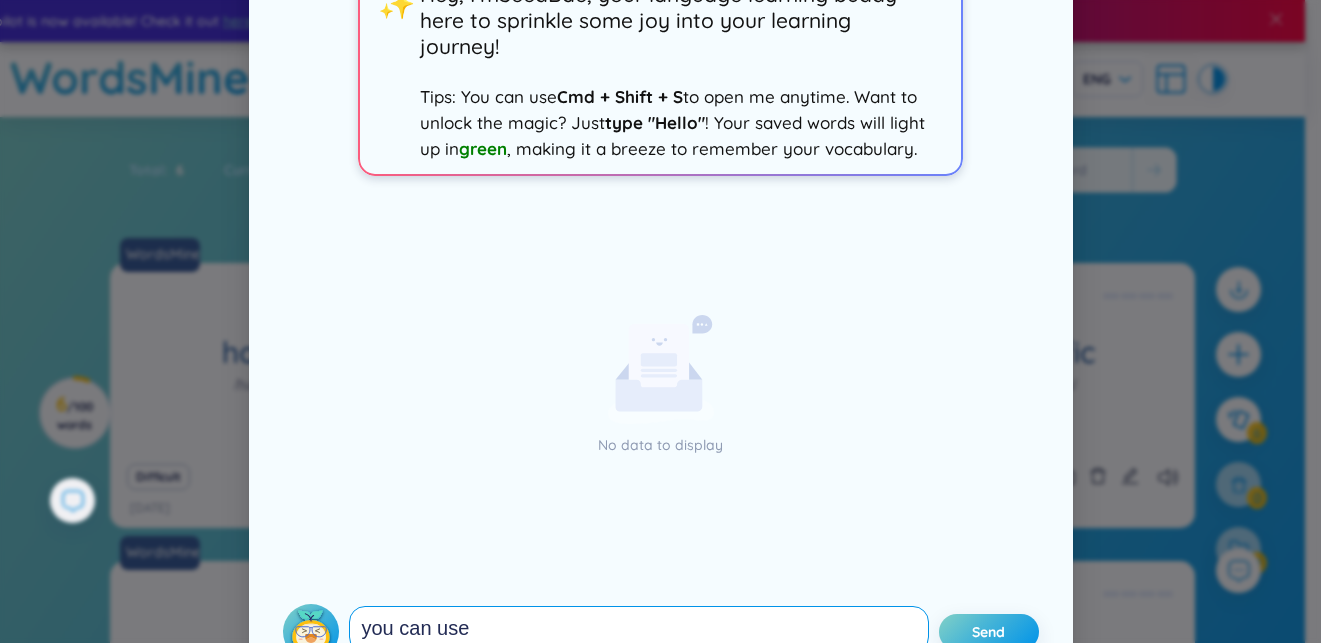 scroll, scrollTop: 184, scrollLeft: 0, axis: vertical 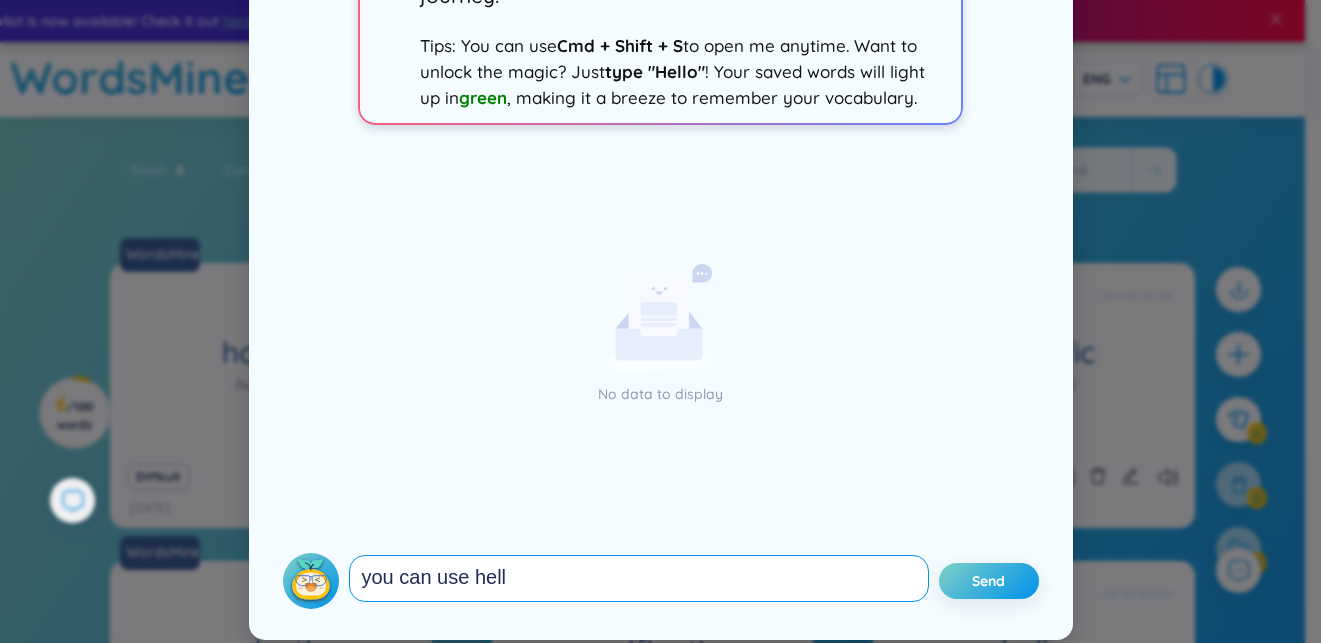 type on "you can use hello" 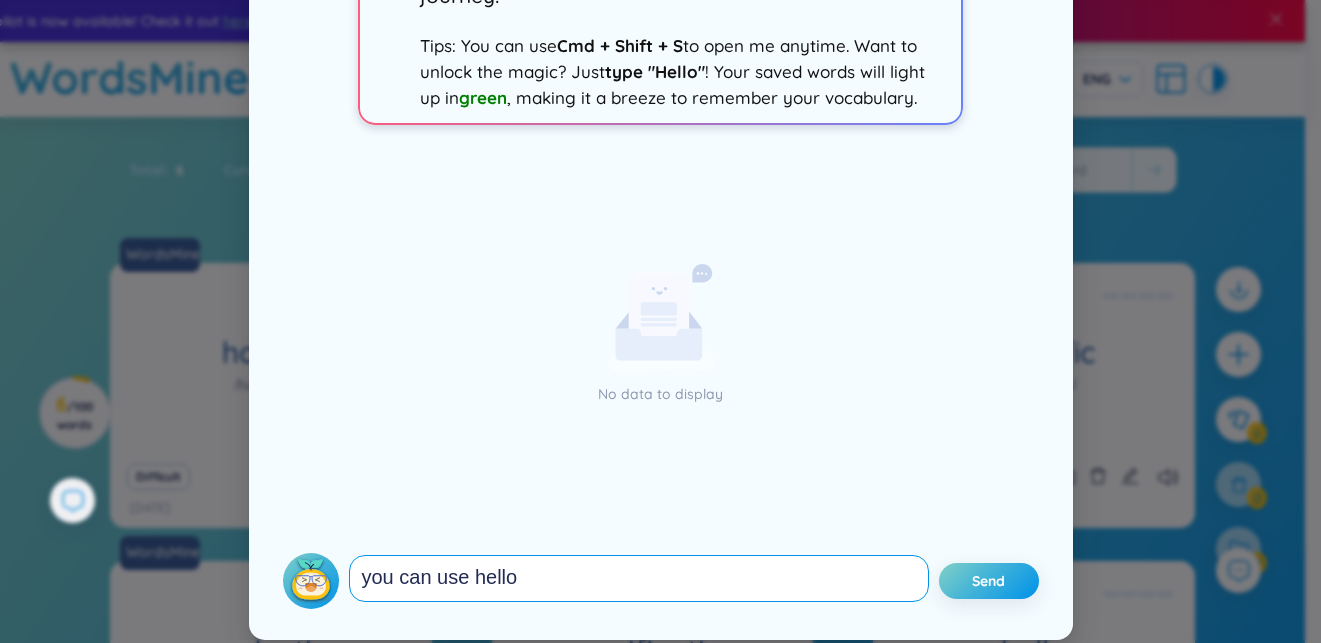 type 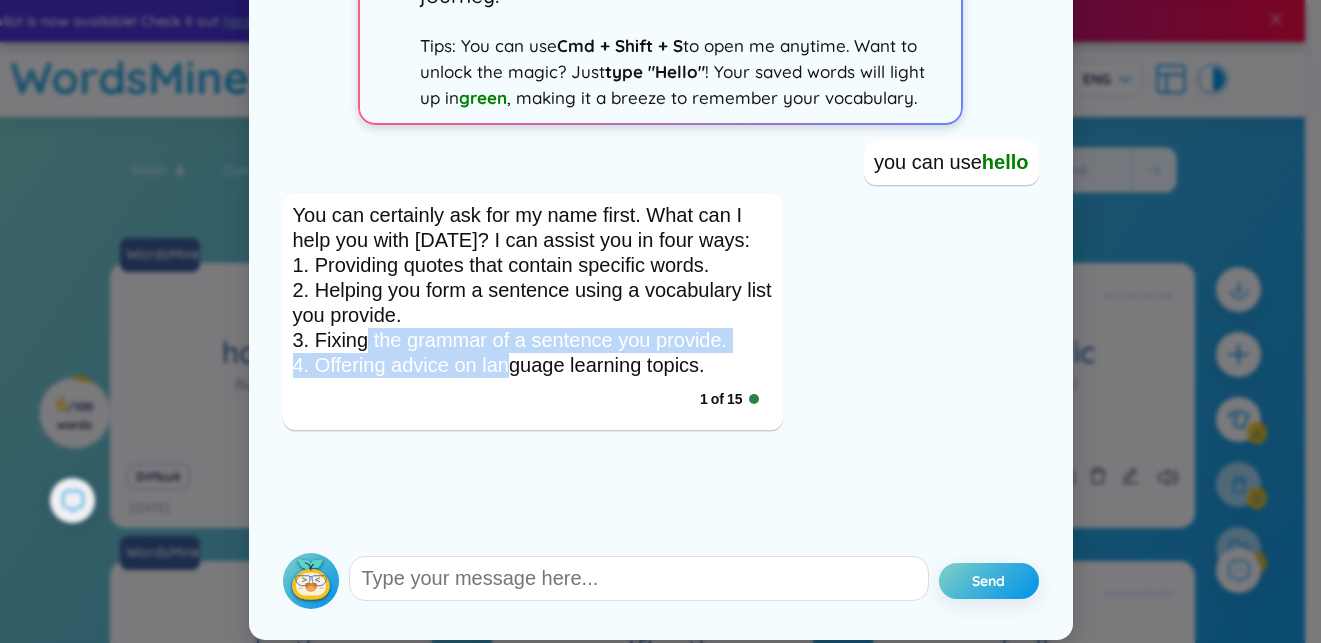 drag, startPoint x: 361, startPoint y: 330, endPoint x: 510, endPoint y: 357, distance: 151.42654 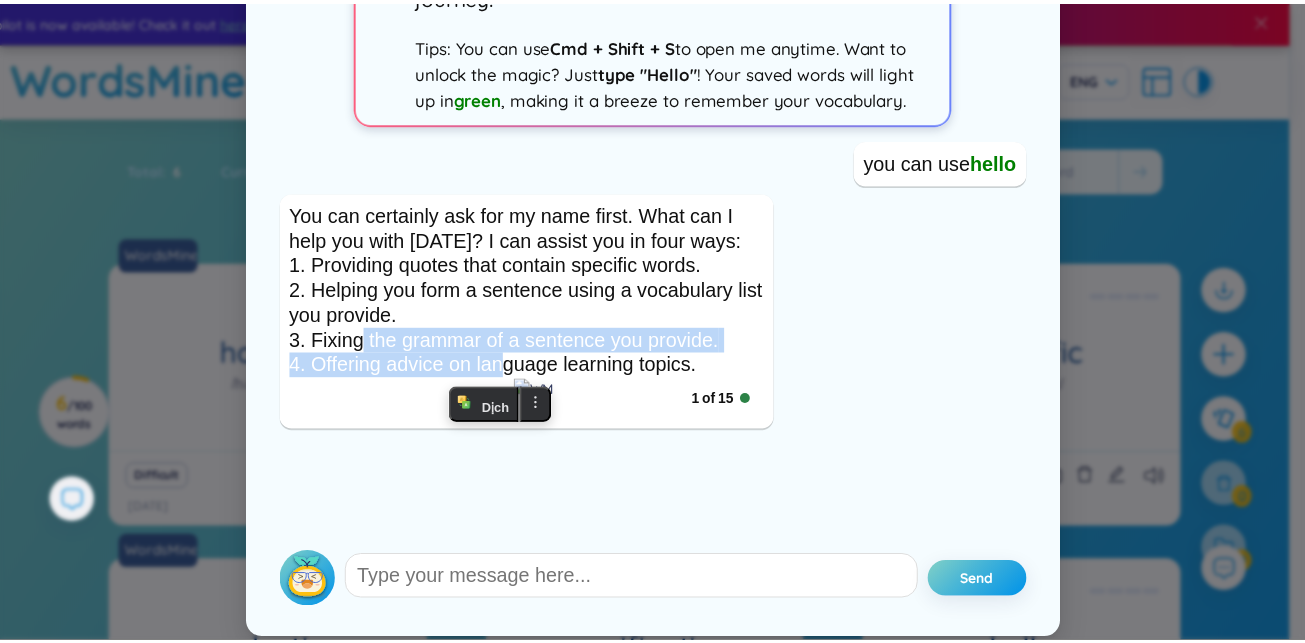 scroll, scrollTop: 0, scrollLeft: 0, axis: both 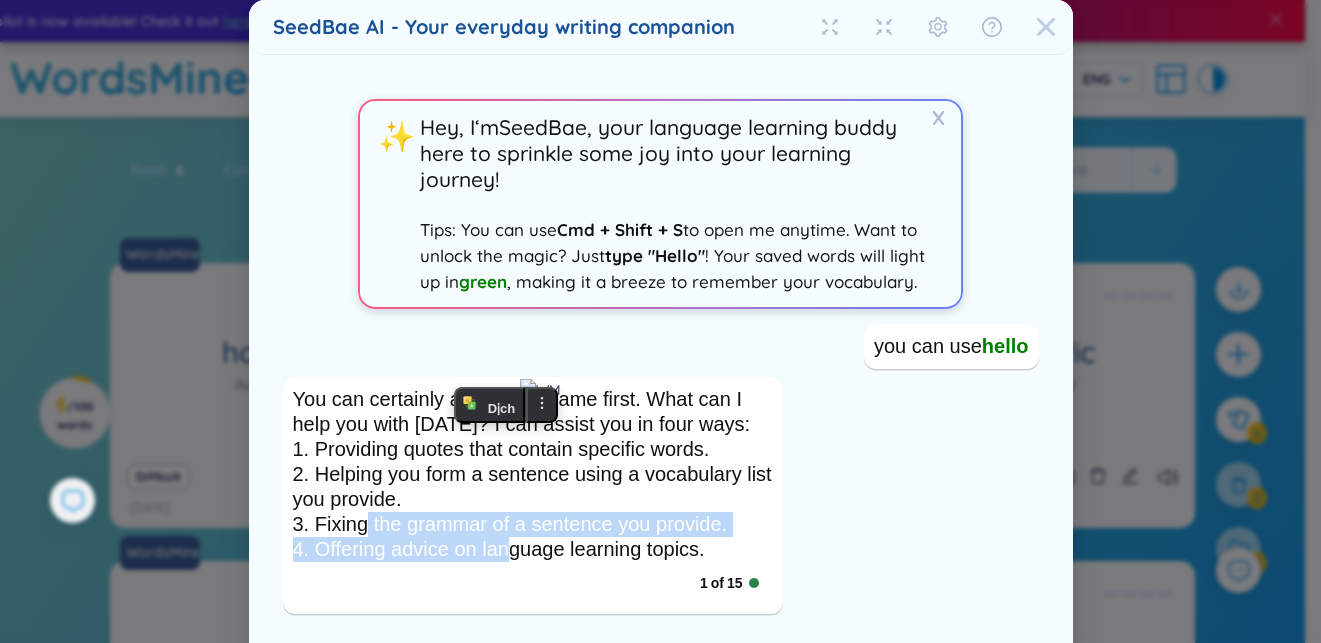 click at bounding box center (1046, 27) 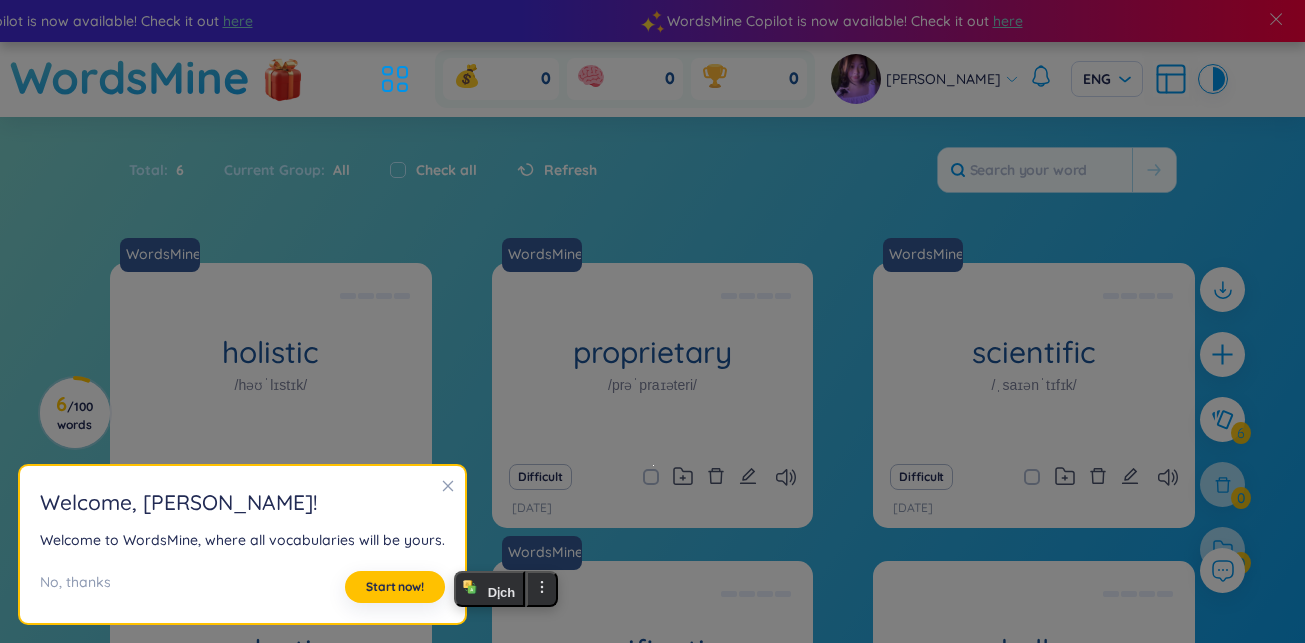 scroll, scrollTop: 233, scrollLeft: 0, axis: vertical 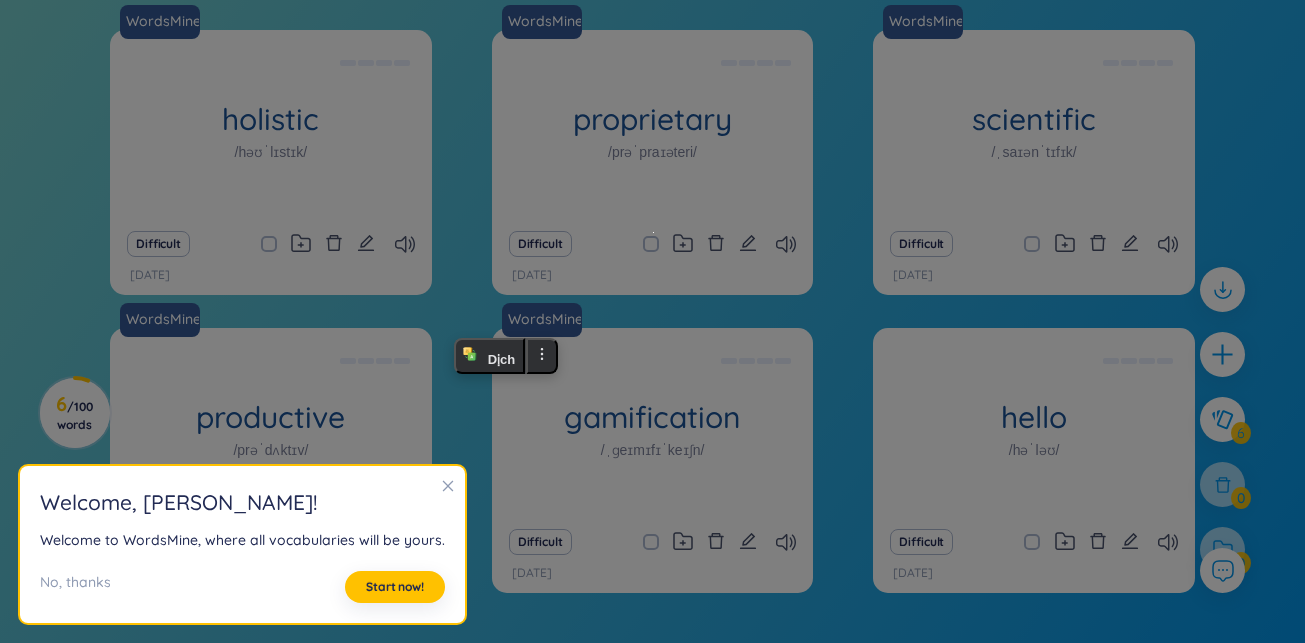 click 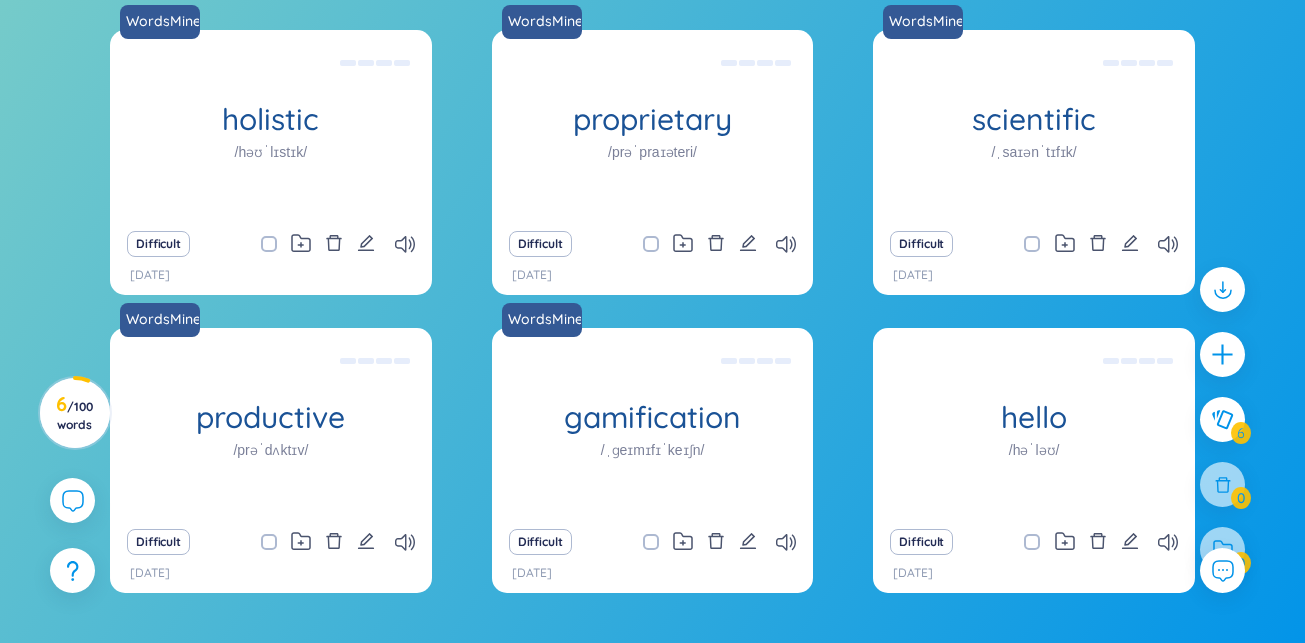scroll, scrollTop: 288, scrollLeft: 0, axis: vertical 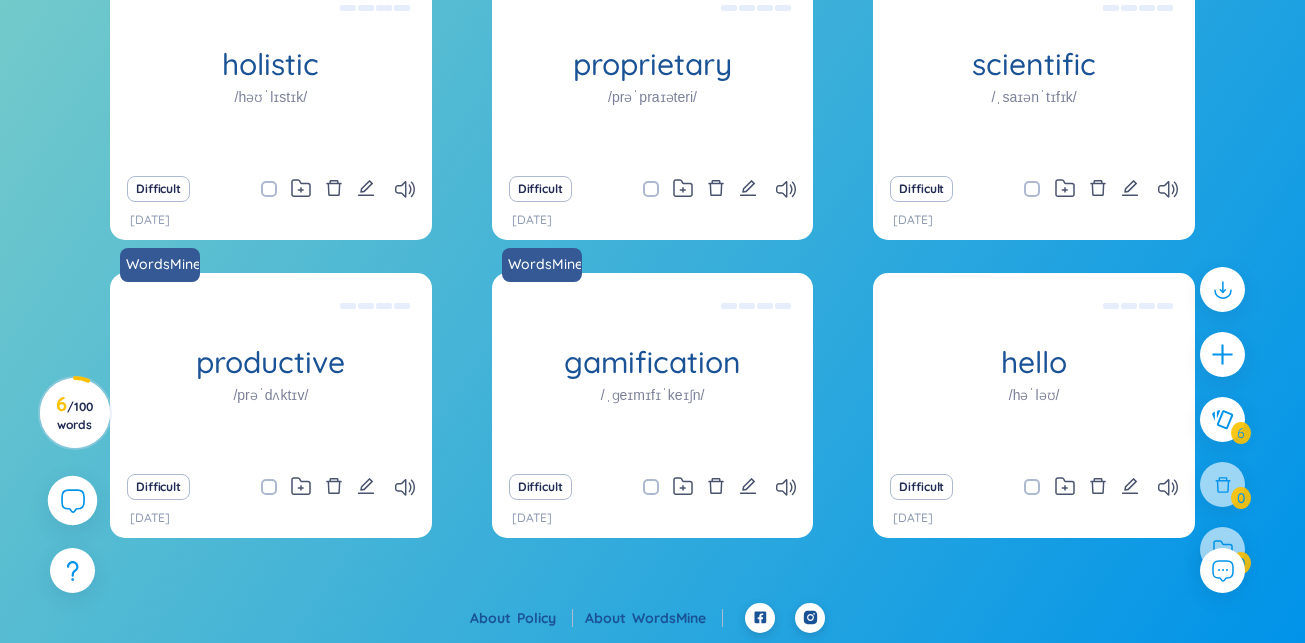 click 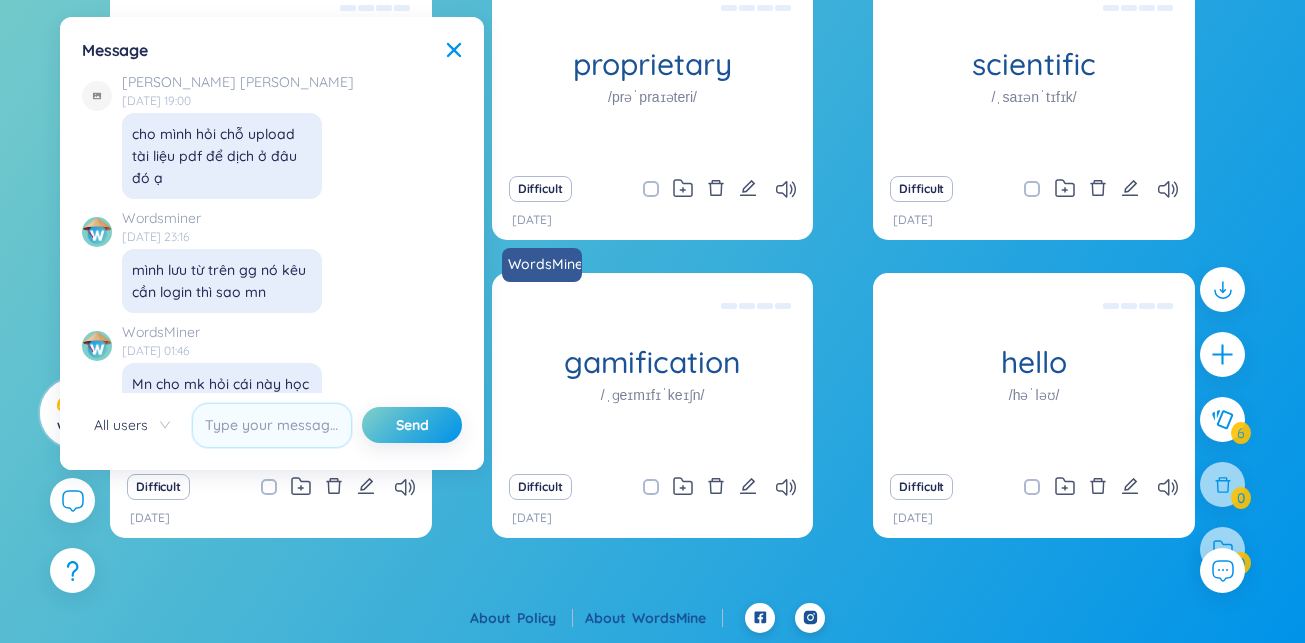 scroll, scrollTop: 22918, scrollLeft: 0, axis: vertical 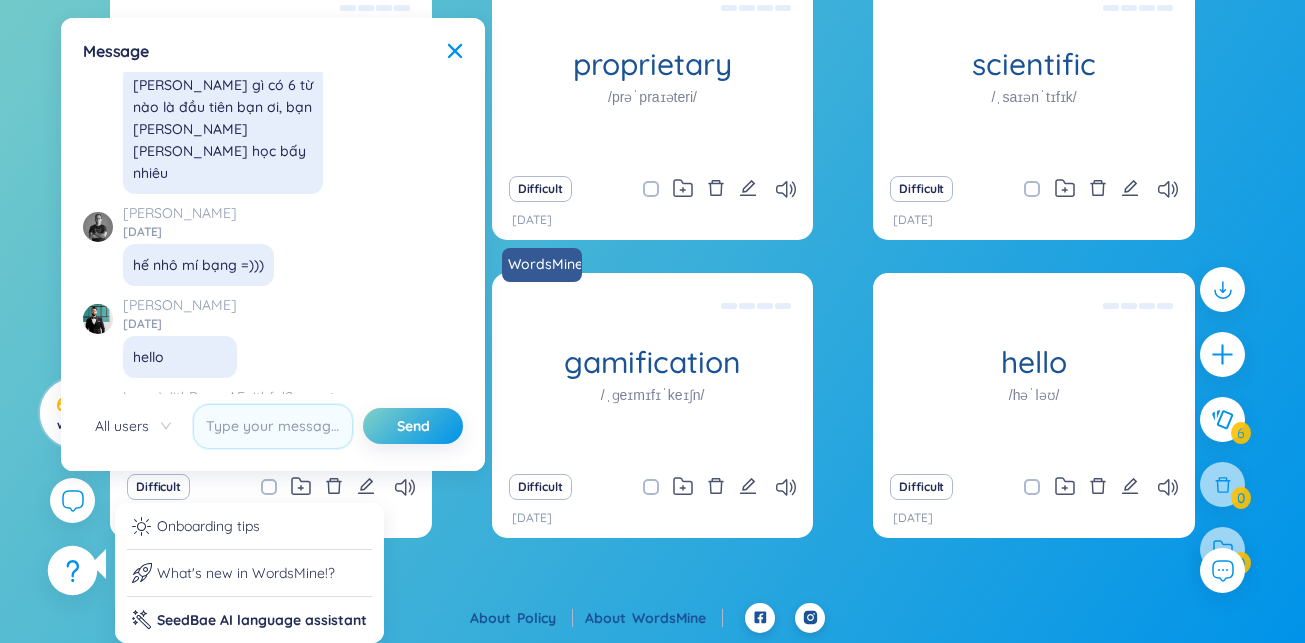 click 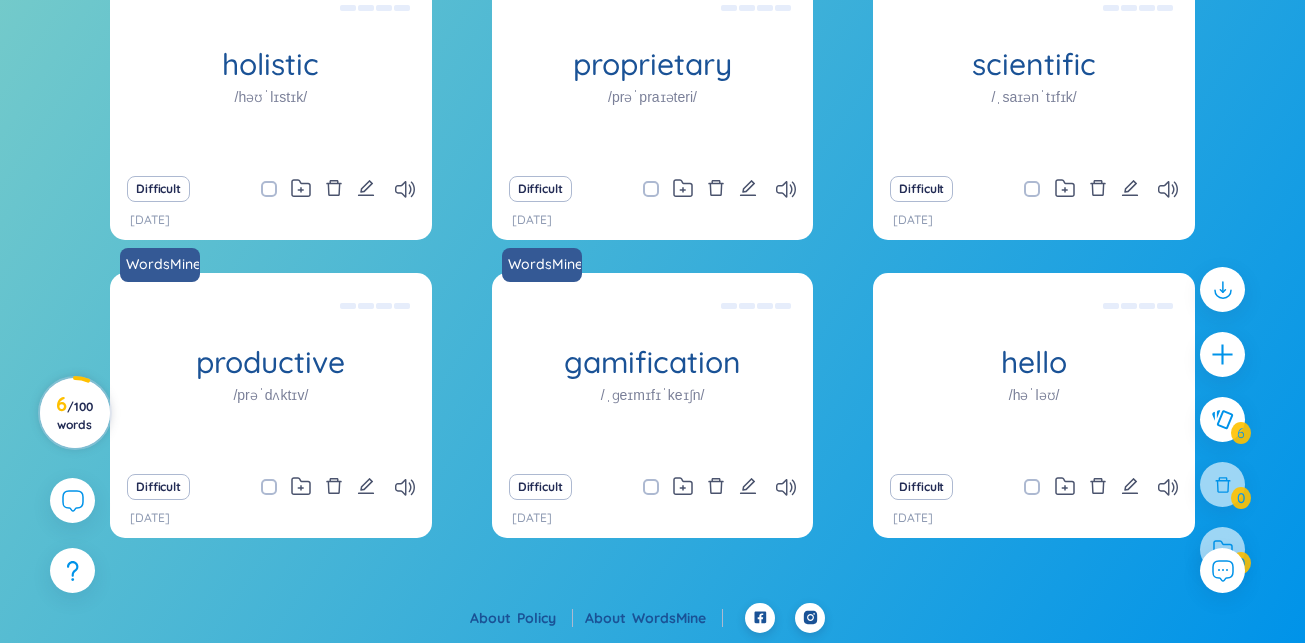 click on "/ 100   words" at bounding box center [75, 415] 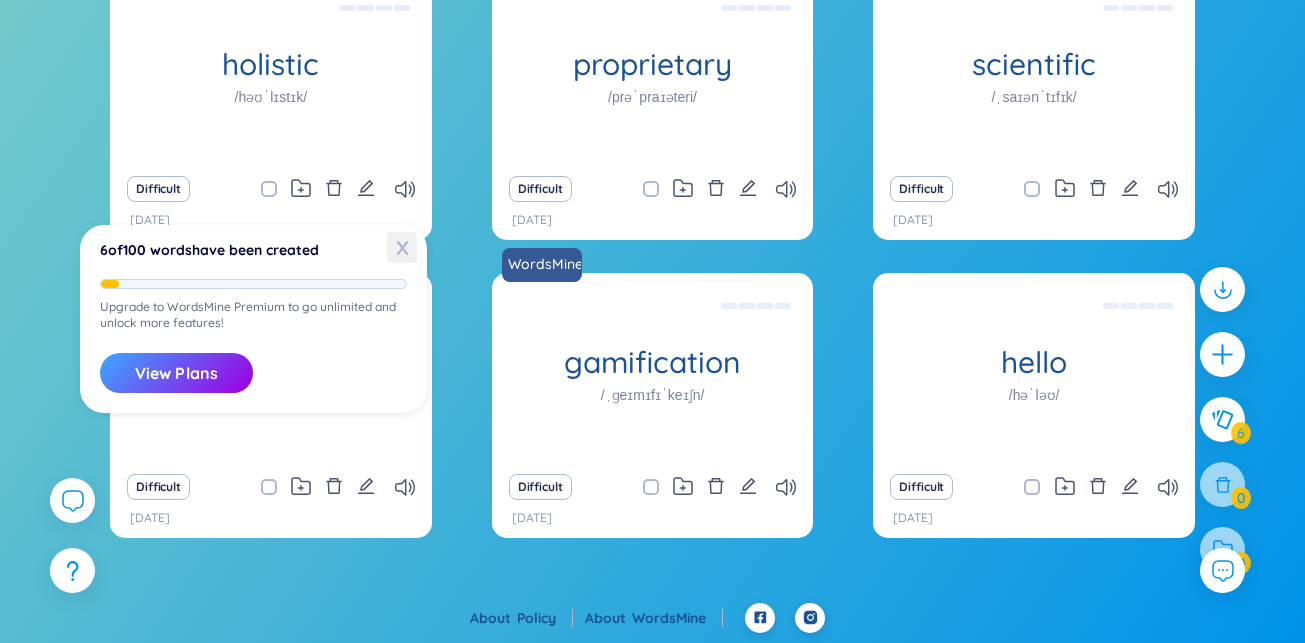 click on "X" at bounding box center [402, 247] 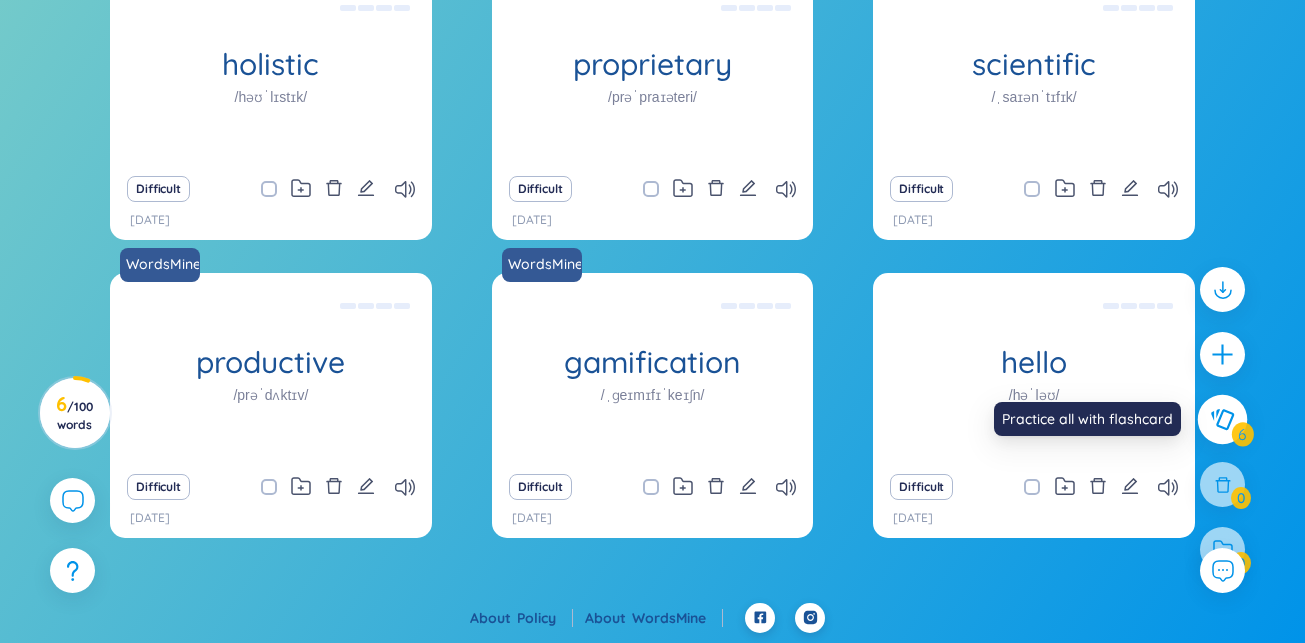 click 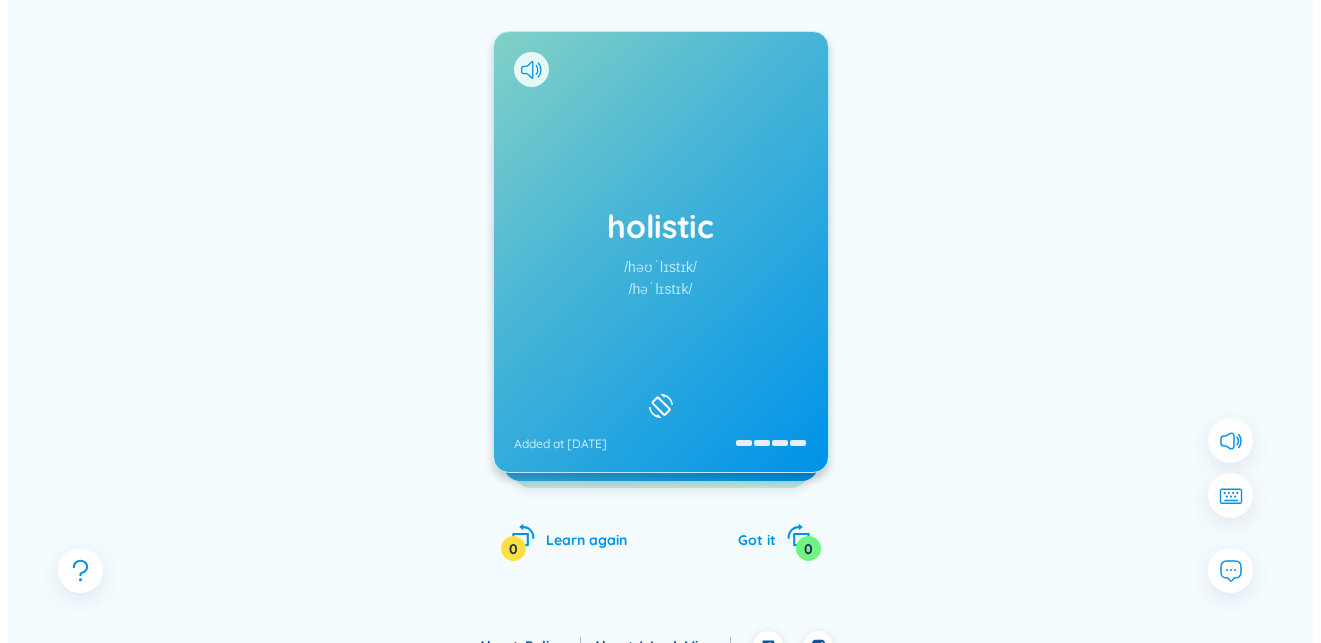 scroll, scrollTop: 0, scrollLeft: 0, axis: both 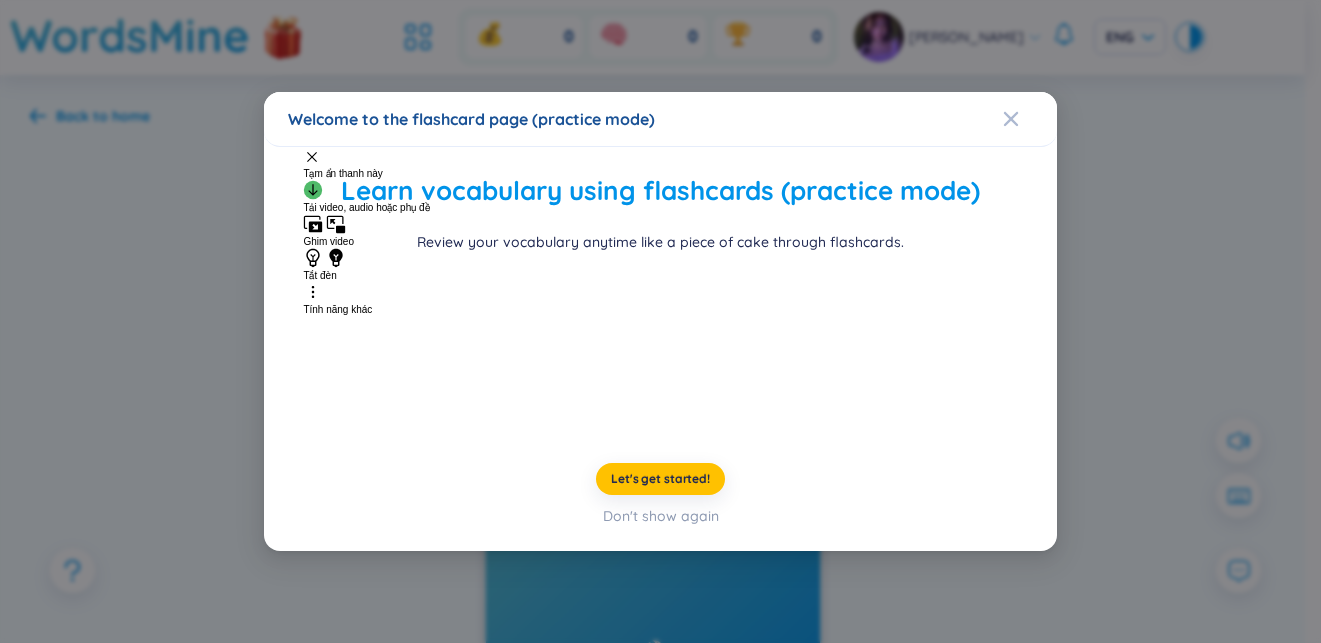 click at bounding box center [661, 348] 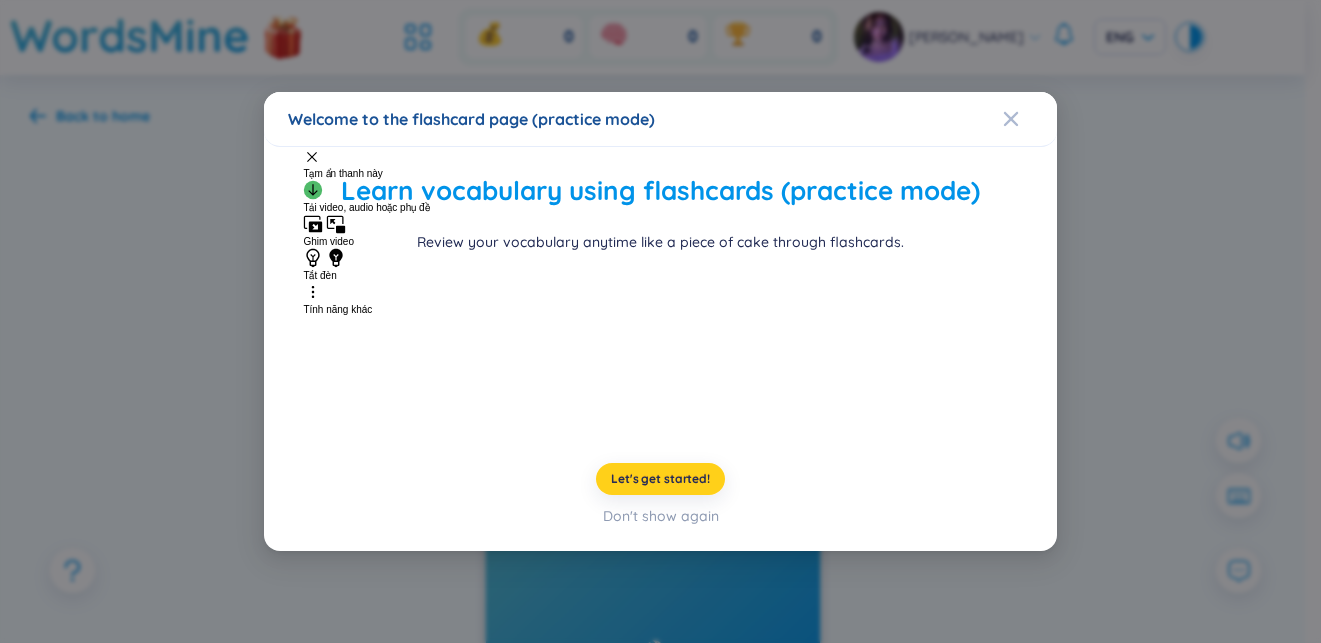 click on "Let's get started!" at bounding box center (660, 479) 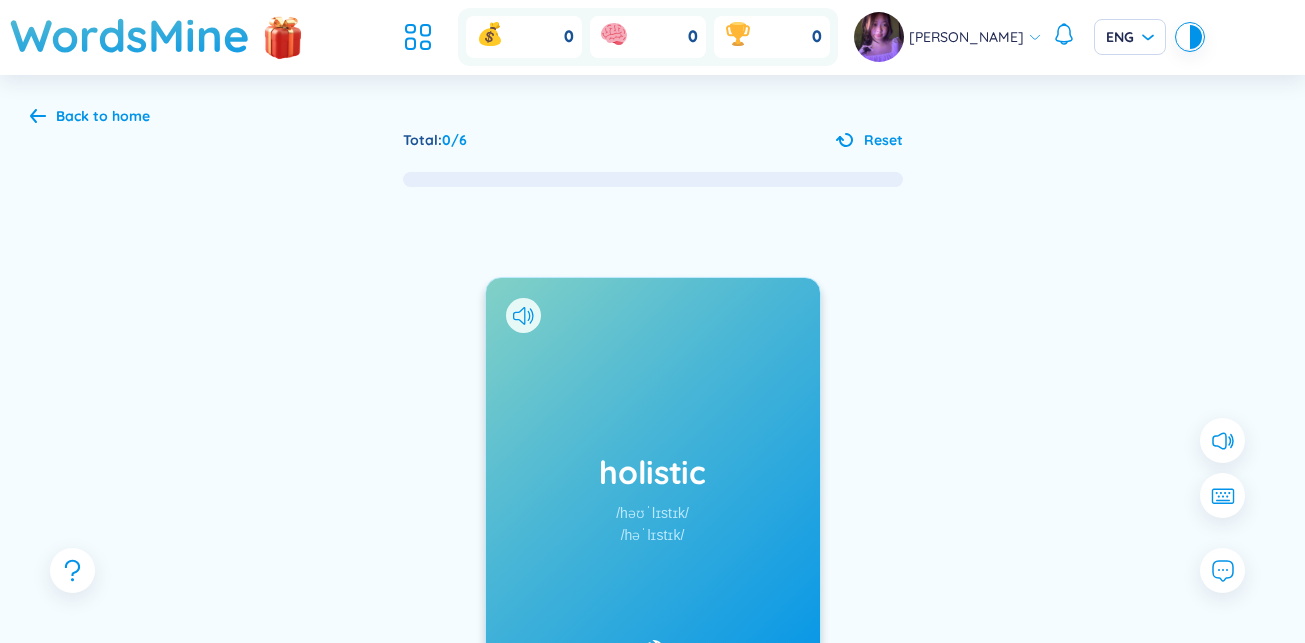 scroll, scrollTop: 183, scrollLeft: 0, axis: vertical 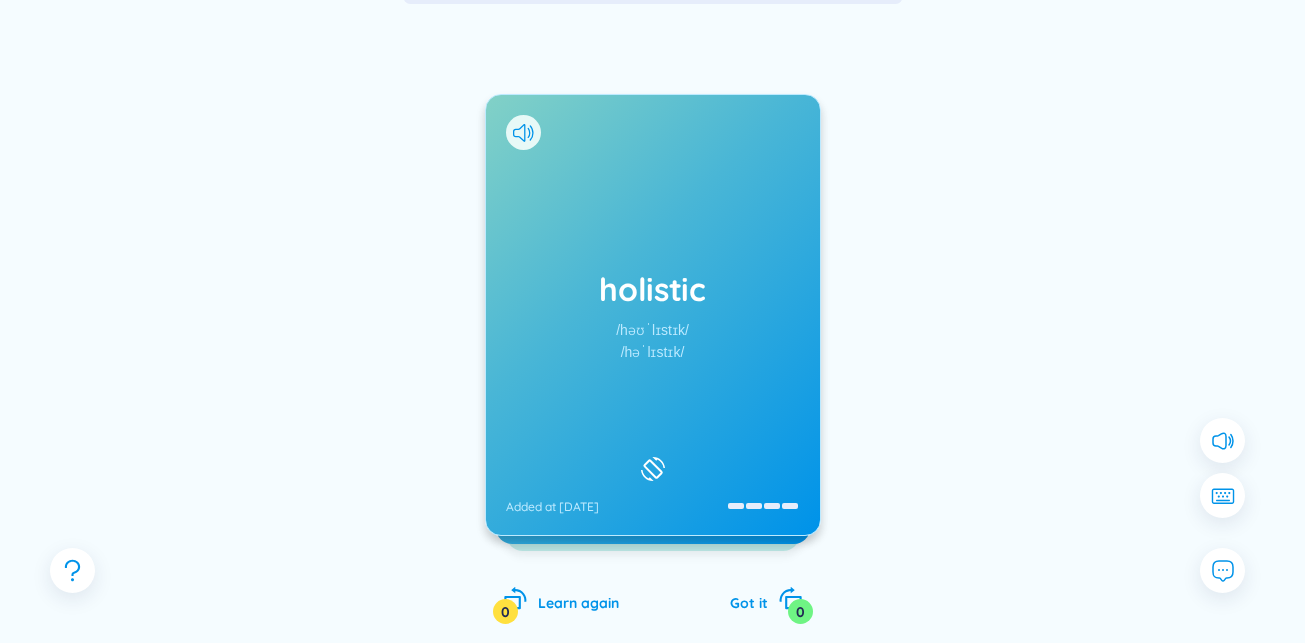 click on "holistic /həʊˈlɪstɪk/ /həˈlɪstɪk/ Added at [DATE]" at bounding box center [653, 315] 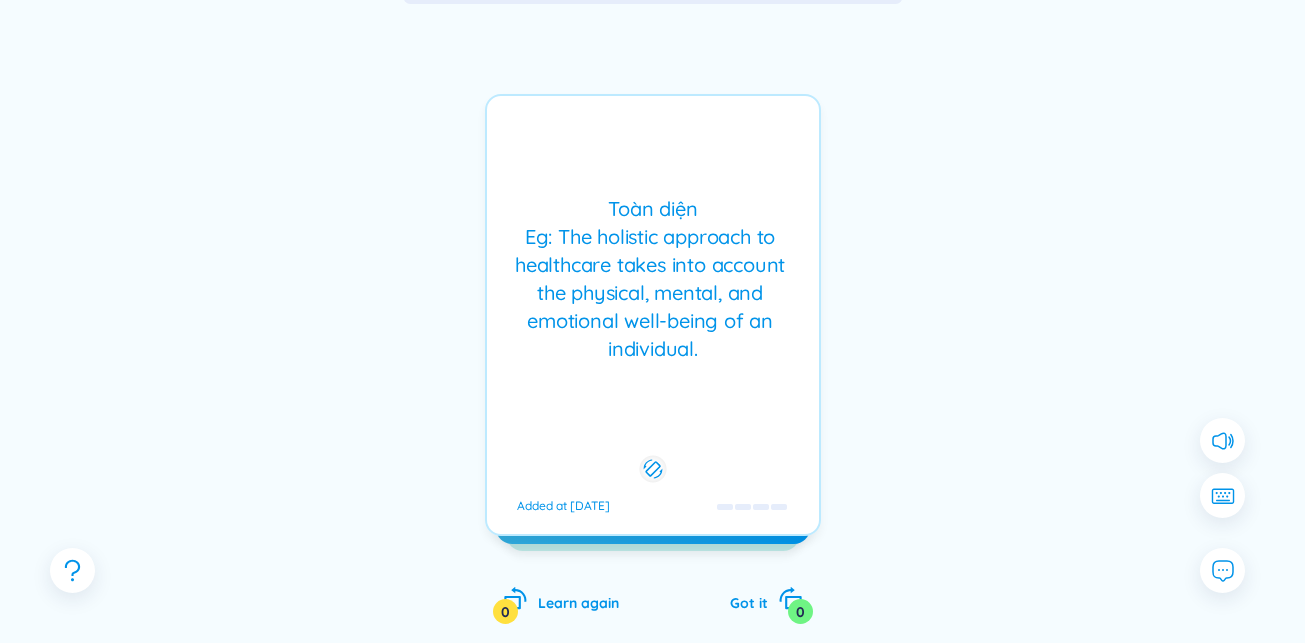click on "[PERSON_NAME]
Eg: The holistic approach to healthcare takes into account the physical, mental, and emotional well-being of an individual. Added at [DATE]" at bounding box center [653, 315] 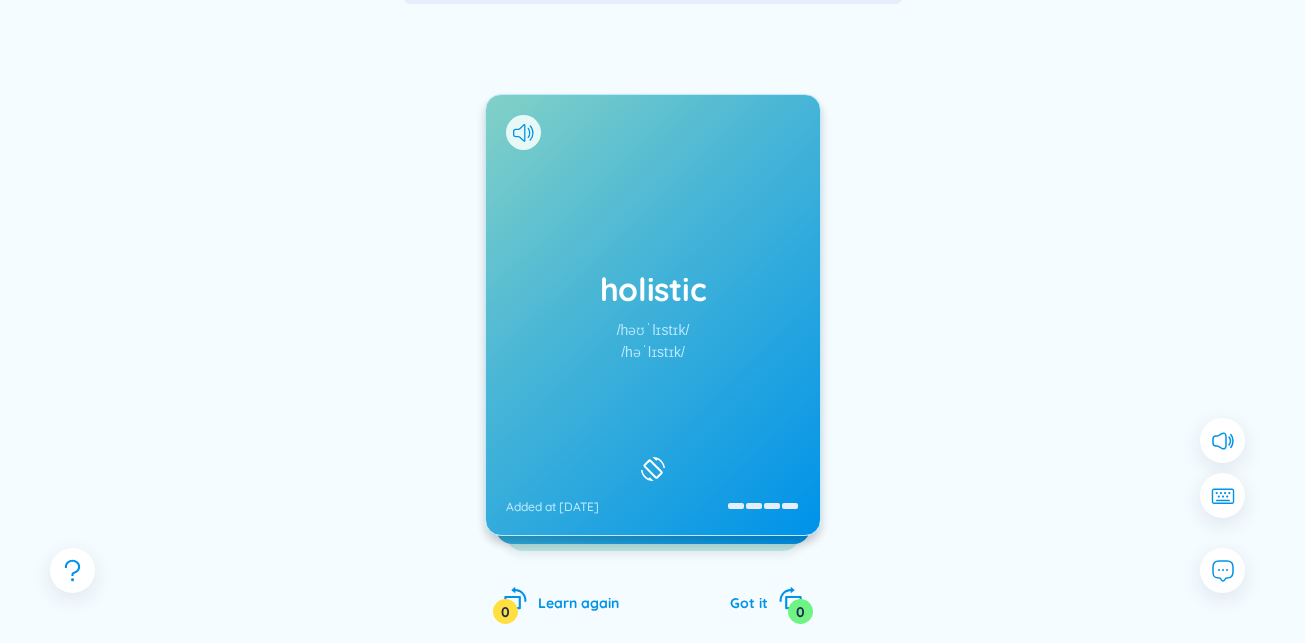 click on "holistic /həʊˈlɪstɪk/ /həˈlɪstɪk/ Added at [DATE]" at bounding box center [653, 315] 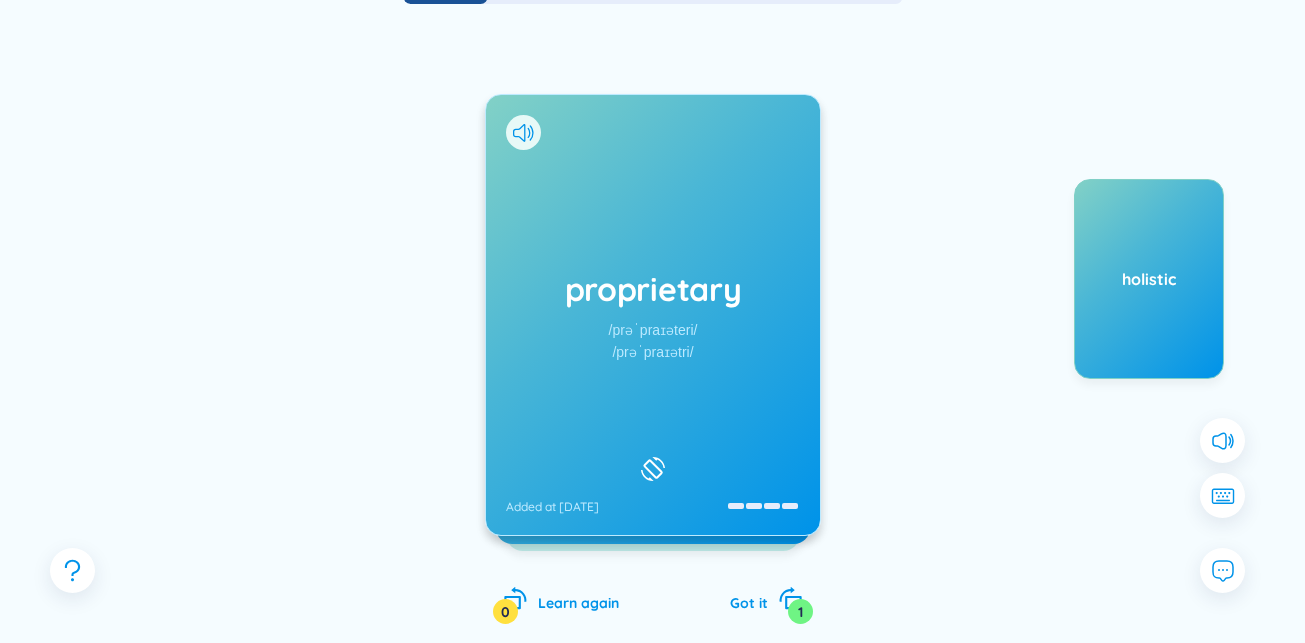 click on "proprietary /prəˈpraɪəteri/ /prəˈpraɪətri/ Added at [DATE]" at bounding box center [653, 315] 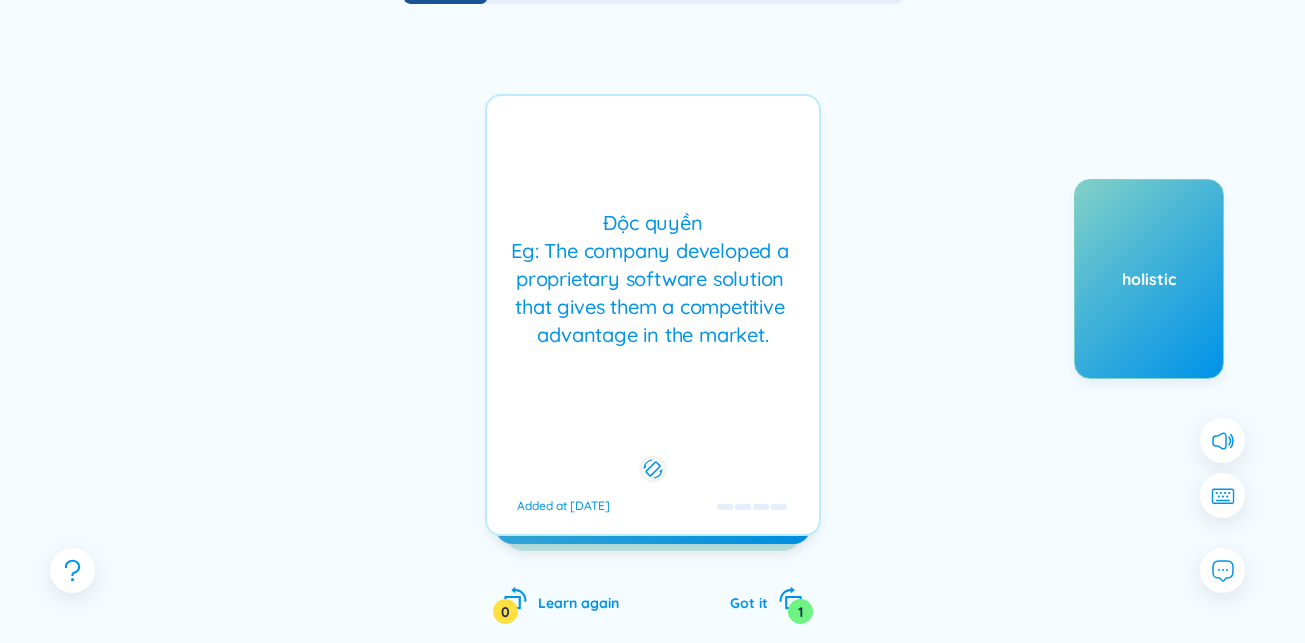click on "Độc [PERSON_NAME]
Eg: The company developed a proprietary software solution that gives them a competitive advantage in the market. Added at [DATE]" at bounding box center (653, 315) 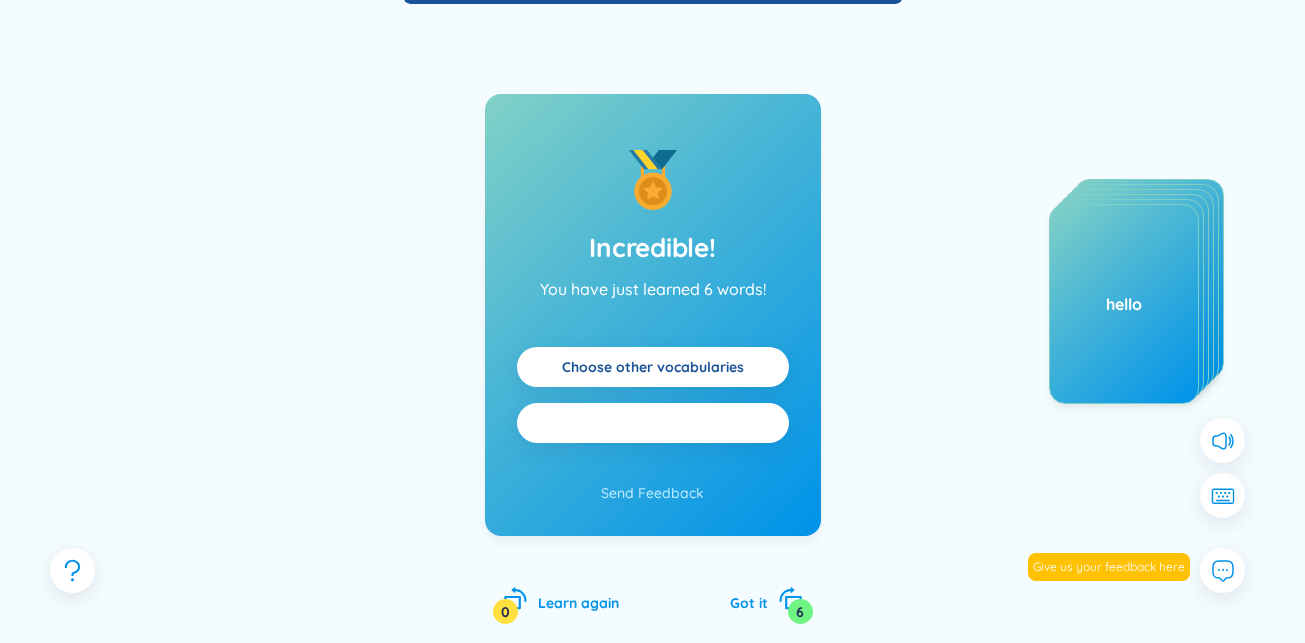 click on "Practice all" at bounding box center [653, 423] 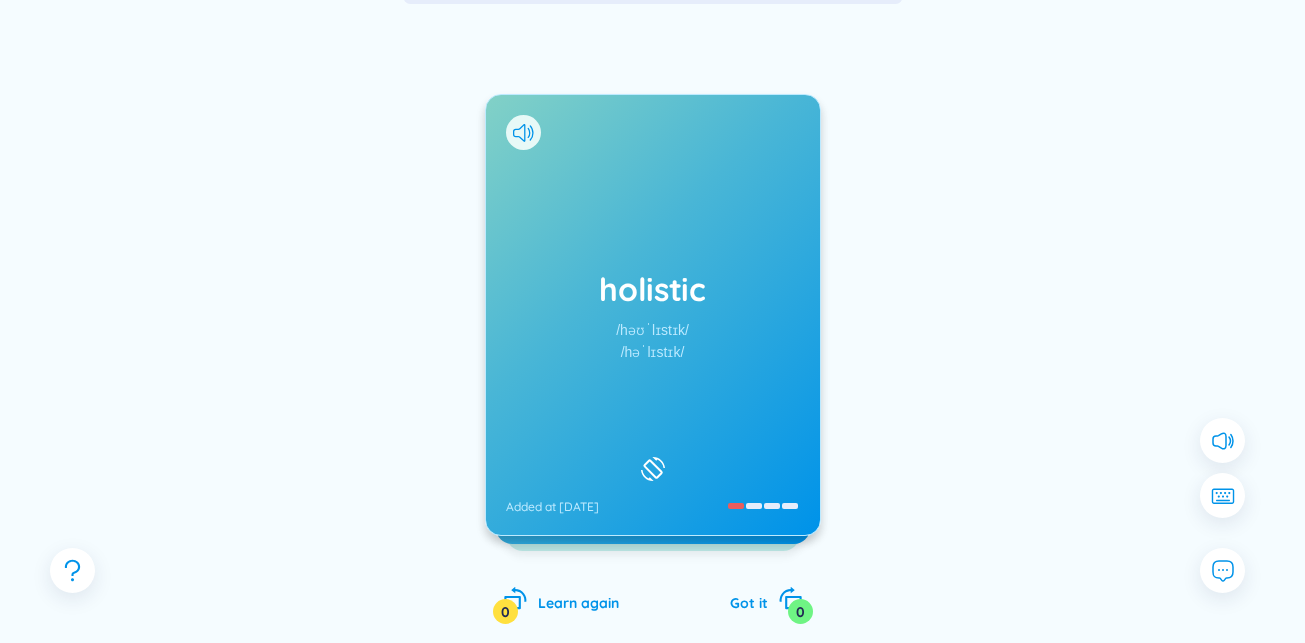 click on "holistic /həʊˈlɪstɪk/ /həˈlɪstɪk/ Added at [DATE]" at bounding box center (653, 315) 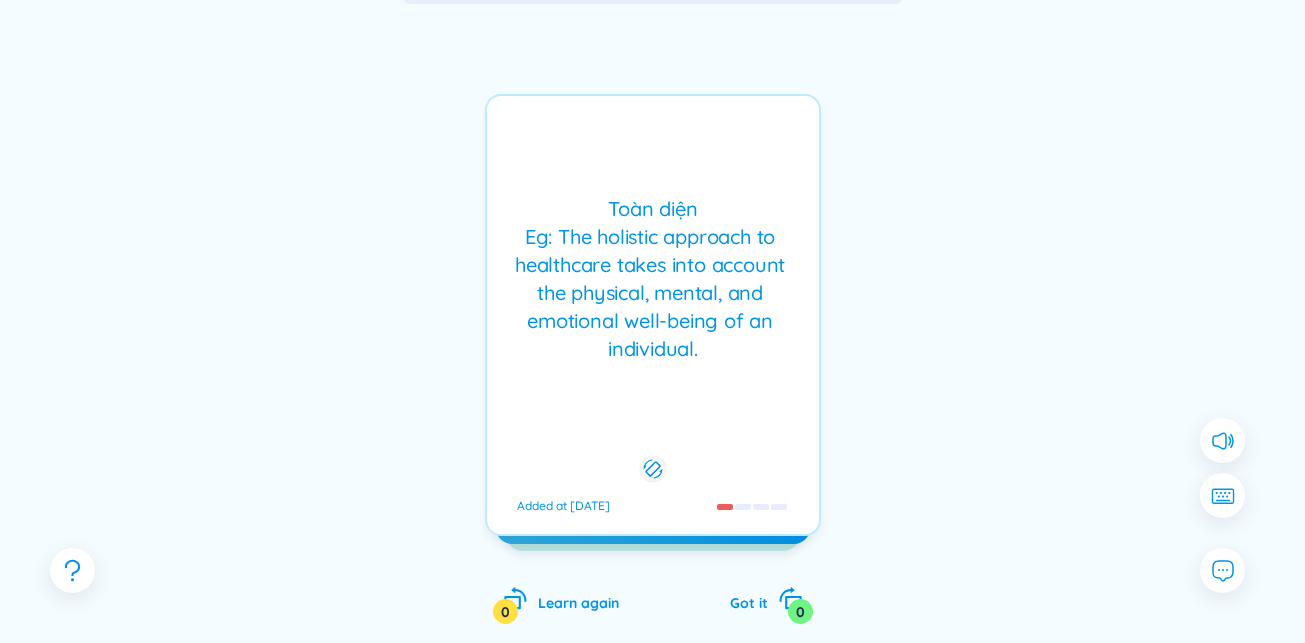 click at bounding box center (753, 506) 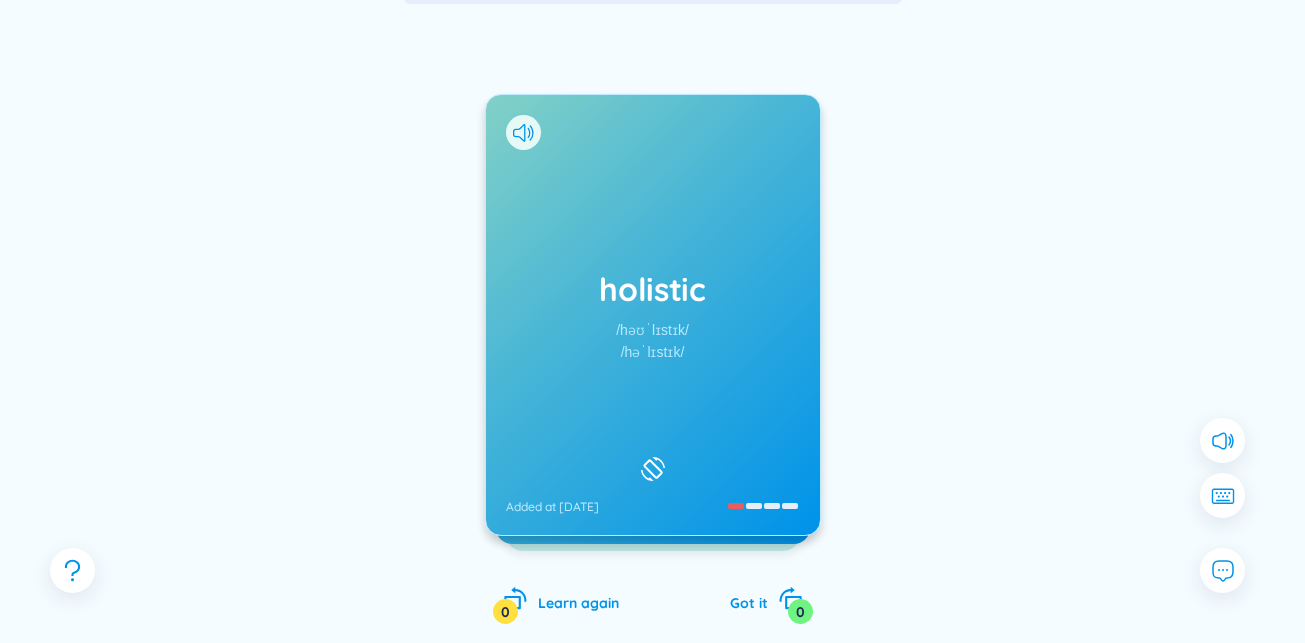 click on "holistic /həʊˈlɪstɪk/ /həˈlɪstɪk/ Added at [DATE]" at bounding box center (653, 315) 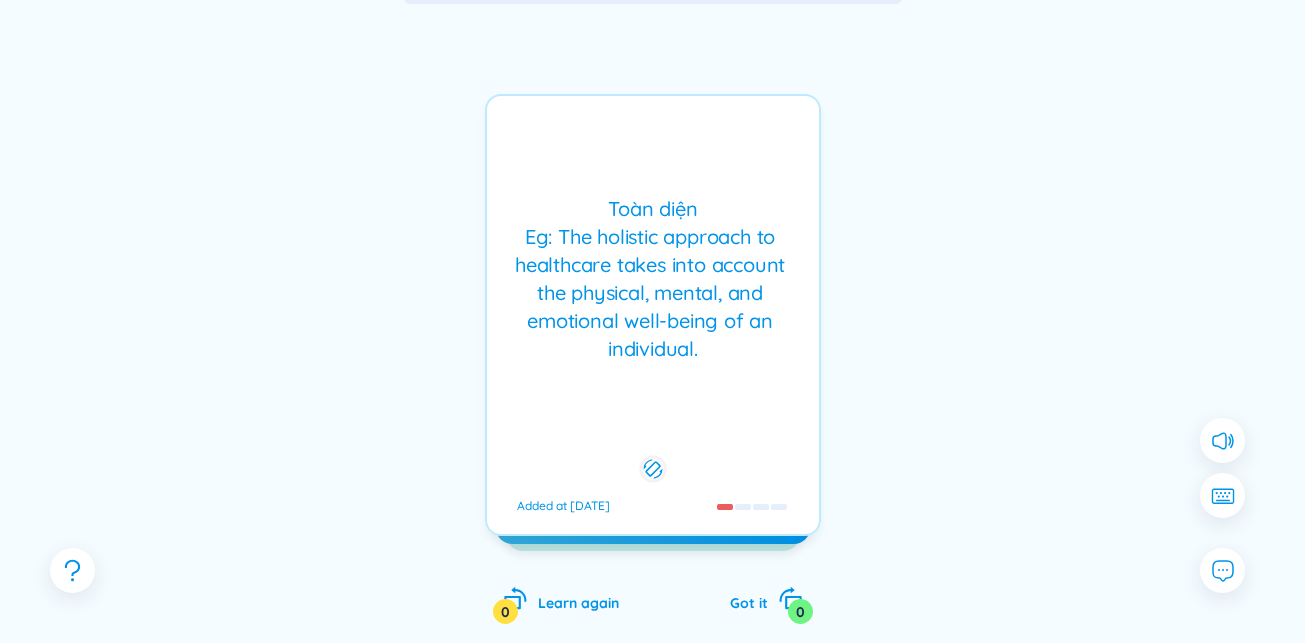 click at bounding box center [761, 507] 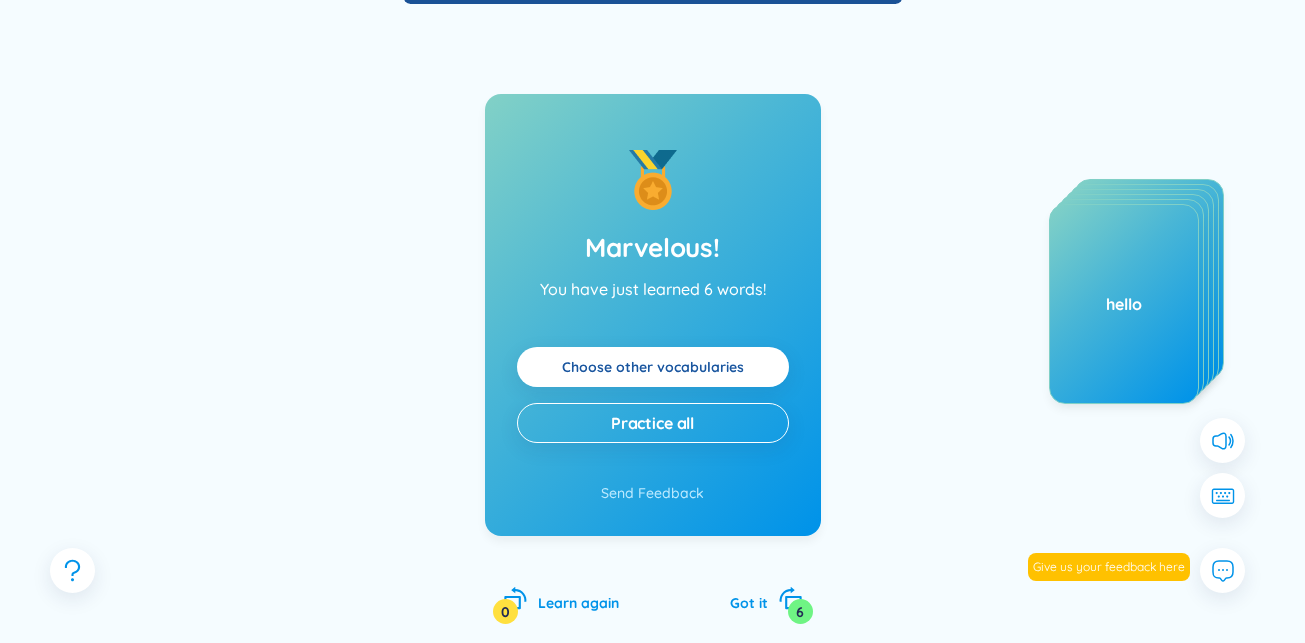 click on "Choose other vocabularies" at bounding box center [653, 367] 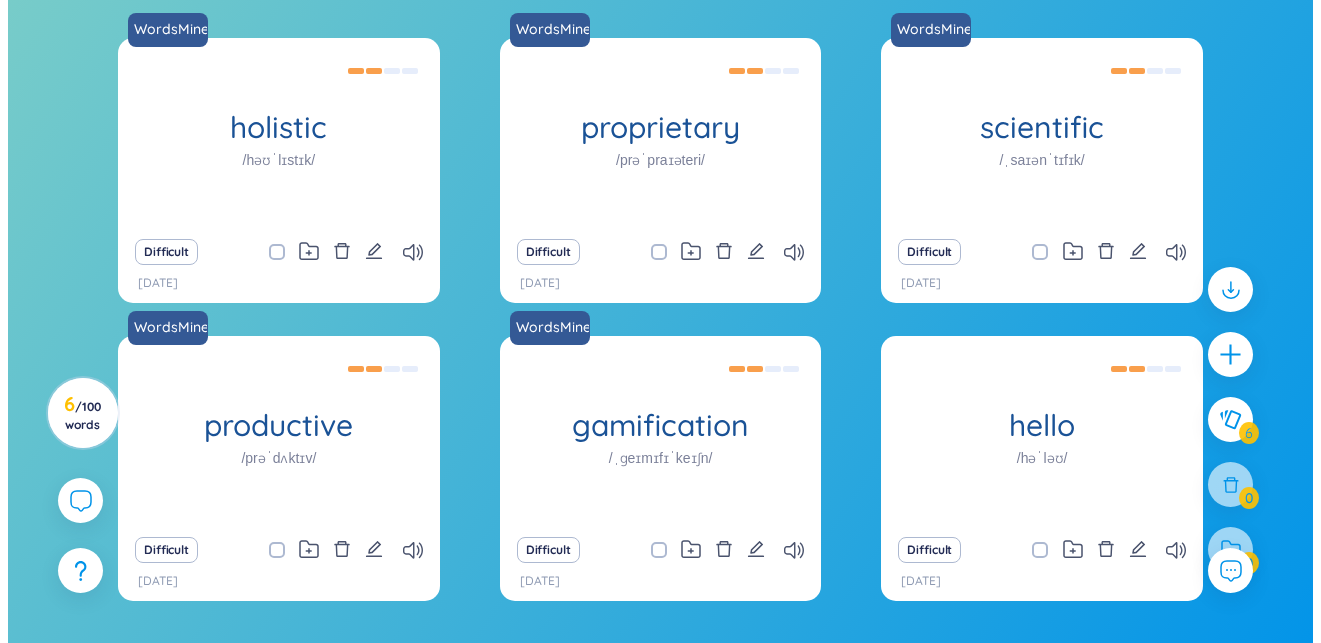 scroll, scrollTop: 0, scrollLeft: 0, axis: both 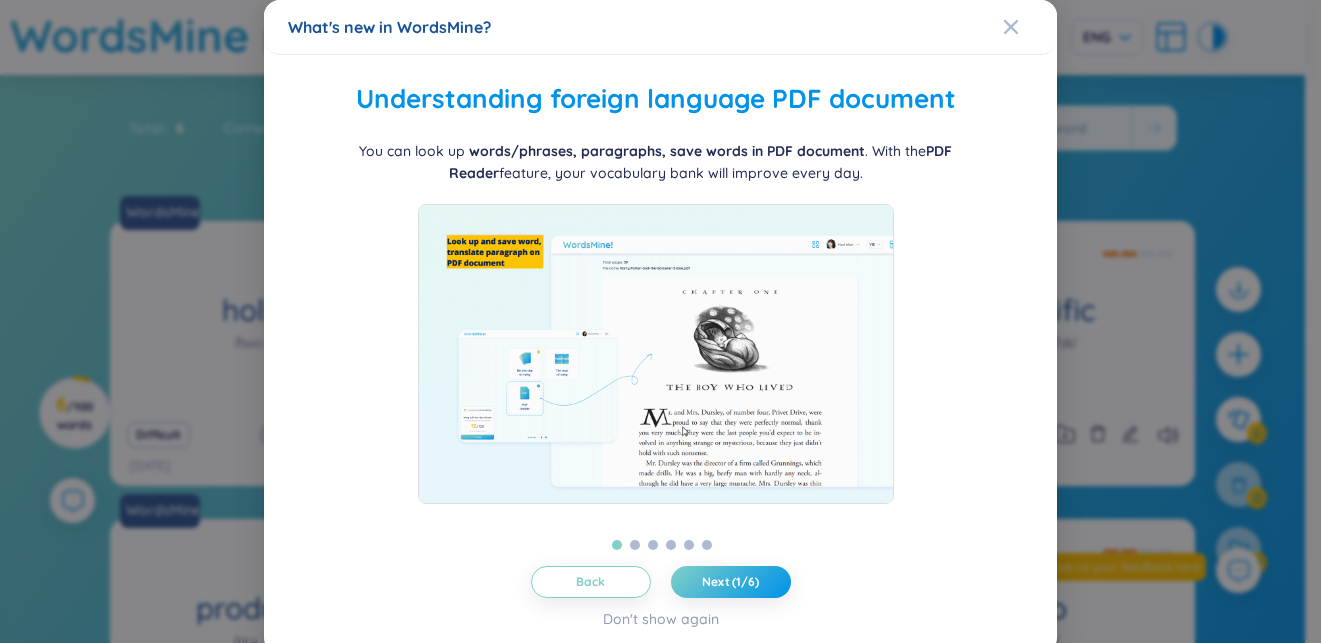 click at bounding box center (656, 354) 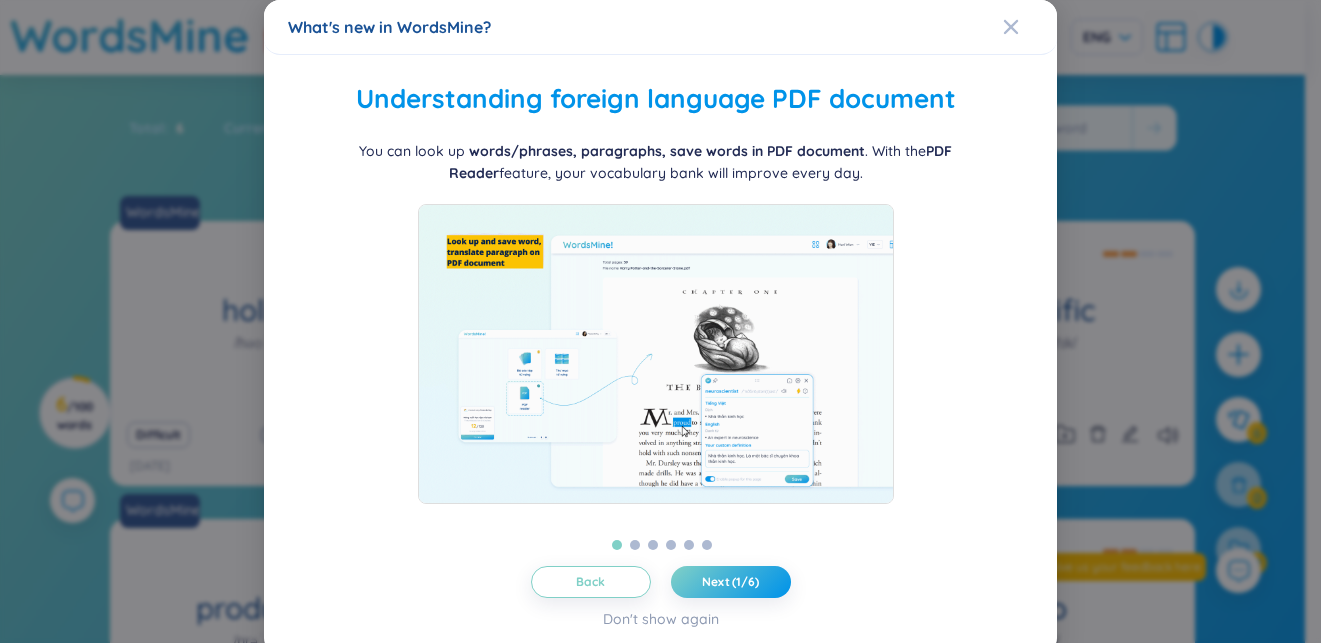 click on "words/phrases, paragraphs, save words in PDF document" at bounding box center [667, 151] 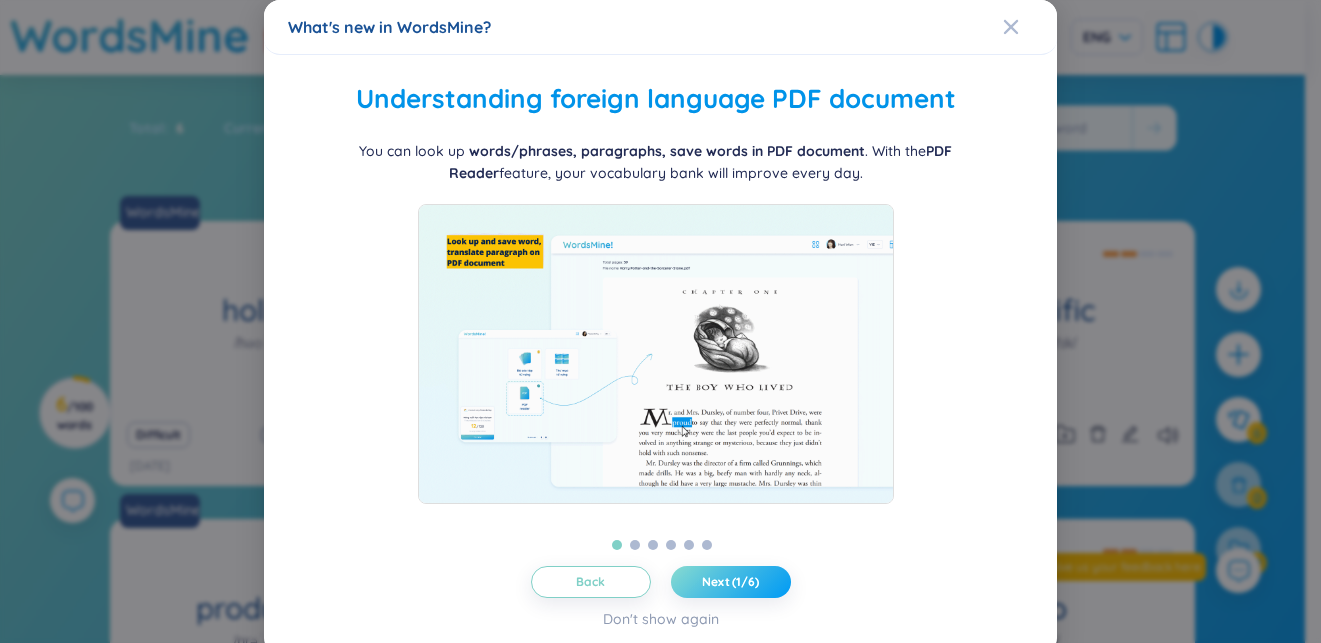 click on "Next (1/6)" at bounding box center [731, 582] 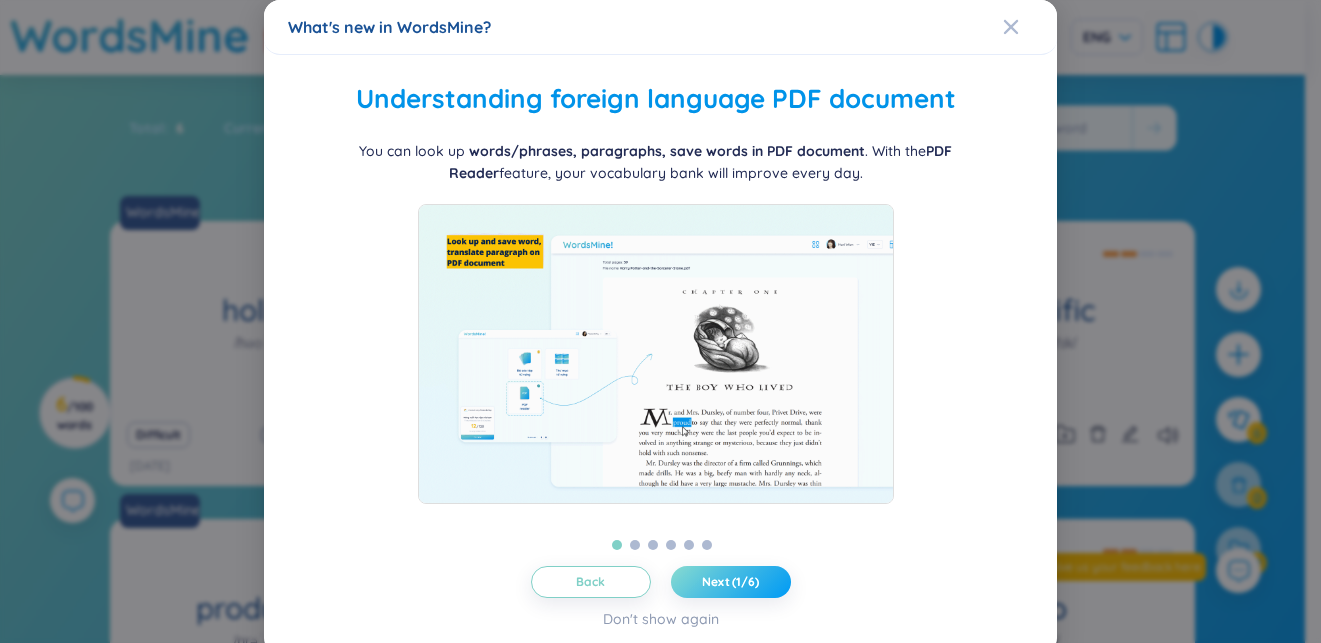 click on "Next (1/6)" at bounding box center [731, 582] 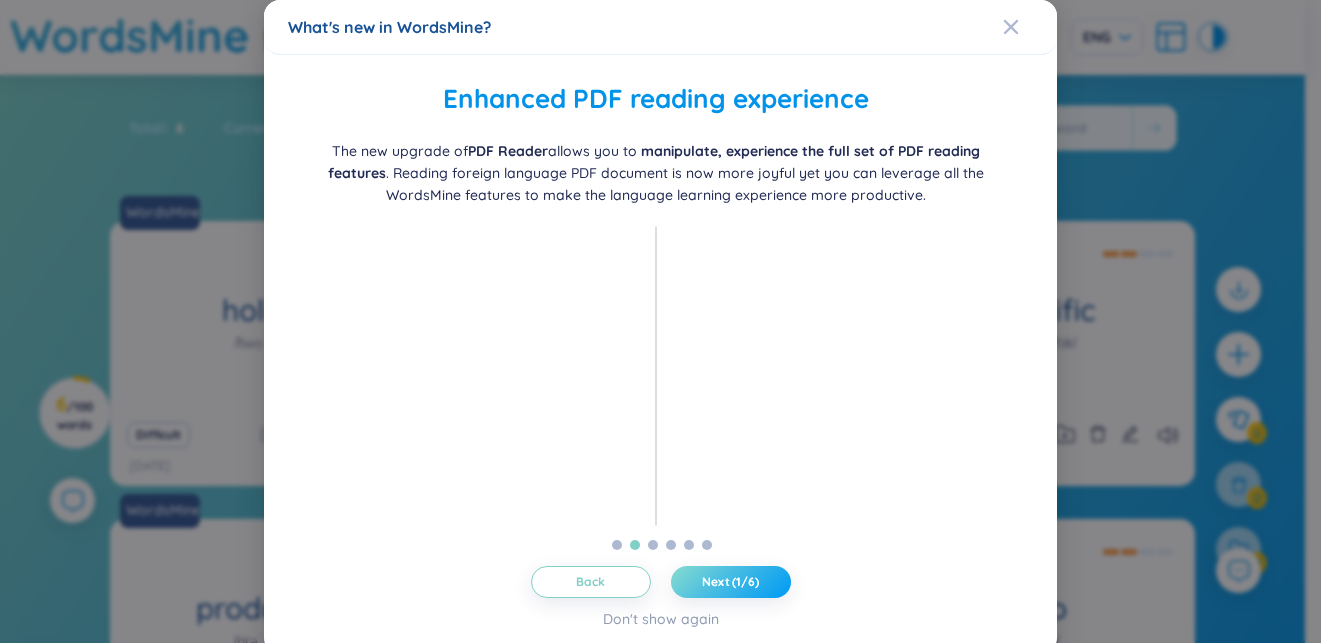 click on "Next (1/6)" at bounding box center [731, 582] 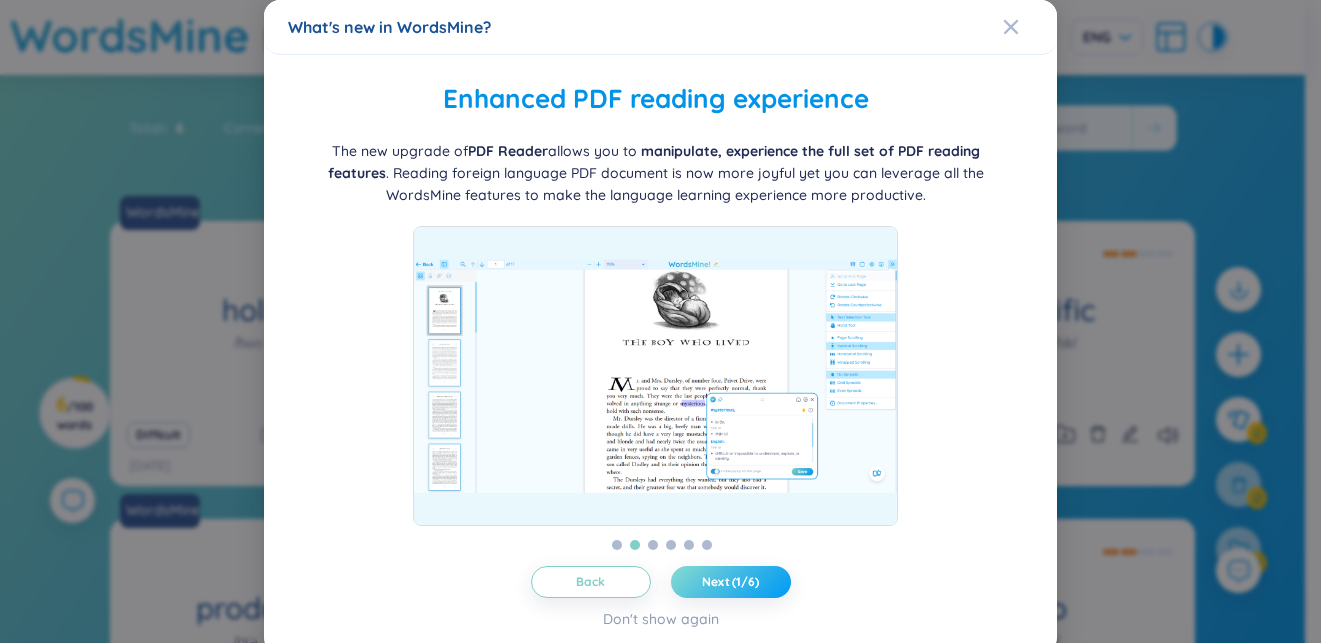 click on "Next (1/6)" at bounding box center [731, 582] 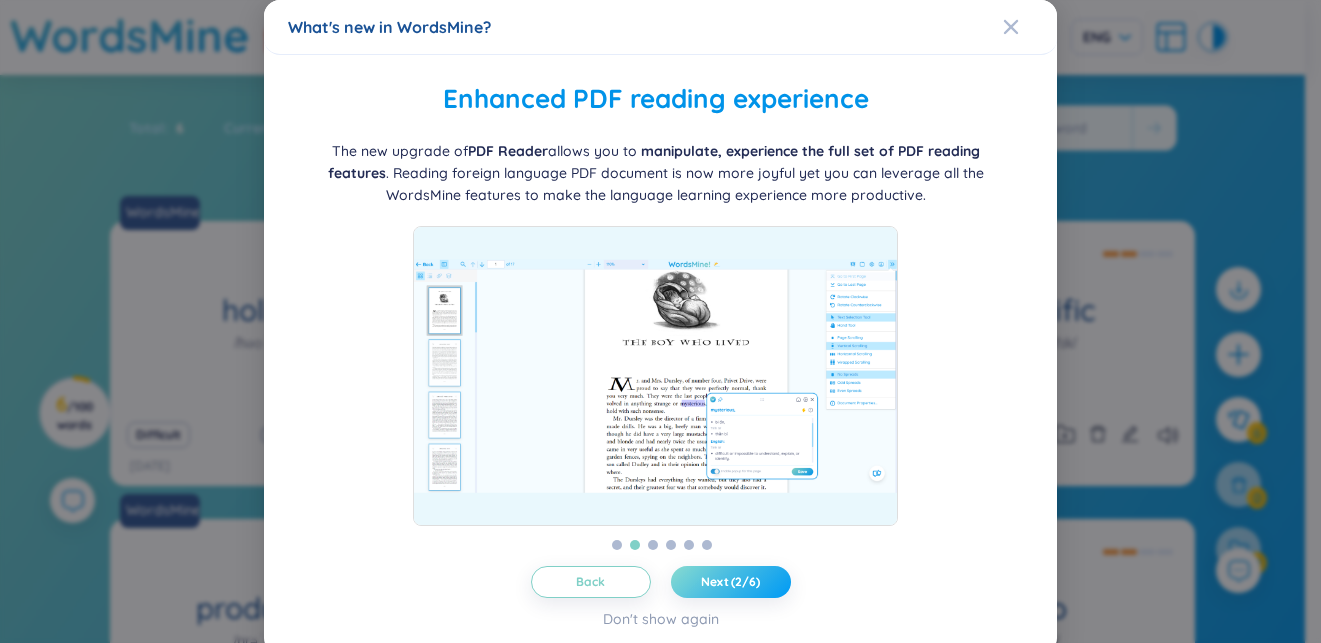 click on "Next (2/6)" at bounding box center [731, 582] 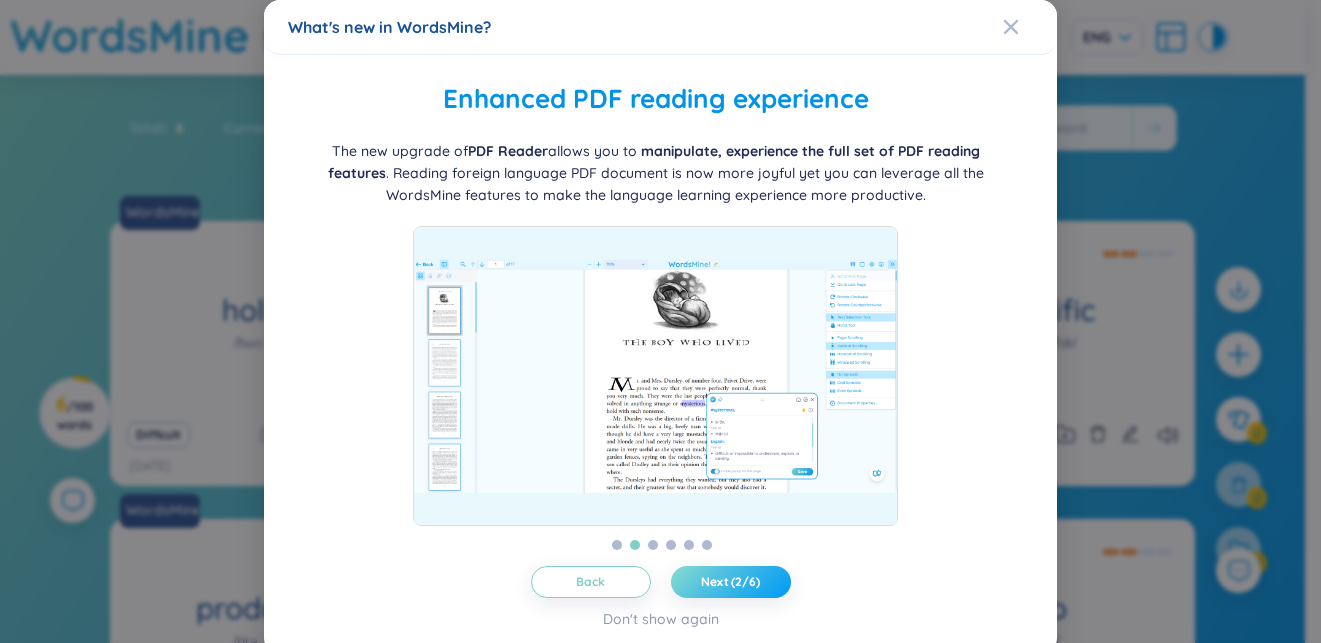 click on "Next (2/6)" at bounding box center [731, 582] 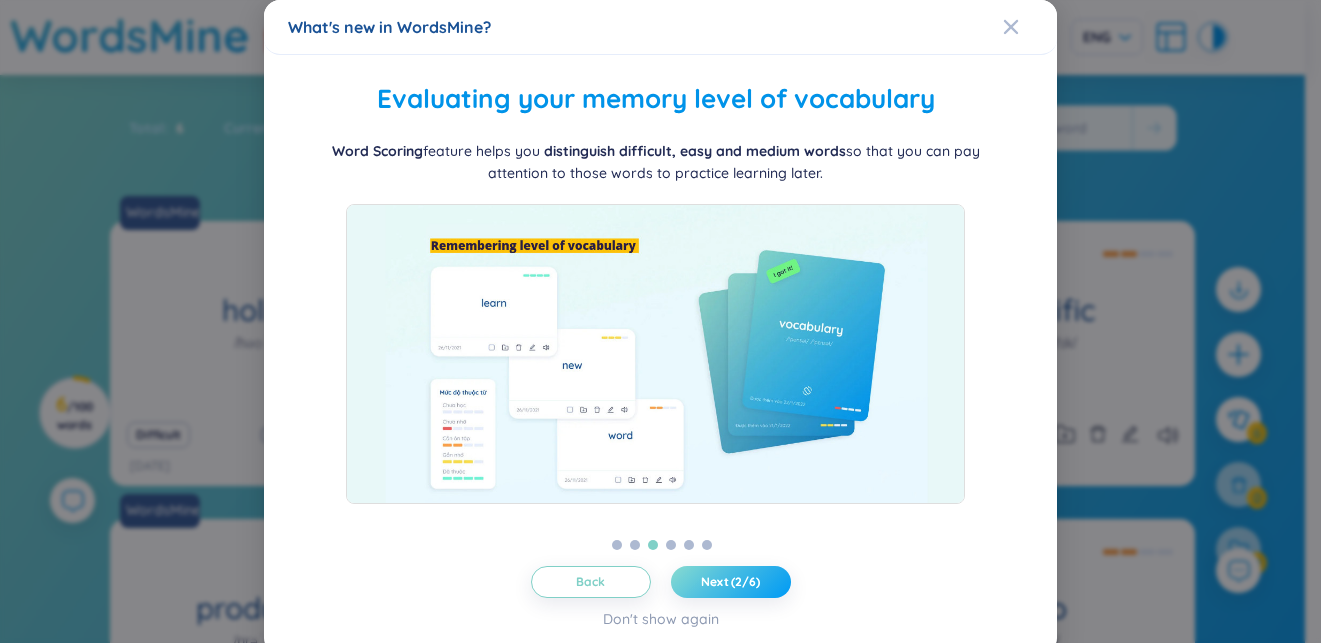 click on "Next (2/6)" at bounding box center (731, 582) 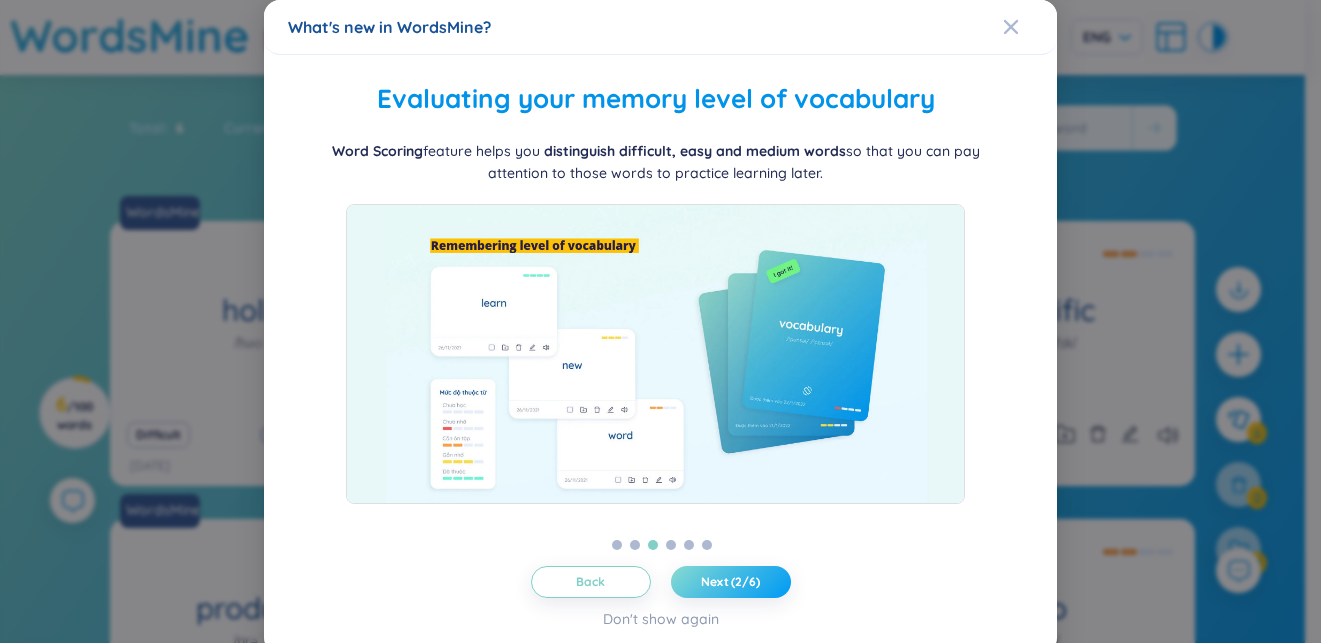 click on "Next (2/6)" at bounding box center (731, 582) 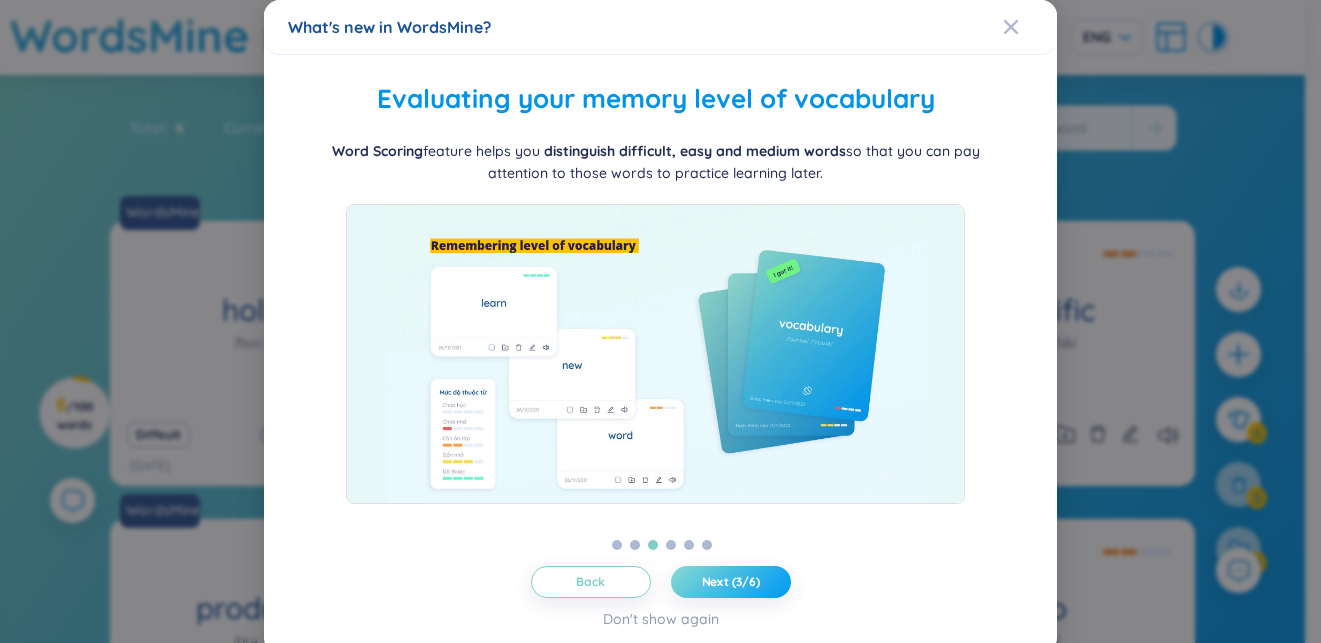 click on "Next (3/6)" at bounding box center [731, 582] 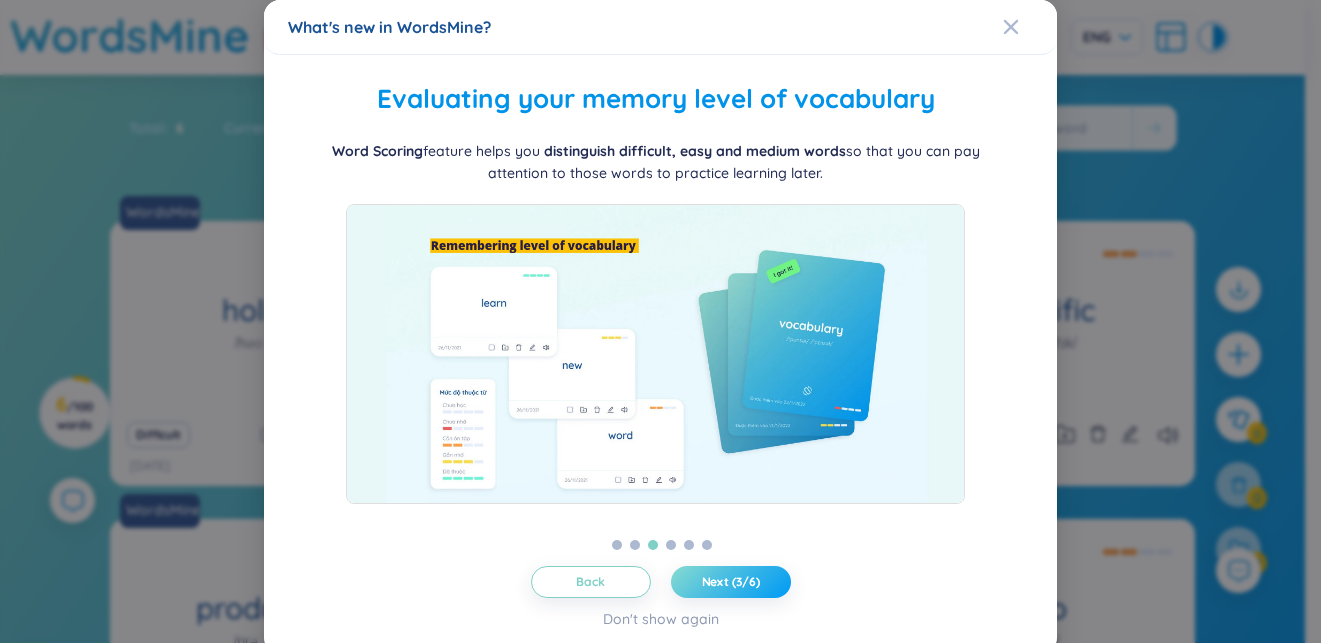 click on "Next (3/6)" at bounding box center (731, 582) 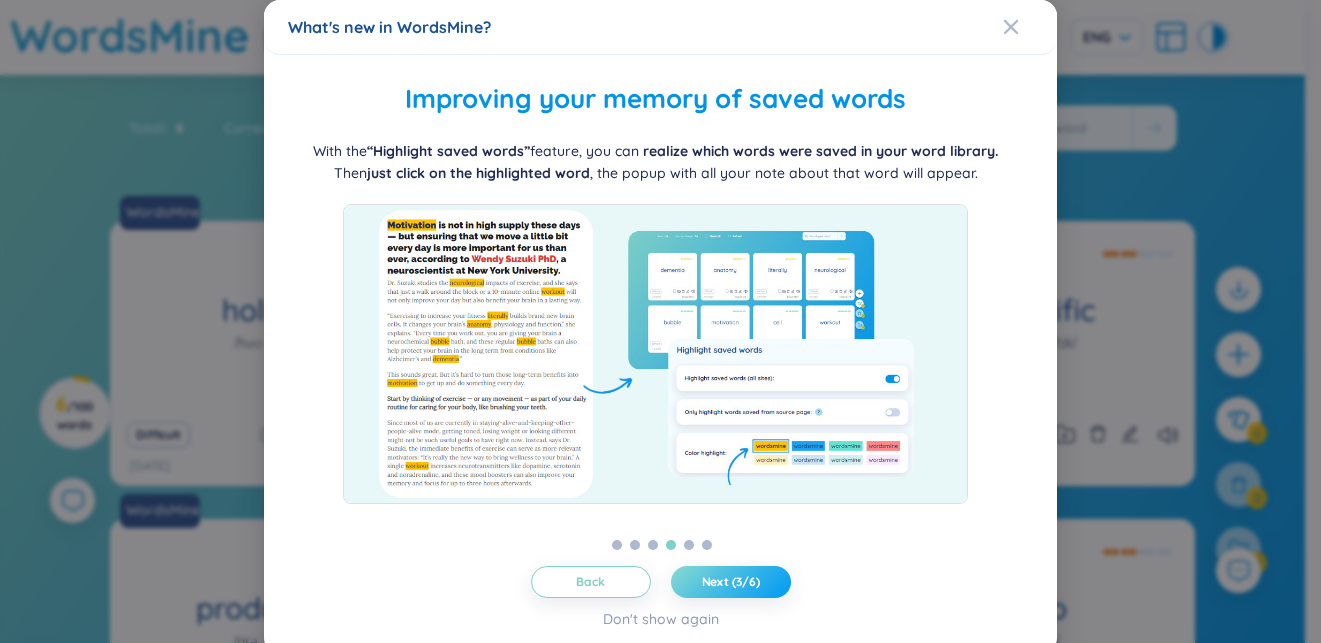 click on "Next (3/6)" at bounding box center [731, 582] 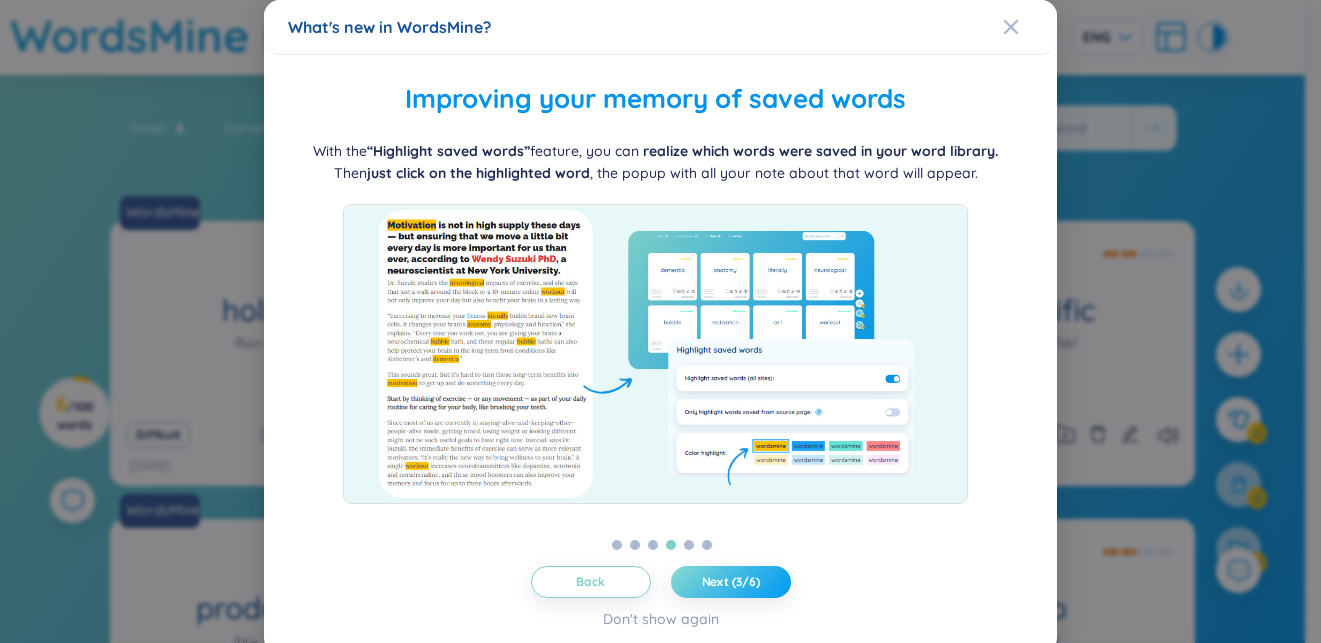 click on "Next (3/6)" at bounding box center [731, 582] 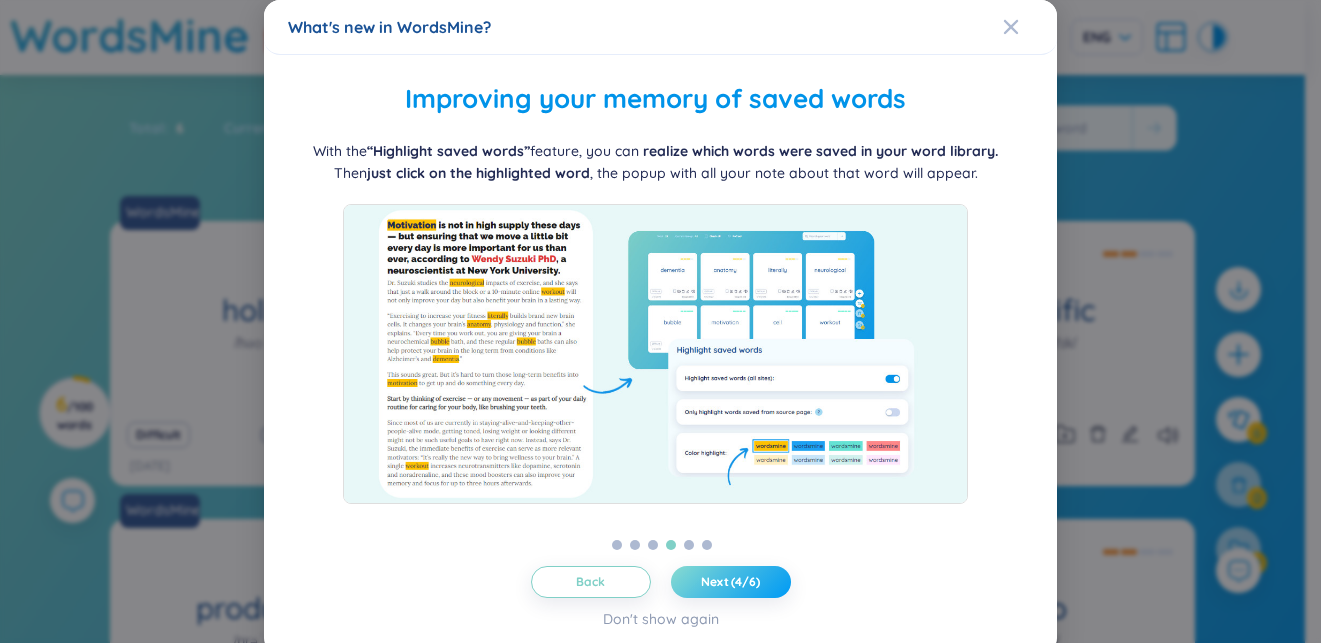click on "Next (4/6)" at bounding box center (731, 582) 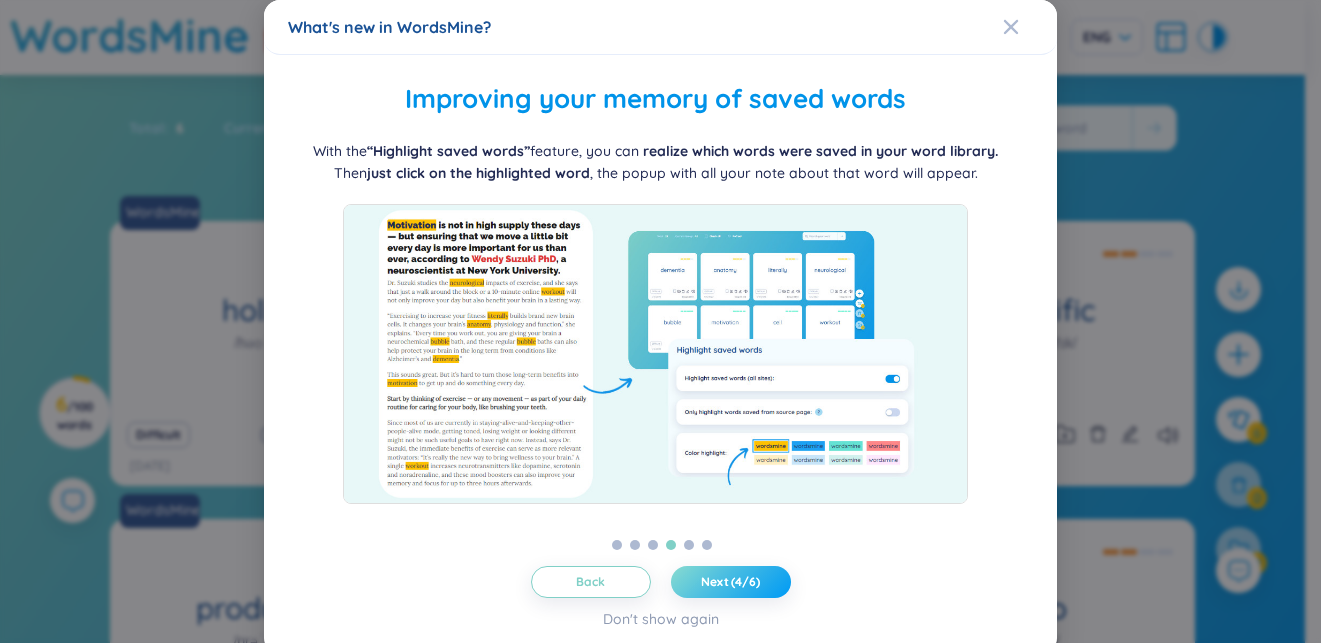click on "Next (4/6)" at bounding box center (731, 582) 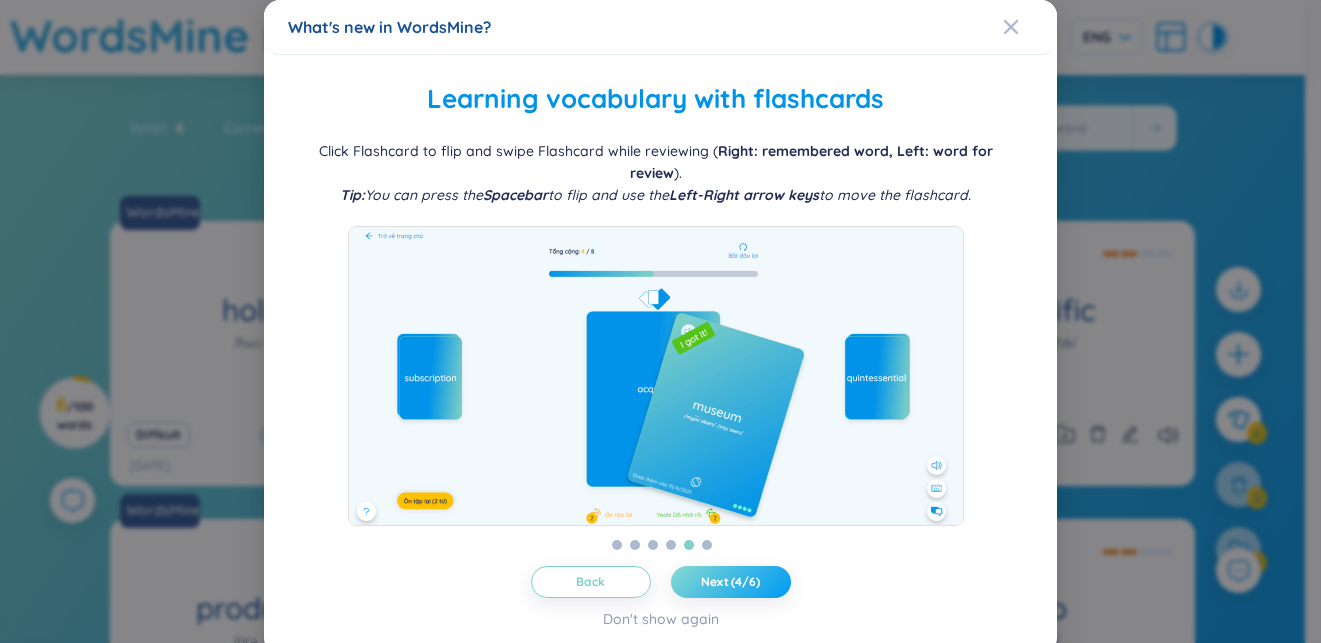 click on "Next (4/6)" at bounding box center [731, 582] 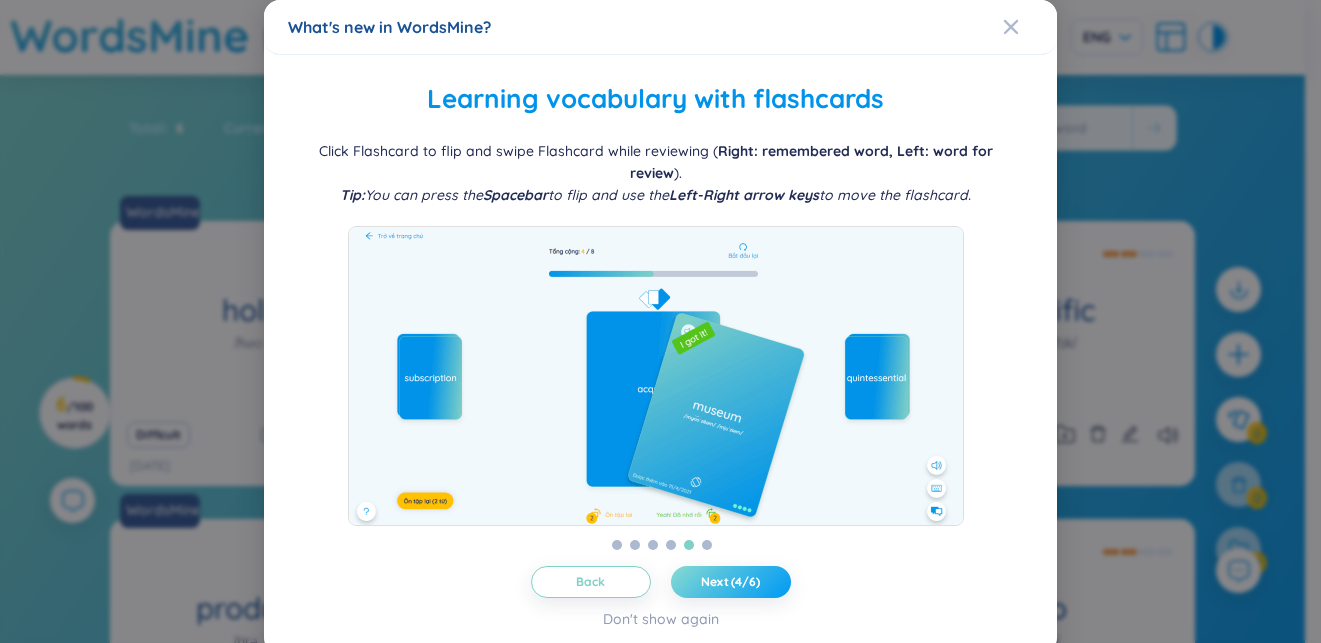 click on "Next (4/6)" at bounding box center (731, 582) 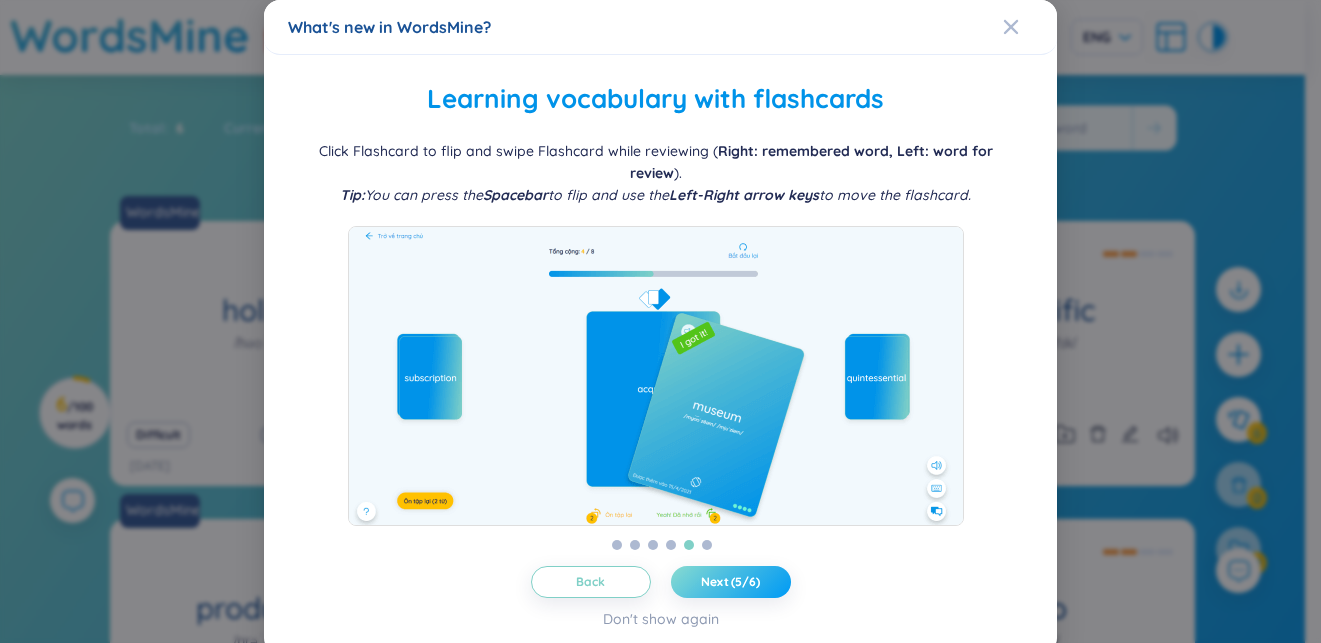 click on "Next (5/6)" at bounding box center [731, 582] 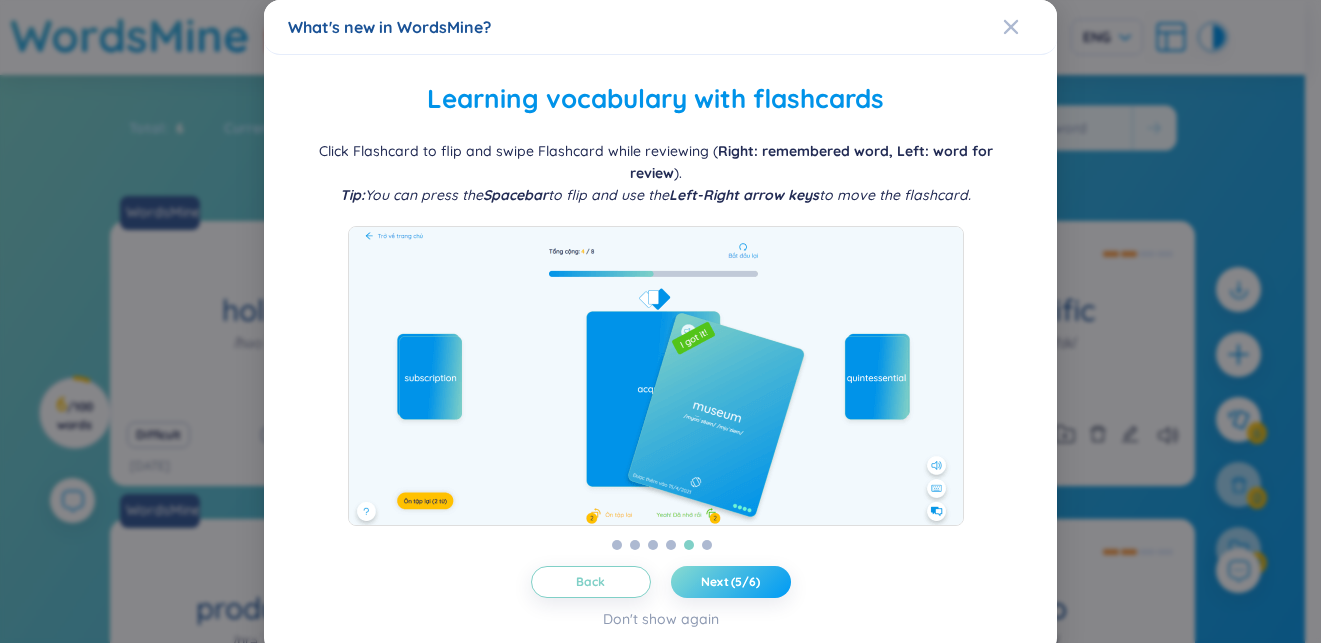 click on "Next (5/6)" at bounding box center (731, 582) 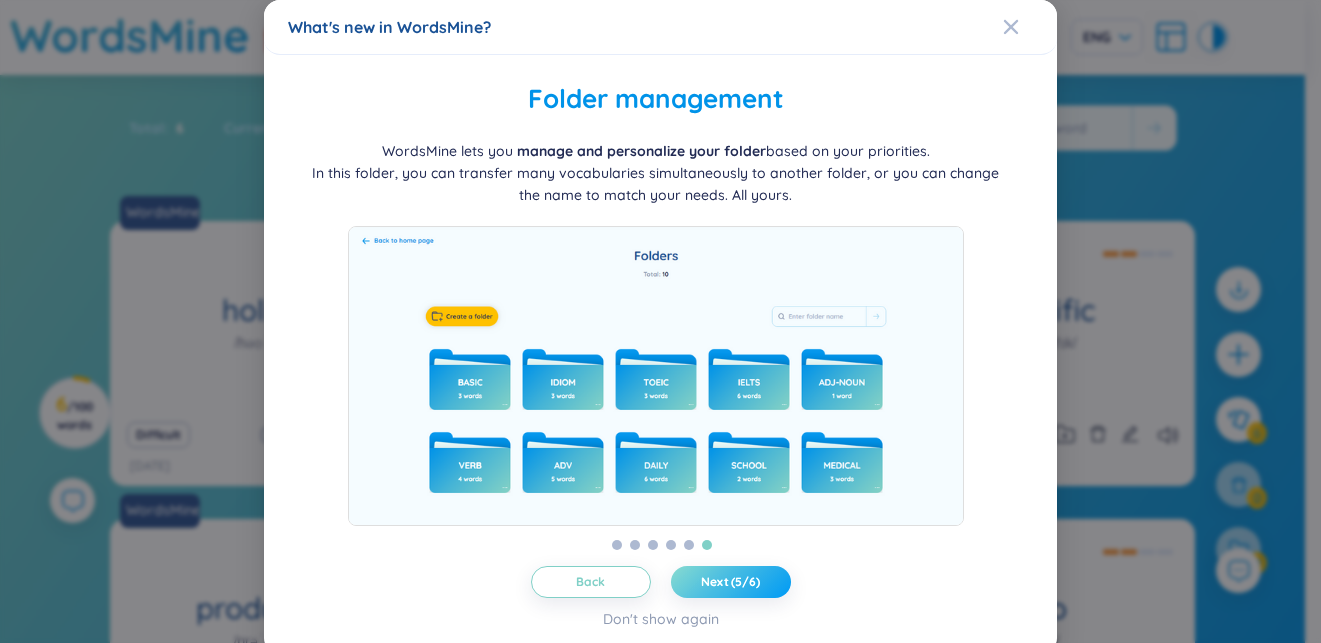 click on "Next (5/6)" at bounding box center (731, 582) 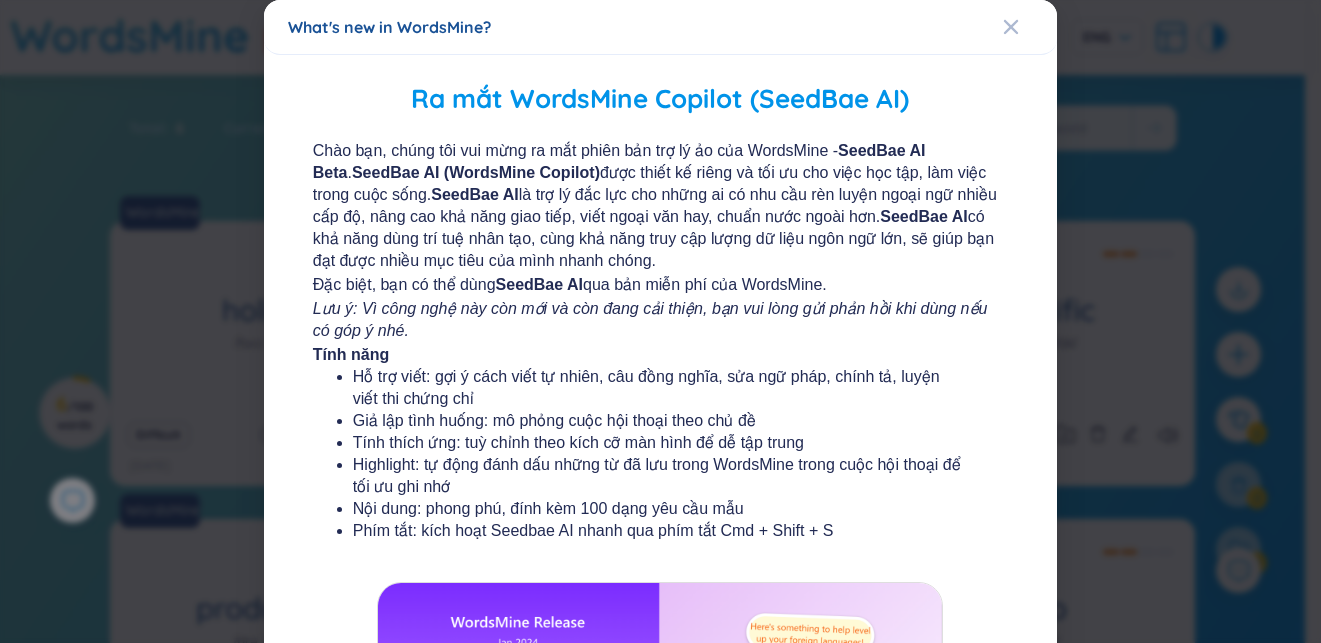 click at bounding box center (661, 732) 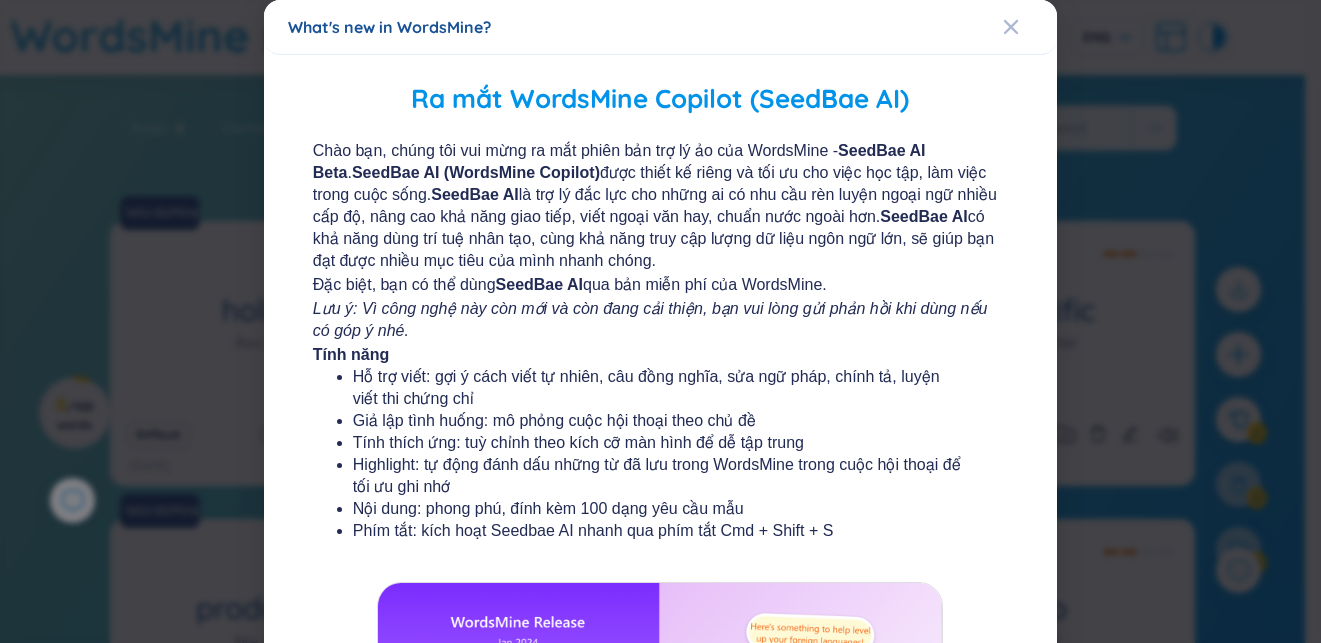 click at bounding box center [661, 732] 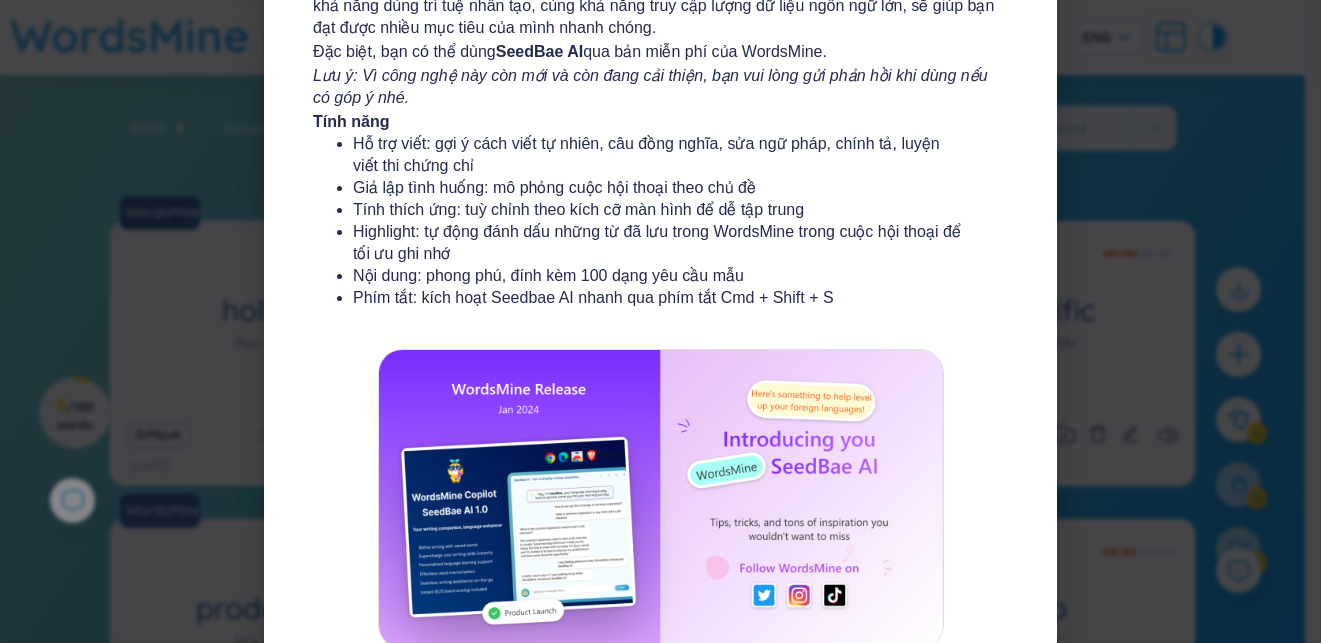 scroll, scrollTop: 367, scrollLeft: 0, axis: vertical 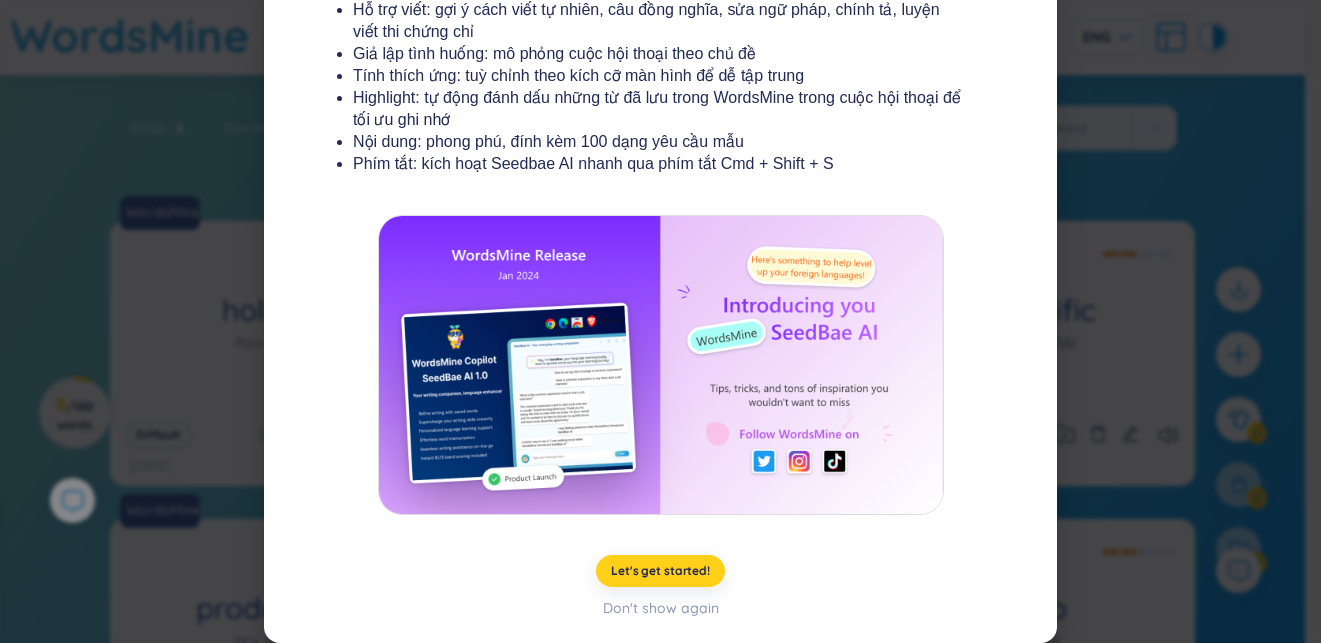 click on "Let's get started!" at bounding box center (660, 571) 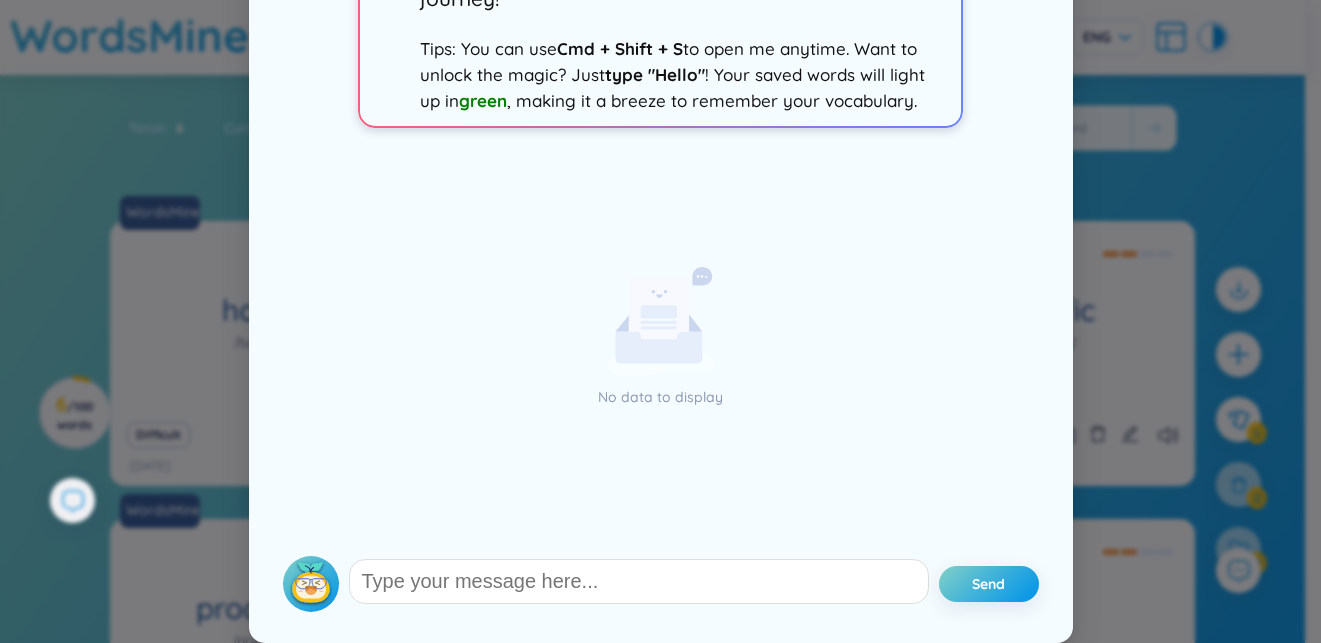 scroll, scrollTop: 0, scrollLeft: 0, axis: both 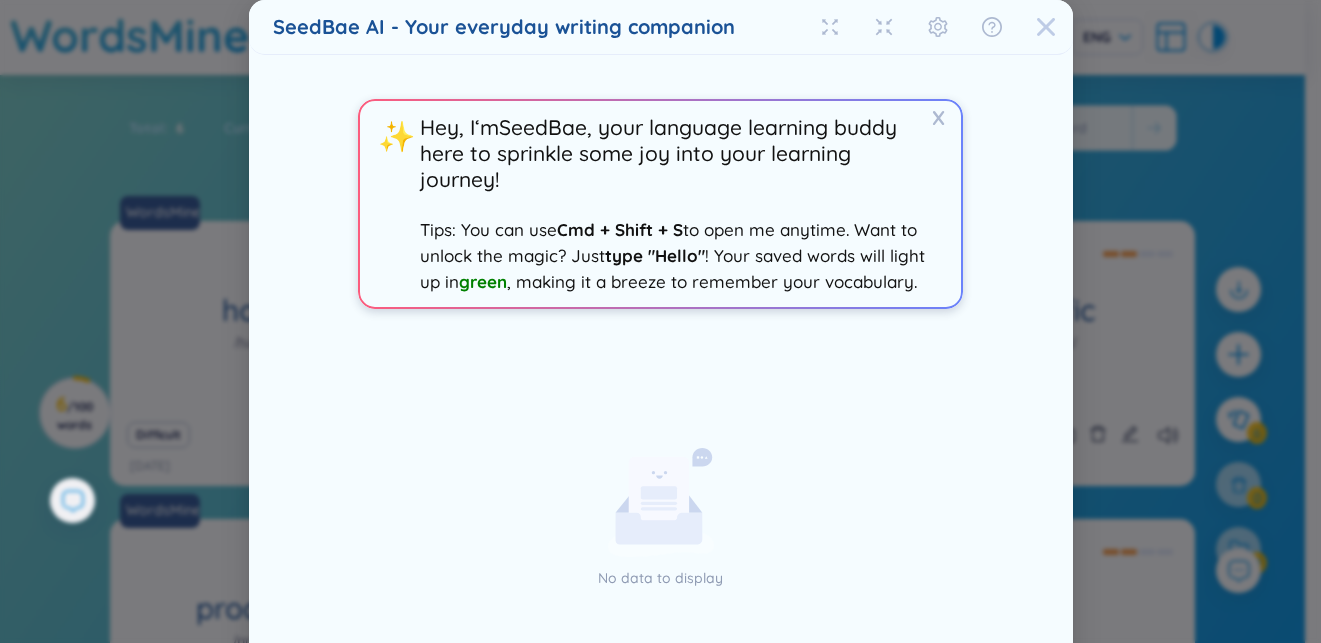 click 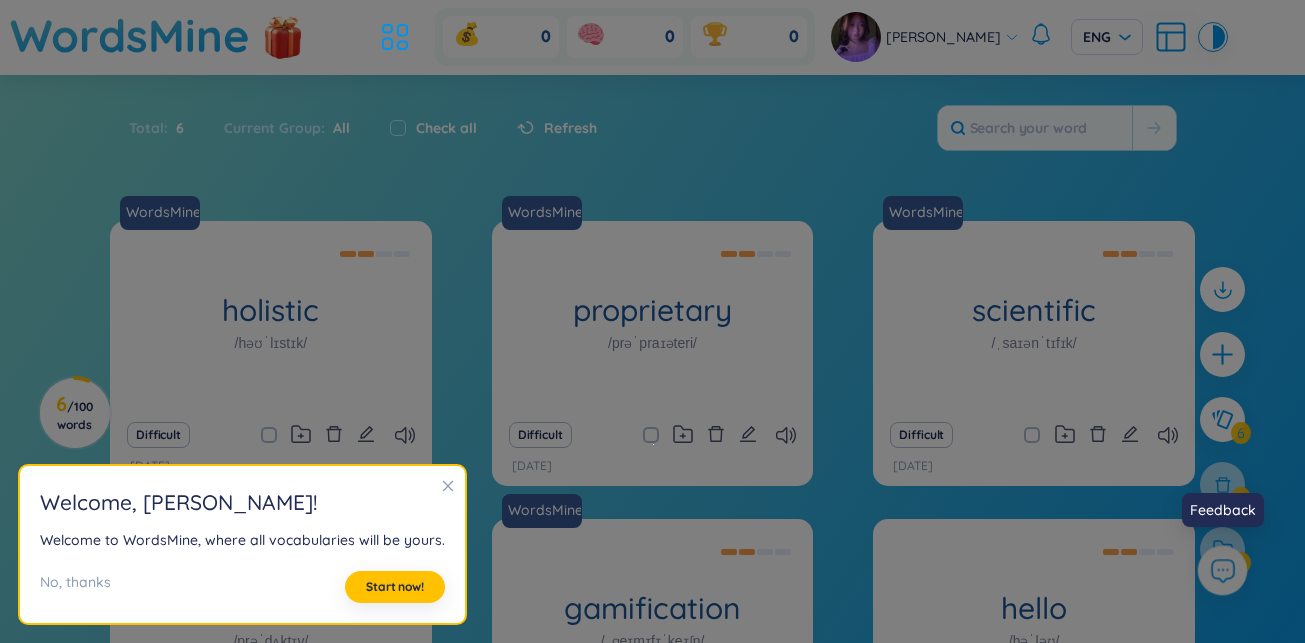 click 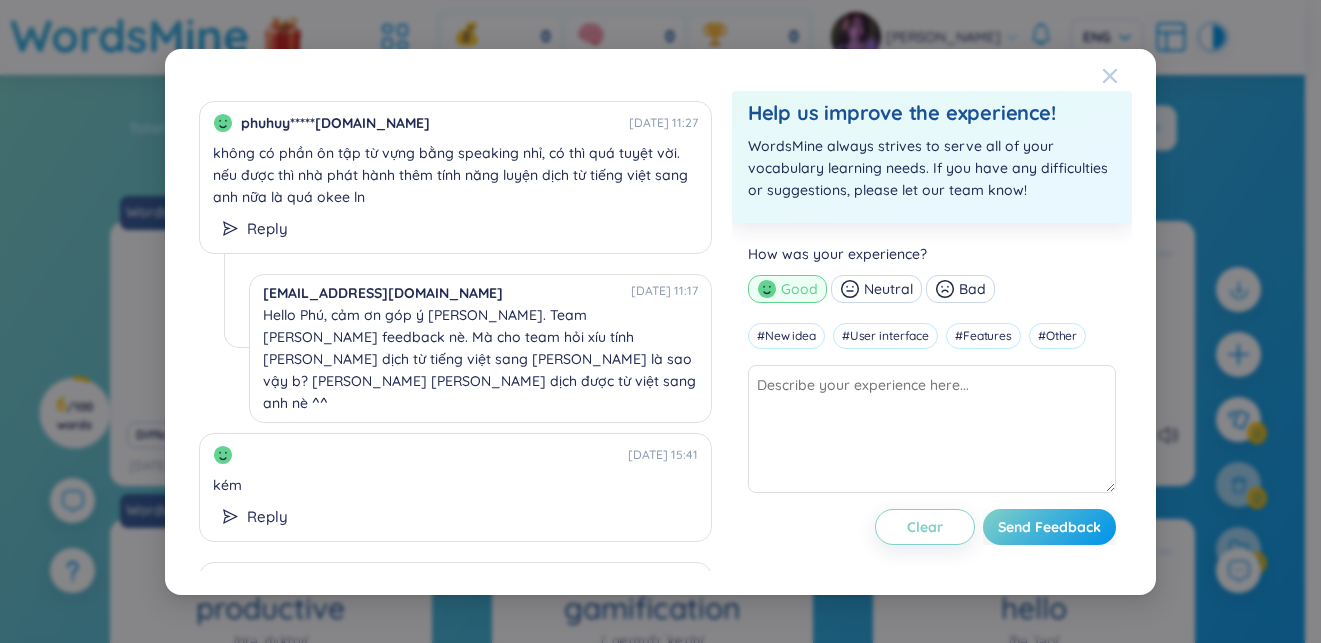 click 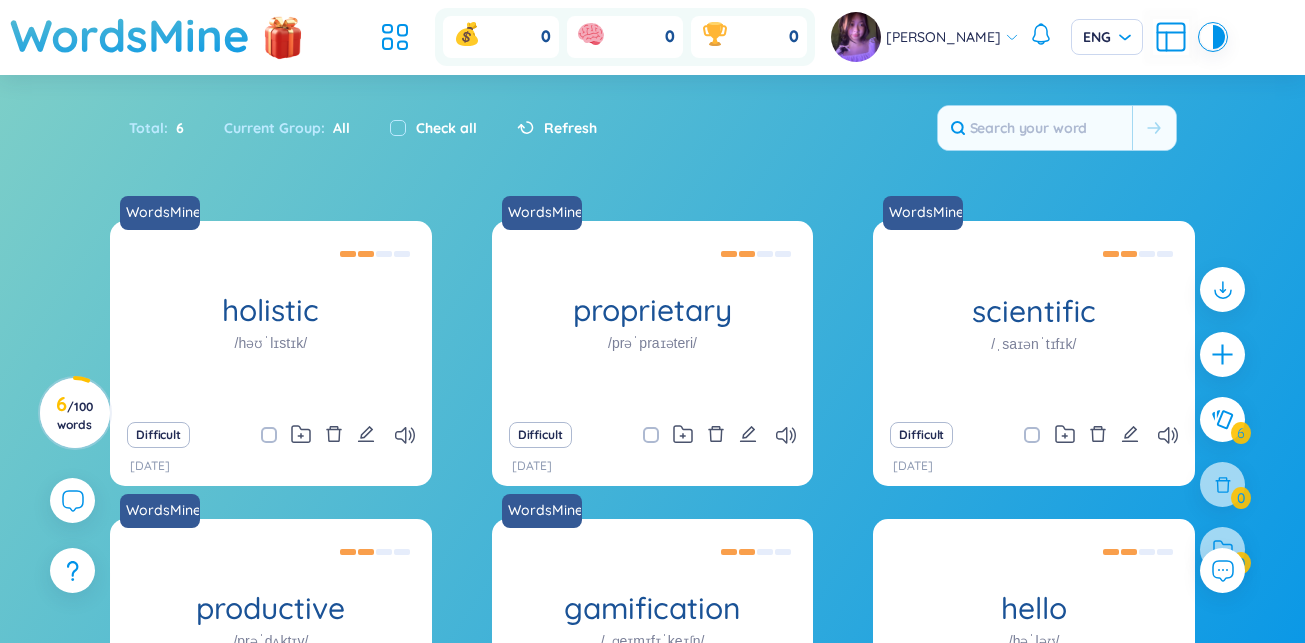 click at bounding box center (1222, 429) 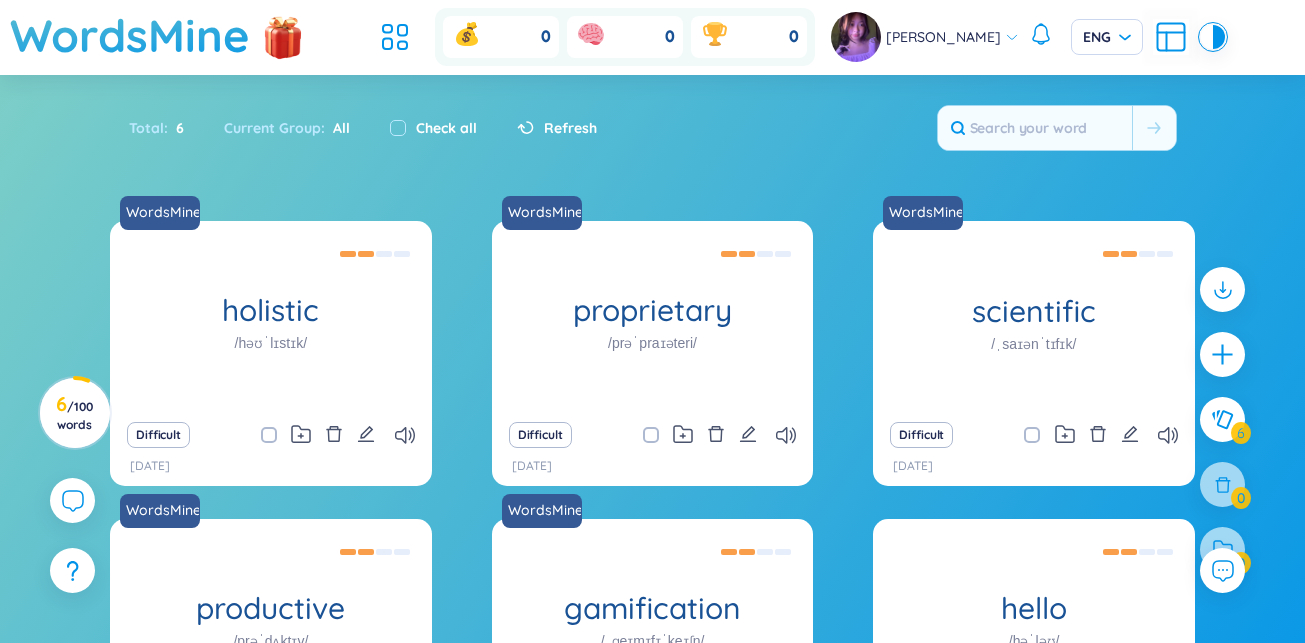 click at bounding box center (1222, 429) 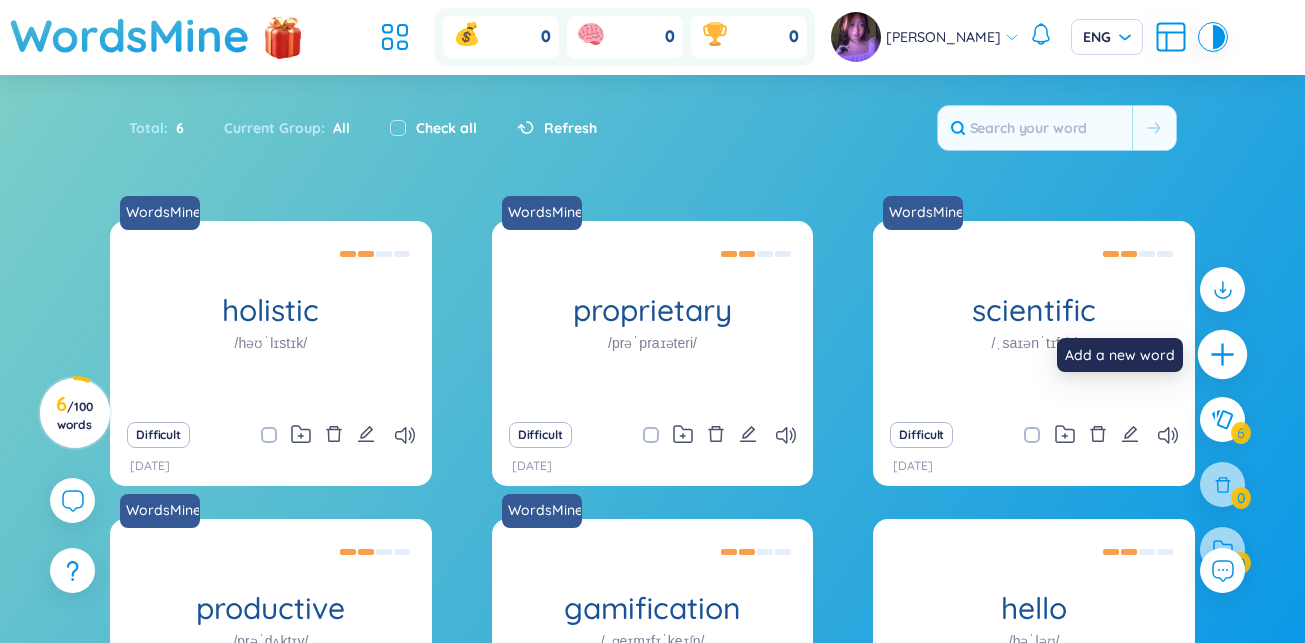 click 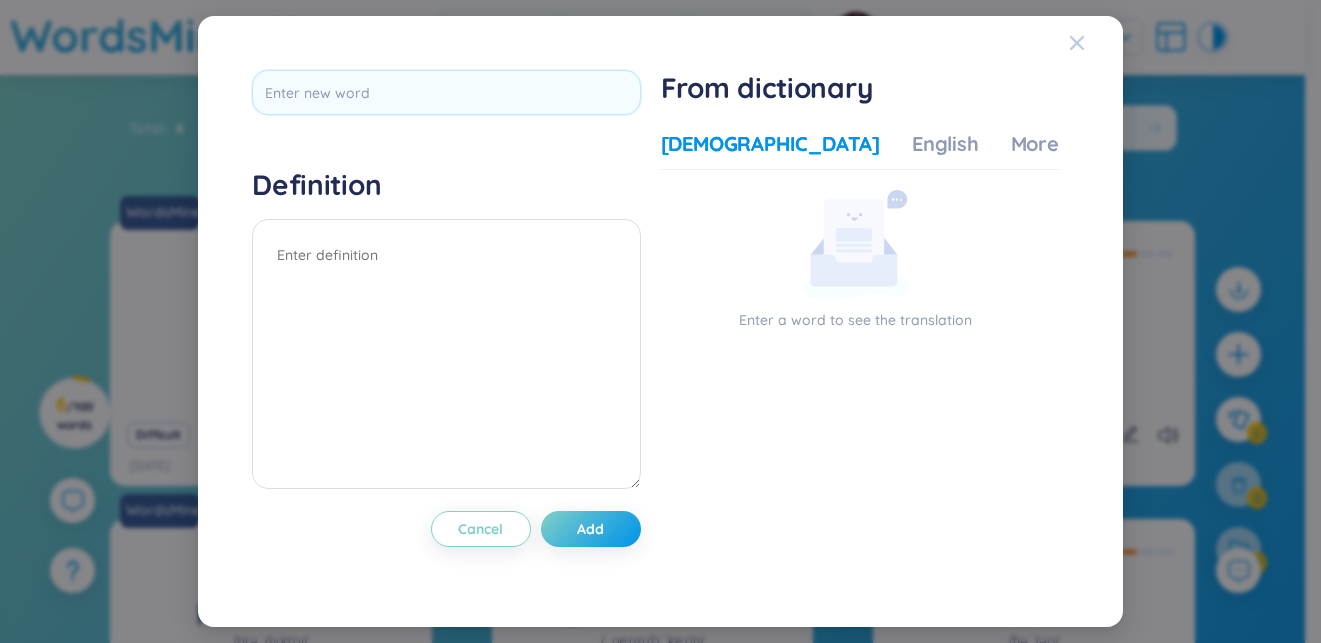 click 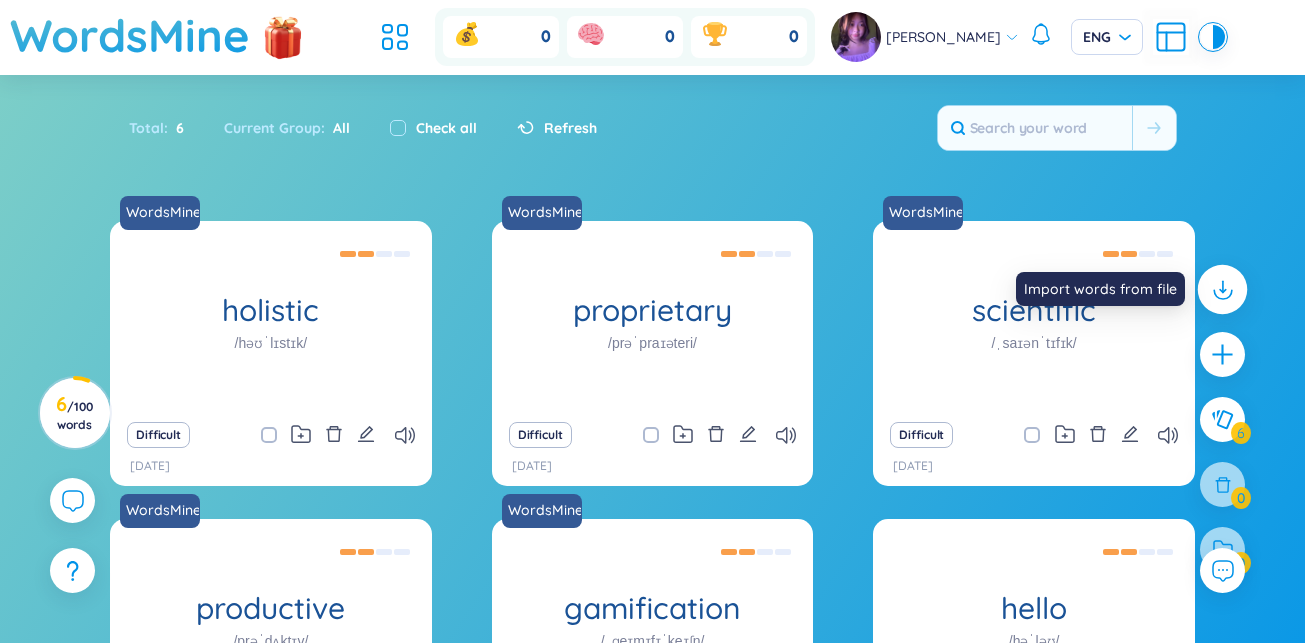 click at bounding box center [1223, 290] 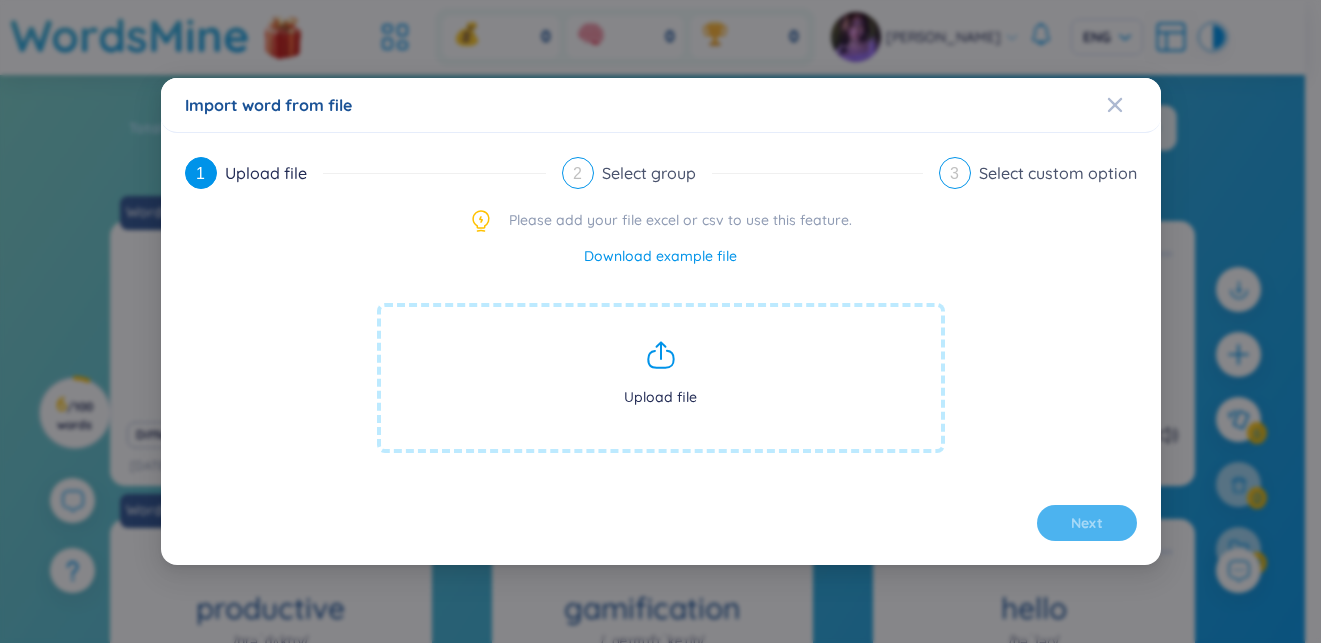 click on "Upload file" at bounding box center (661, 378) 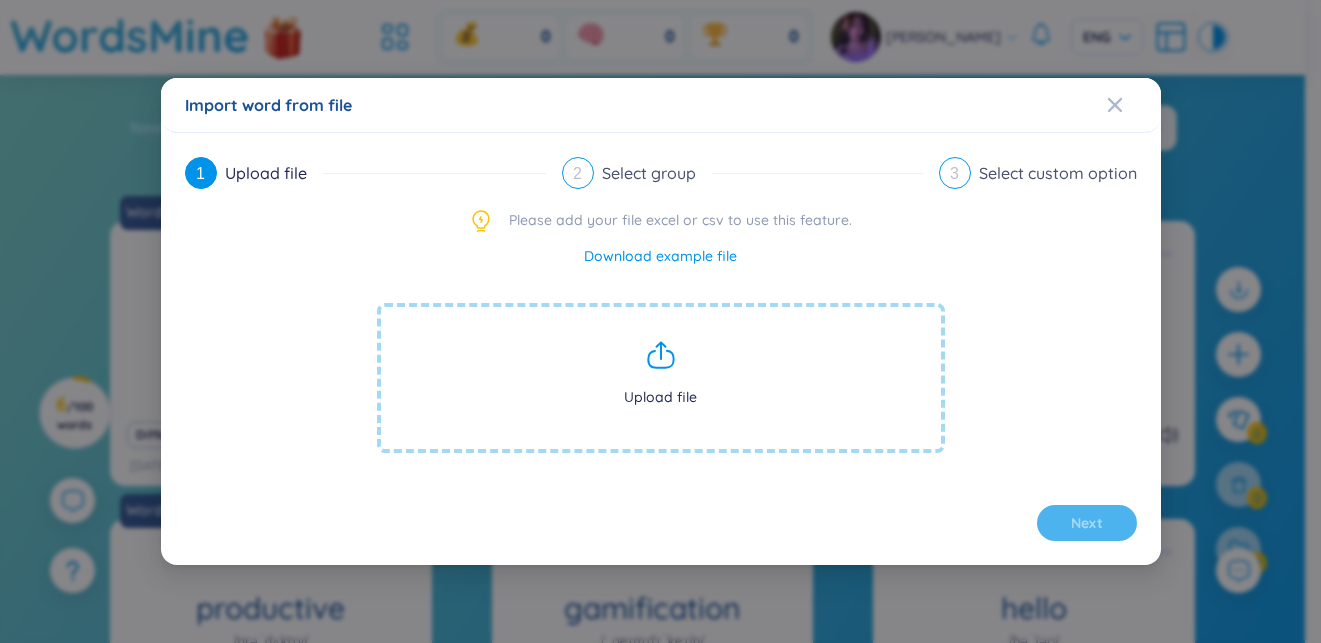 click on "Import word from file 1 Upload file 2 Select group 3 Select custom option Please add your file excel or csv to use this feature. Download example file Upload file Next" at bounding box center (660, 321) 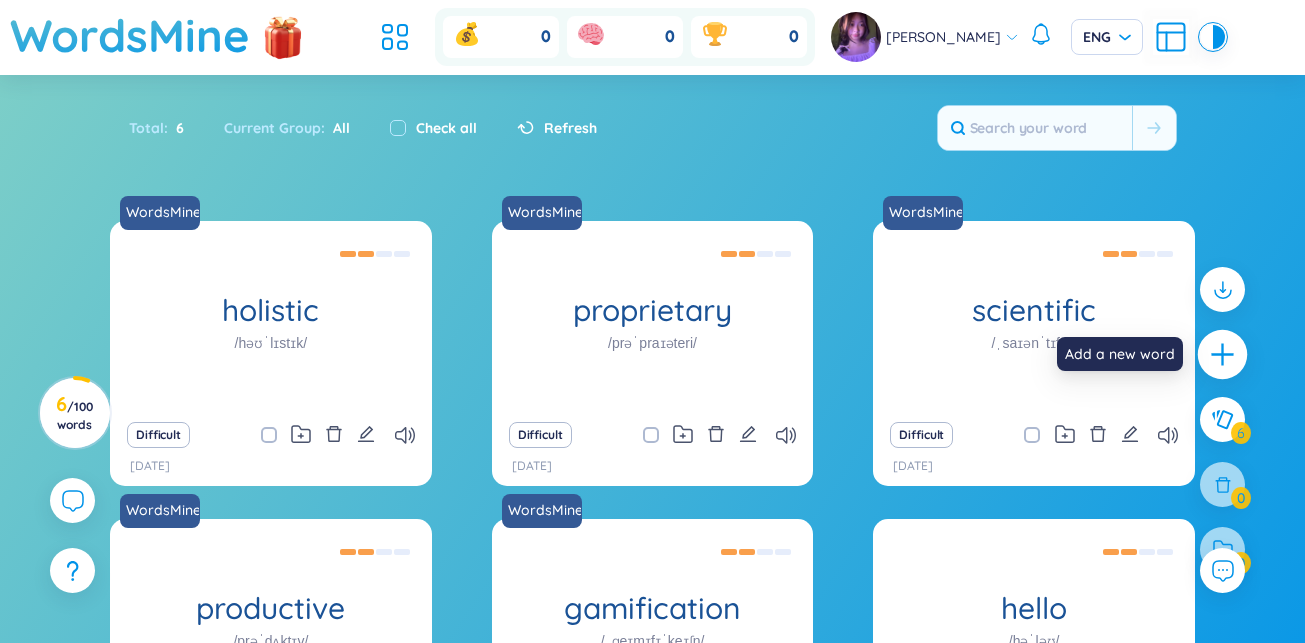 click 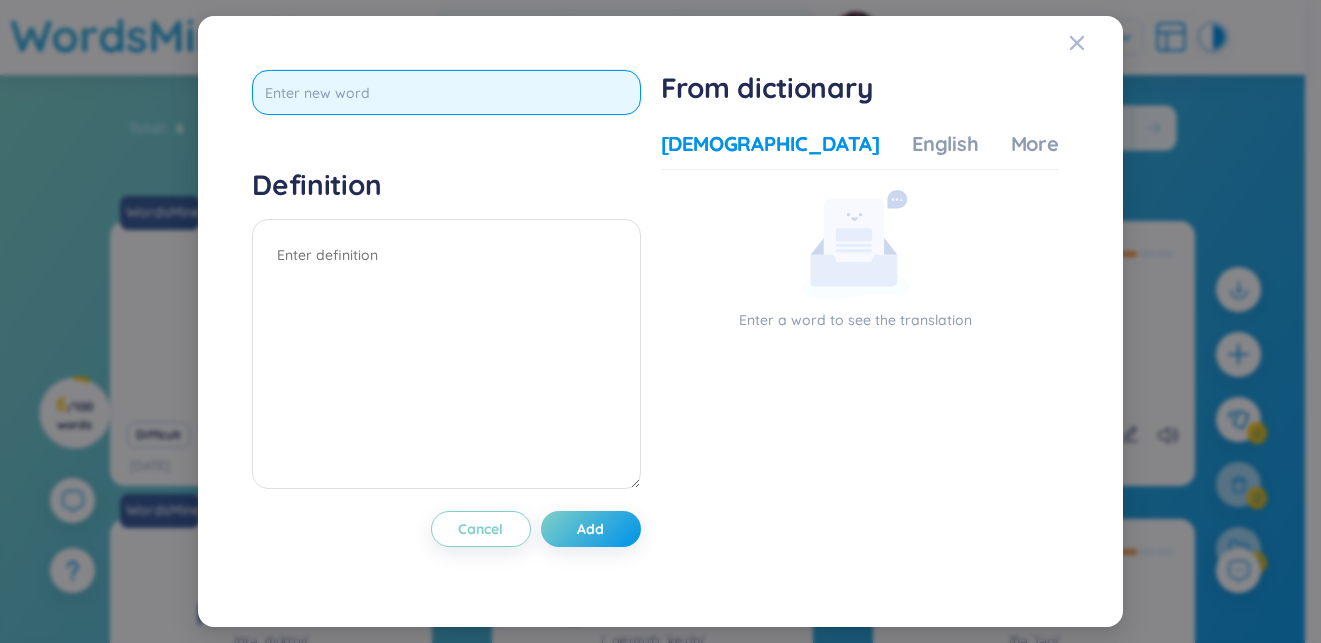 click at bounding box center [446, 92] 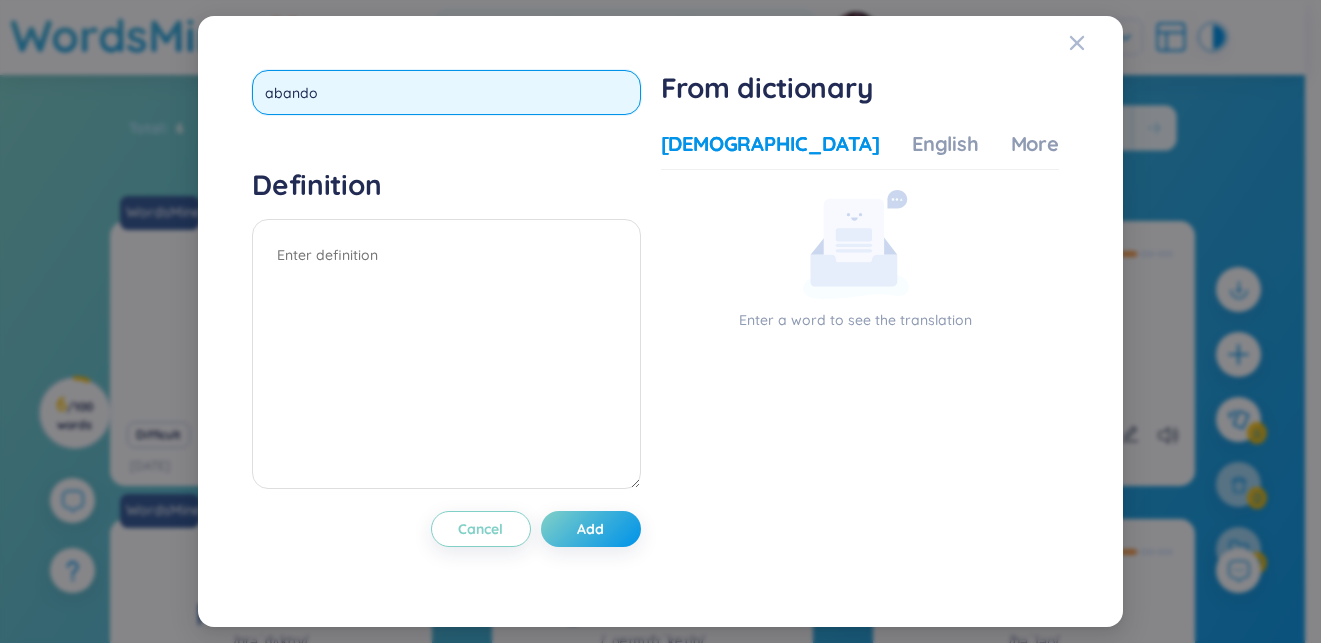 type on "abandon" 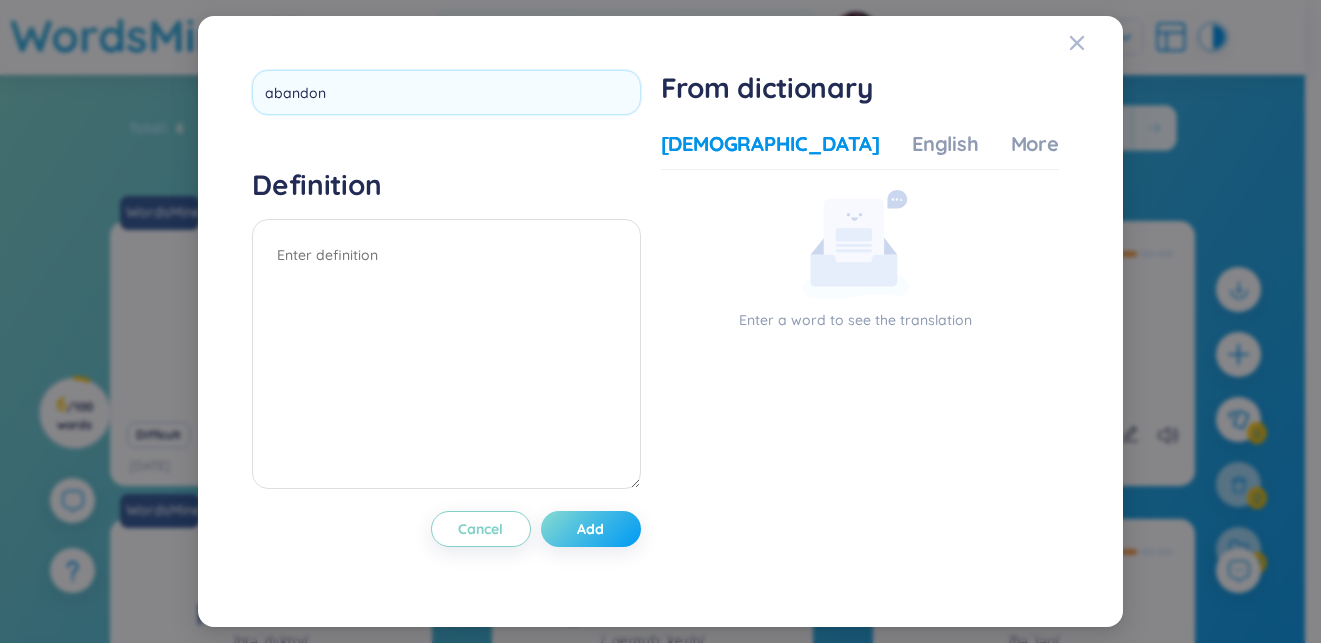 click on "abandon Definition Cancel Add" at bounding box center (446, 321) 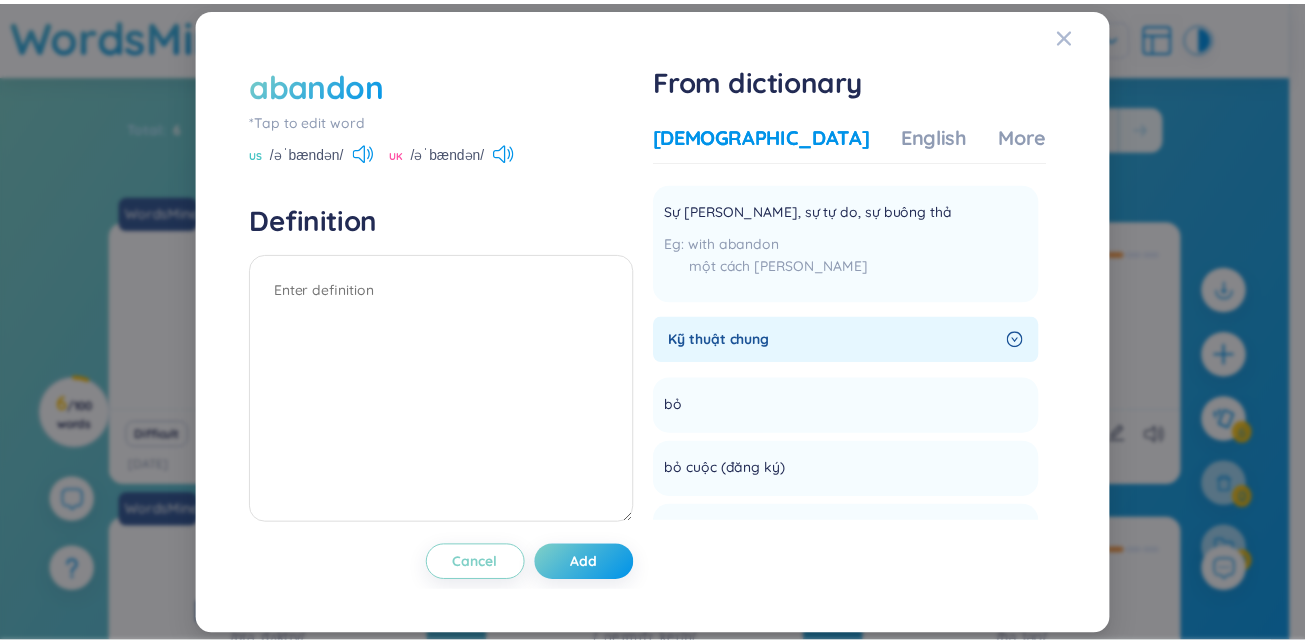 scroll, scrollTop: 417, scrollLeft: 0, axis: vertical 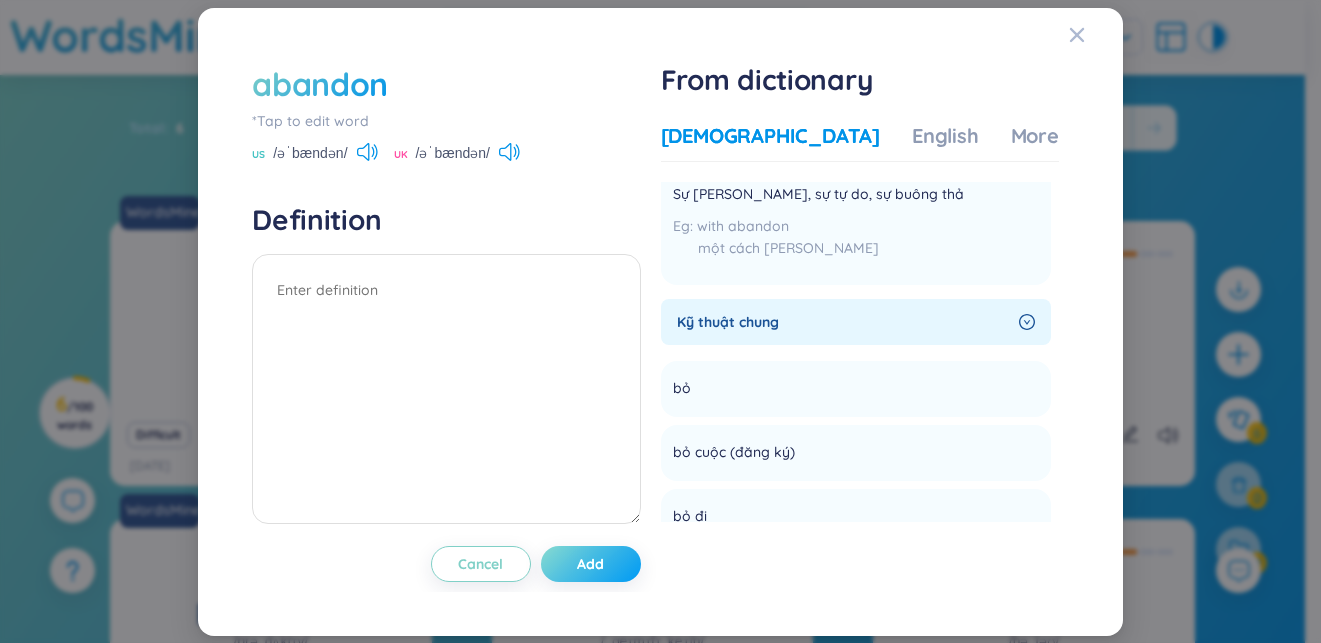 click on "Add" at bounding box center [591, 564] 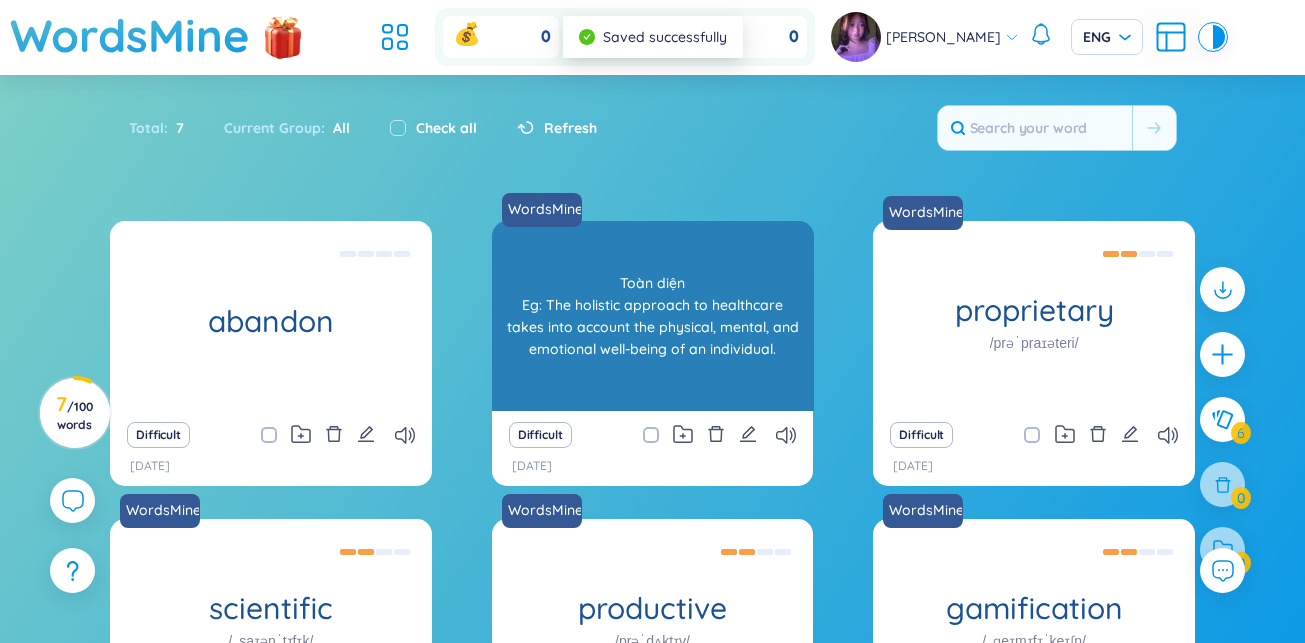 scroll, scrollTop: 117, scrollLeft: 0, axis: vertical 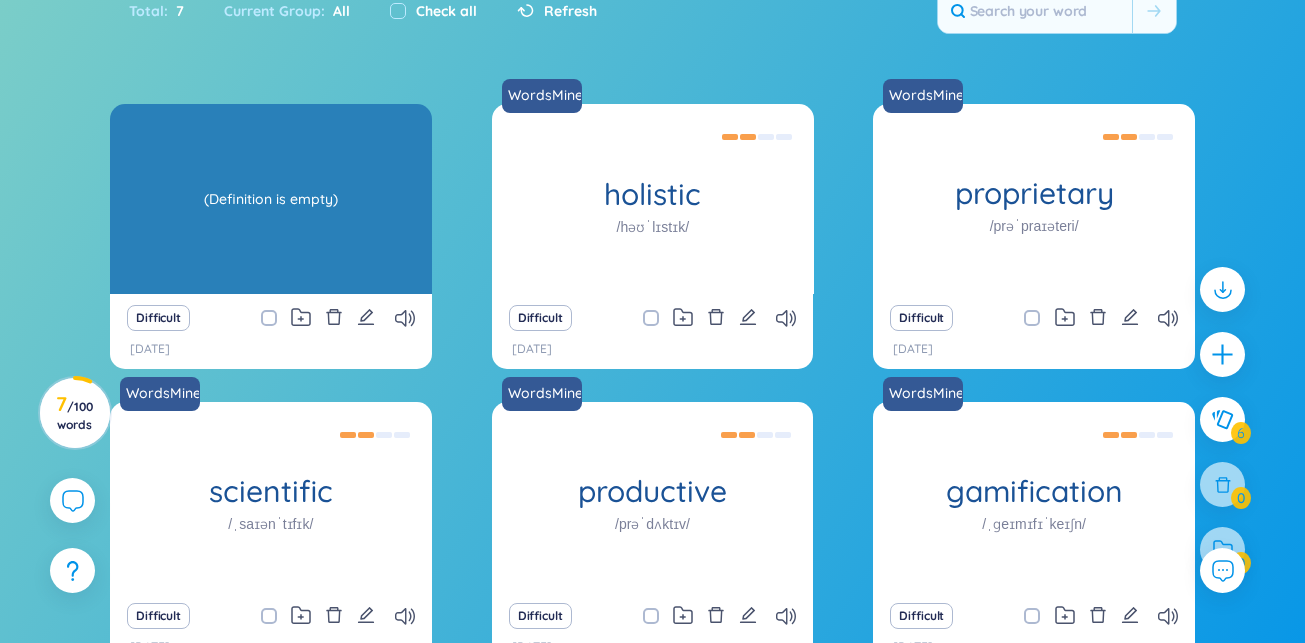click on "abandon" at bounding box center [271, 199] 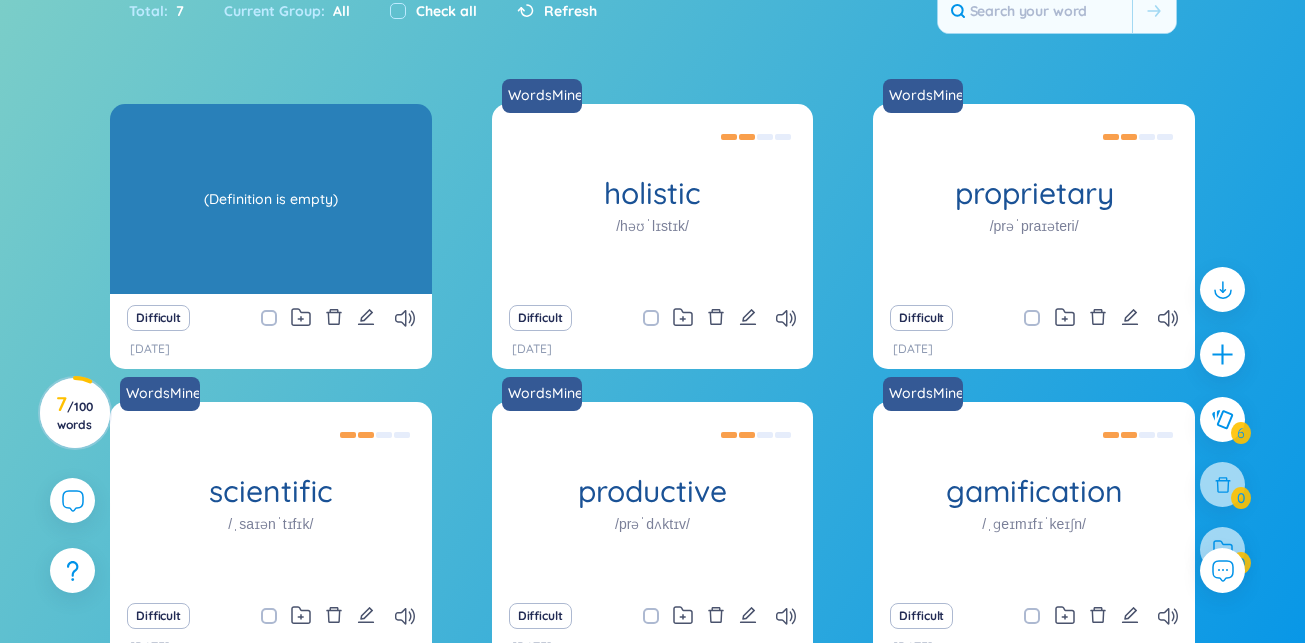 click on "(Definition is empty)" at bounding box center (271, 199) 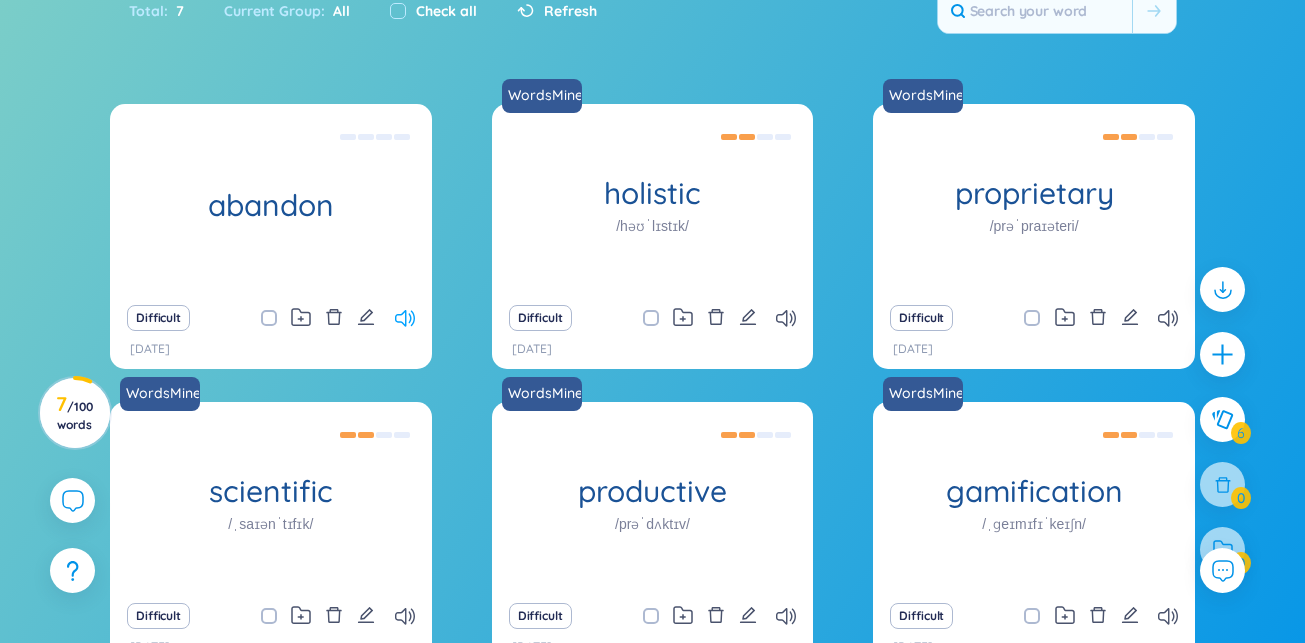click 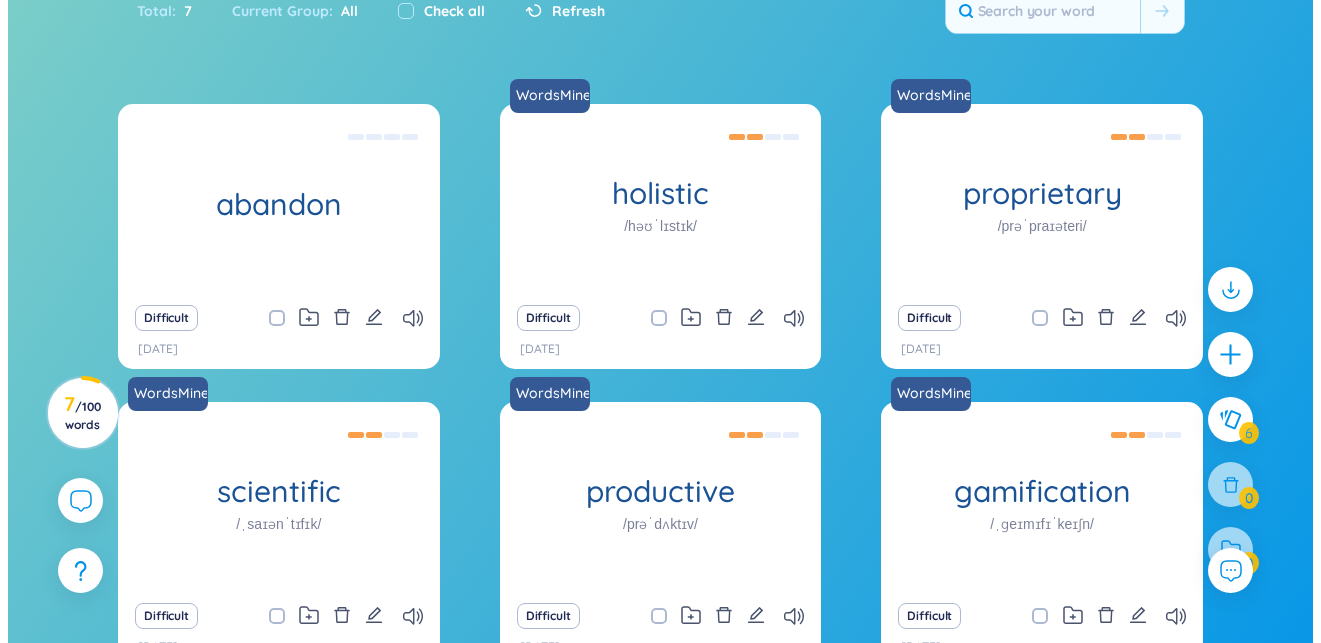 scroll, scrollTop: 0, scrollLeft: 0, axis: both 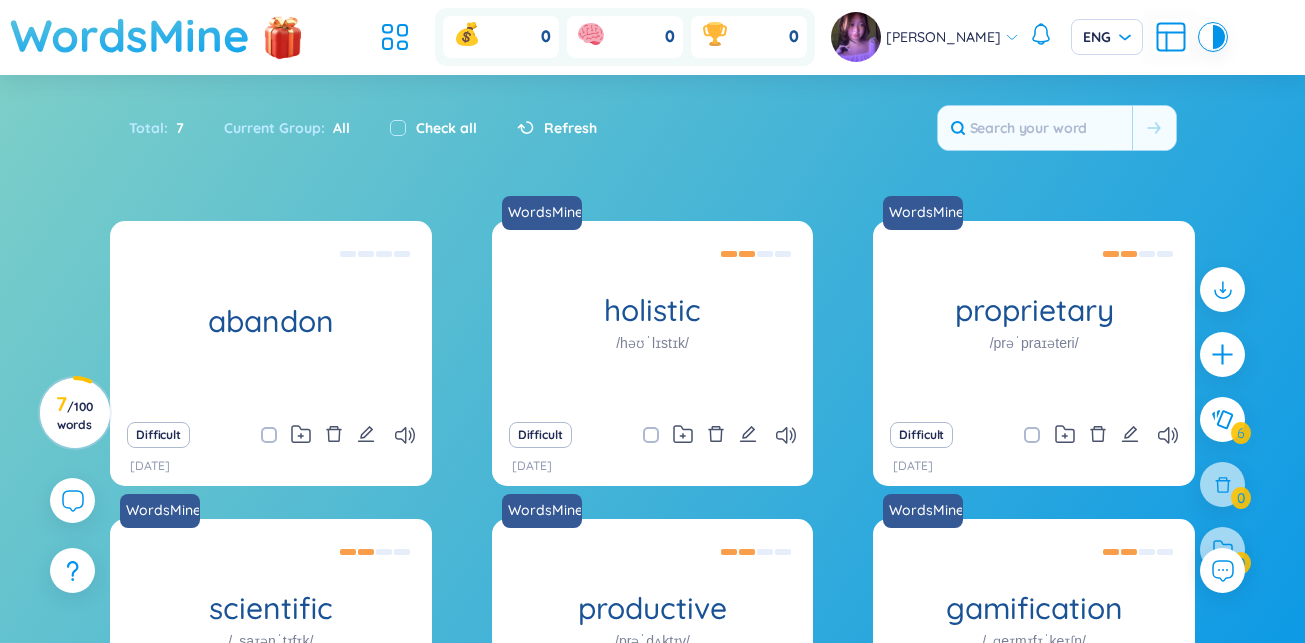 click on "WordsMine" at bounding box center [130, 35] 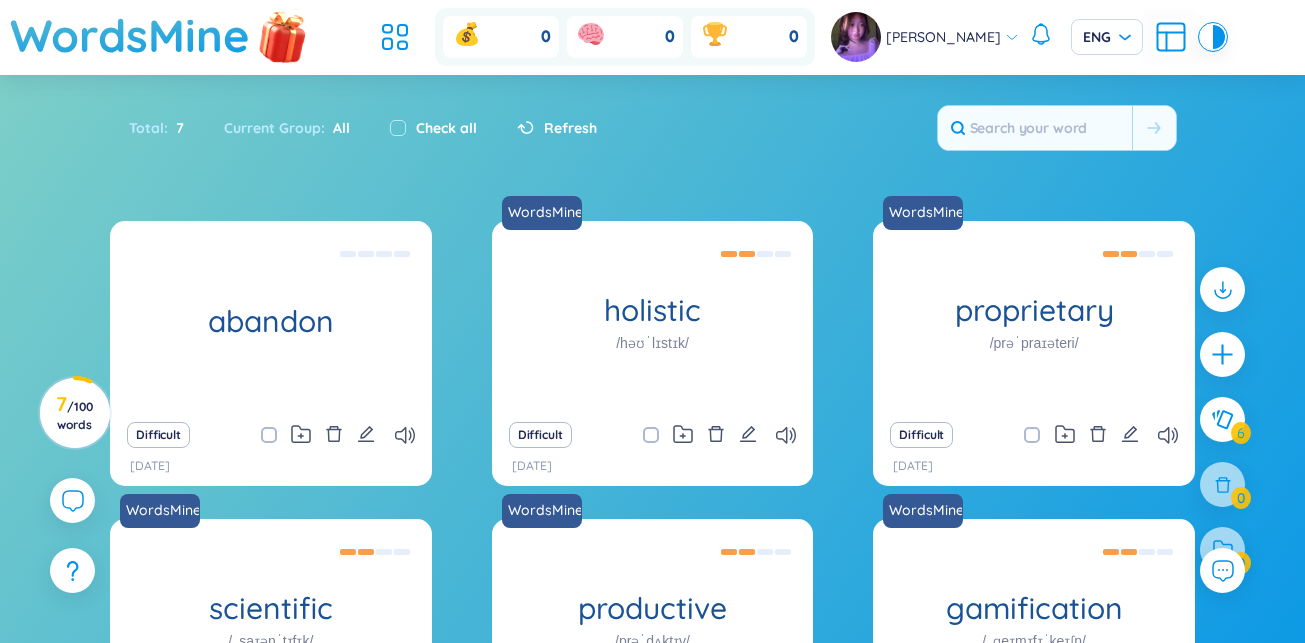 click at bounding box center [283, 36] 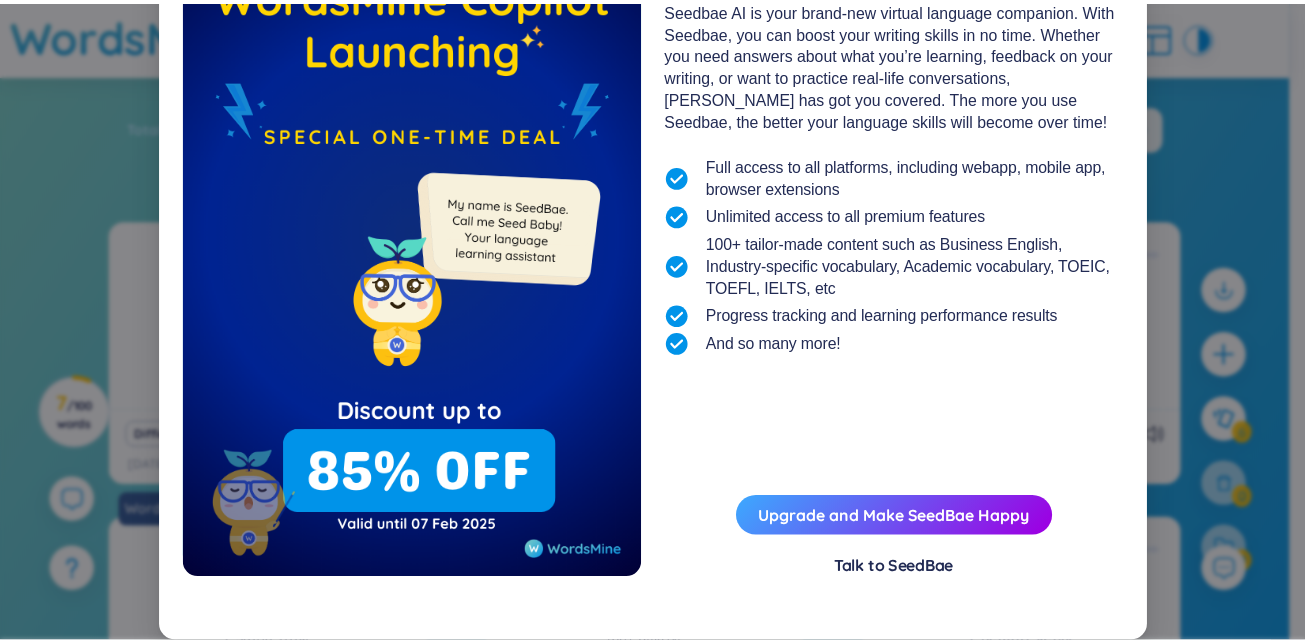 scroll, scrollTop: 0, scrollLeft: 0, axis: both 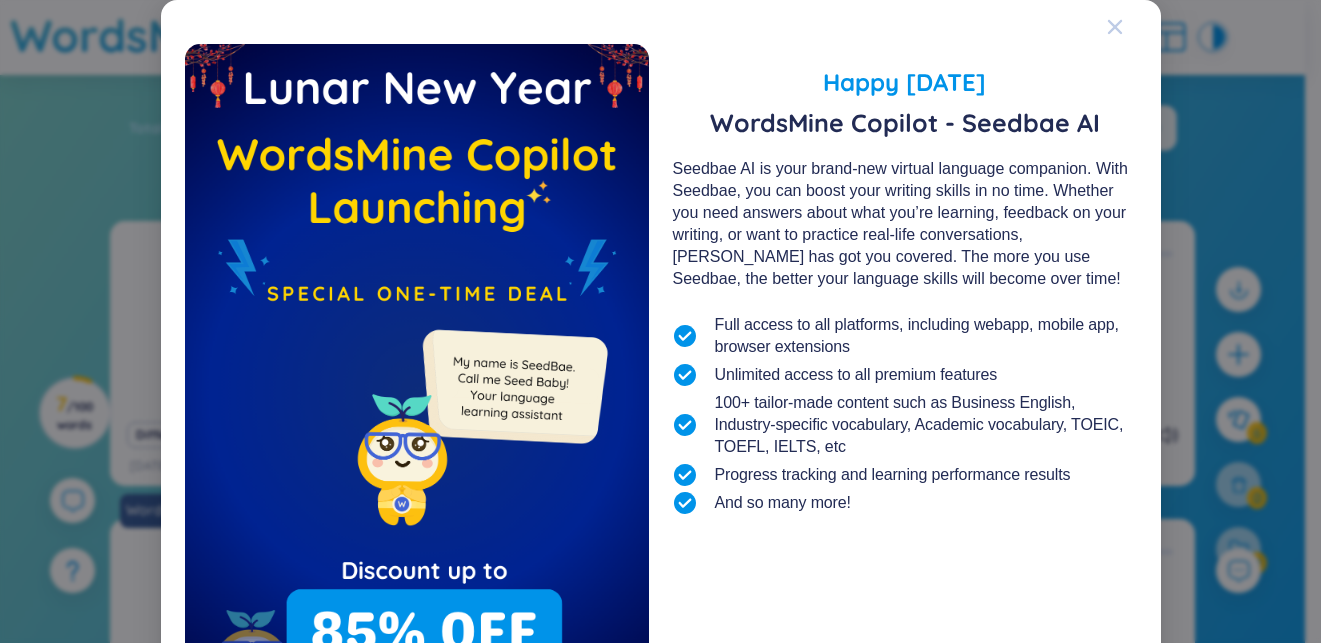 click at bounding box center (1115, 27) 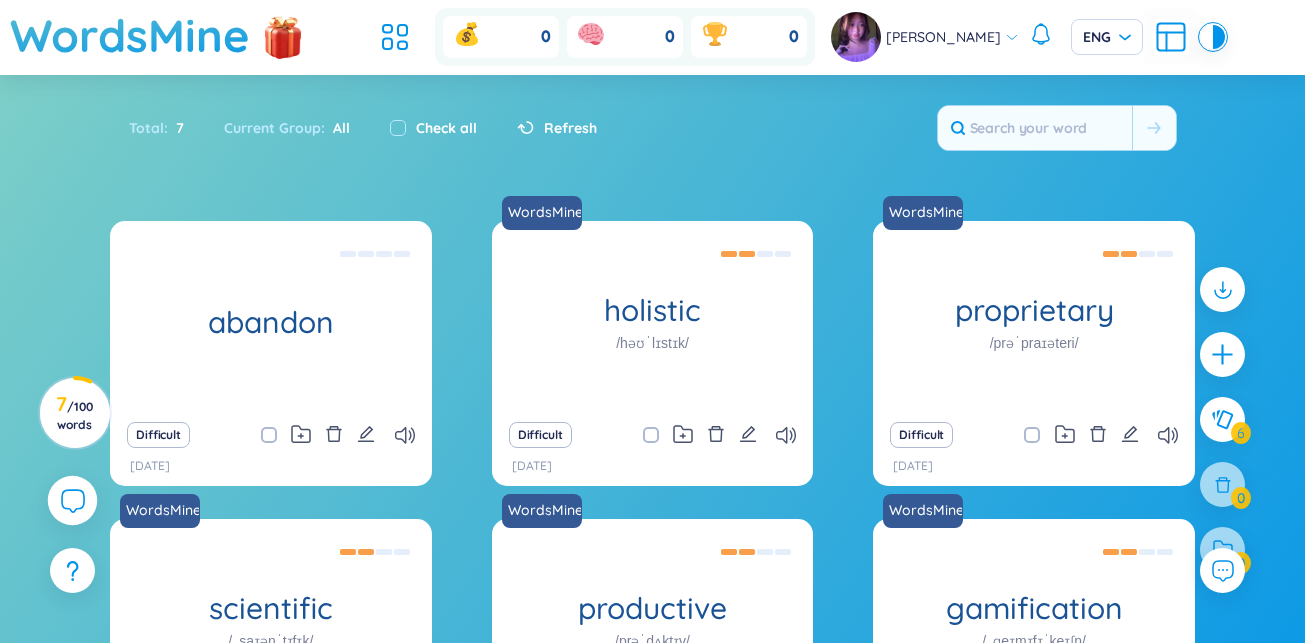 click at bounding box center [73, 501] 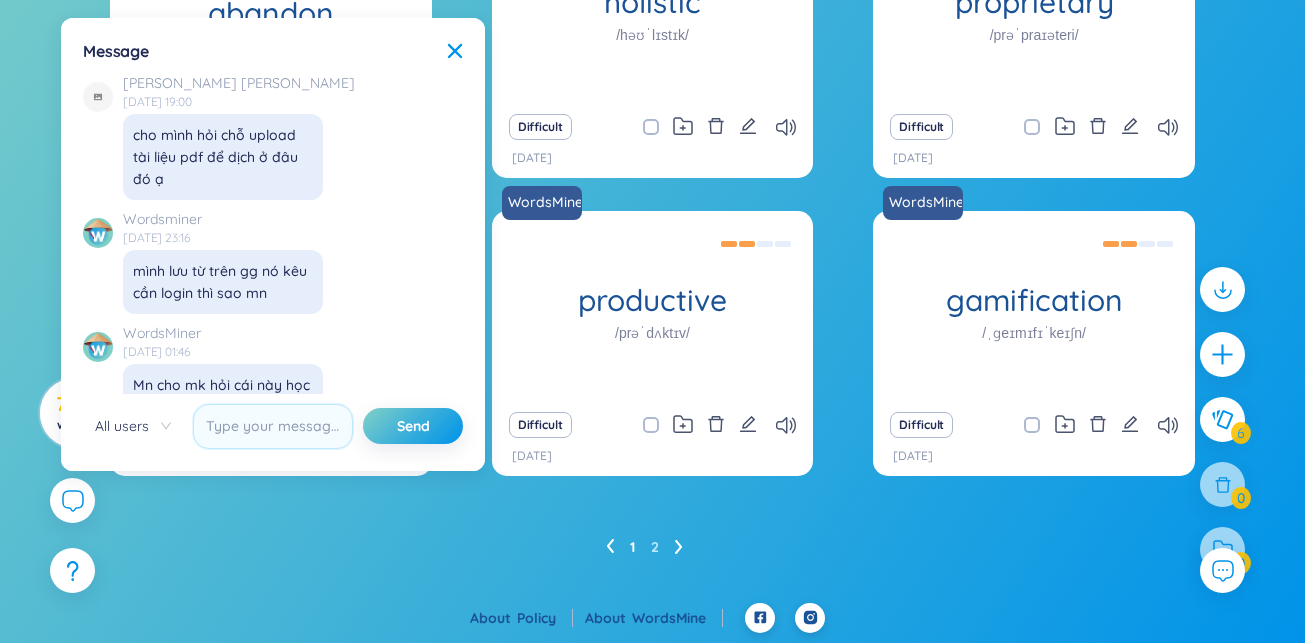 scroll, scrollTop: 0, scrollLeft: 0, axis: both 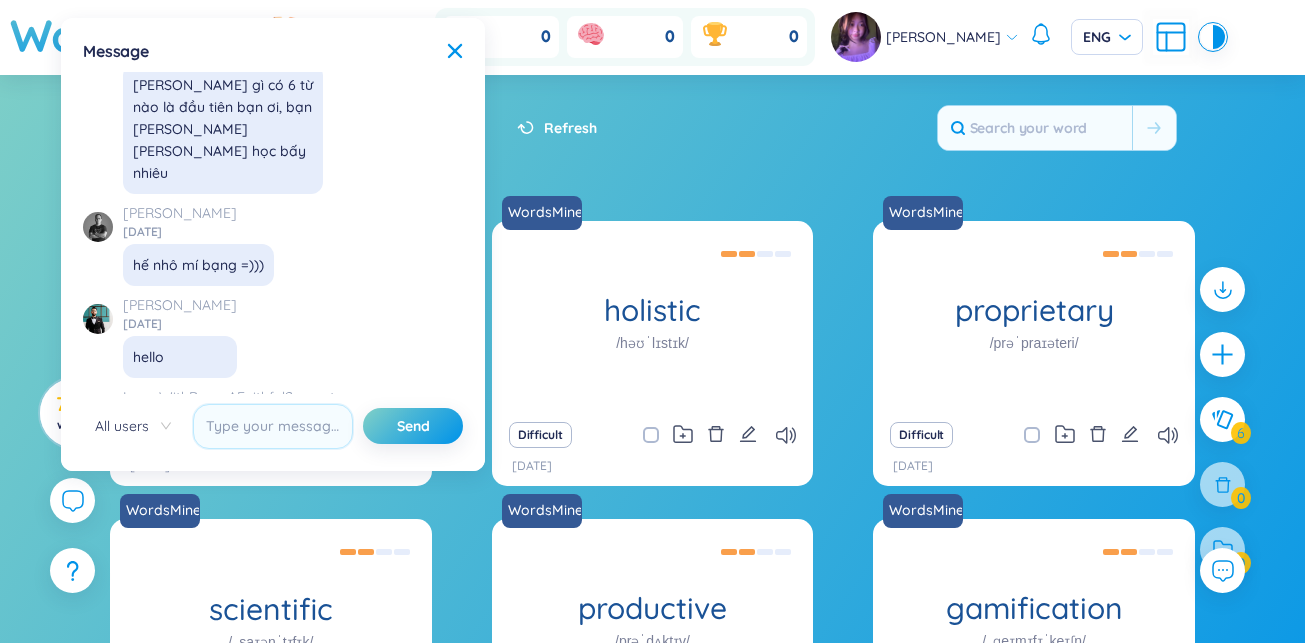 click on "Total :       7 Current Group :     All Check all   Refresh" at bounding box center [653, 138] 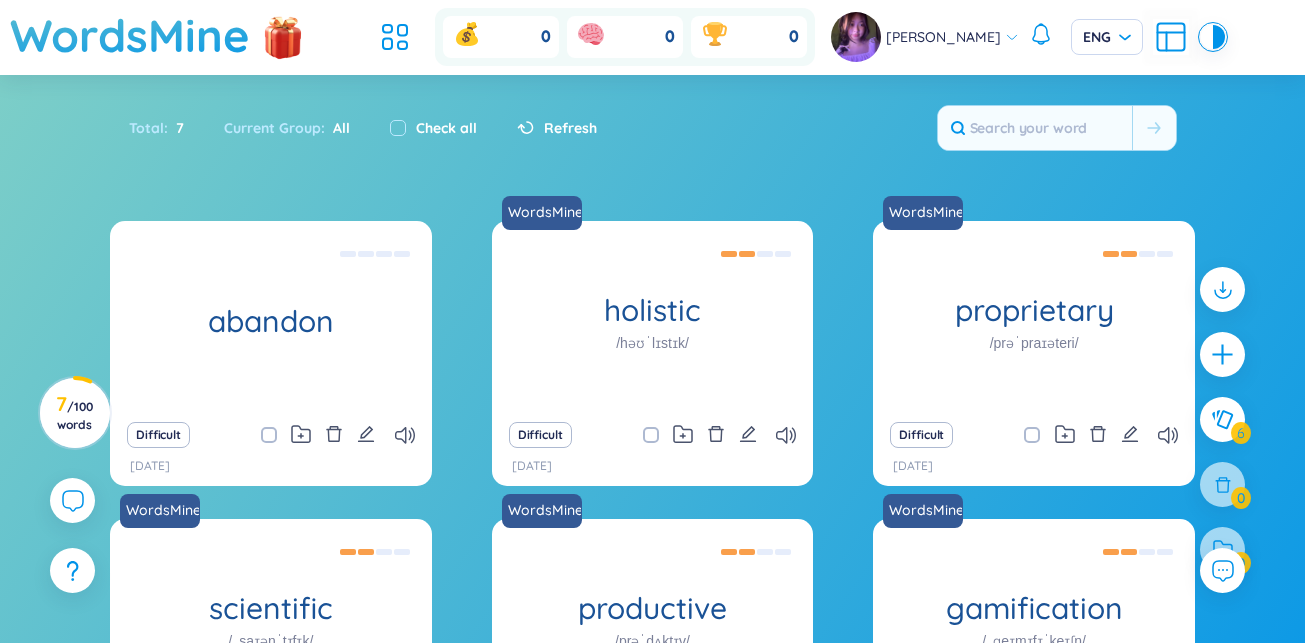click 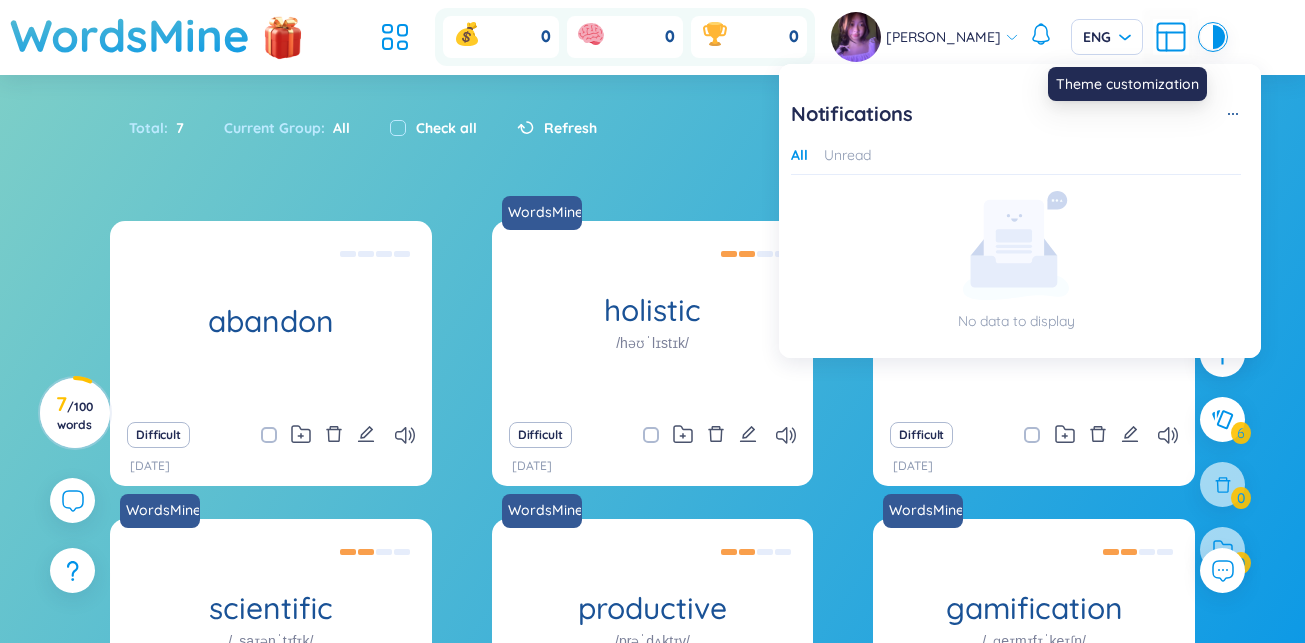 click at bounding box center [1207, 37] 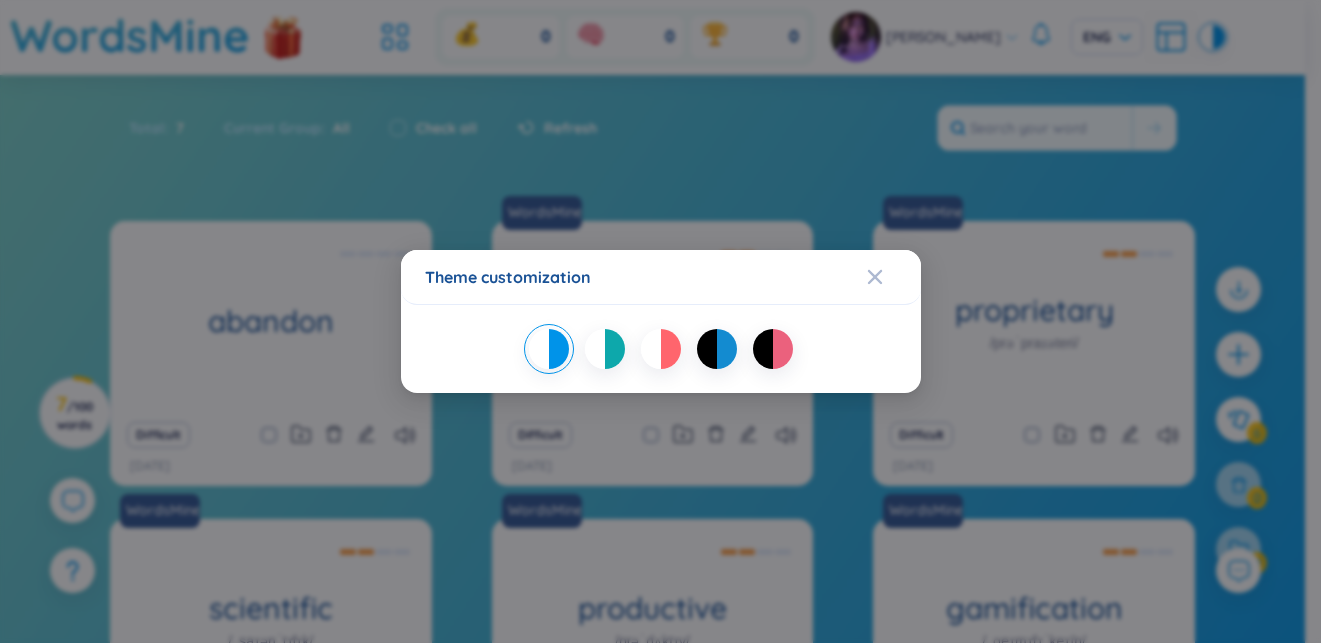 click at bounding box center [661, 349] 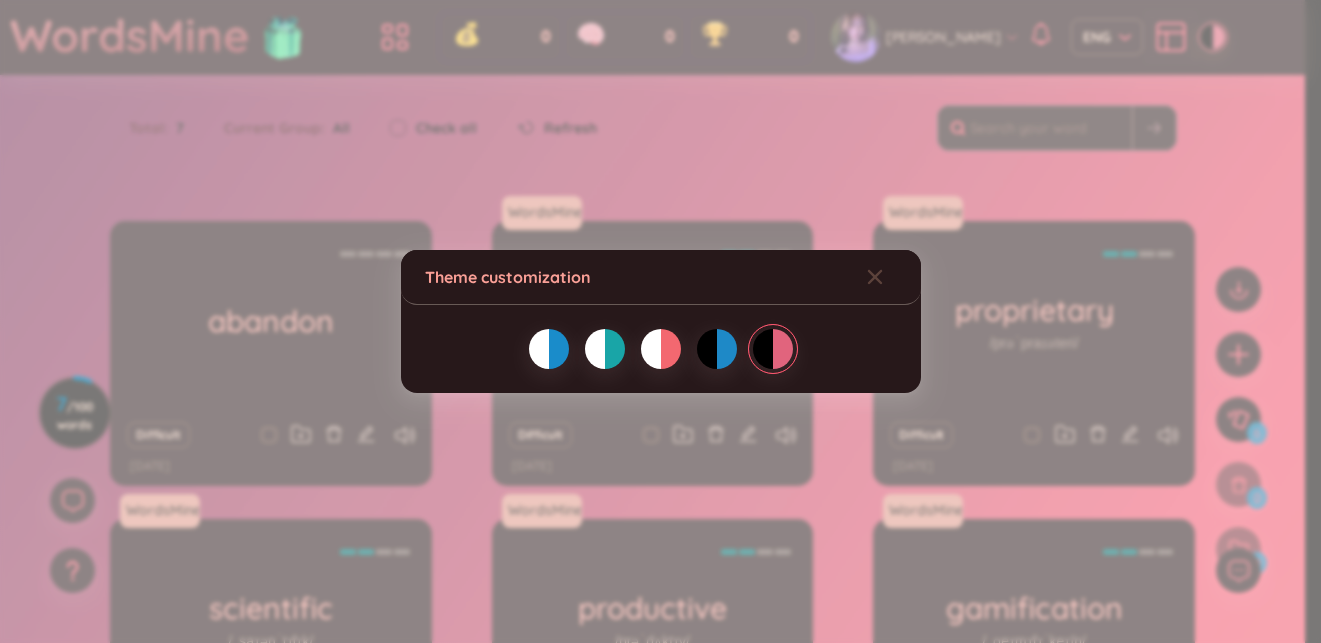 click at bounding box center (707, 349) 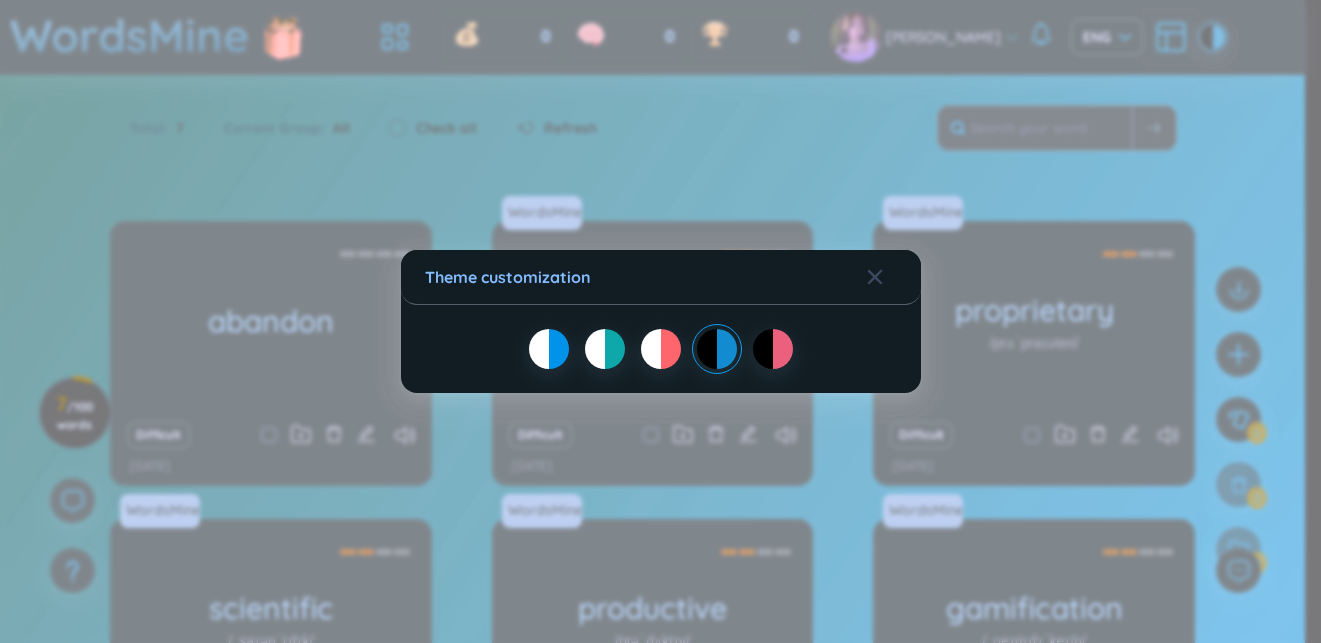 click at bounding box center (783, 349) 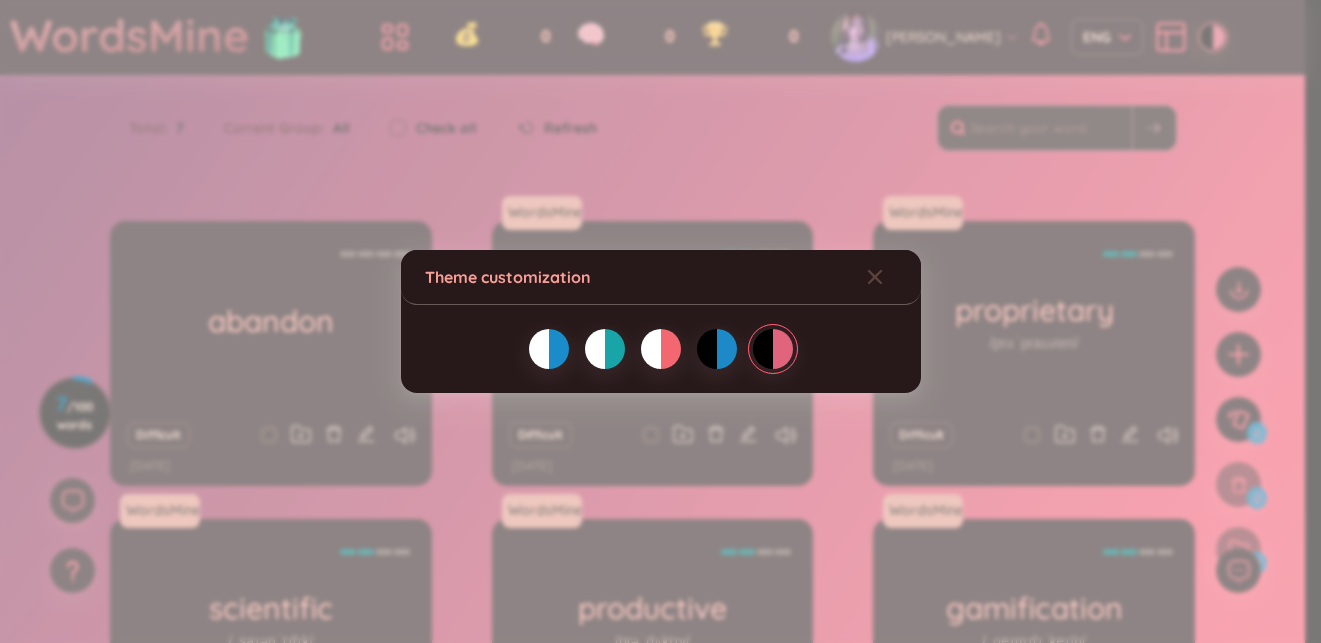 click at bounding box center [671, 349] 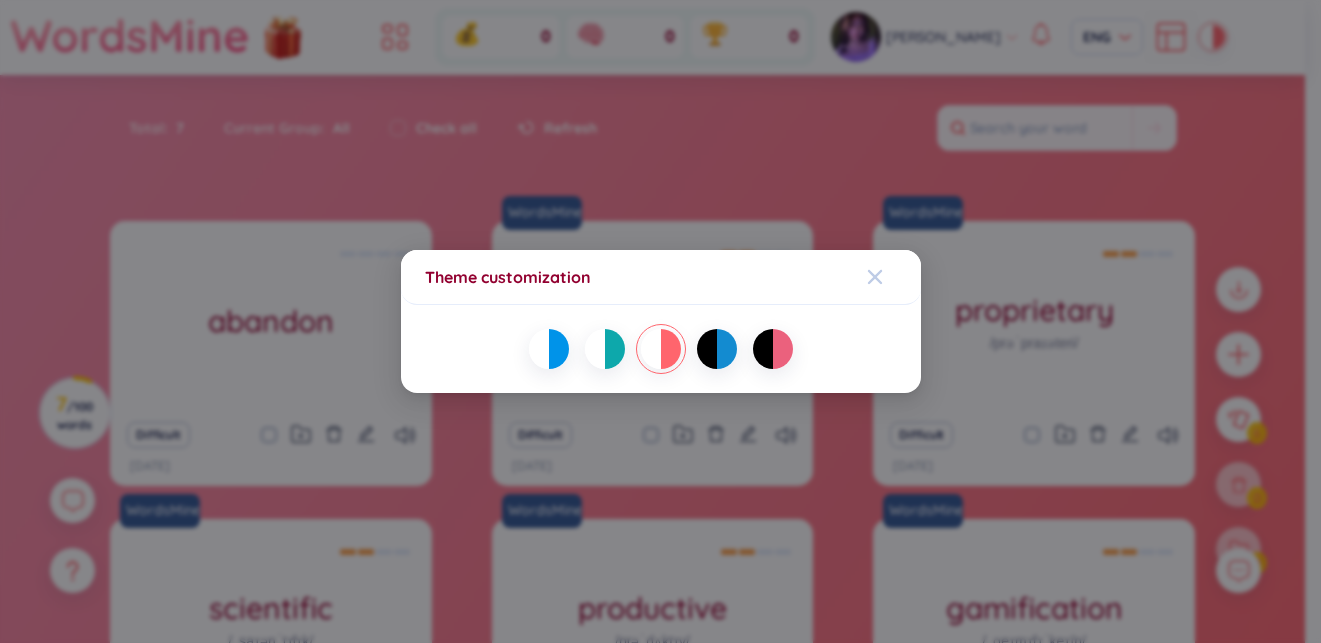 click 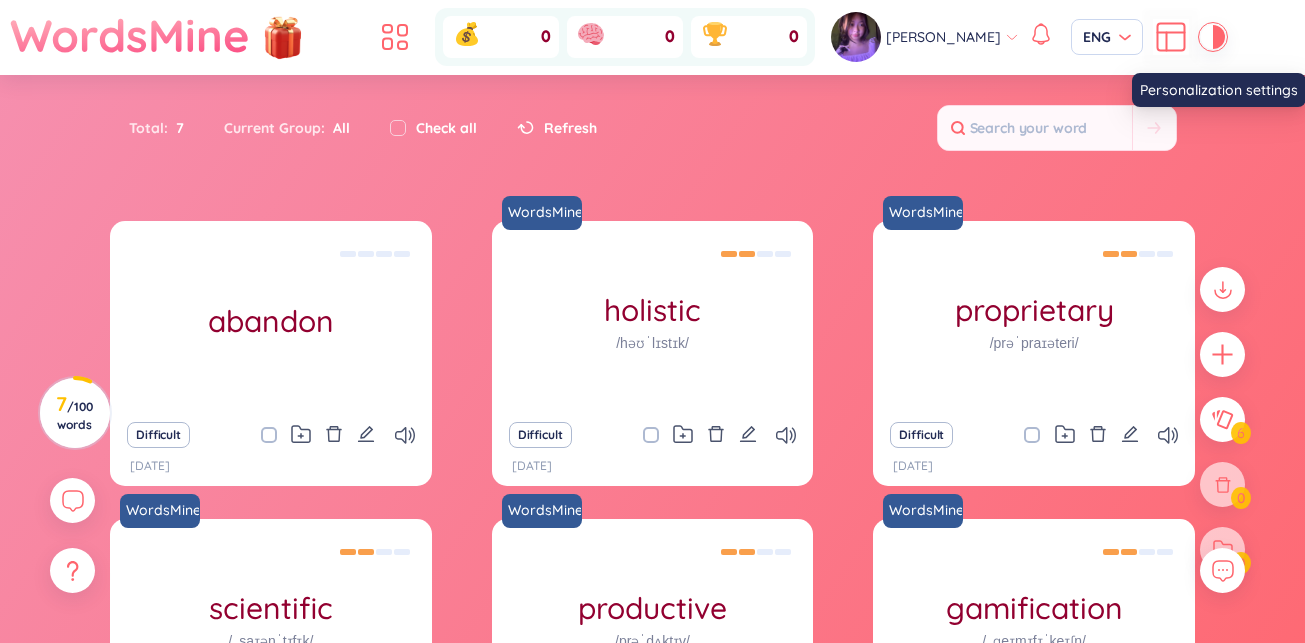 click 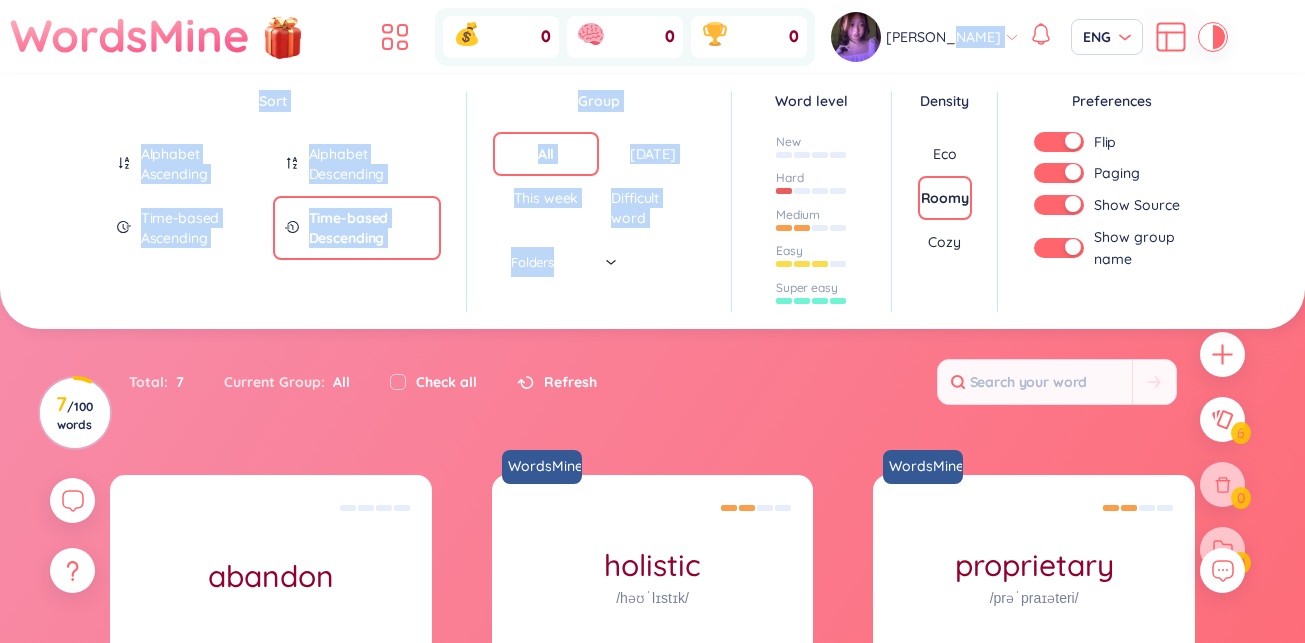 drag, startPoint x: 624, startPoint y: 328, endPoint x: 960, endPoint y: 48, distance: 437.374 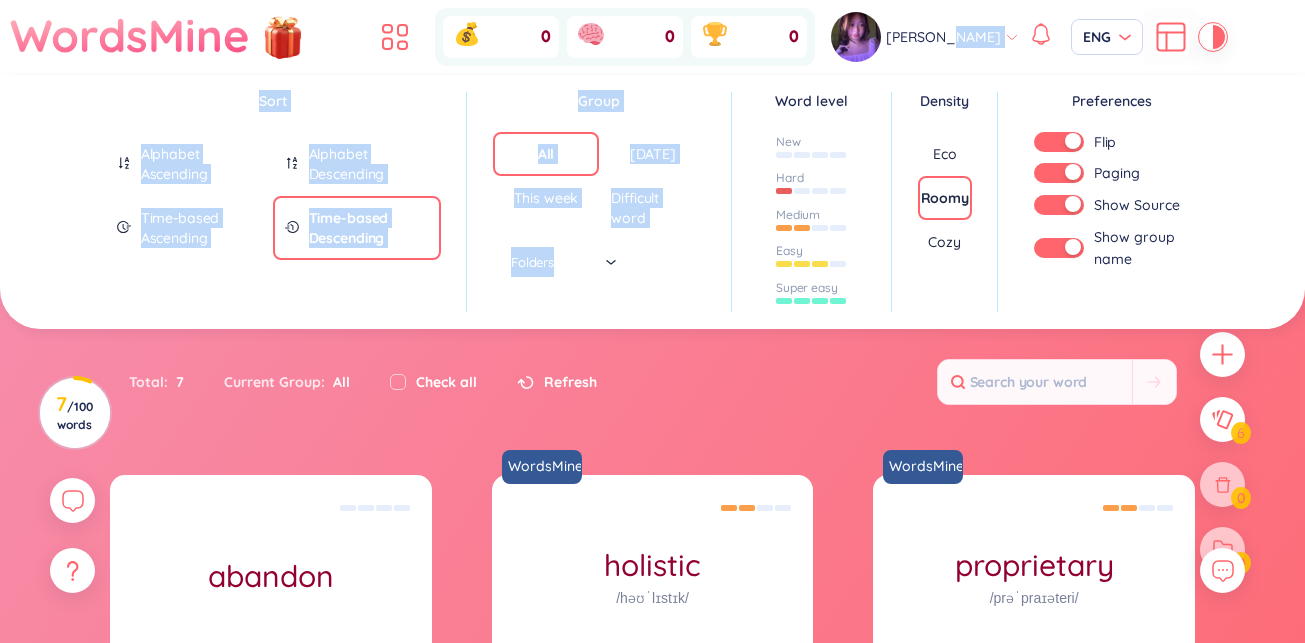 click on "WordsMine Copilot is now available! Check it out  here  WordsMine Copilot is now available! Check it out  here  WordsMine Copilot is now available! Check it out  here  WordsMine Copilot is now available! Check it out  here  WordsMine 0 0 0 [PERSON_NAME] ENG Sort Alphabet Ascending Alphabet Descending Time-based Ascending Time-based Descending Group All [DATE] This week Difficult word Folders Word level New Hard Medium Easy Super easy Density Eco Roomy Cozy Preferences Flip Paging Show Source Show group name Looks like you don't have extension installed! In order for WordsMine to work, you'll need to add the WordsMine extension to your browser.   Download WordsMine for free Total :       7 Current Group :     All Check all   Refresh abandon (Definition is empty) Difficult [DATE] WordsMine holistic /həʊˈlɪstɪk/ [PERSON_NAME]
Eg: The holistic approach to healthcare takes into account the physical, mental, and emotional well-being of an individual. Difficult [DATE] WordsMine proprietary Difficult 1 2 7 /" at bounding box center [652, 582] 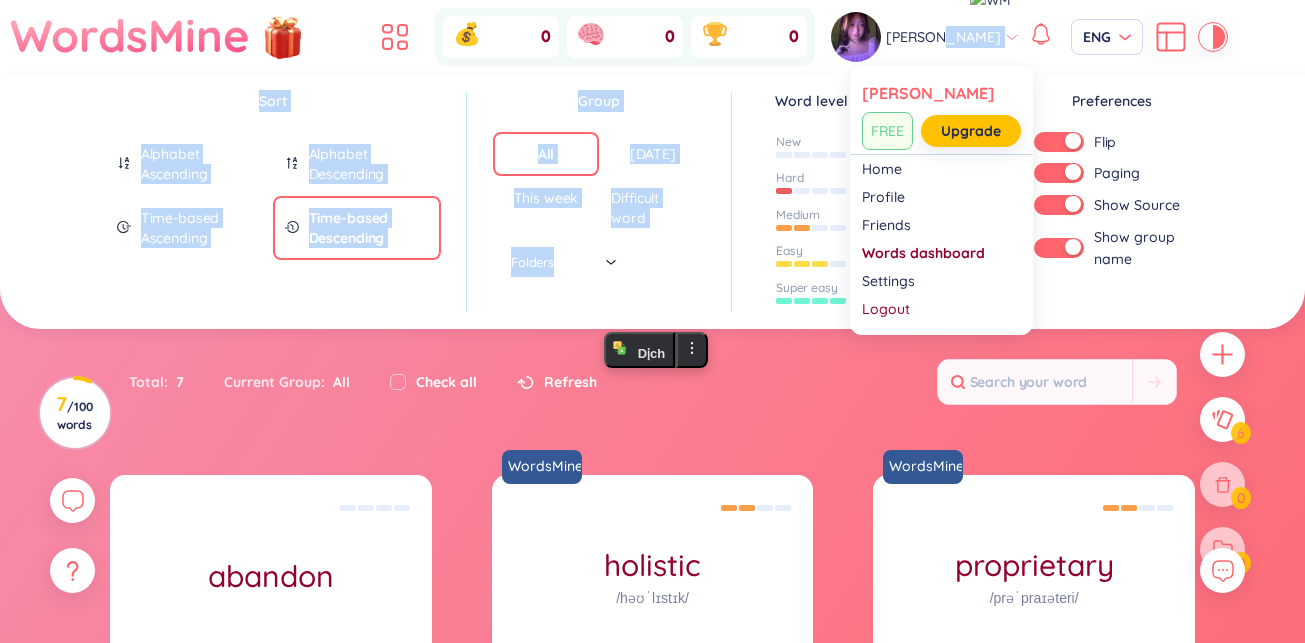 click on "[PERSON_NAME]" at bounding box center (943, 37) 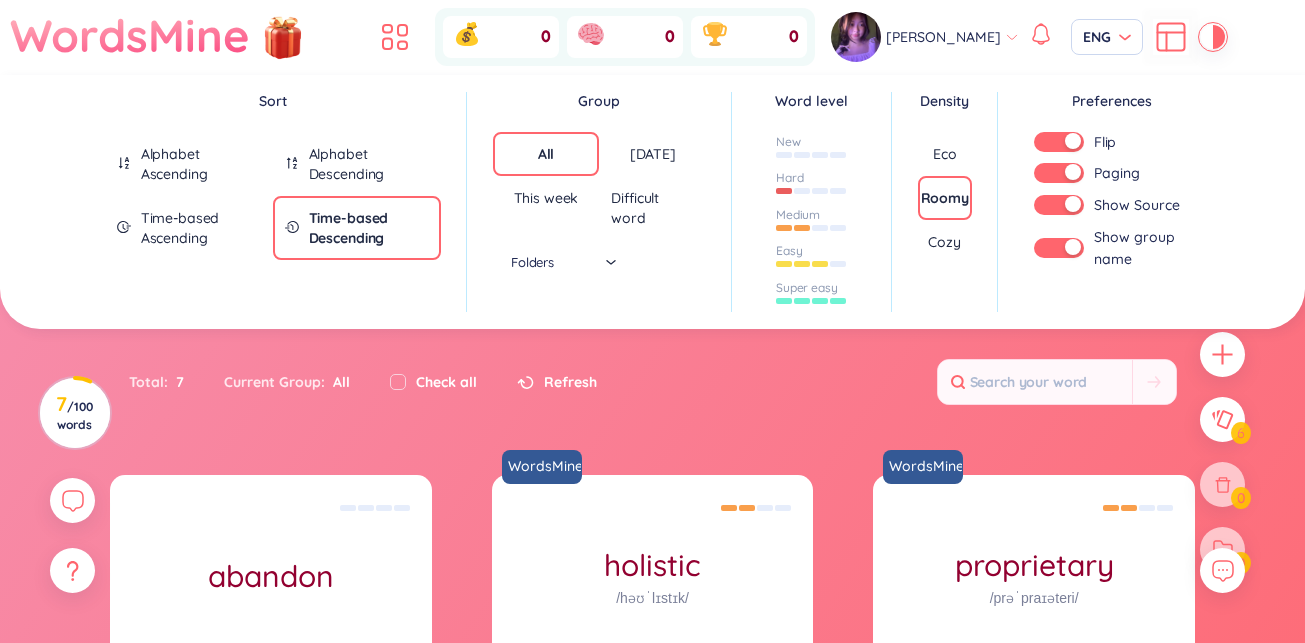 click on "Total :       7 Current Group :     All Check all   Refresh" at bounding box center (653, 392) 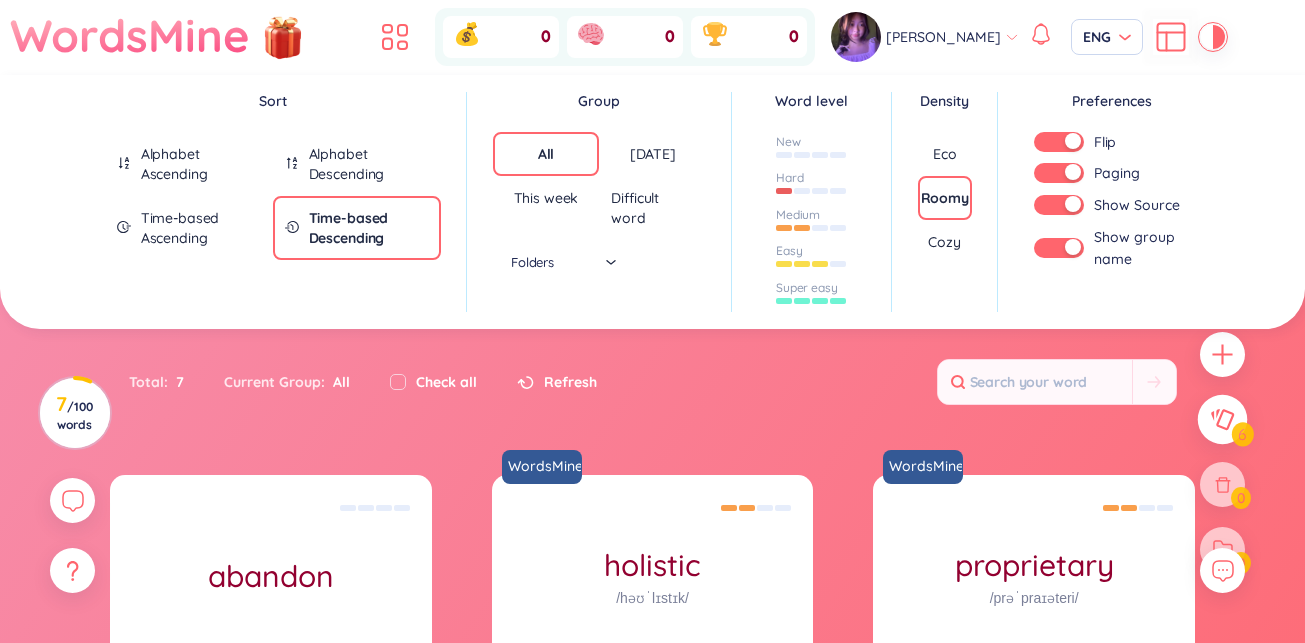 drag, startPoint x: 1190, startPoint y: 413, endPoint x: 1226, endPoint y: 424, distance: 37.64306 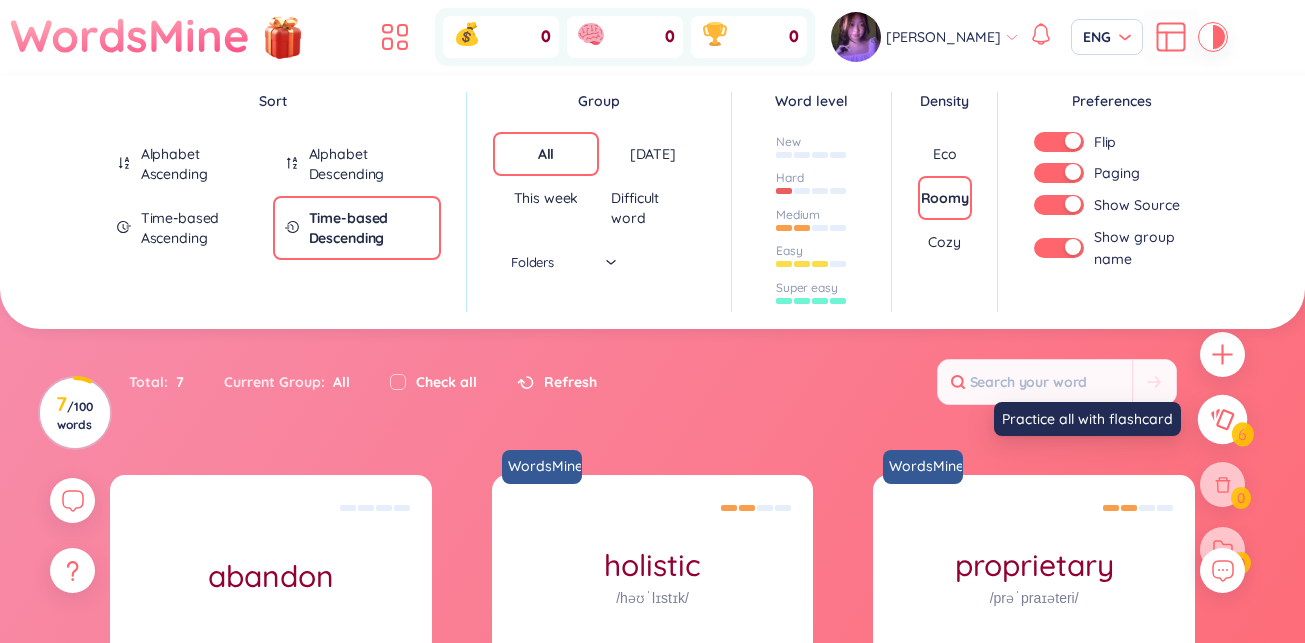 click 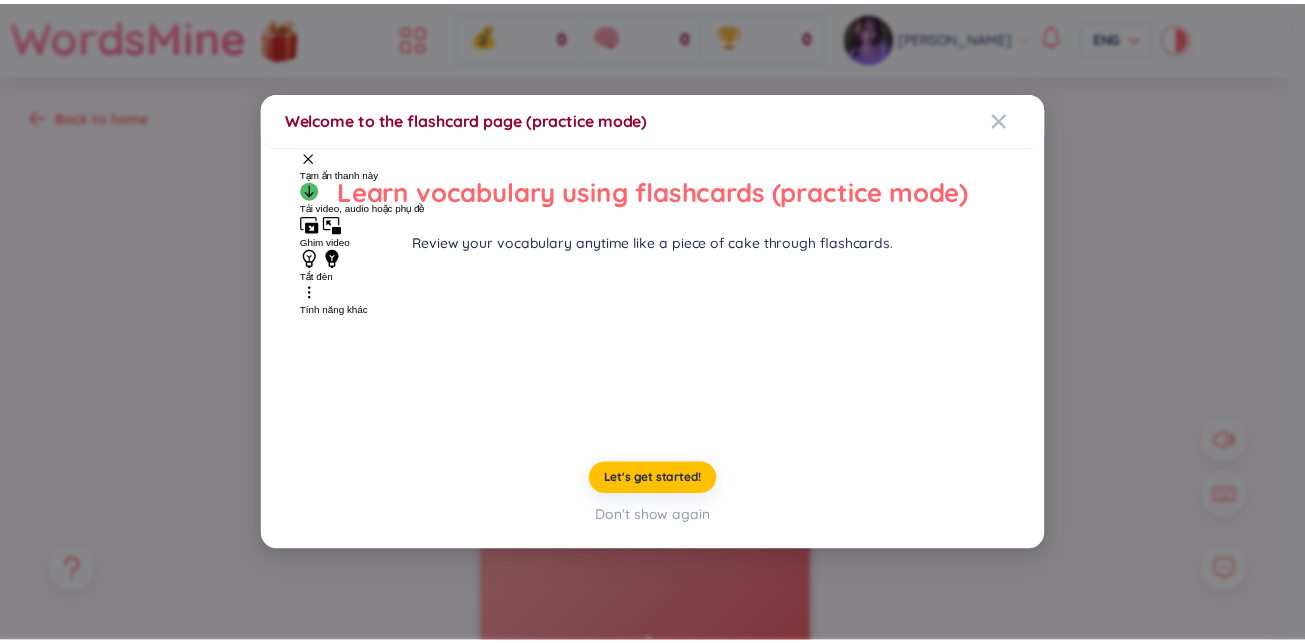 scroll, scrollTop: 60, scrollLeft: 0, axis: vertical 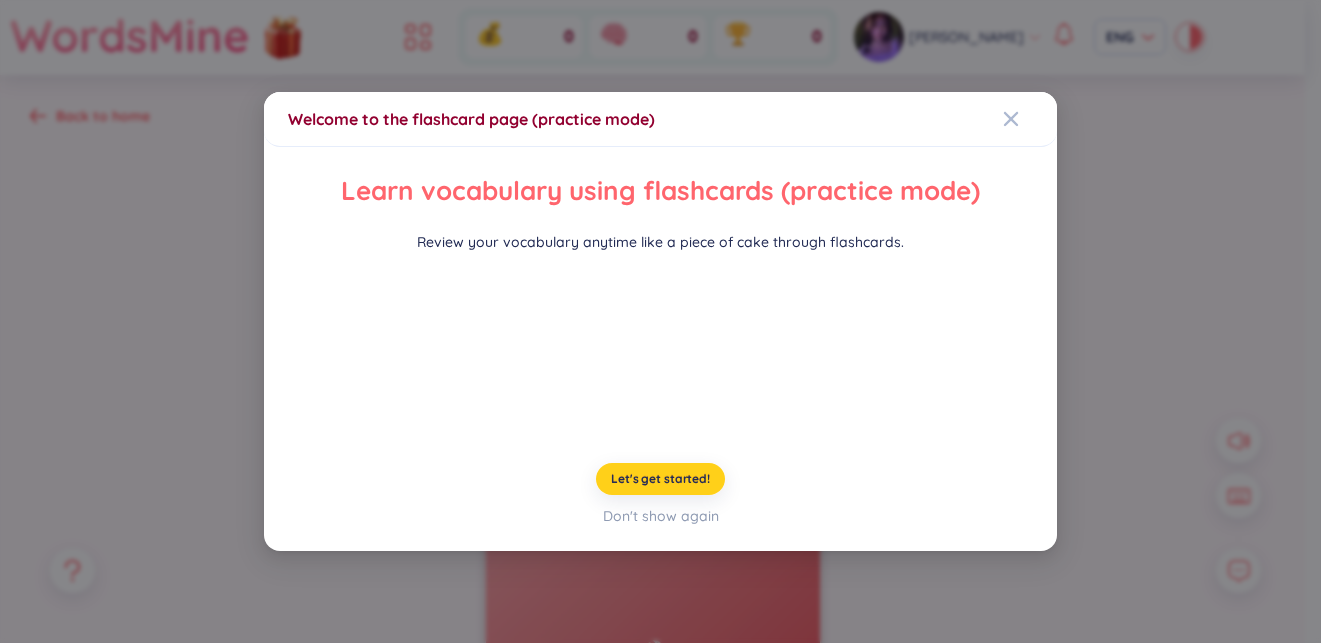 click on "Let's get started!" at bounding box center (660, 479) 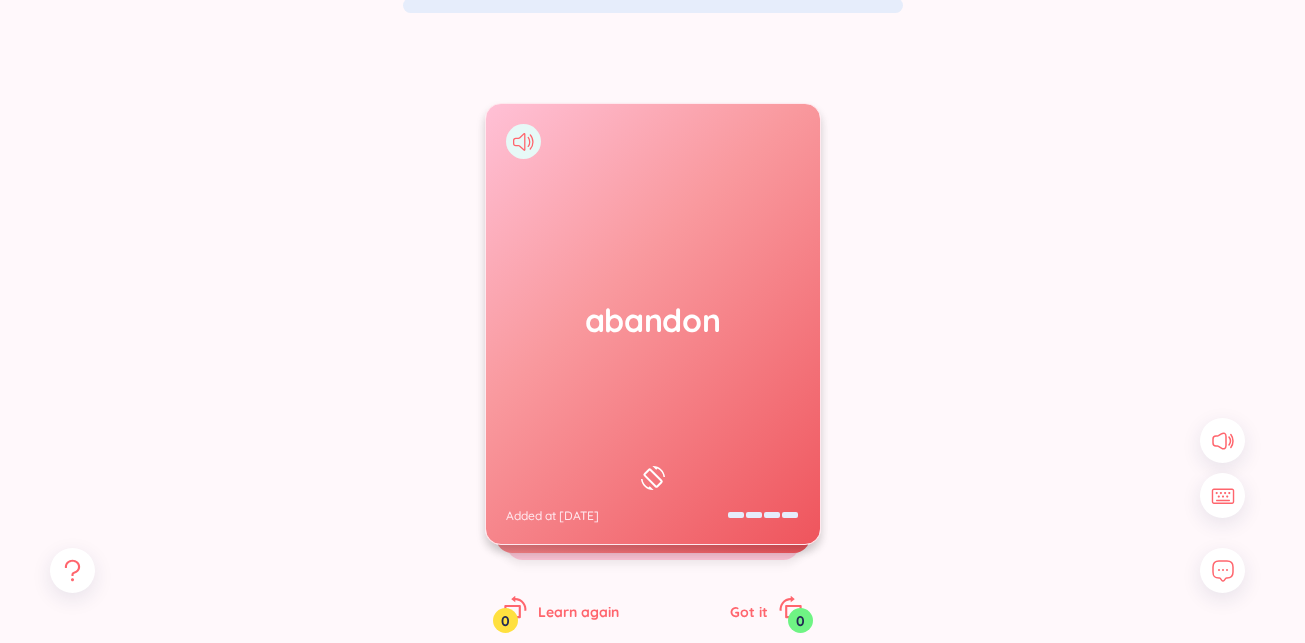 scroll, scrollTop: 157, scrollLeft: 0, axis: vertical 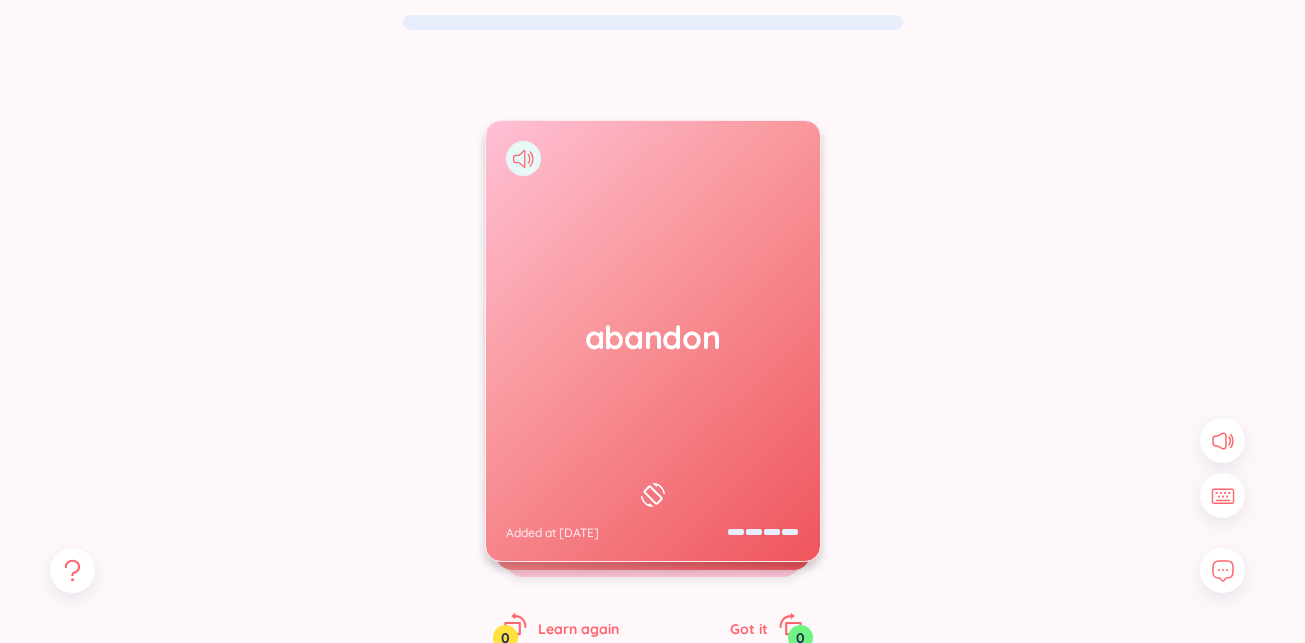 click on "abandon Added at [DATE]" at bounding box center [653, 341] 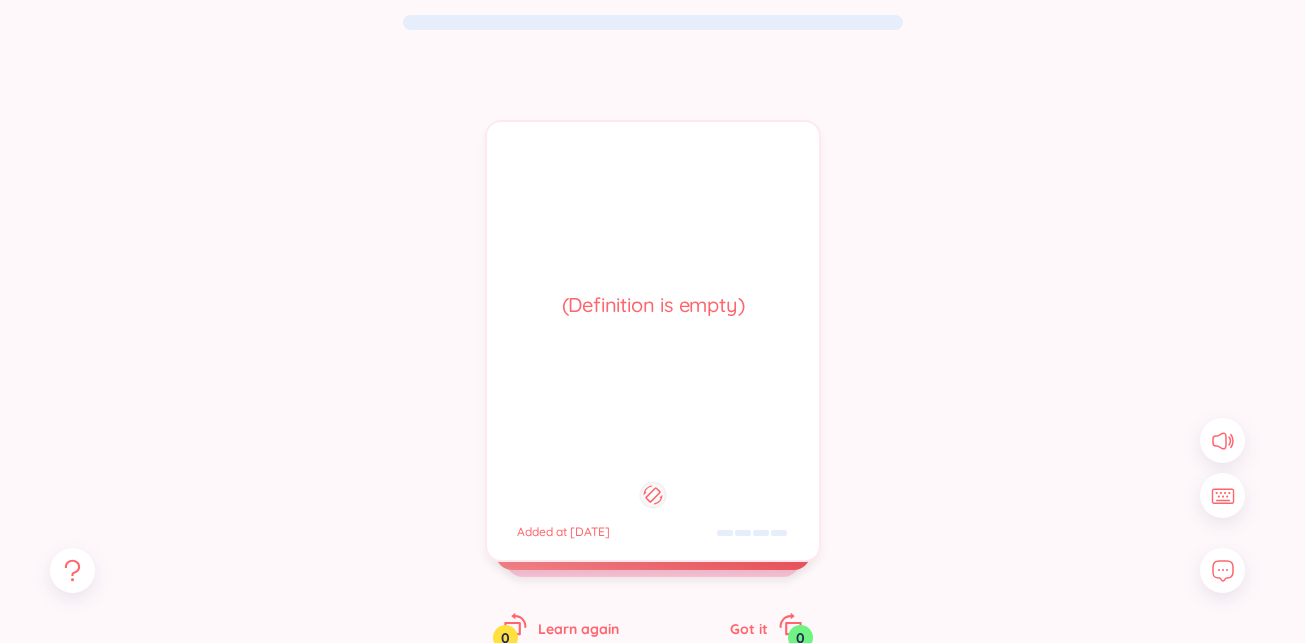 click on "(Definition is empty) Added at [DATE]" at bounding box center (653, 341) 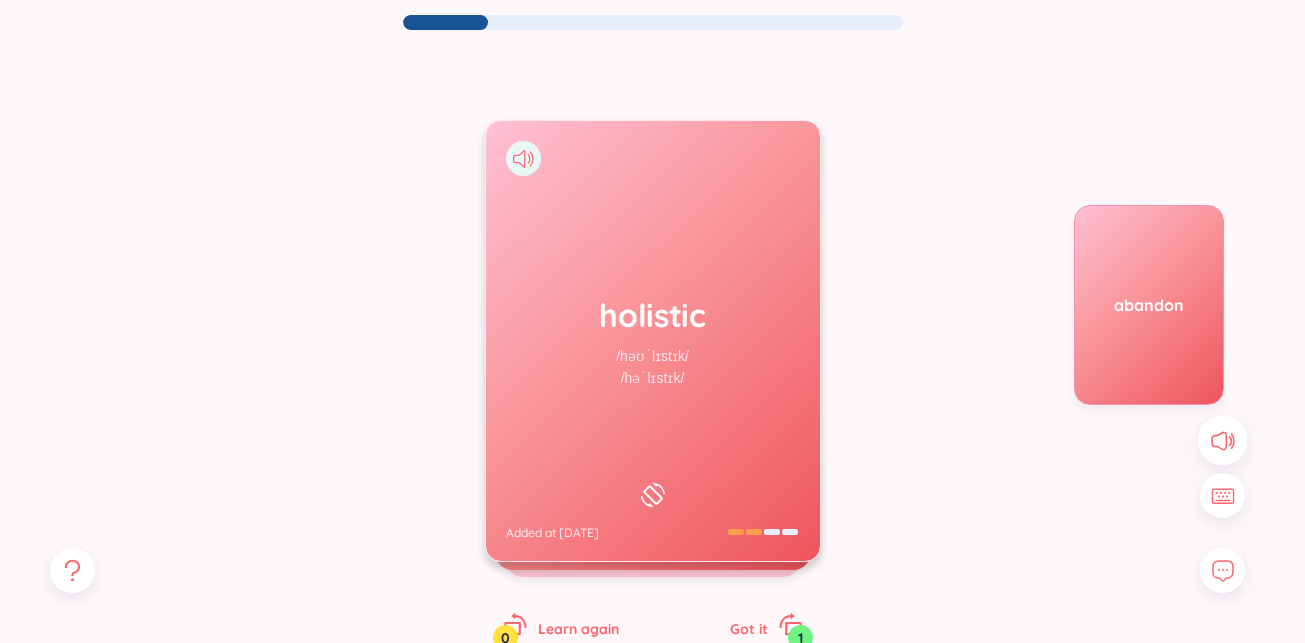 click 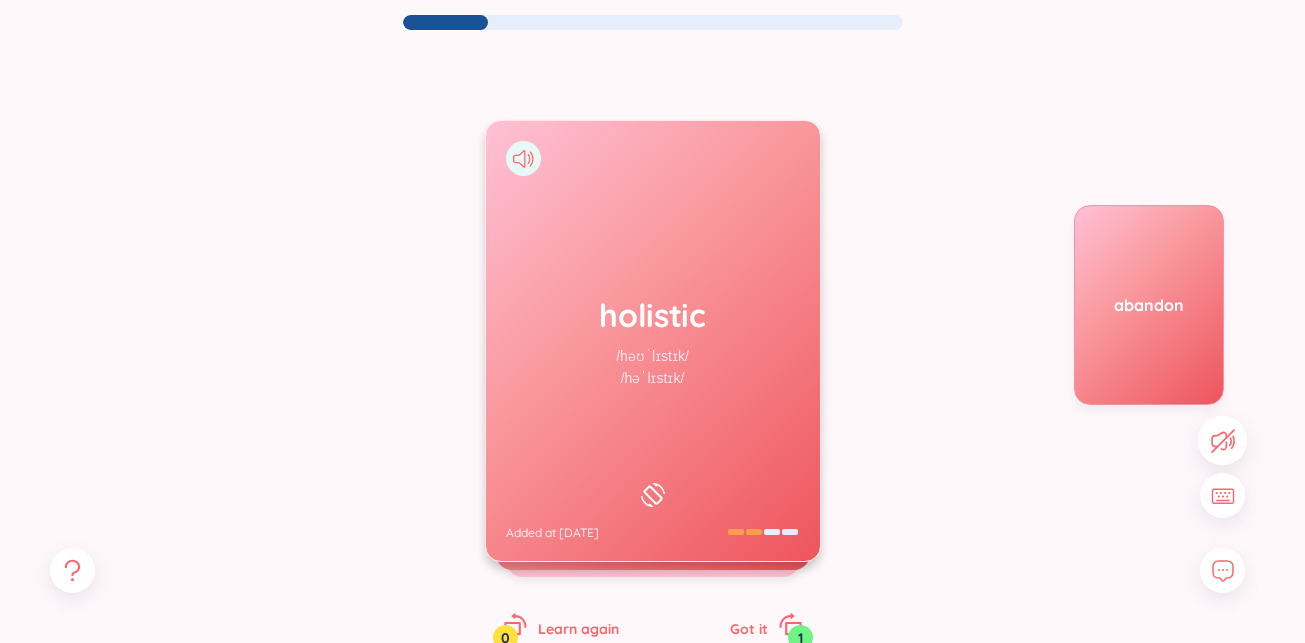 click 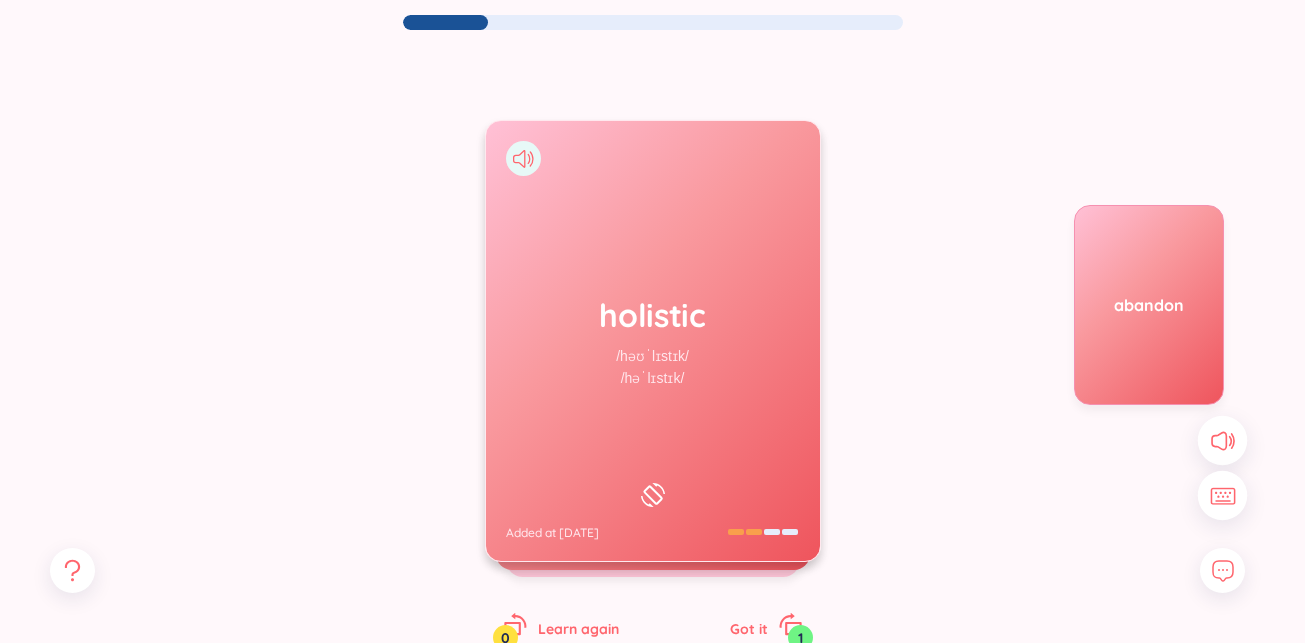 click 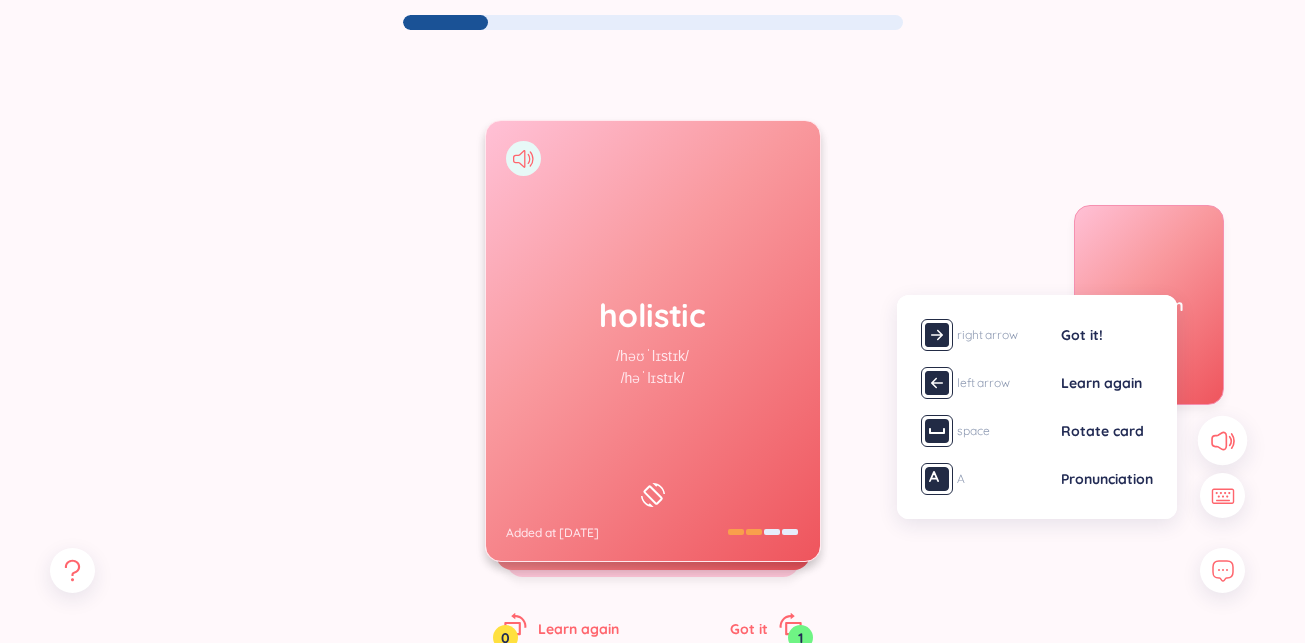 click on "holistic /həʊˈlɪstɪk/ /həˈlɪstɪk/ Added at [DATE]" at bounding box center [653, 341] 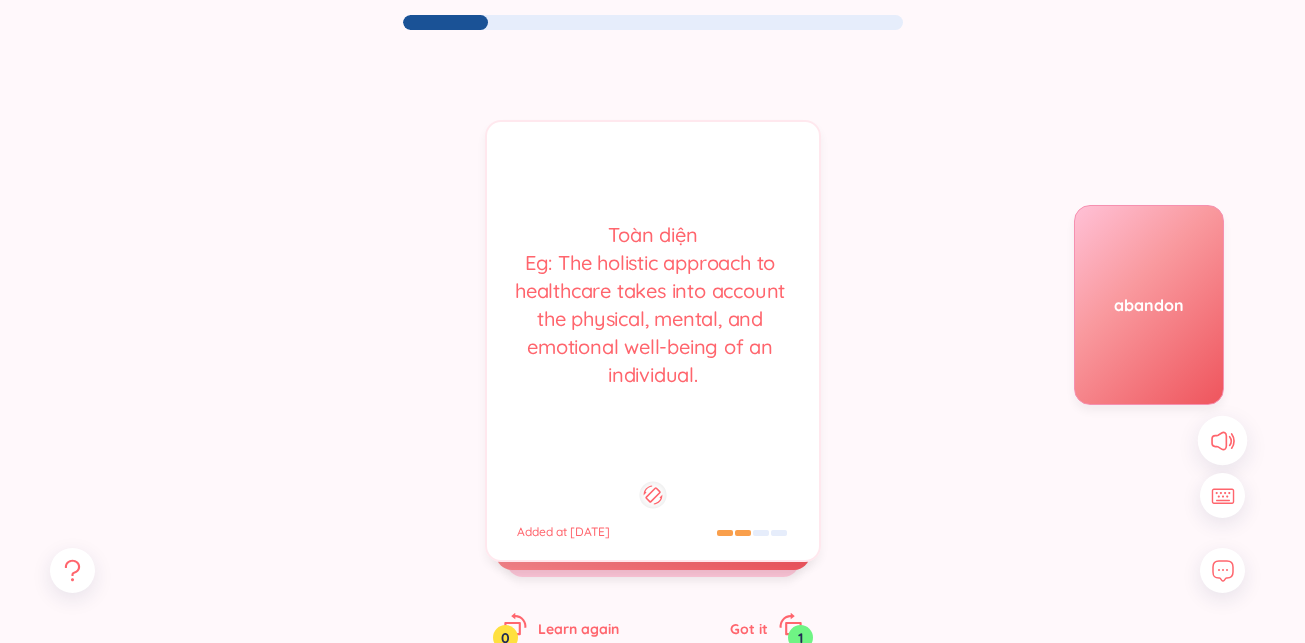 click on "Toàn diện
Eg: The holistic approach to healthcare takes into account the physical, mental, and emotional well-being of an individual." at bounding box center (653, 305) 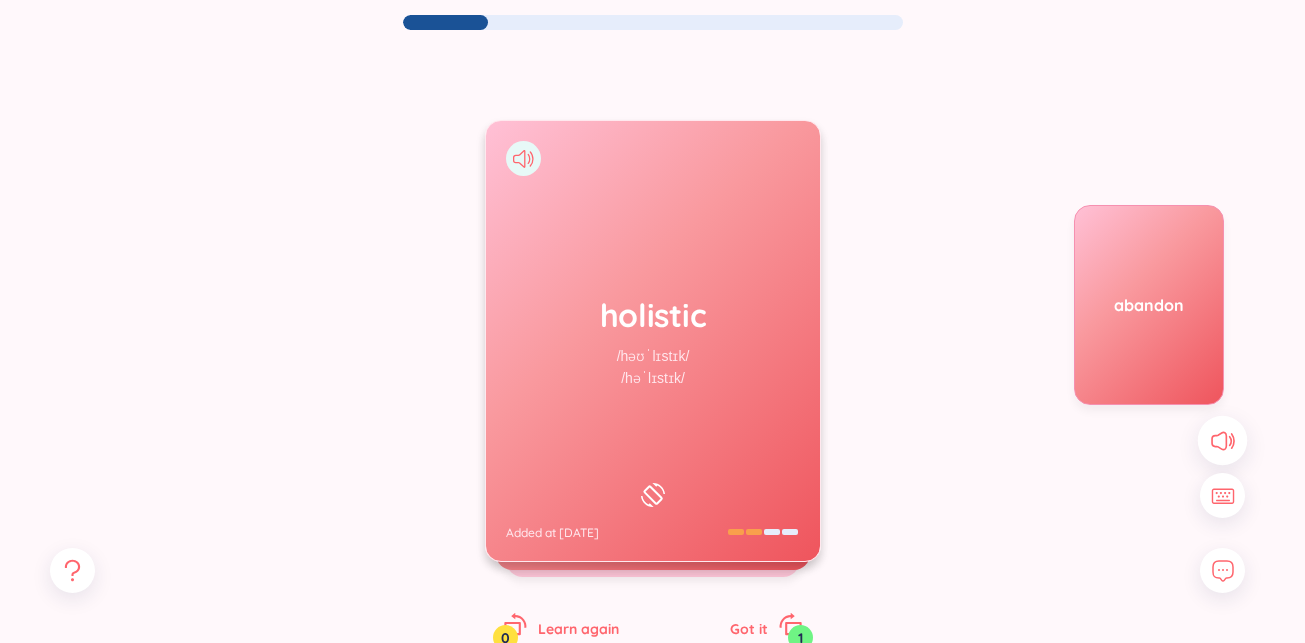 click on "holistic /həʊˈlɪstɪk/ /həˈlɪstɪk/ Added at [DATE]" at bounding box center (653, 341) 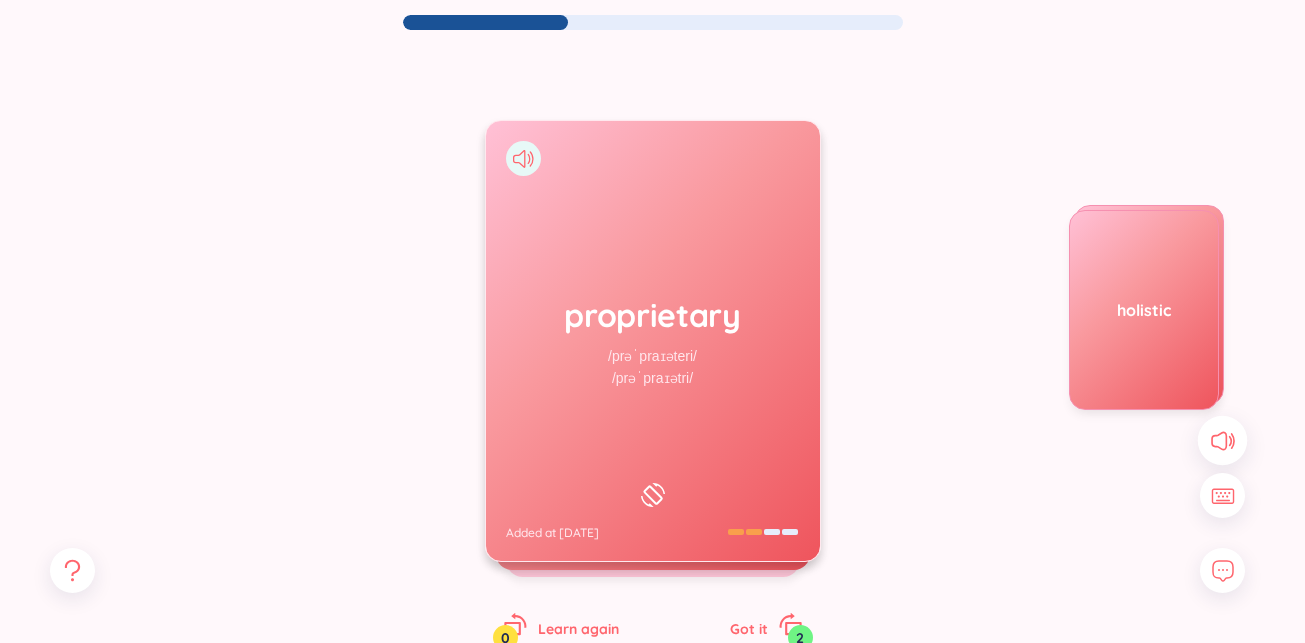 click on "proprietary /prəˈpraɪəteri/ /prəˈpraɪətri/ Added at [DATE]" at bounding box center [653, 341] 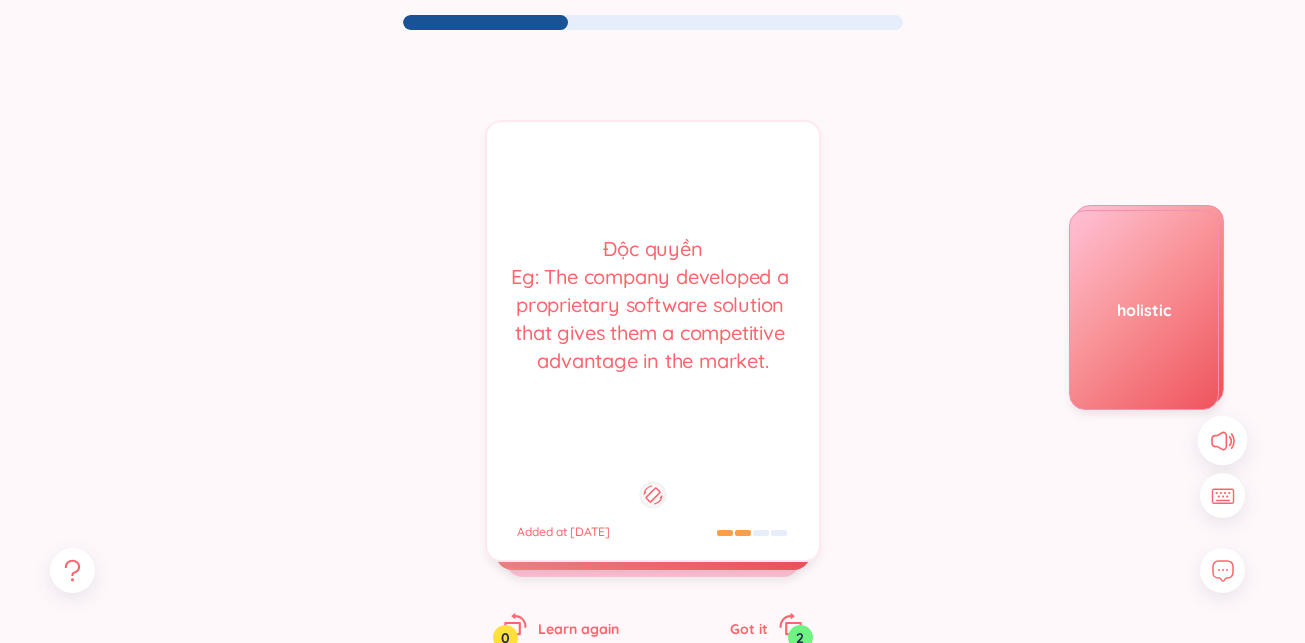 click on "Độc [PERSON_NAME]
Eg: The company developed a proprietary software solution that gives them a competitive advantage in the market. Added at [DATE]" at bounding box center (653, 341) 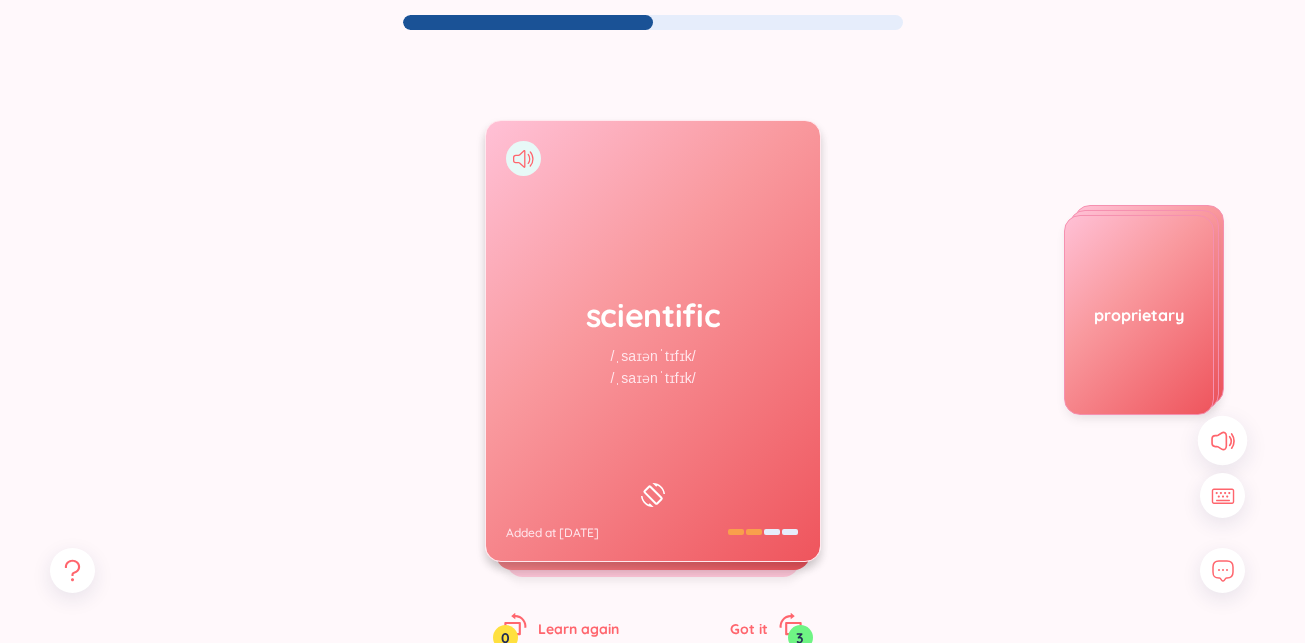 scroll, scrollTop: 0, scrollLeft: 0, axis: both 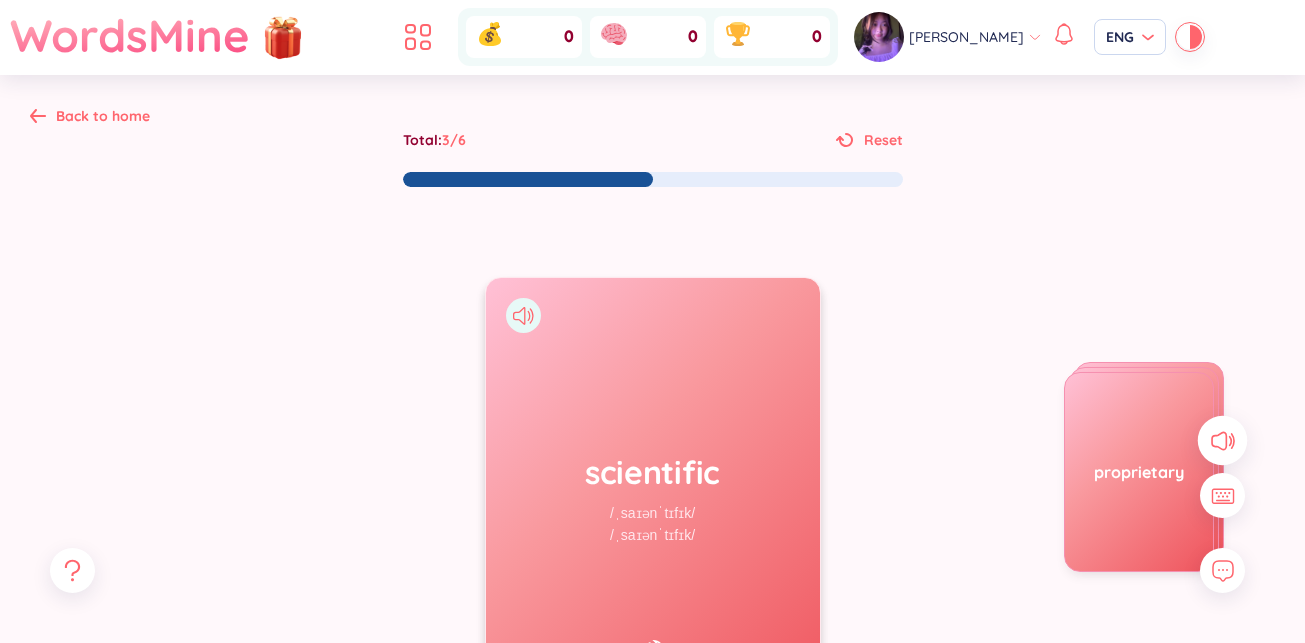 click on "Back to home" at bounding box center [103, 116] 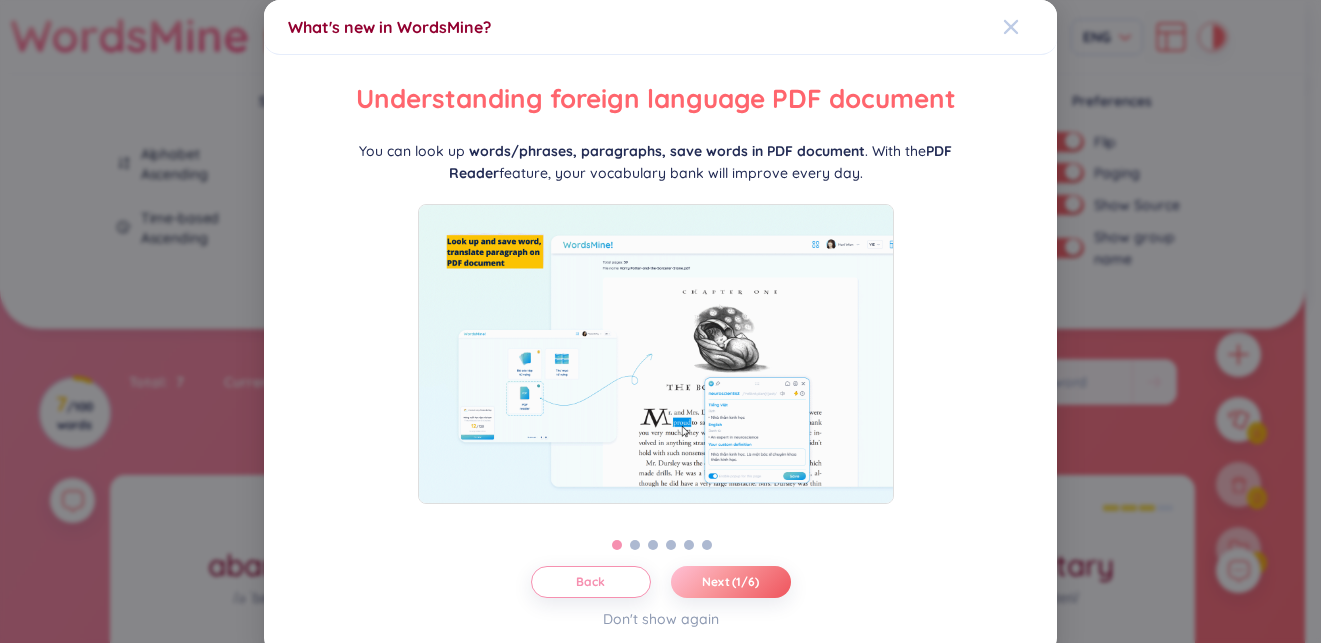 click at bounding box center [1030, 27] 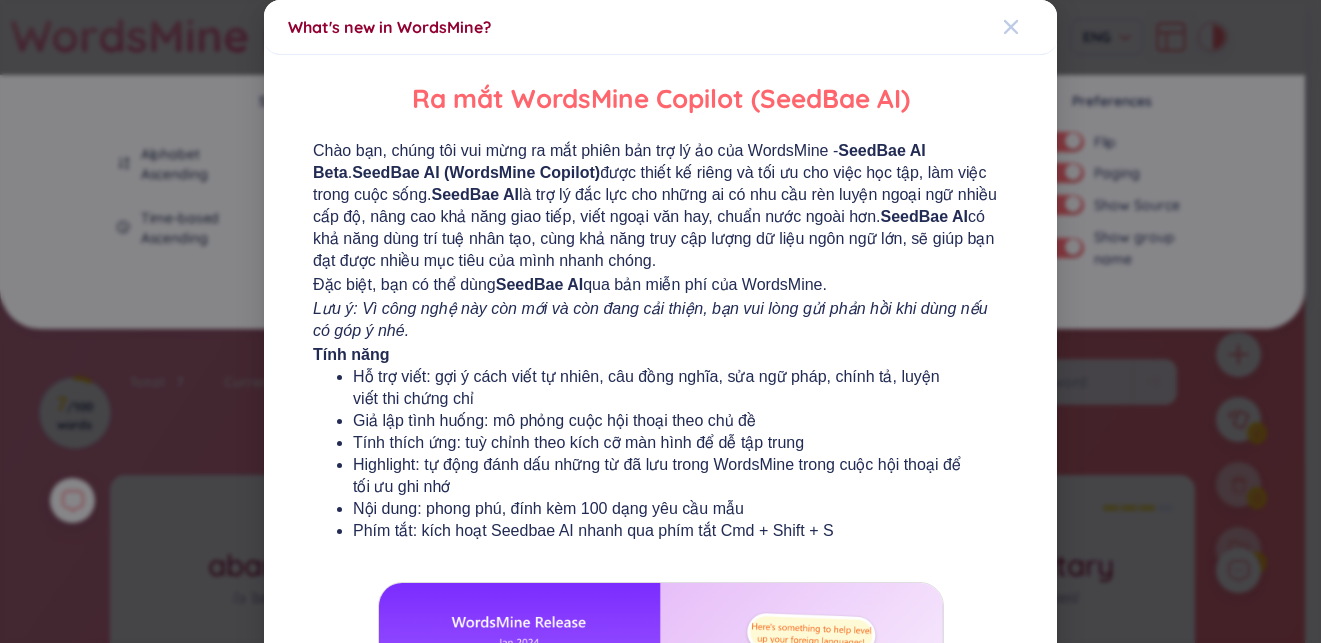 click 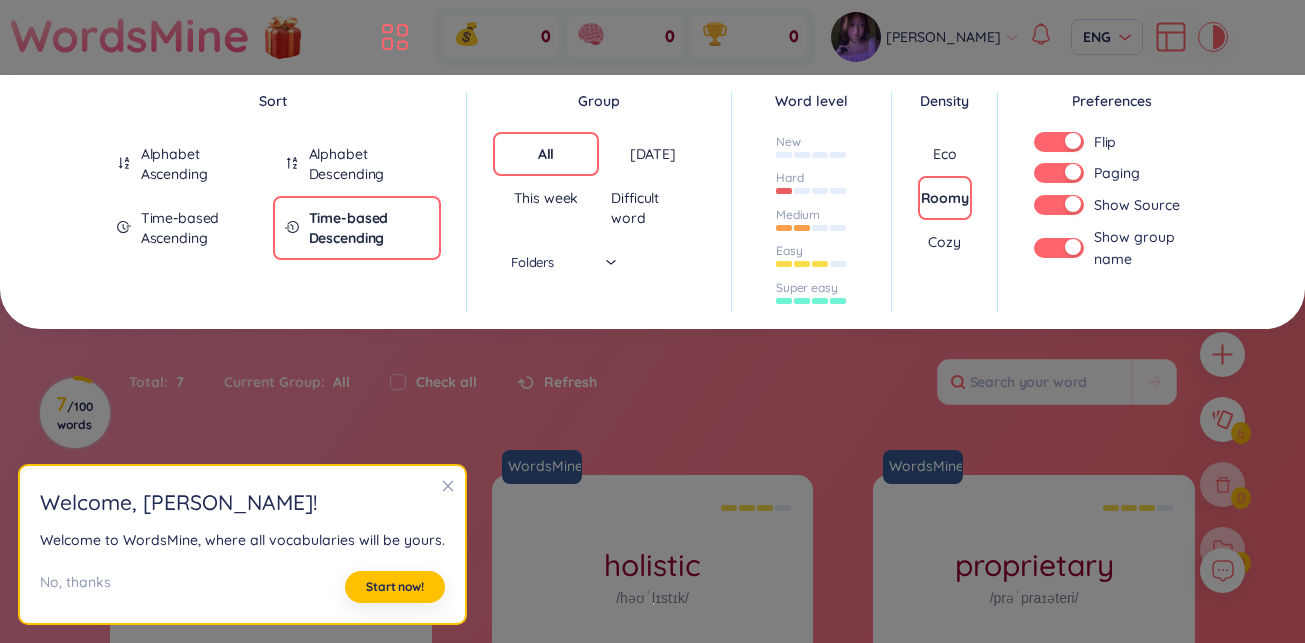 click on "Current Group :     All" at bounding box center [287, 382] 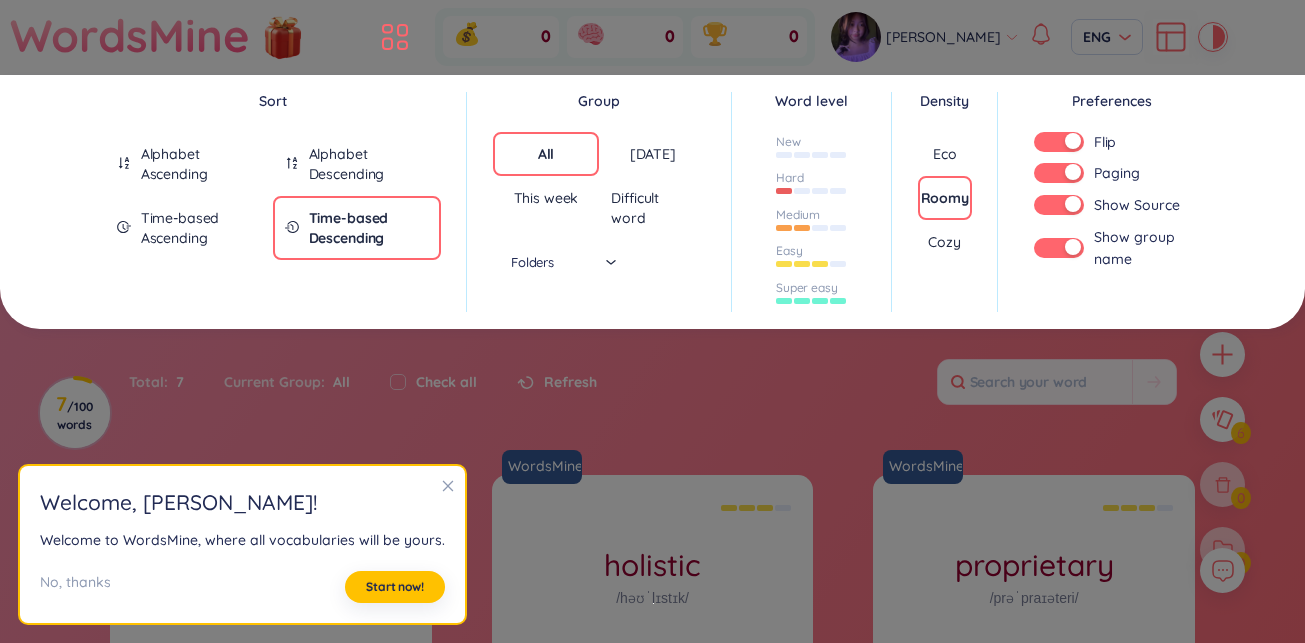 click 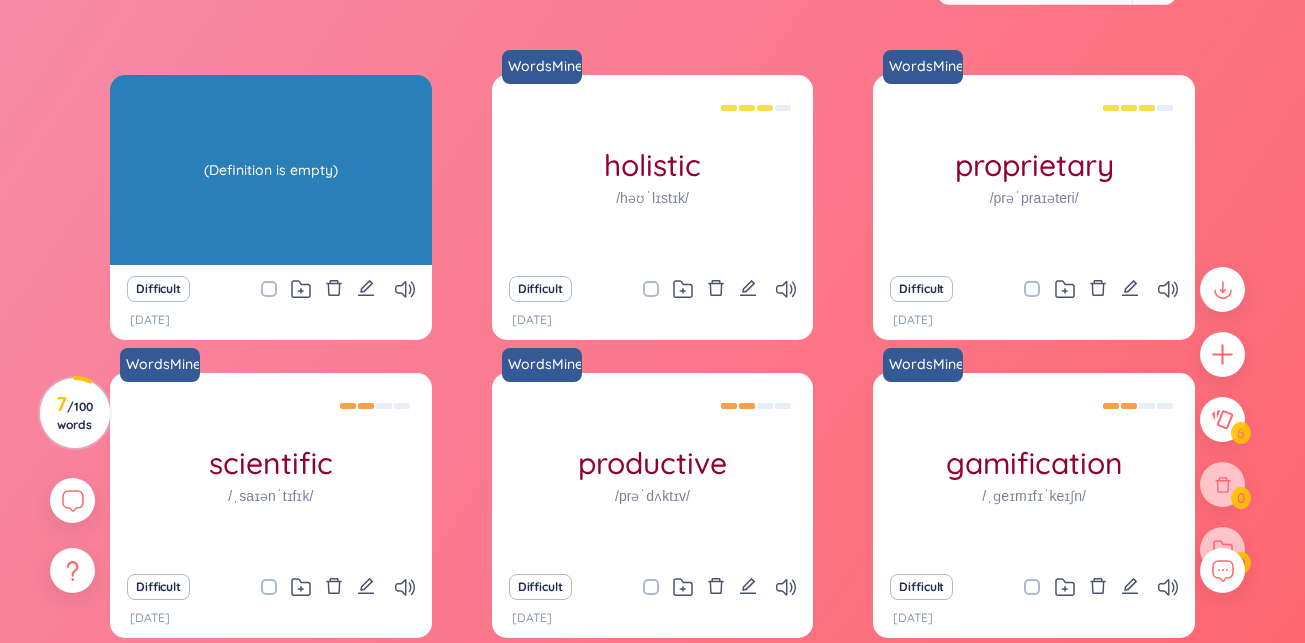 scroll, scrollTop: 562, scrollLeft: 0, axis: vertical 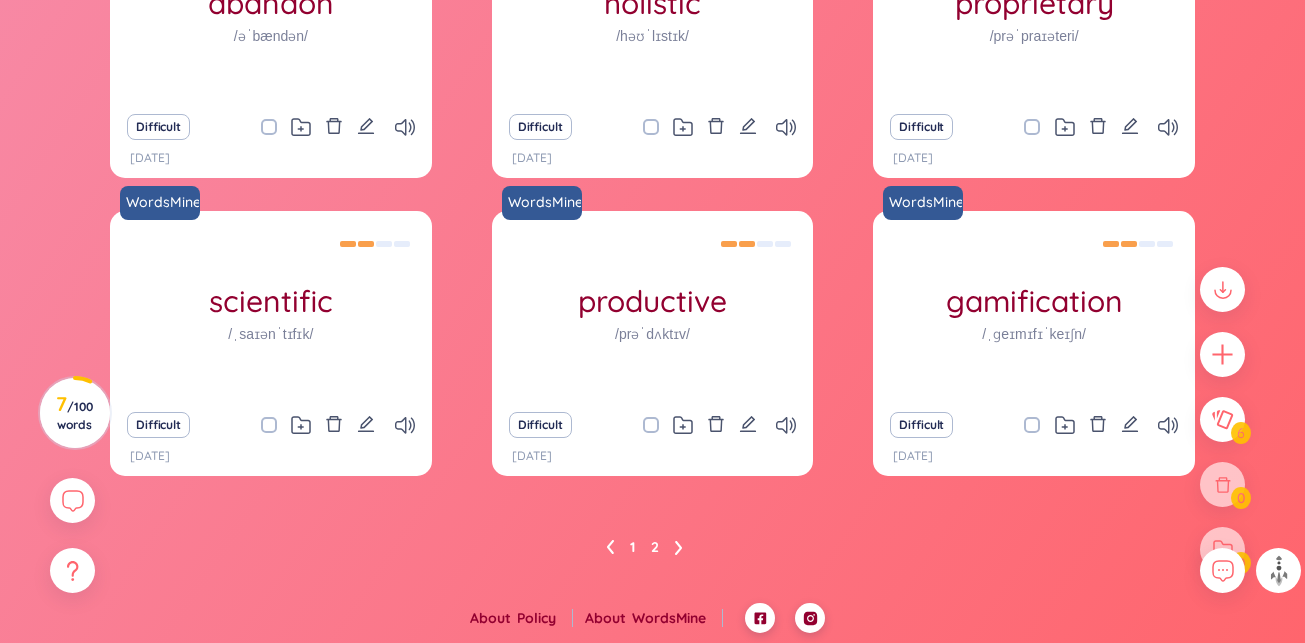 click on "2" at bounding box center (655, 547) 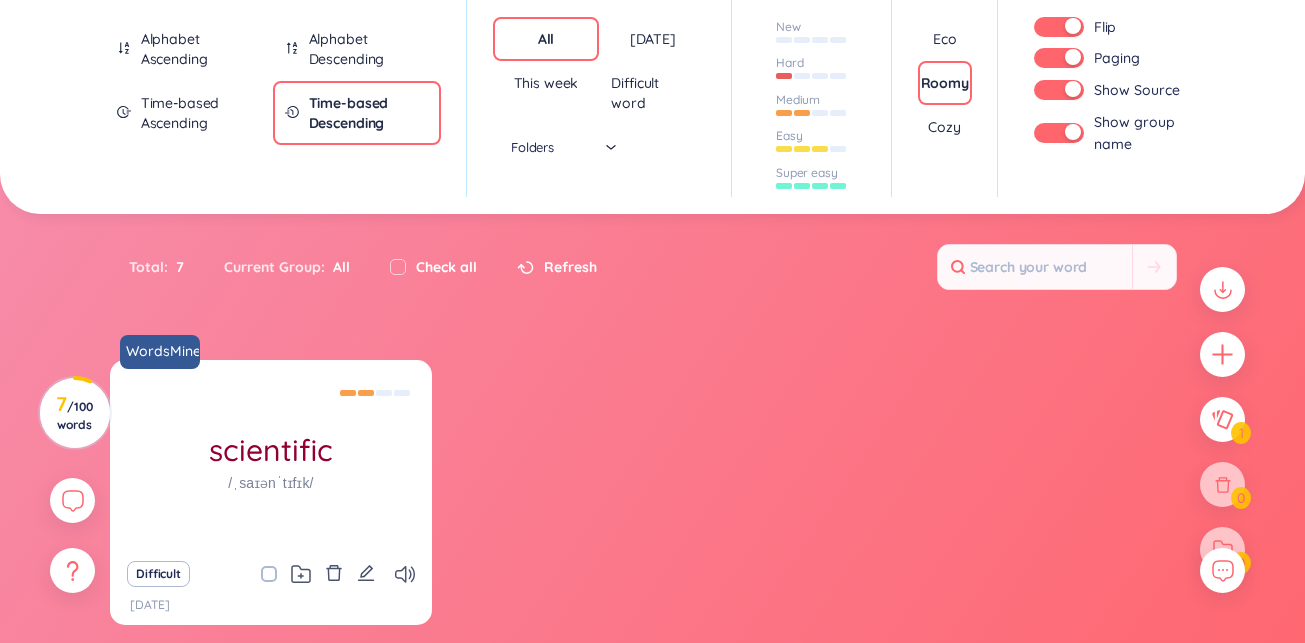 scroll, scrollTop: 264, scrollLeft: 0, axis: vertical 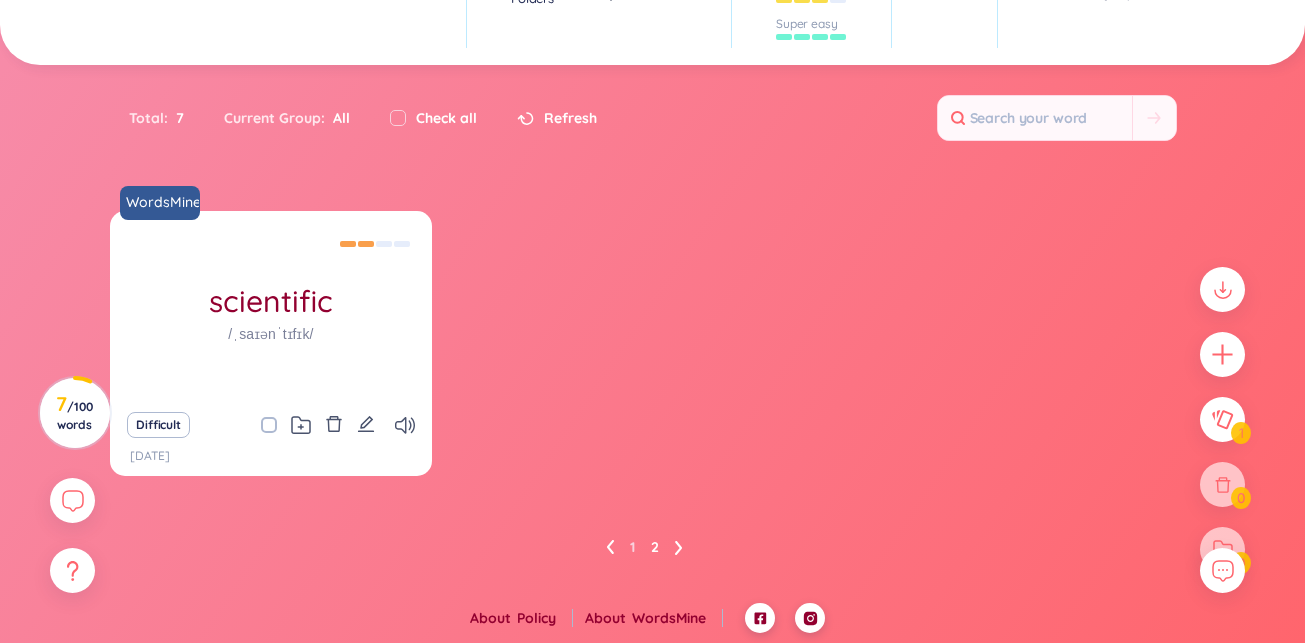 click on "2" at bounding box center (655, 547) 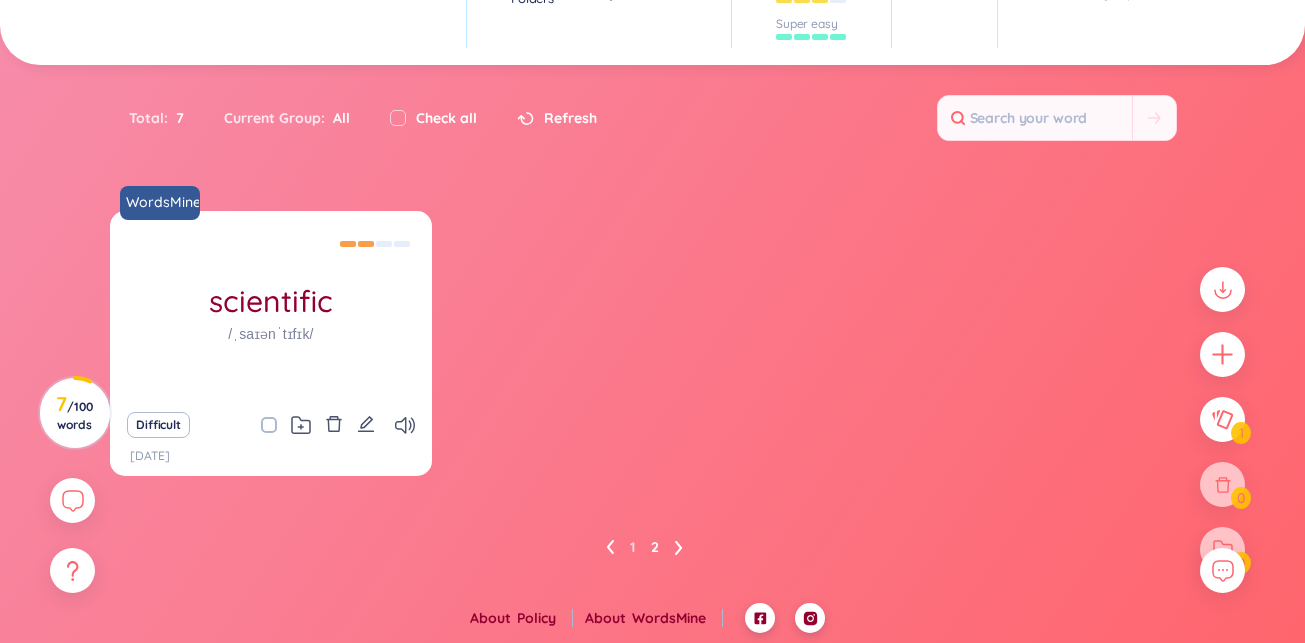 click 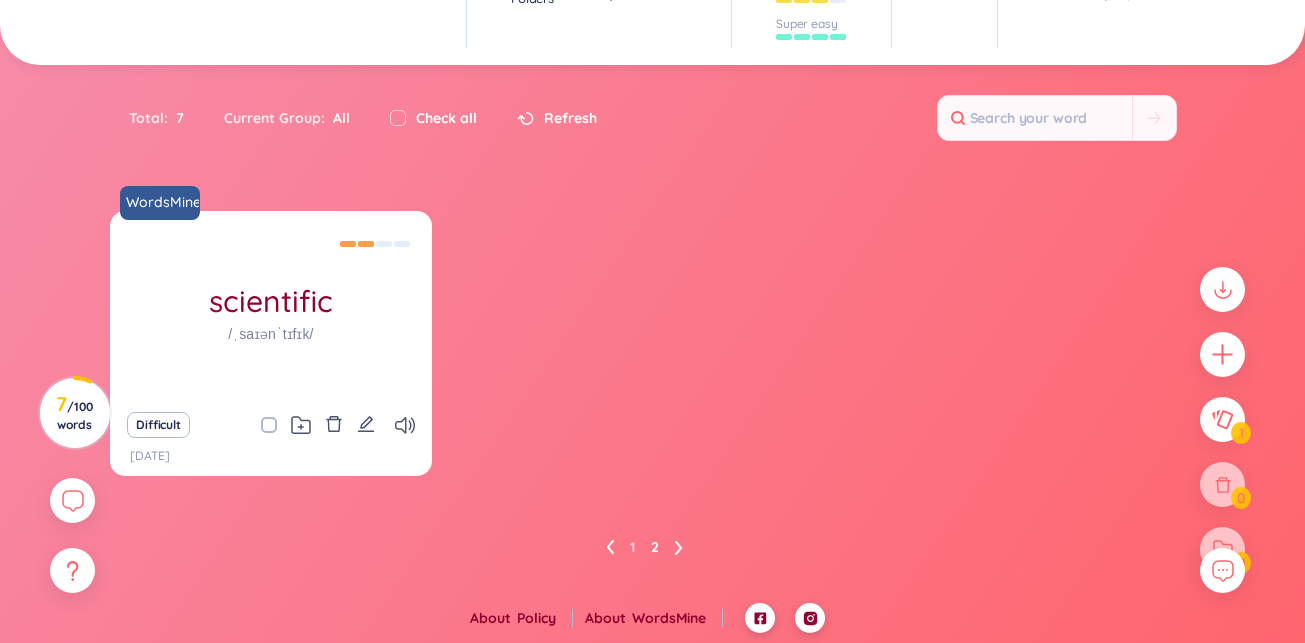 click on "2" at bounding box center (655, 547) 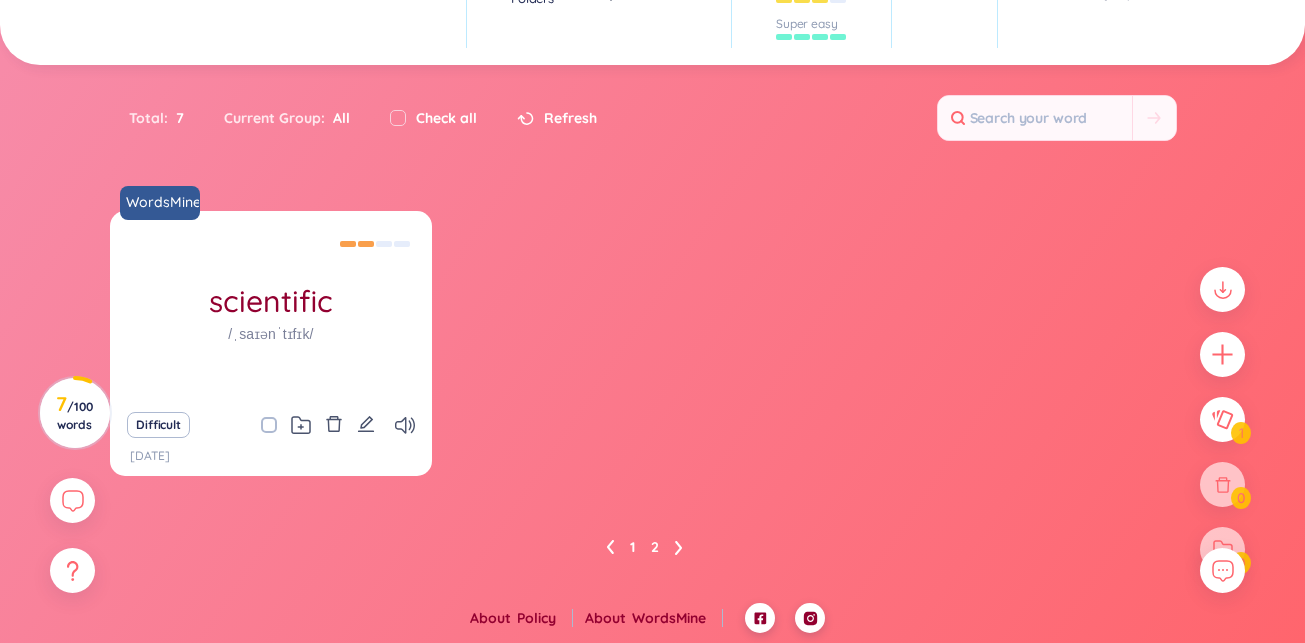 click on "1" at bounding box center [632, 547] 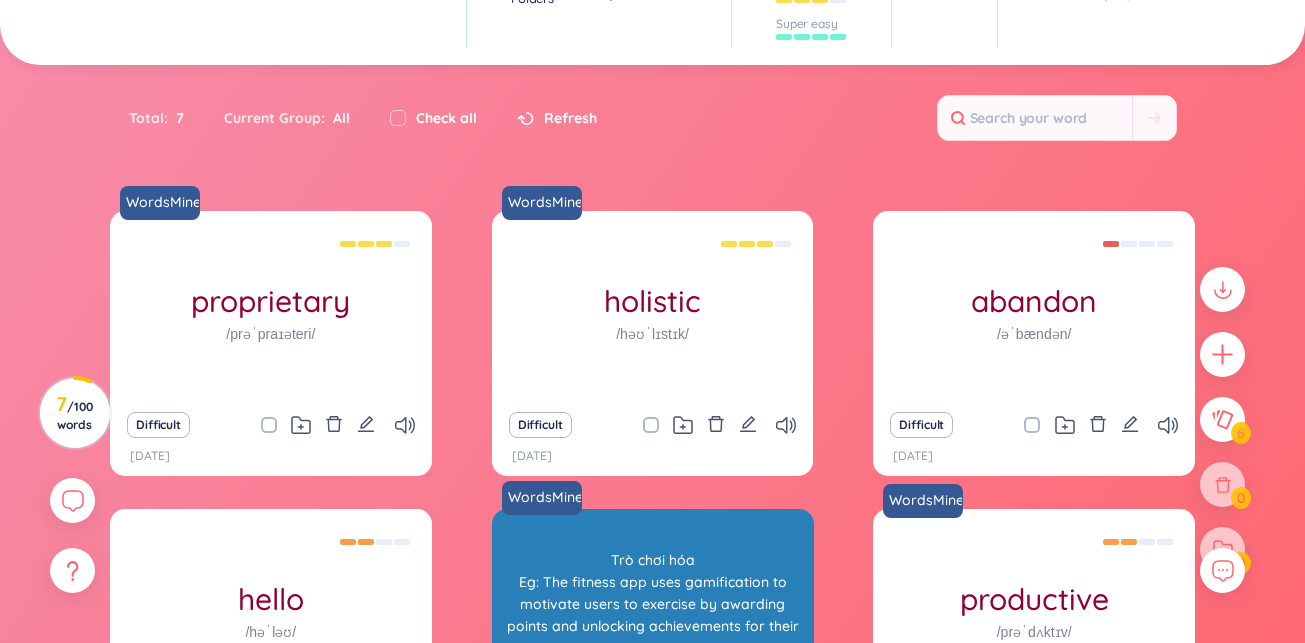 scroll, scrollTop: 413, scrollLeft: 0, axis: vertical 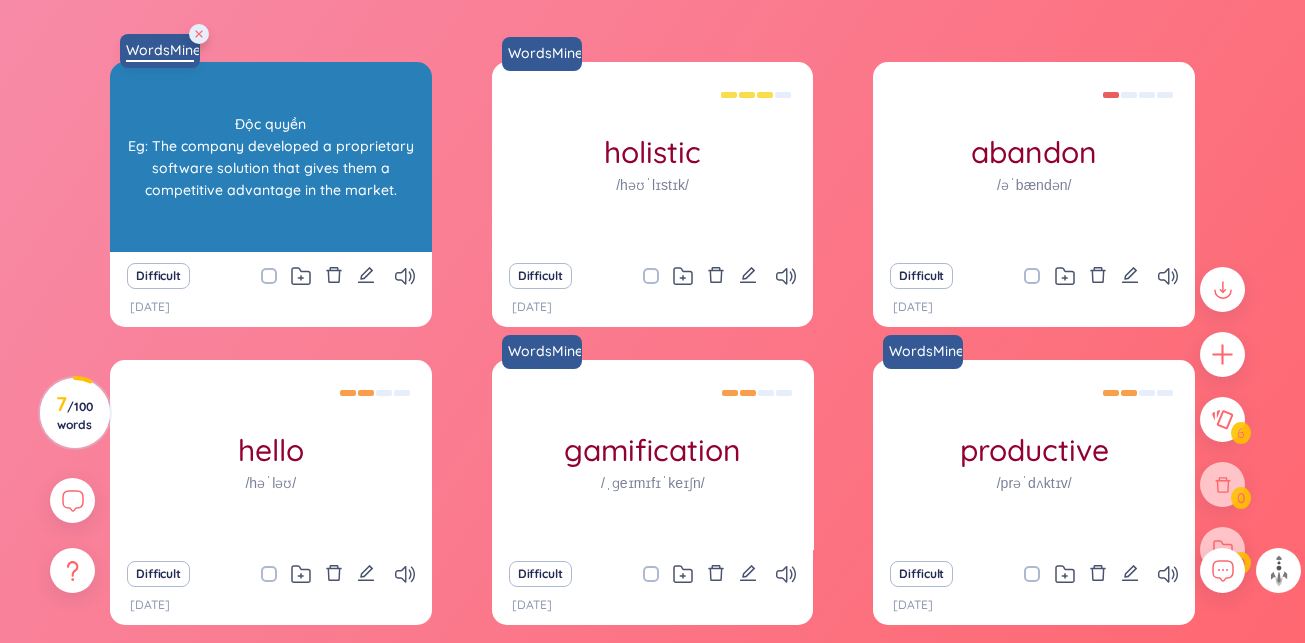click on "WordsMine" at bounding box center (160, 50) 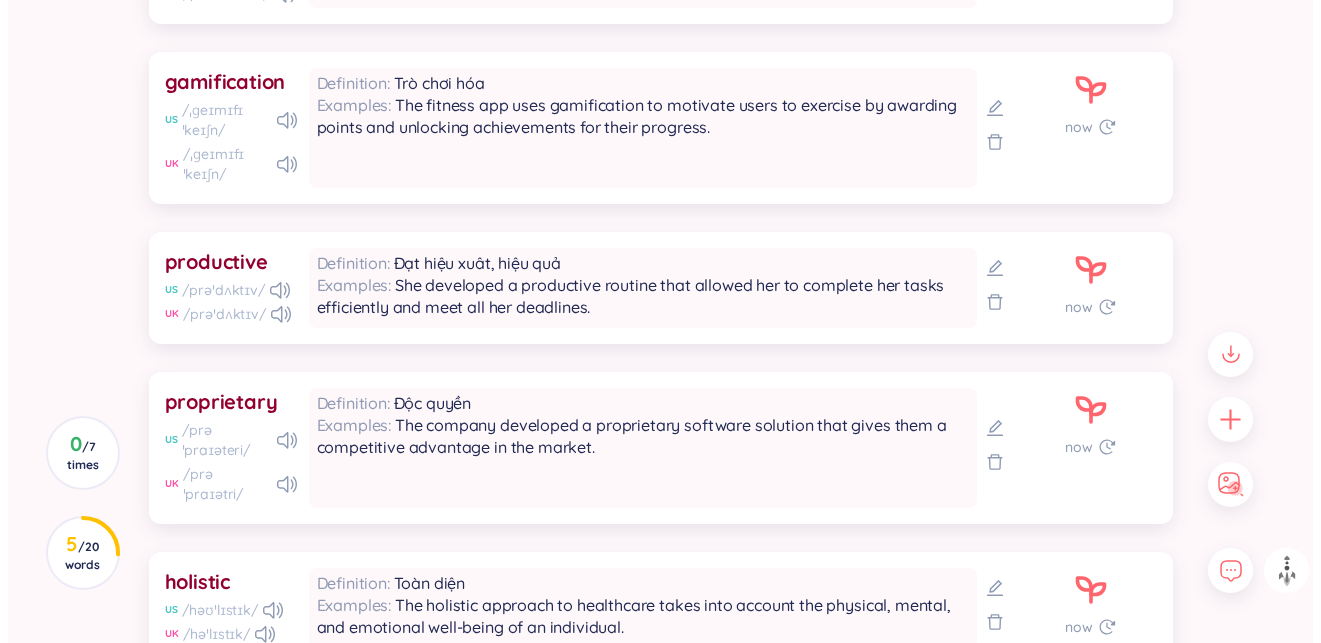 scroll, scrollTop: 918, scrollLeft: 0, axis: vertical 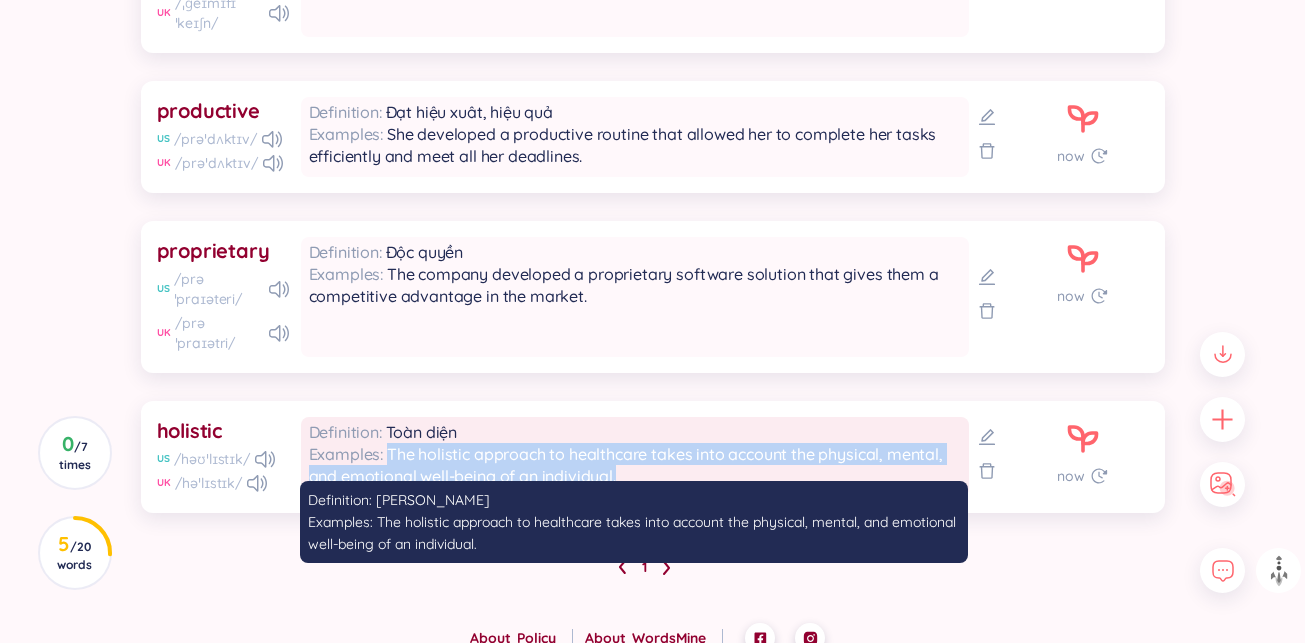 drag, startPoint x: 384, startPoint y: 433, endPoint x: 645, endPoint y: 472, distance: 263.8977 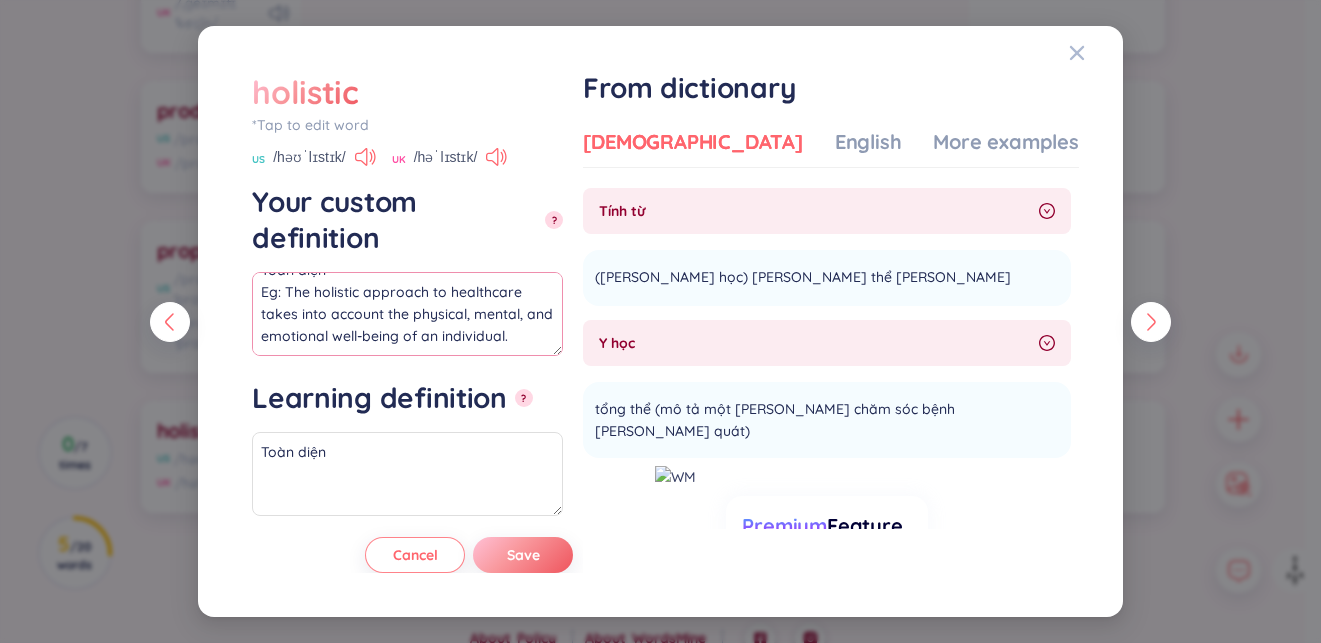 scroll, scrollTop: 5, scrollLeft: 0, axis: vertical 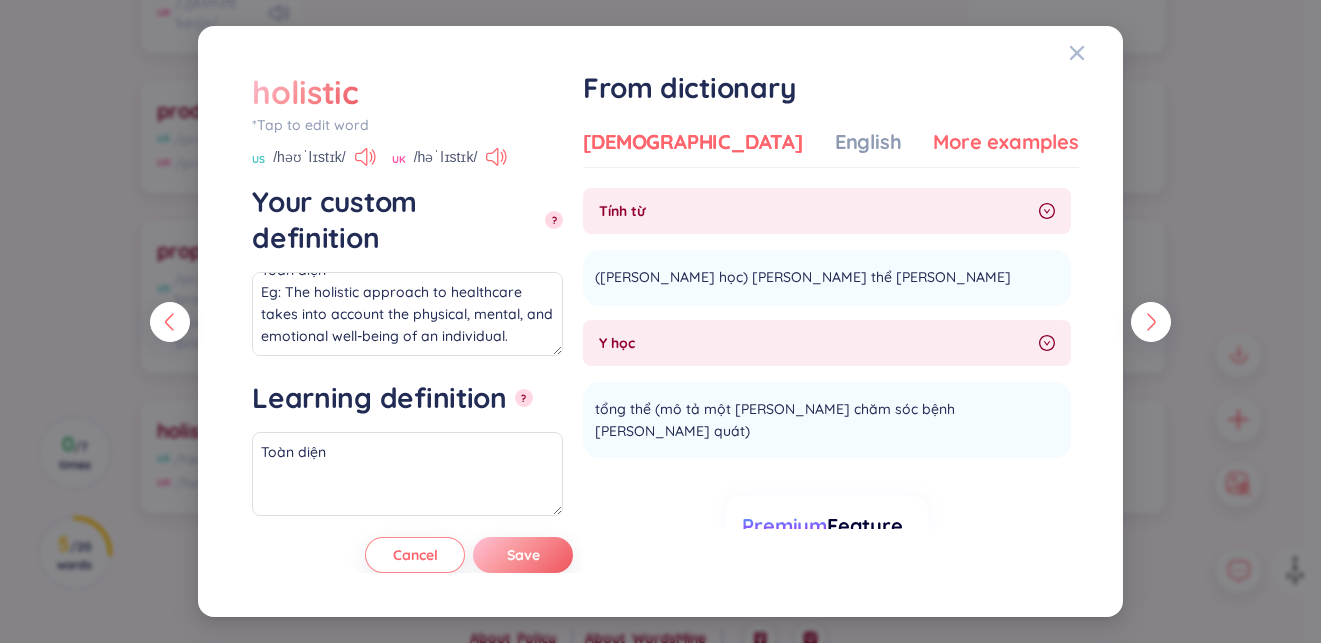 click on "More examples" at bounding box center (1005, 142) 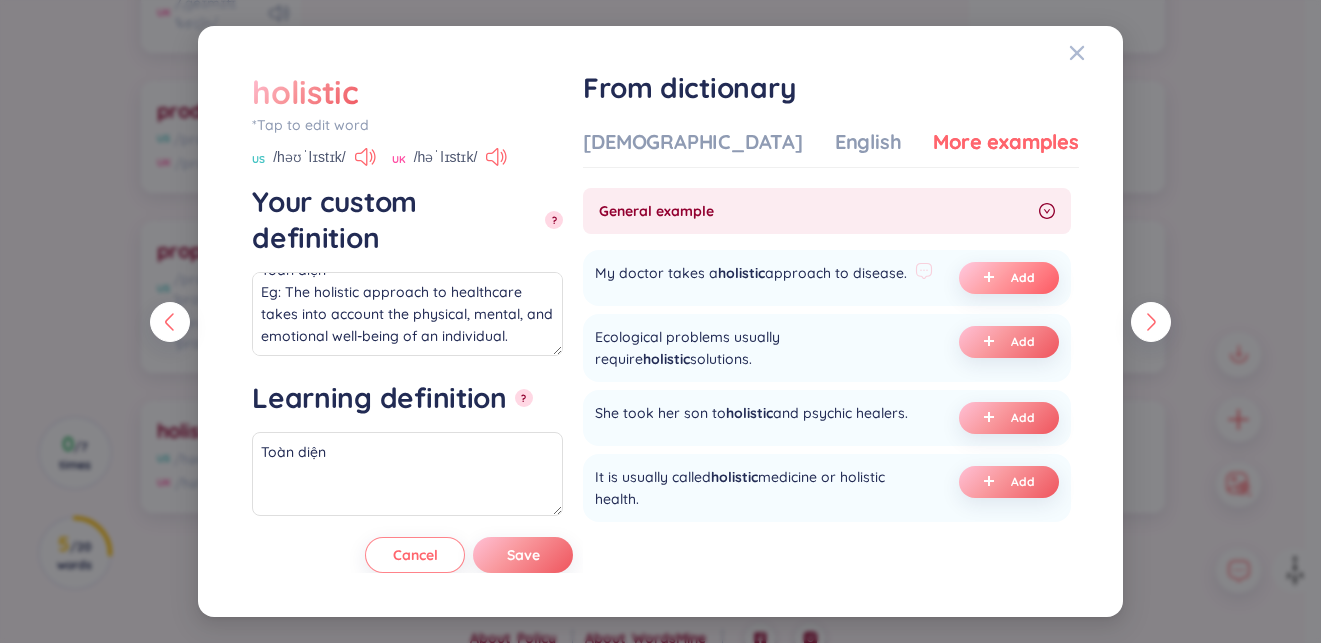 click on "Add" at bounding box center (1009, 278) 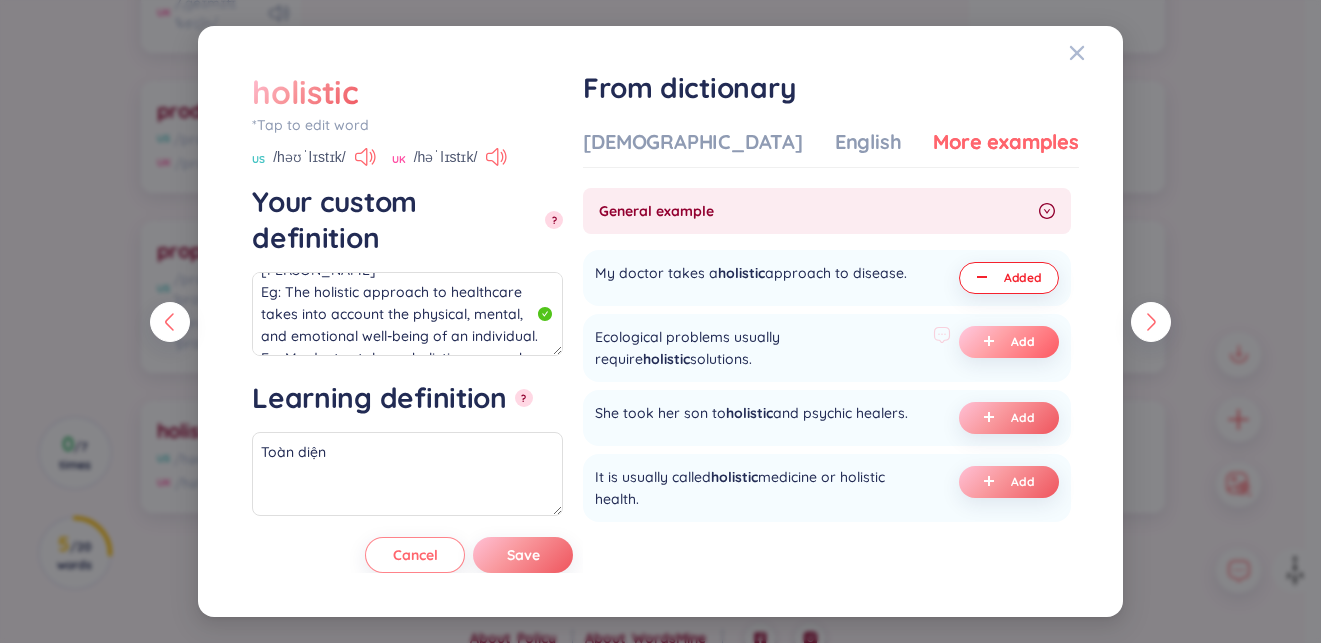 click on "Add" at bounding box center [1023, 342] 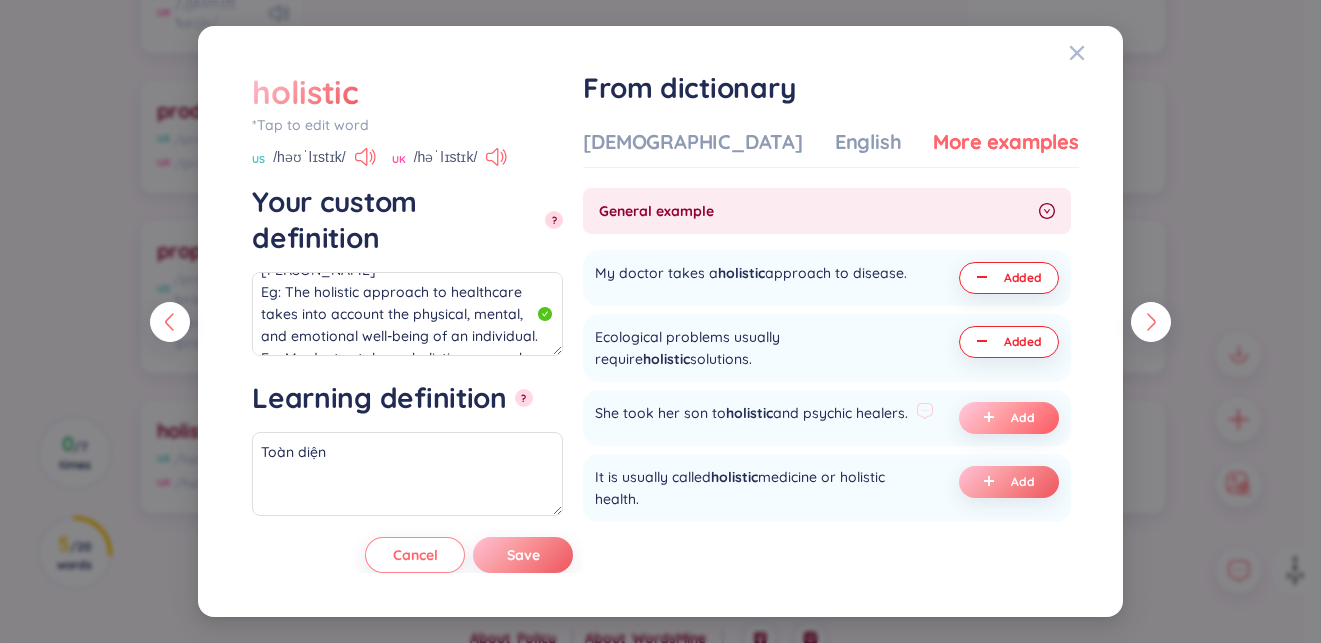 click on "Add" at bounding box center (1009, 418) 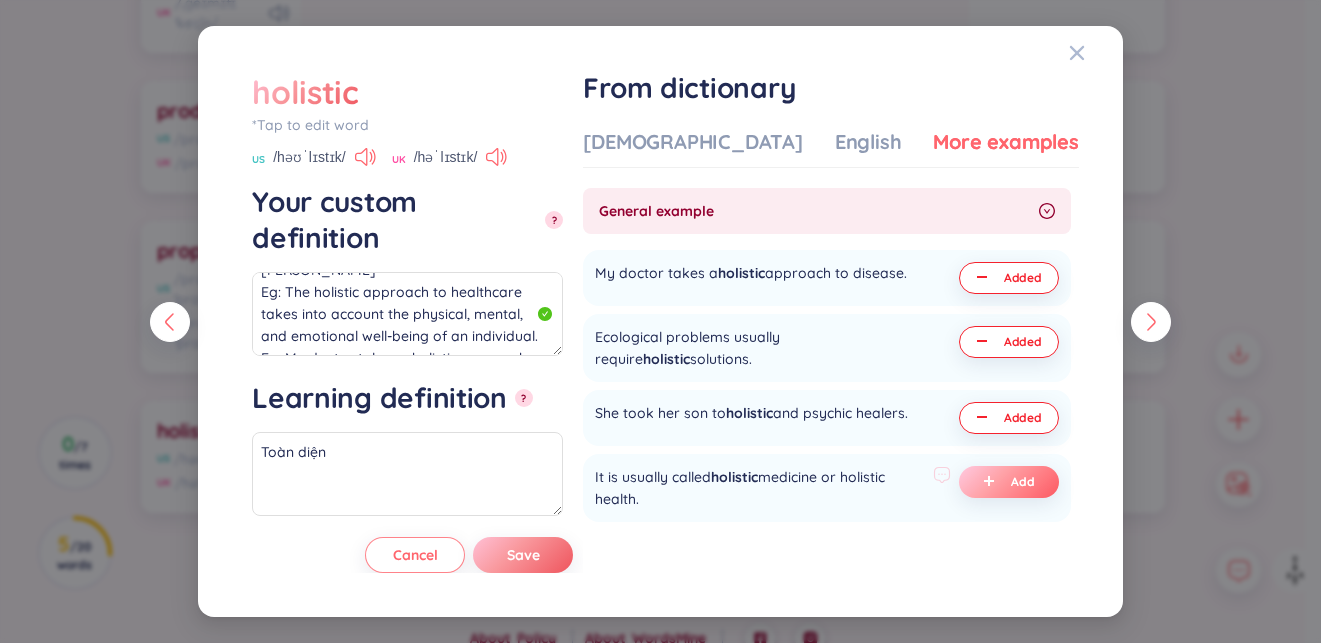 click at bounding box center [993, 482] 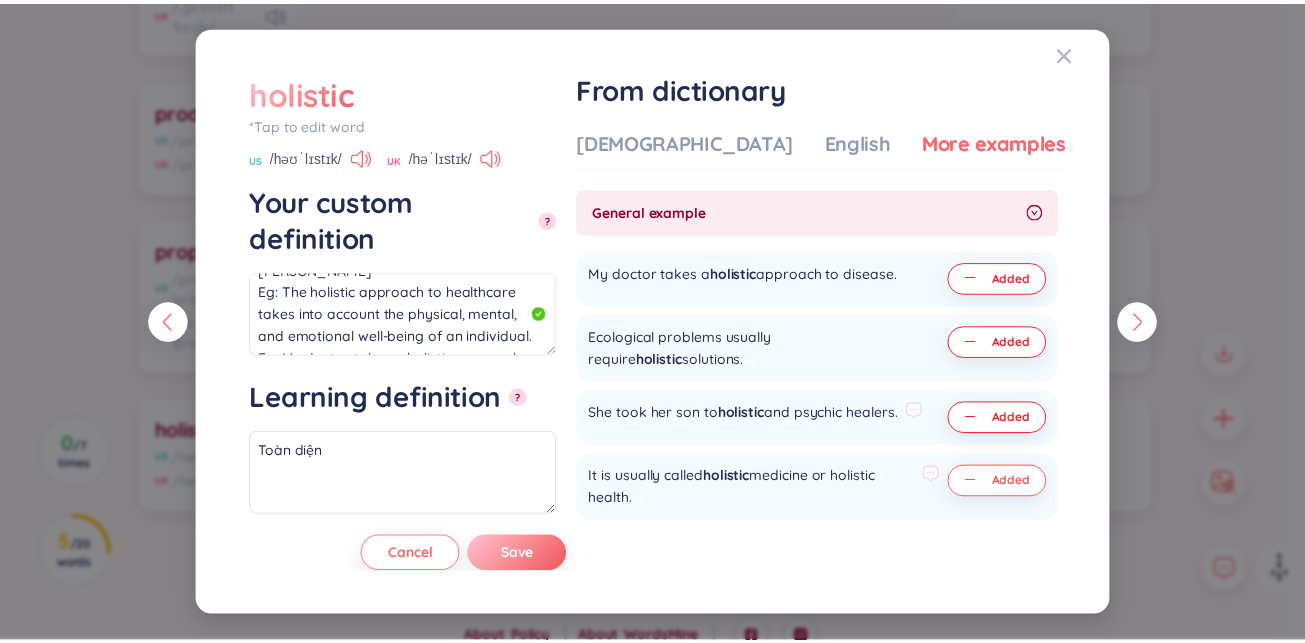 scroll, scrollTop: 731, scrollLeft: 0, axis: vertical 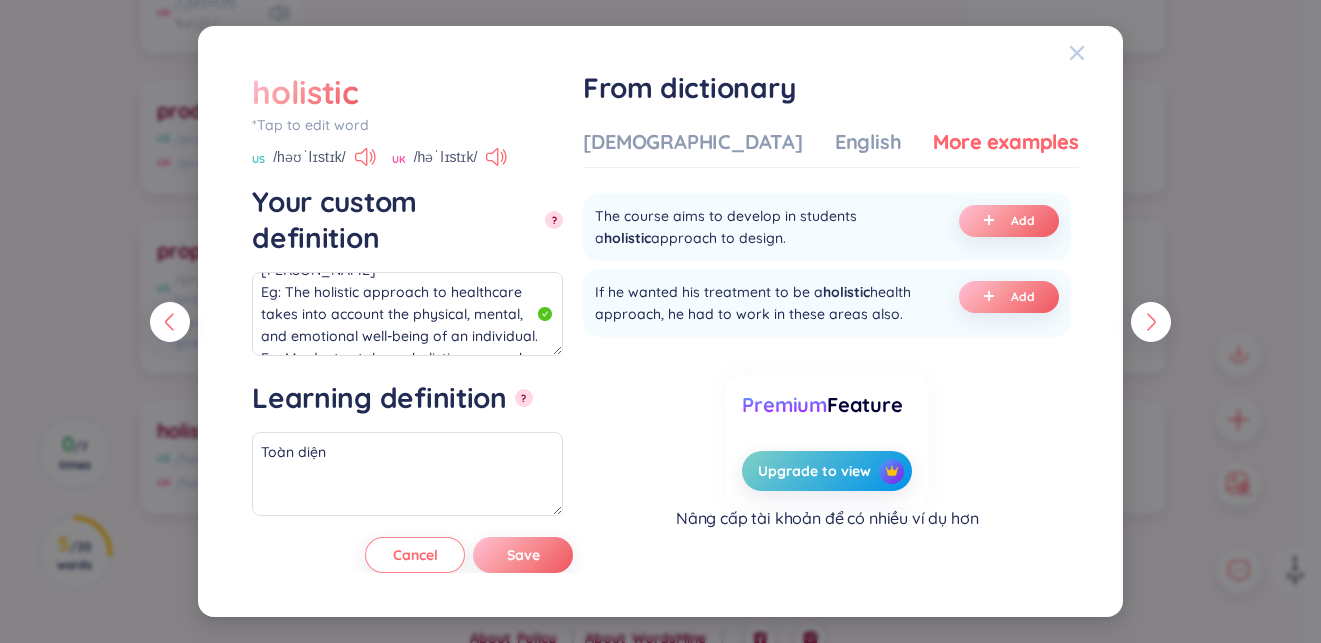 click 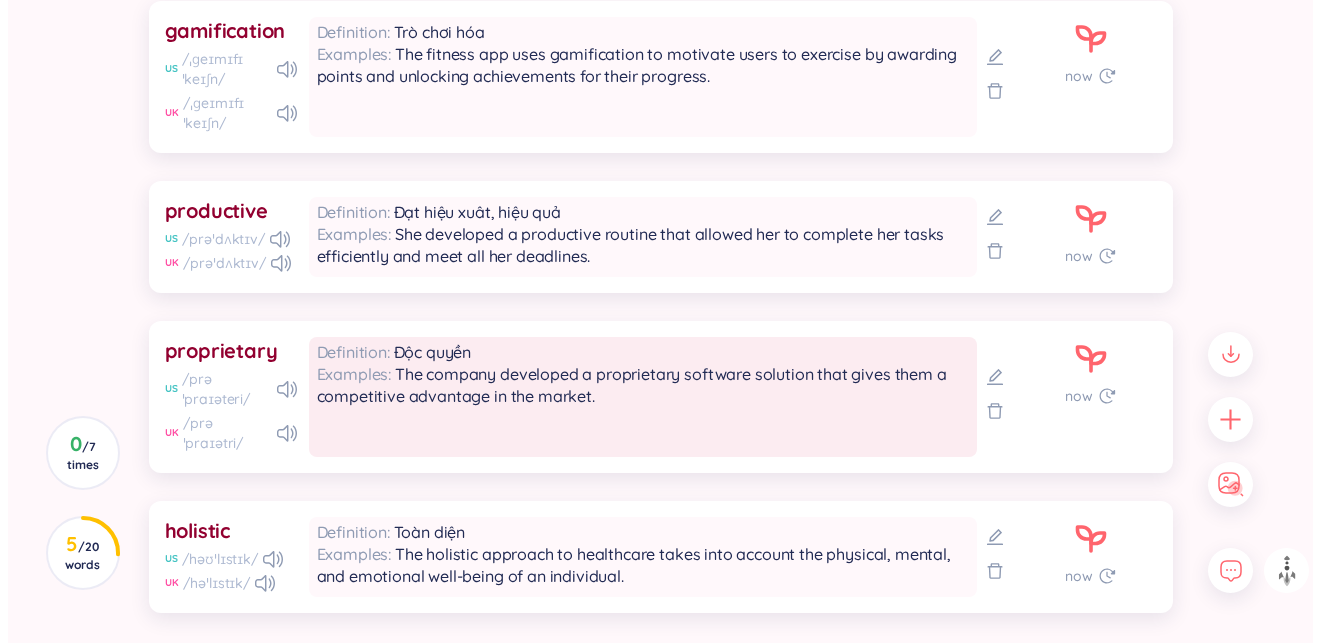 scroll, scrollTop: 918, scrollLeft: 0, axis: vertical 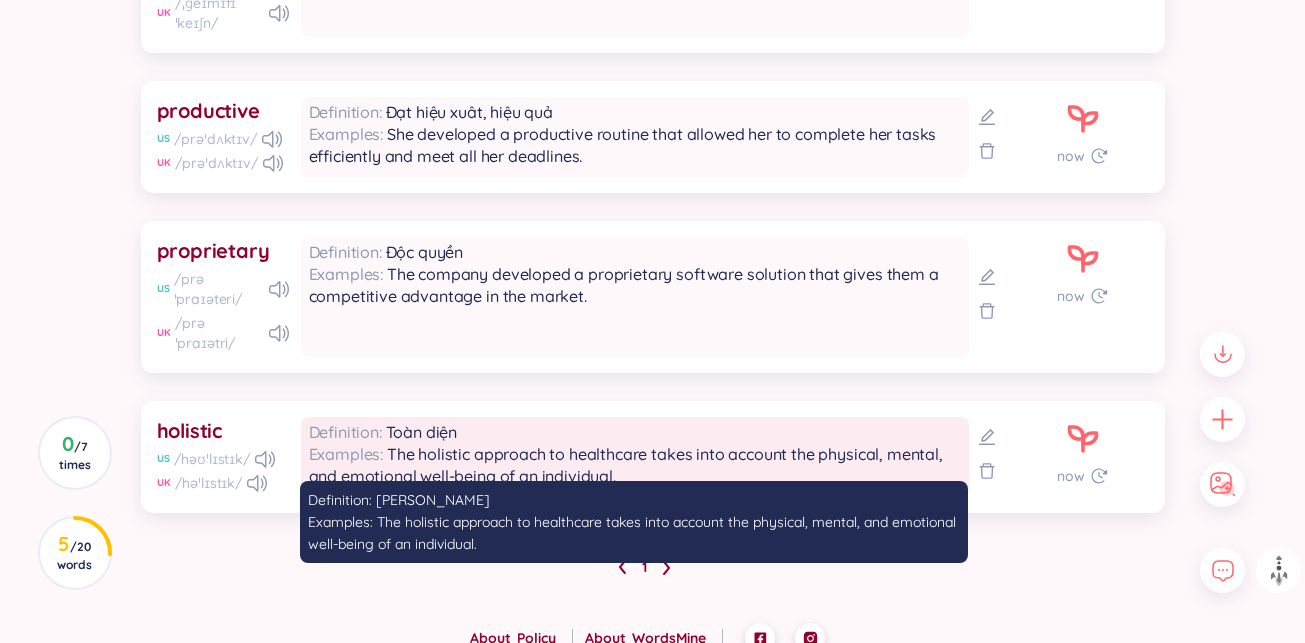 click on "Definition [PERSON_NAME]" at bounding box center [635, 432] 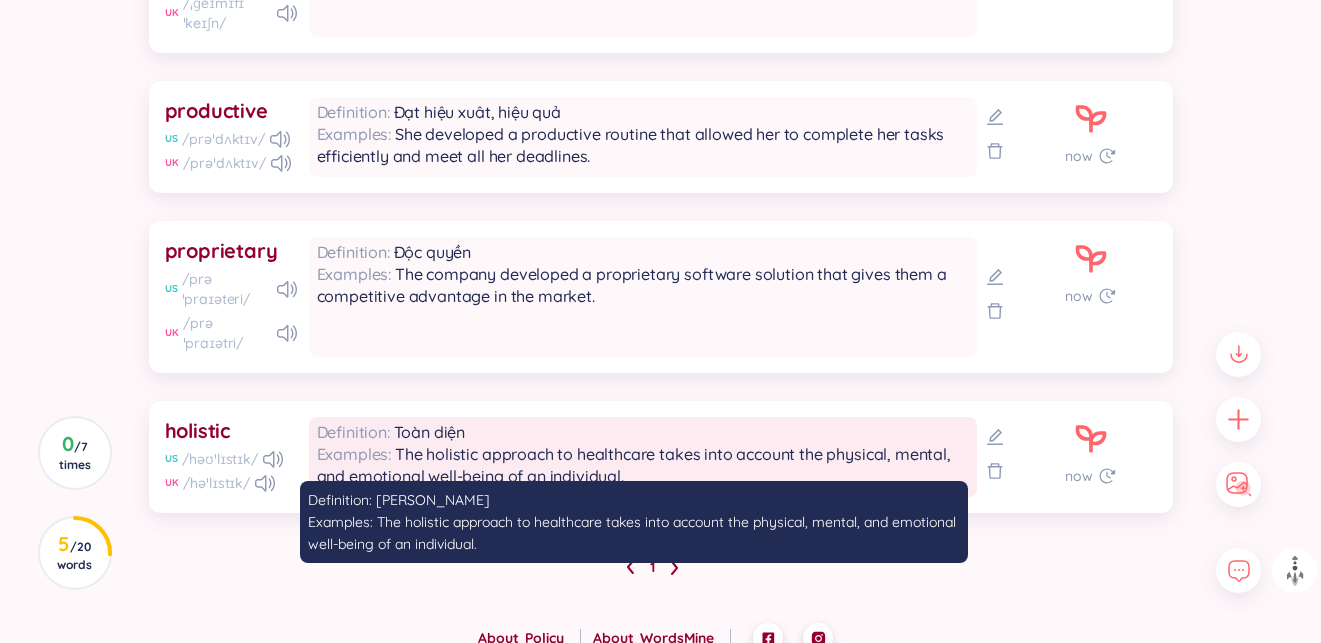 scroll, scrollTop: 0, scrollLeft: 0, axis: both 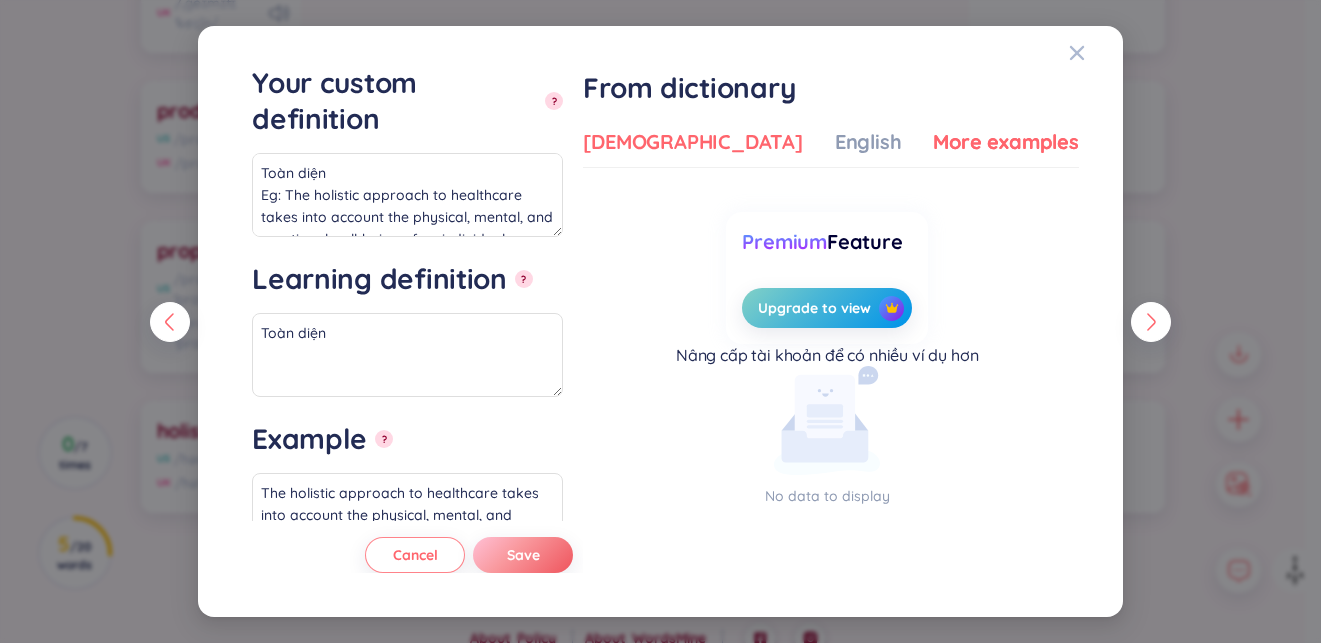 click on "[DEMOGRAPHIC_DATA]" at bounding box center [692, 142] 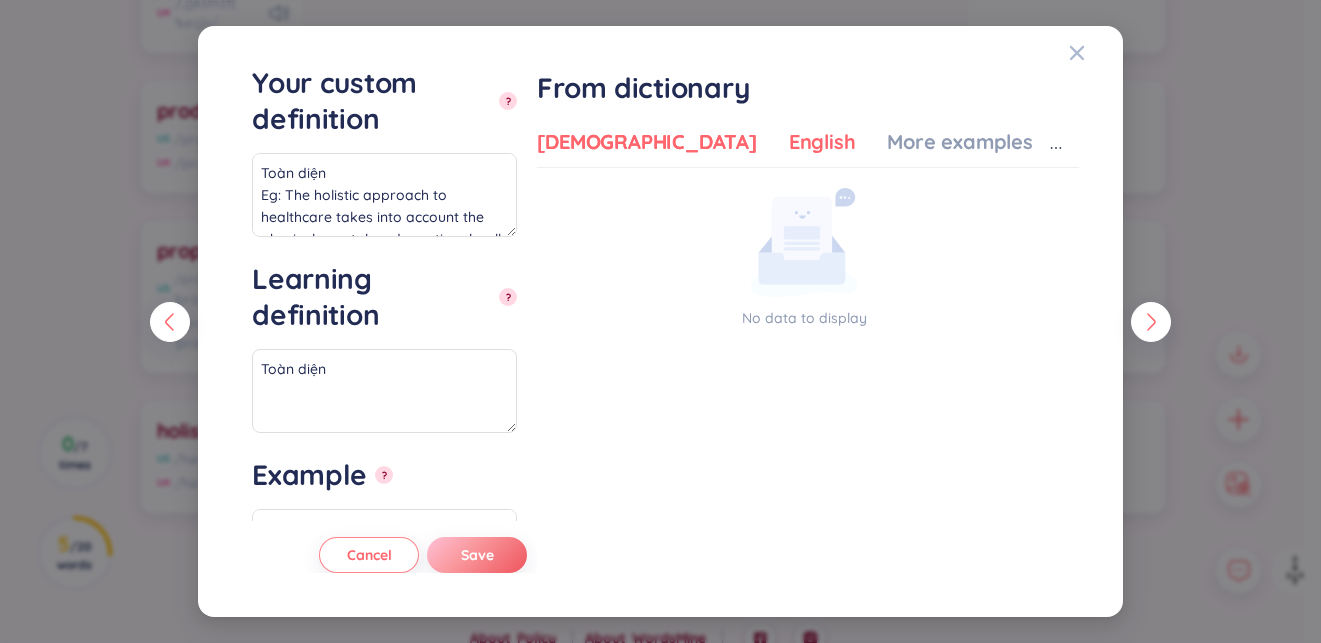 click on "English" at bounding box center [822, 142] 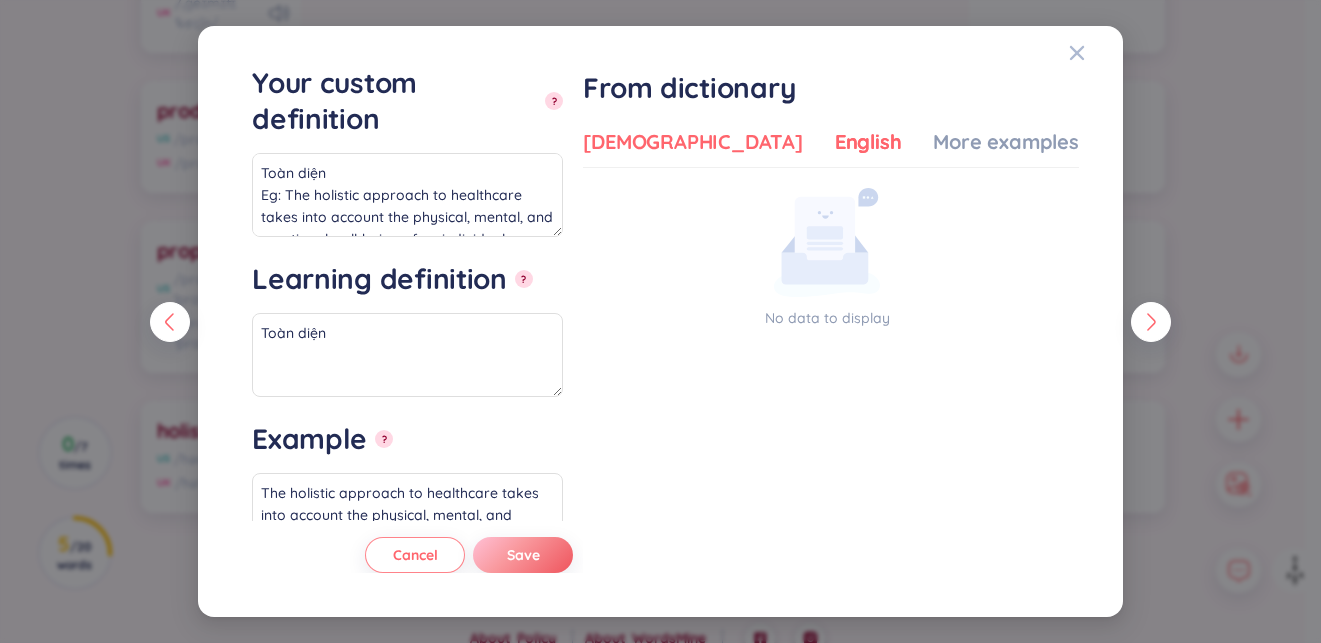 click on "[DEMOGRAPHIC_DATA]" at bounding box center (692, 142) 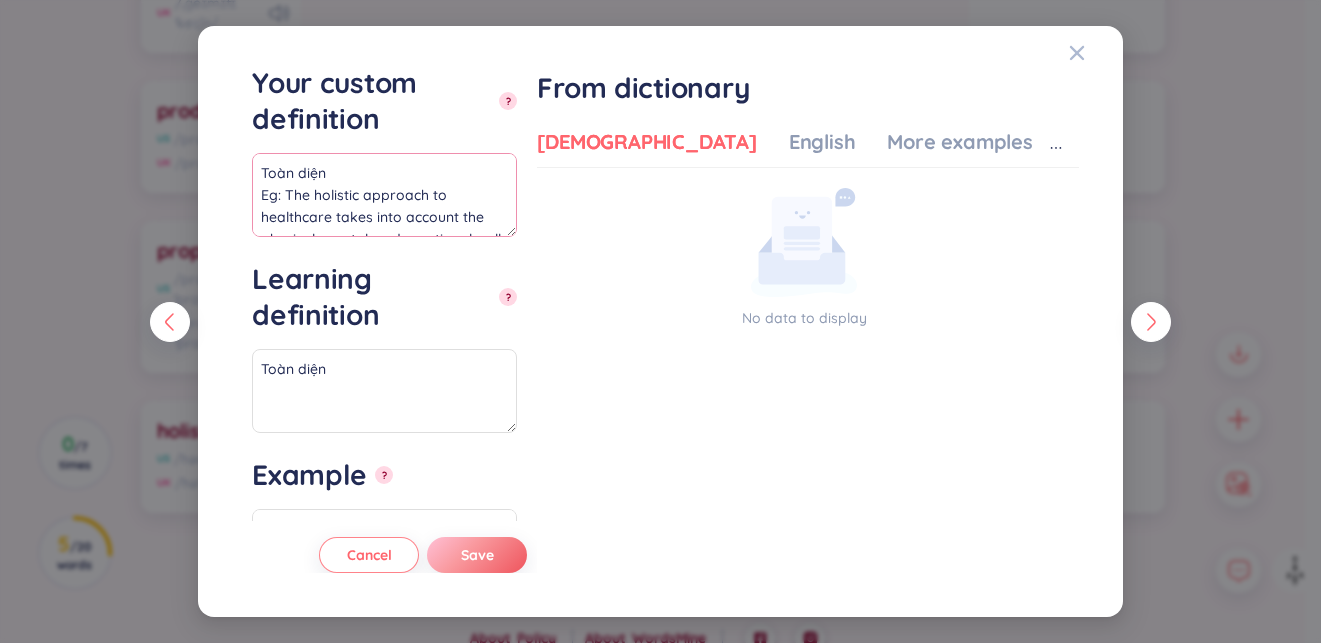 scroll, scrollTop: 0, scrollLeft: 0, axis: both 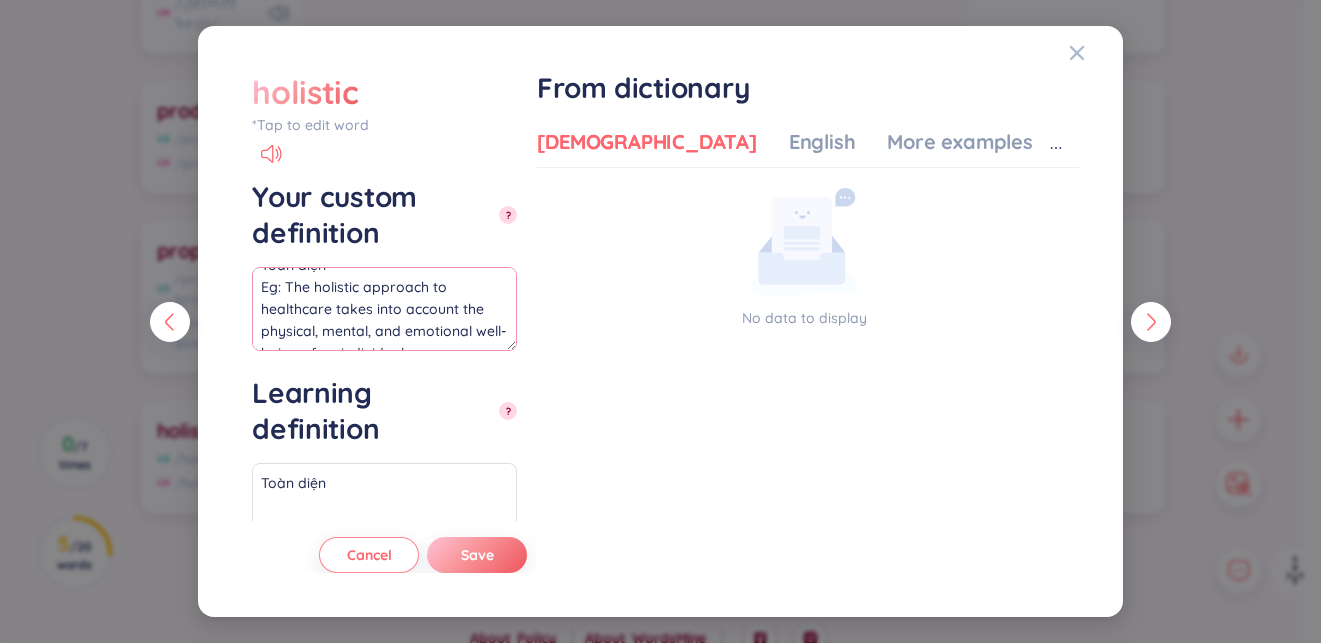 drag, startPoint x: 286, startPoint y: 271, endPoint x: 556, endPoint y: 293, distance: 270.8948 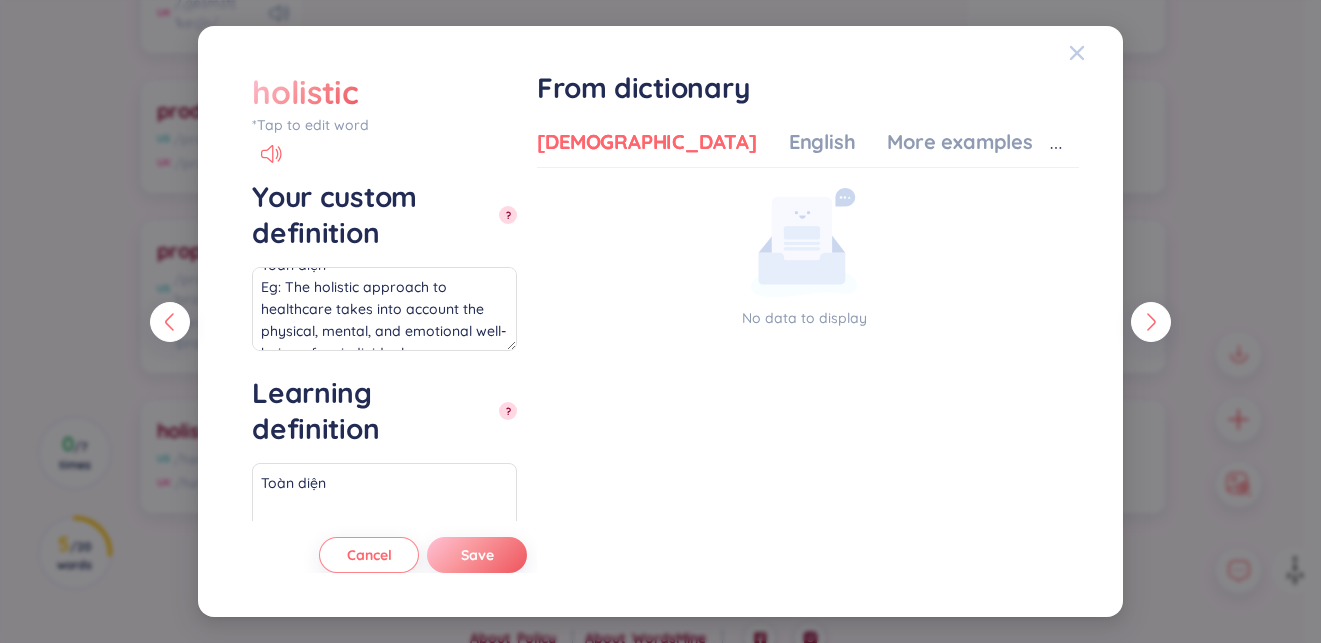 click at bounding box center [1077, 53] 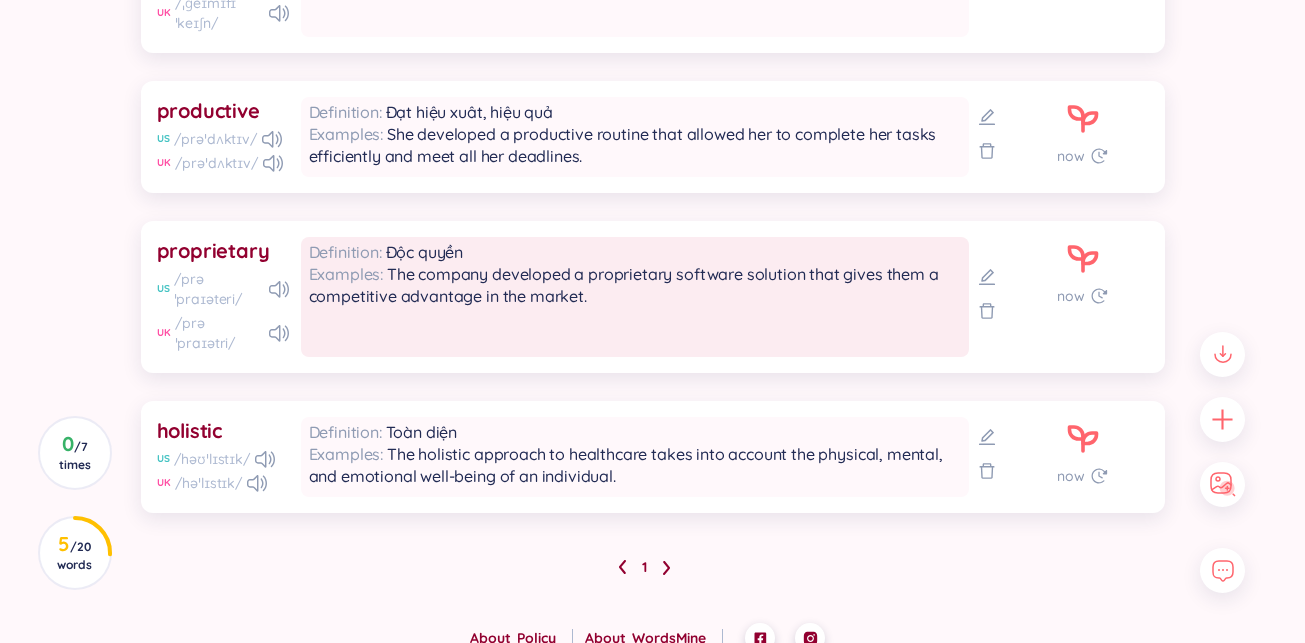 scroll, scrollTop: 0, scrollLeft: 0, axis: both 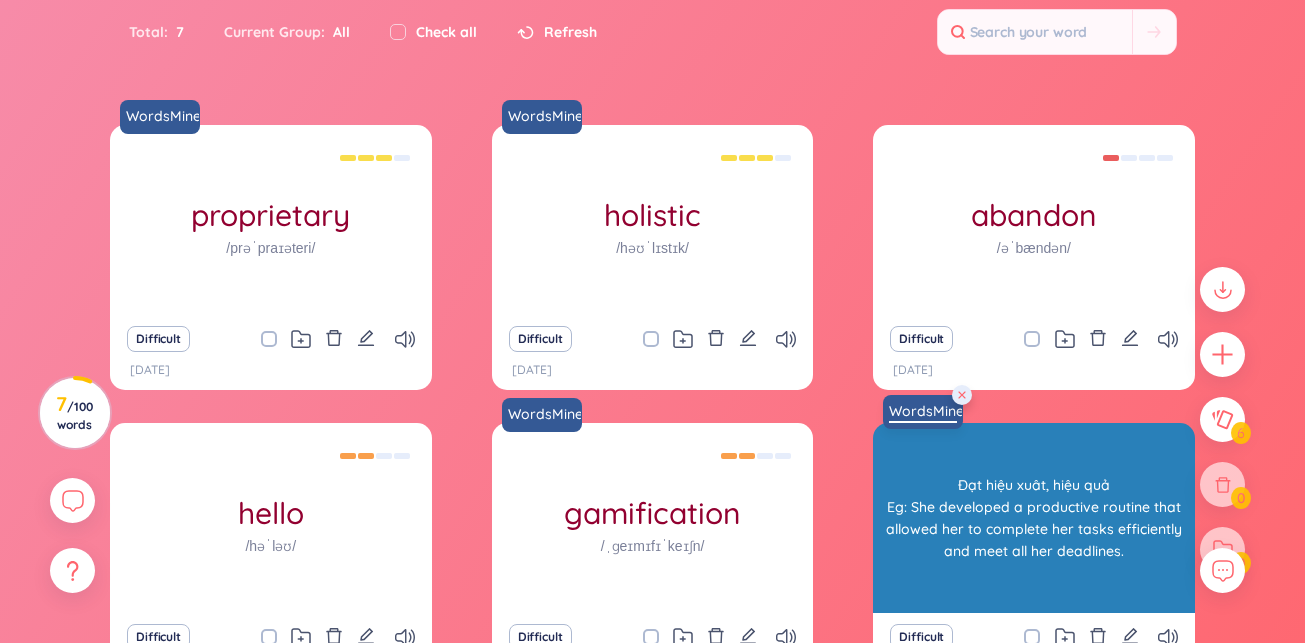 click on "WordsMine" at bounding box center [923, 411] 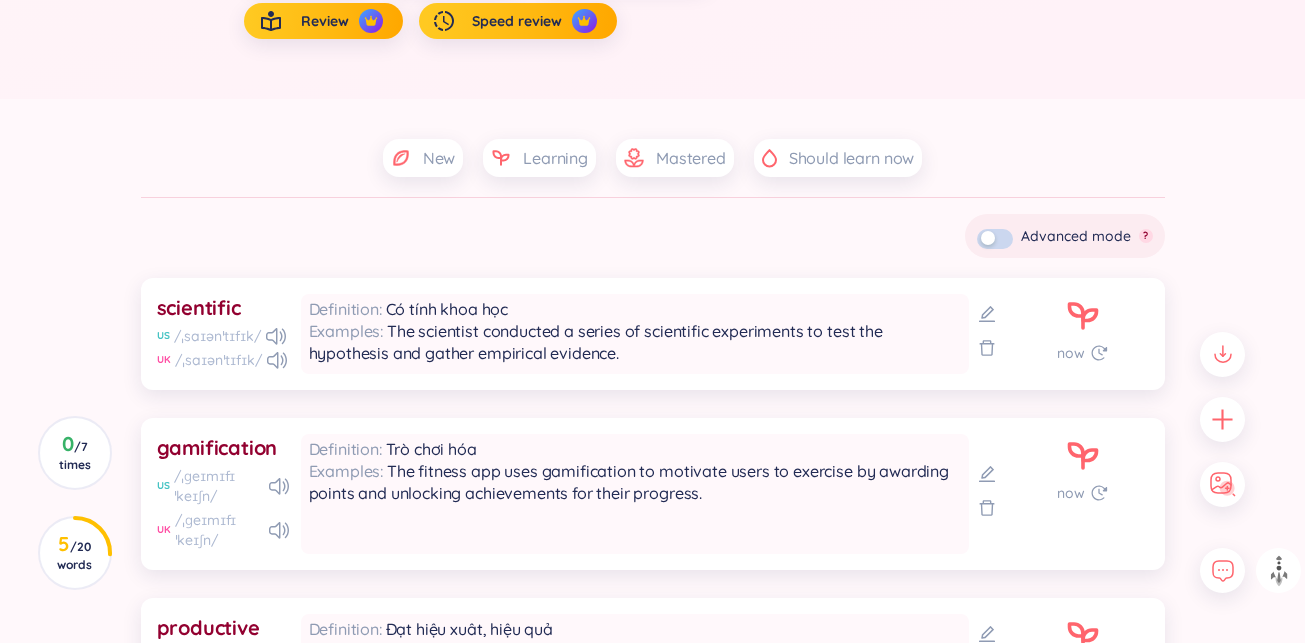 scroll, scrollTop: 368, scrollLeft: 0, axis: vertical 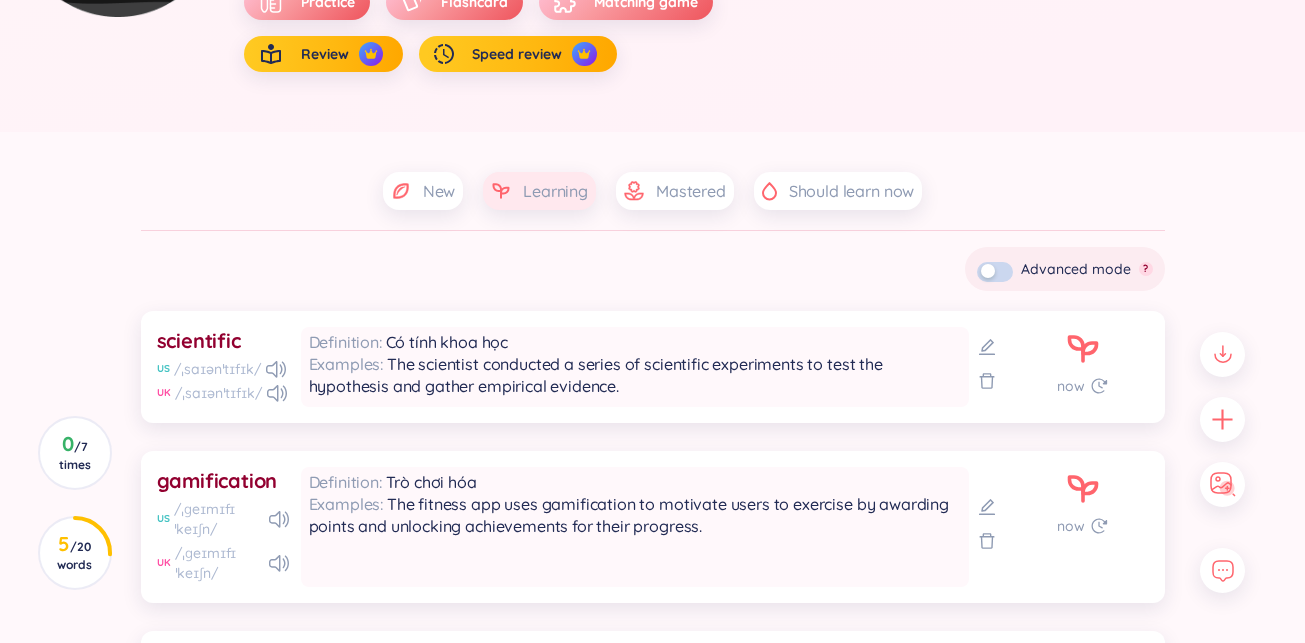 click on "Learning" at bounding box center [555, 191] 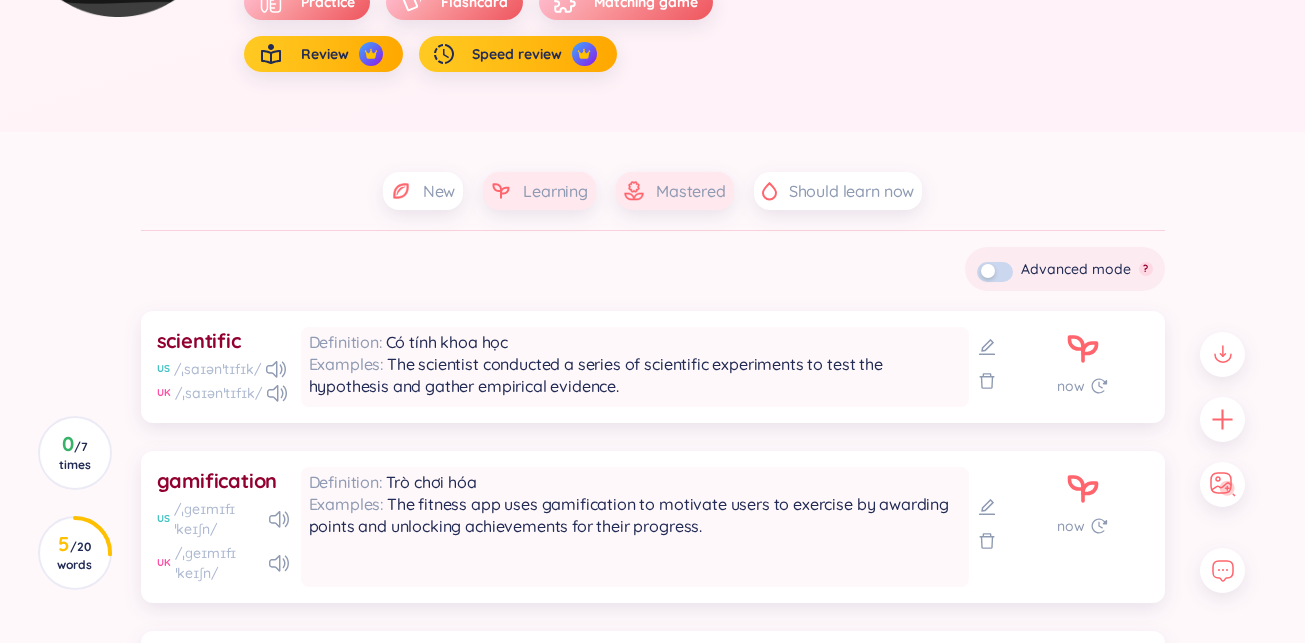 click on "Mastered" at bounding box center (691, 191) 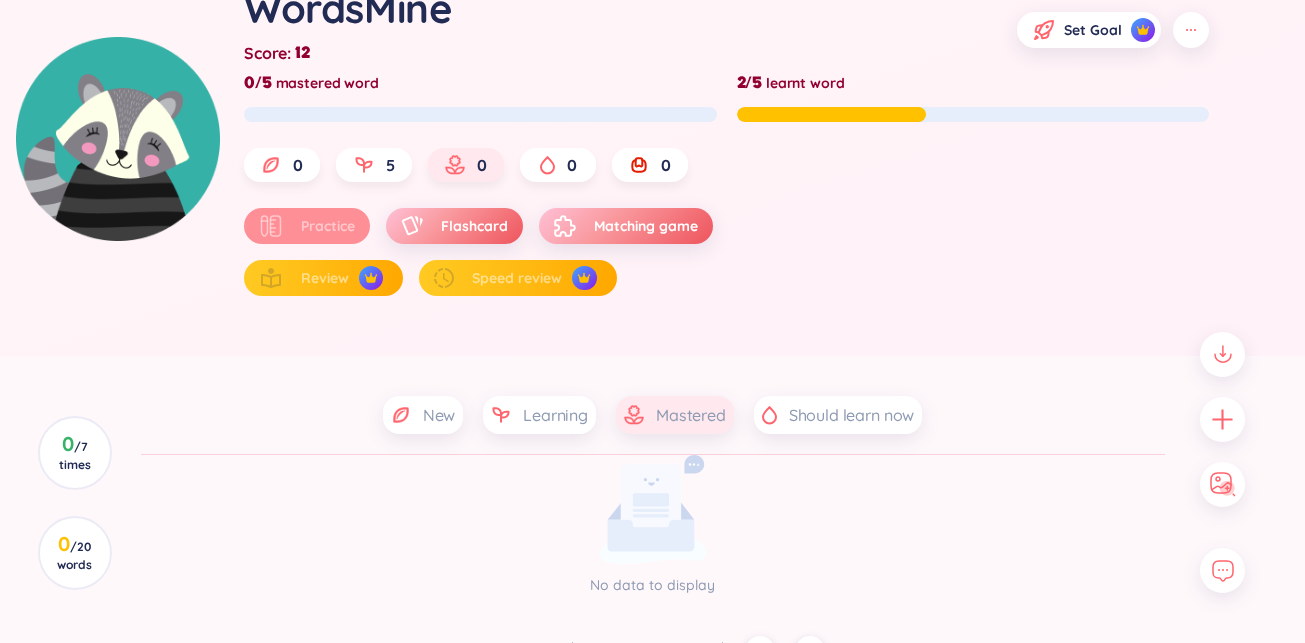 scroll, scrollTop: 0, scrollLeft: 0, axis: both 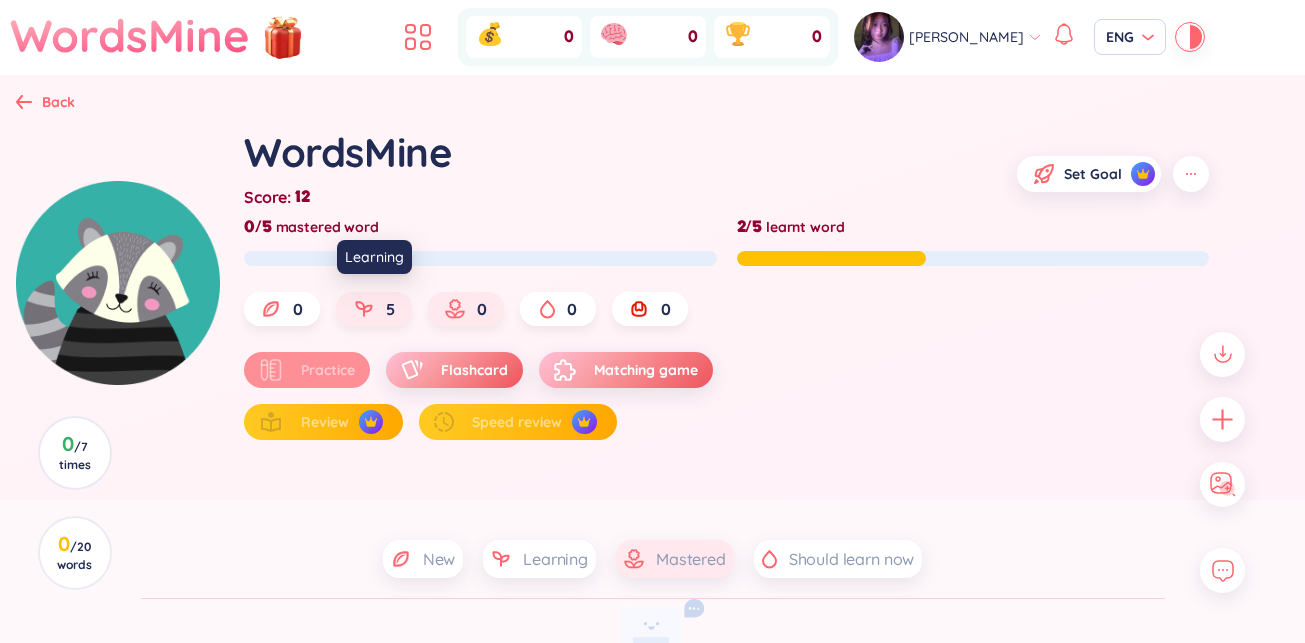 click 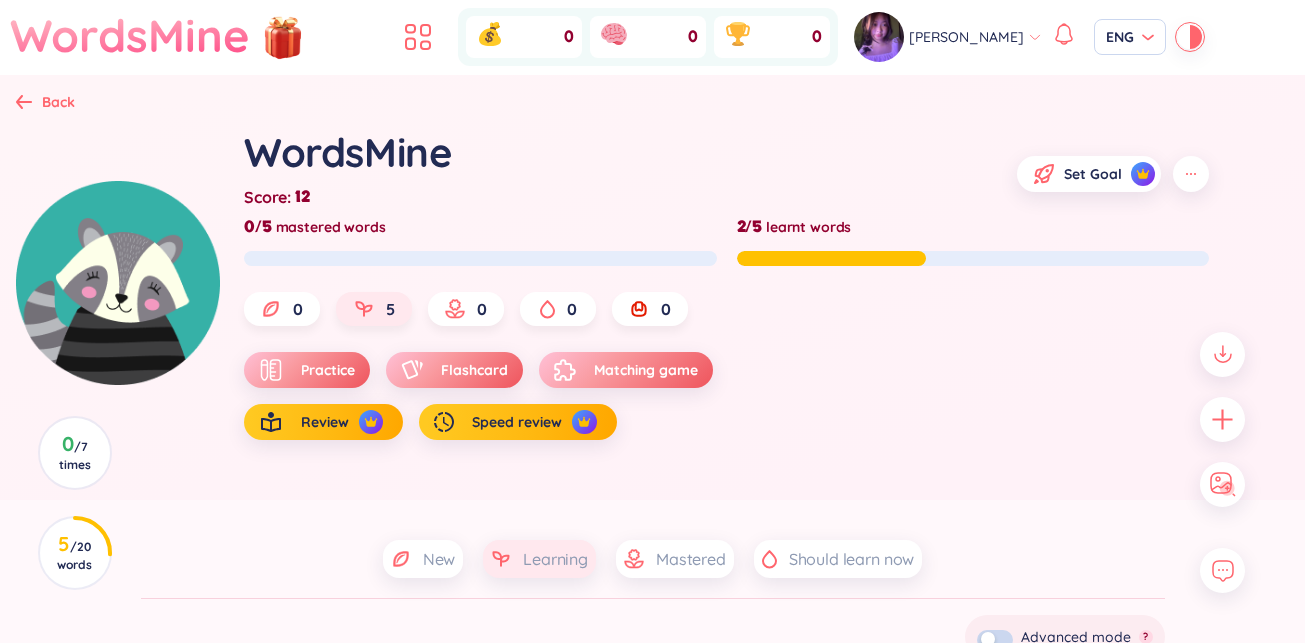 click on "WordsMine" at bounding box center [130, 35] 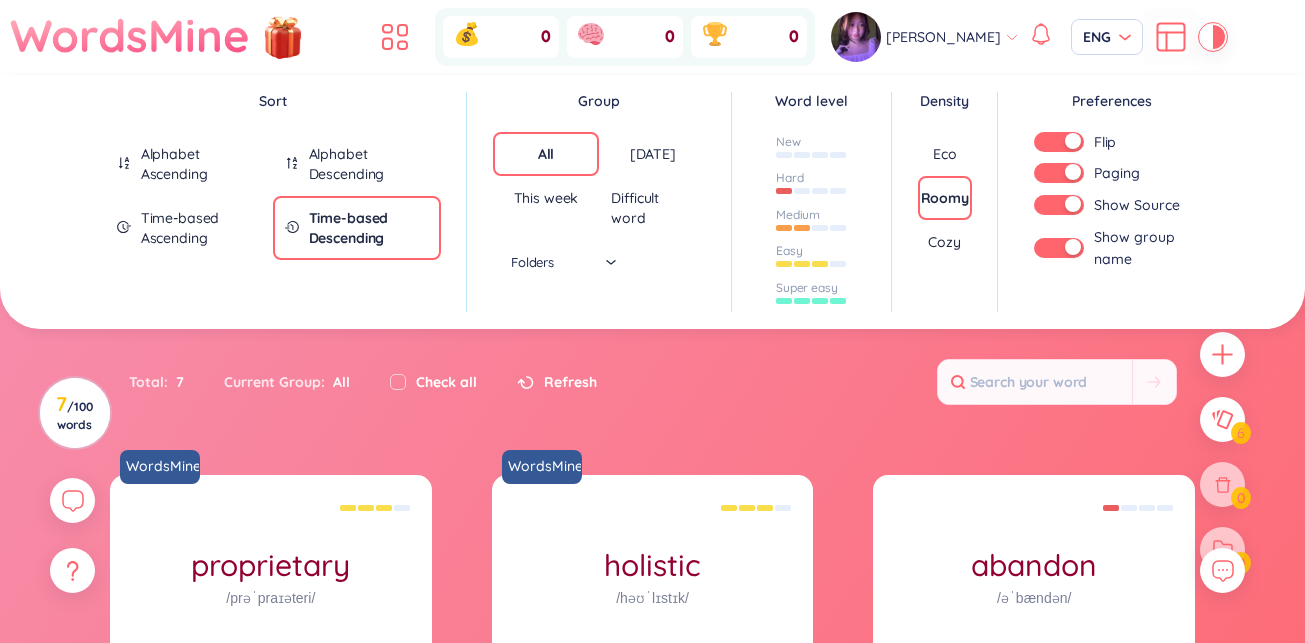 click on "Time-based Descending" at bounding box center [357, 228] 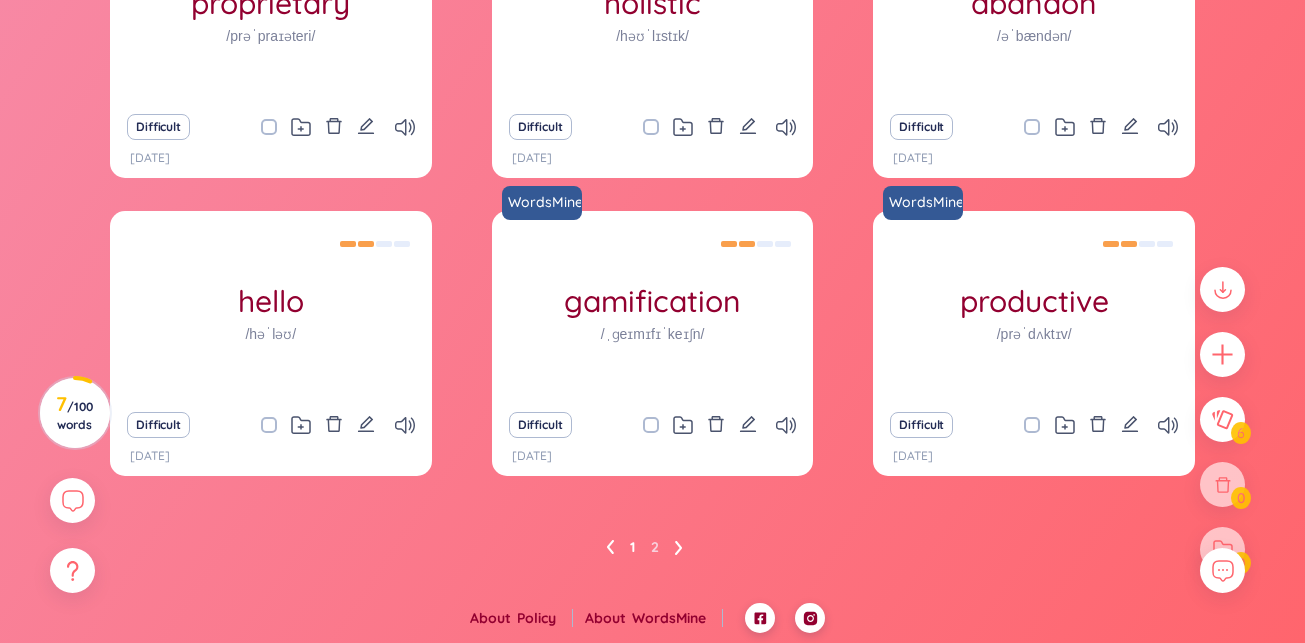 scroll, scrollTop: 0, scrollLeft: 0, axis: both 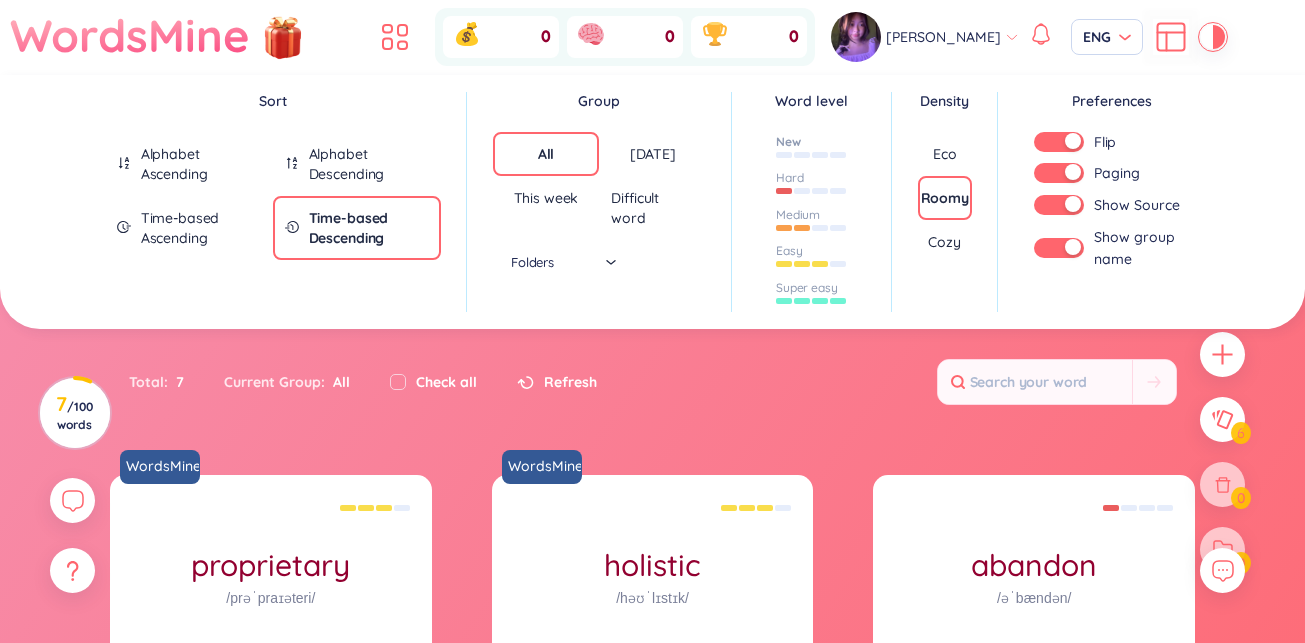 click on "New" at bounding box center [788, 142] 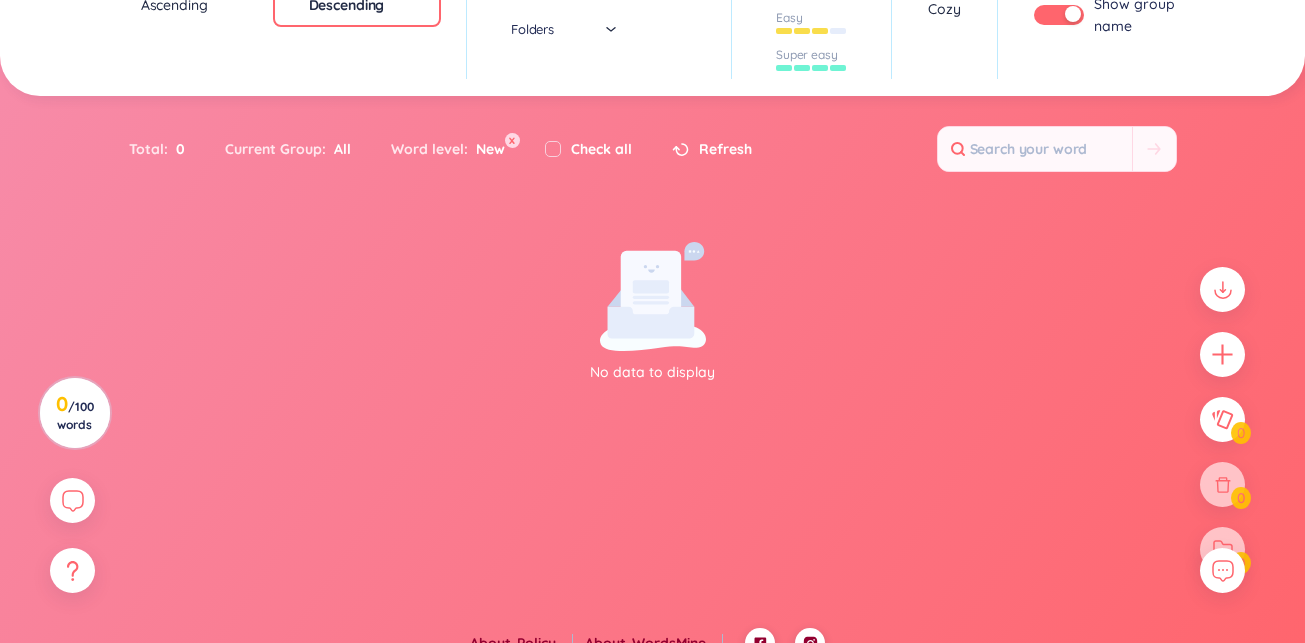 scroll, scrollTop: 33, scrollLeft: 0, axis: vertical 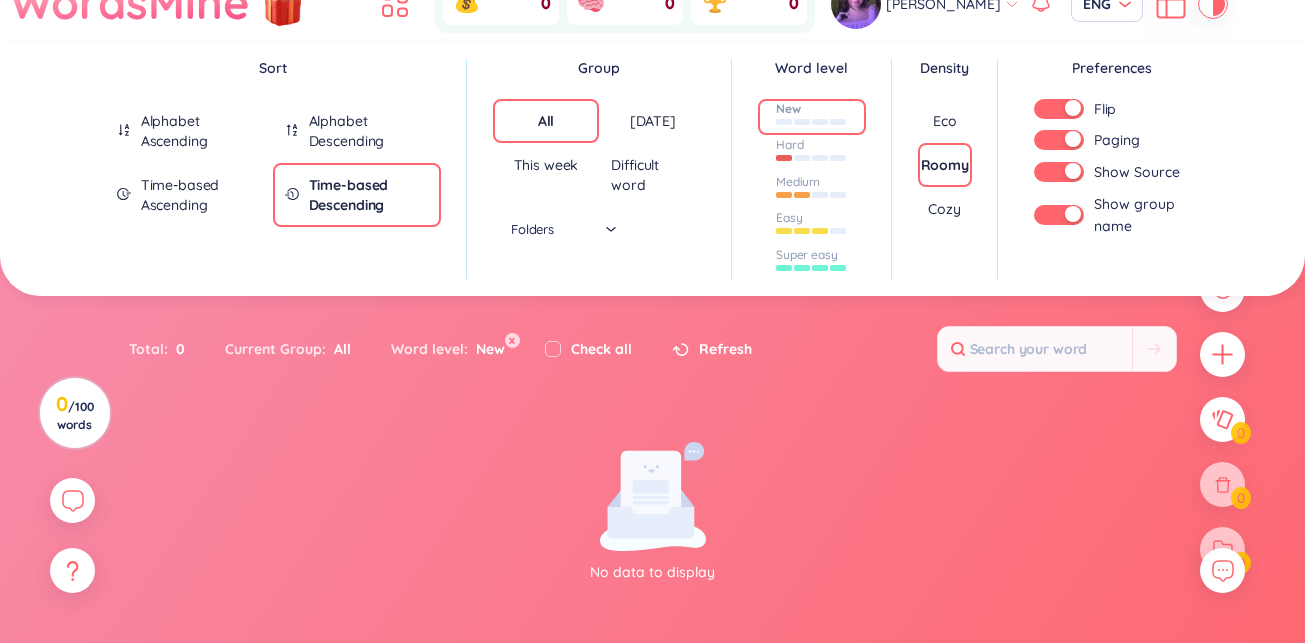 click on "Alphabet Descending" at bounding box center (357, 131) 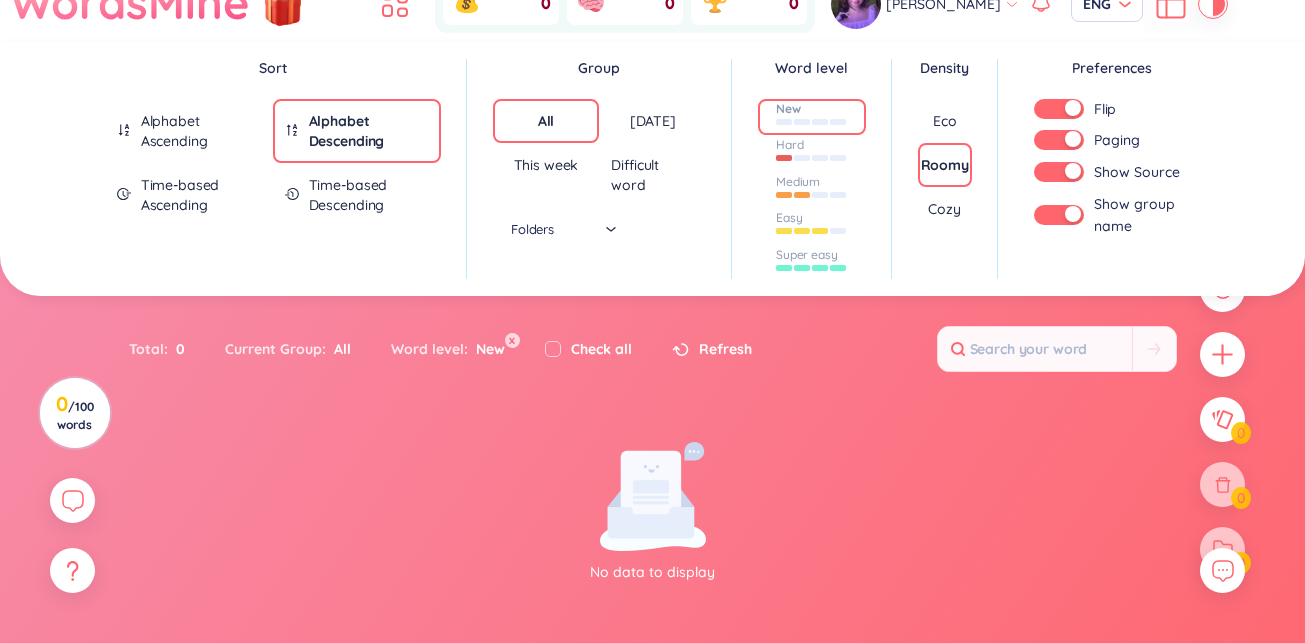 click on "[DATE]" at bounding box center [652, 121] 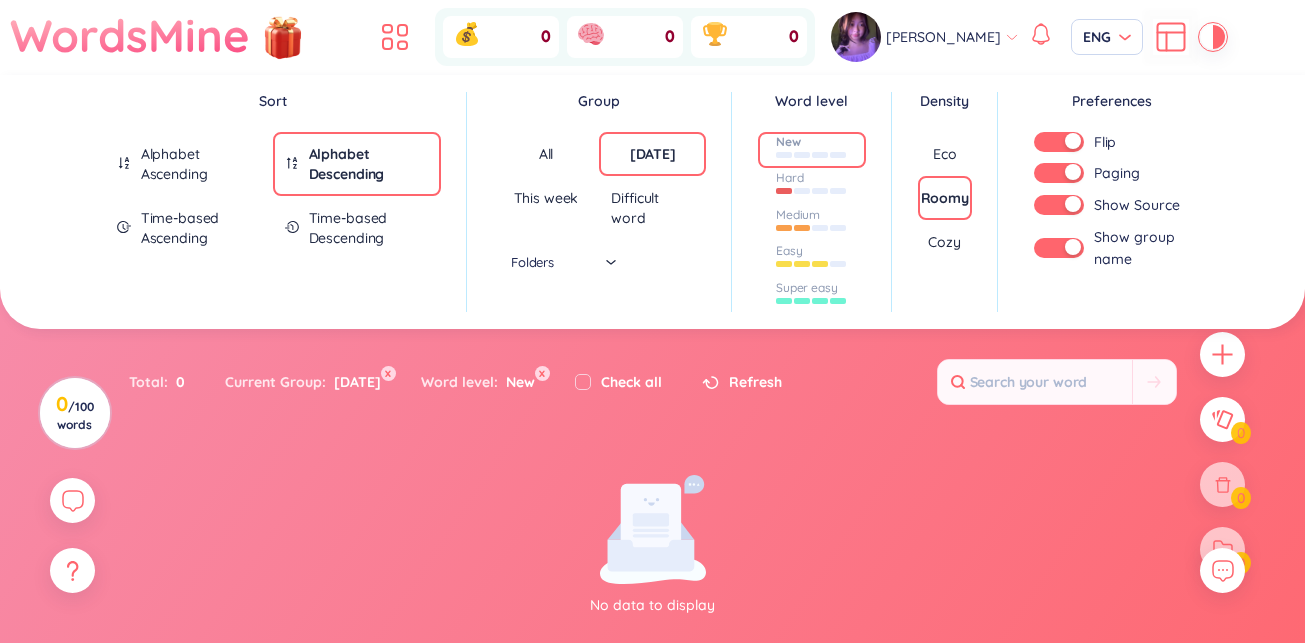 click on "This week" at bounding box center (546, 198) 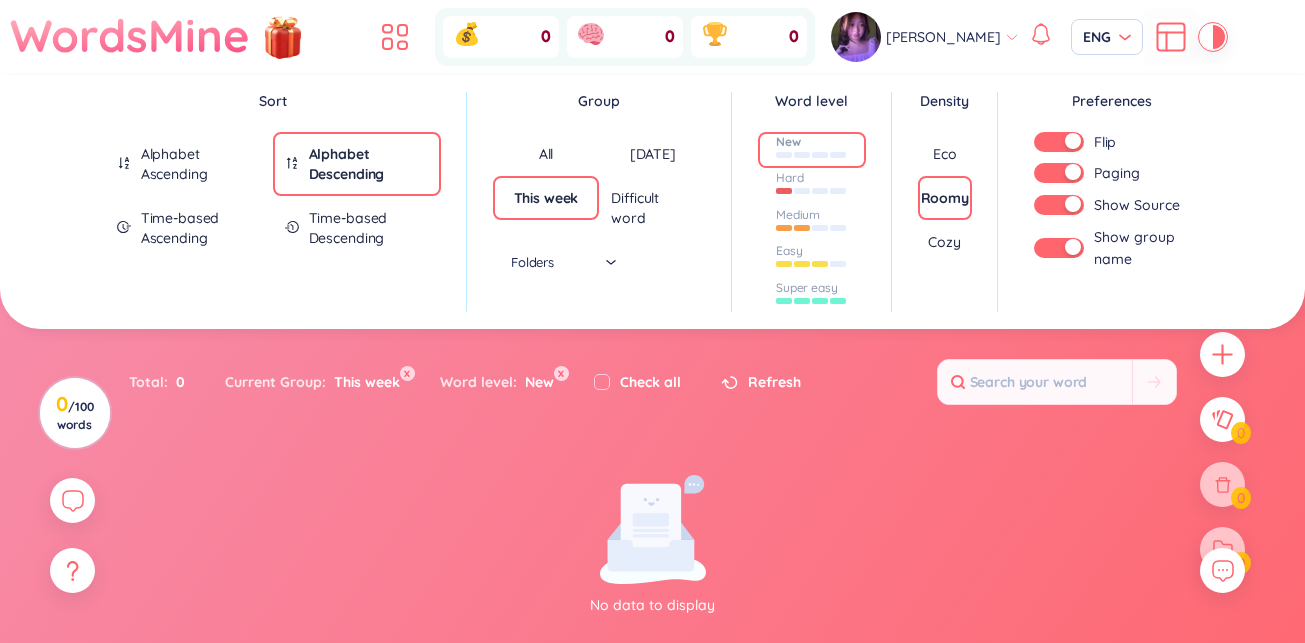 click on "Difficult word" at bounding box center (652, 208) 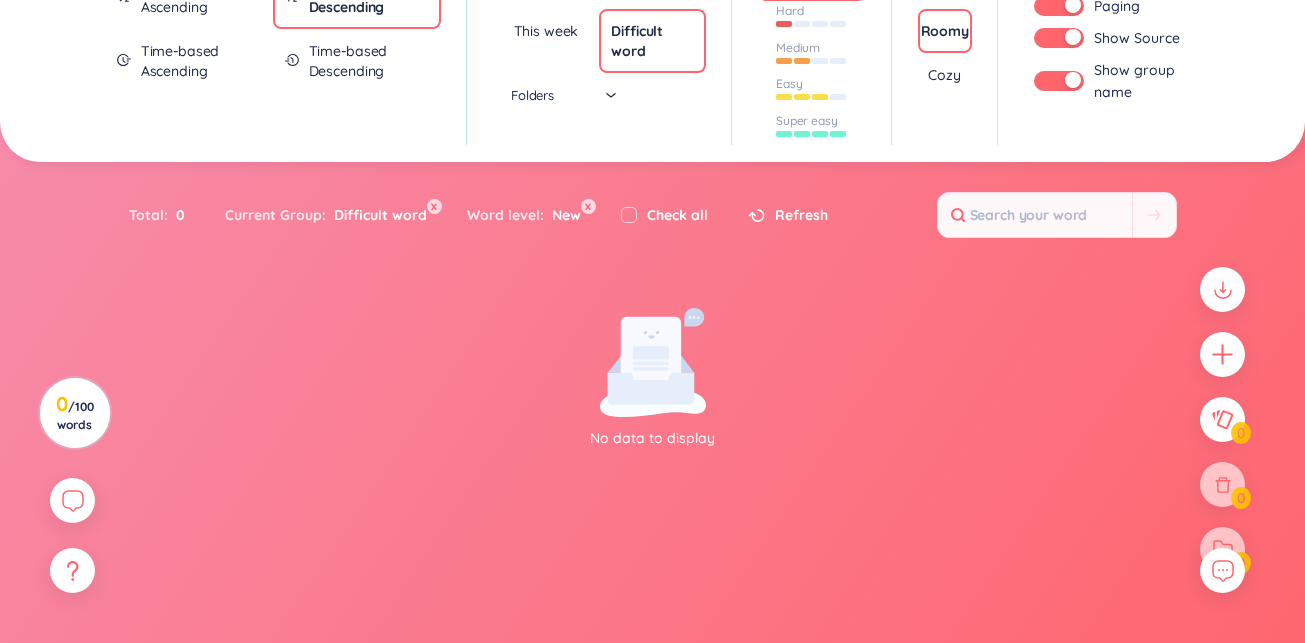 scroll, scrollTop: 200, scrollLeft: 0, axis: vertical 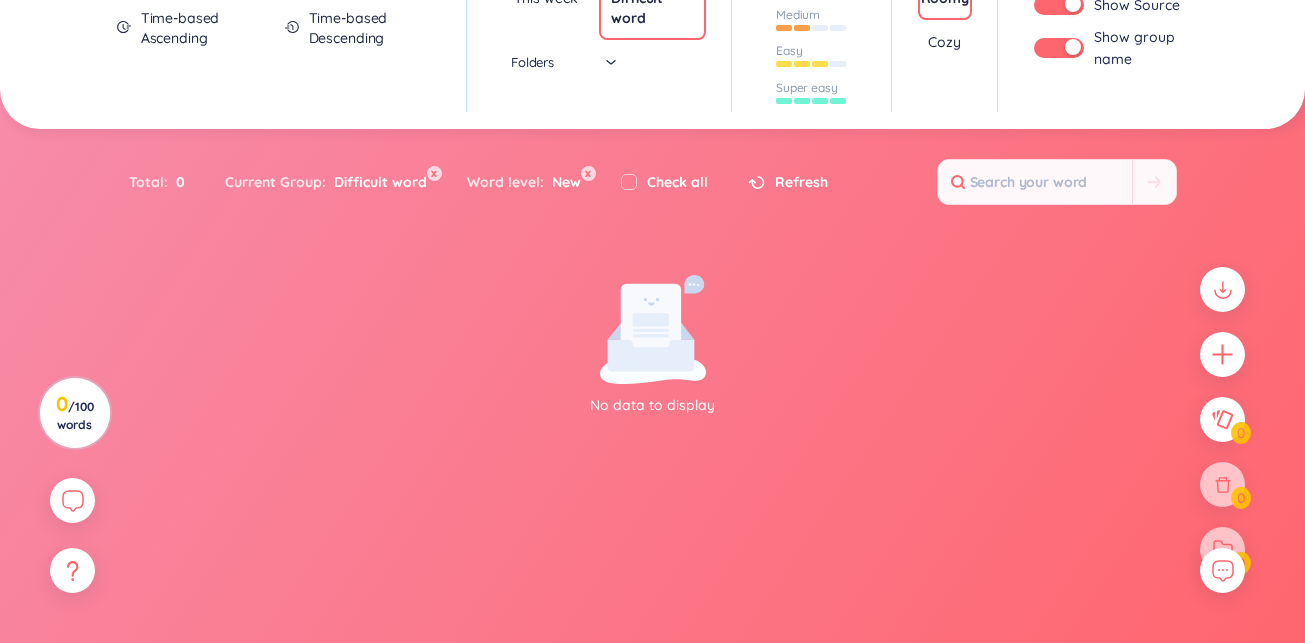 click 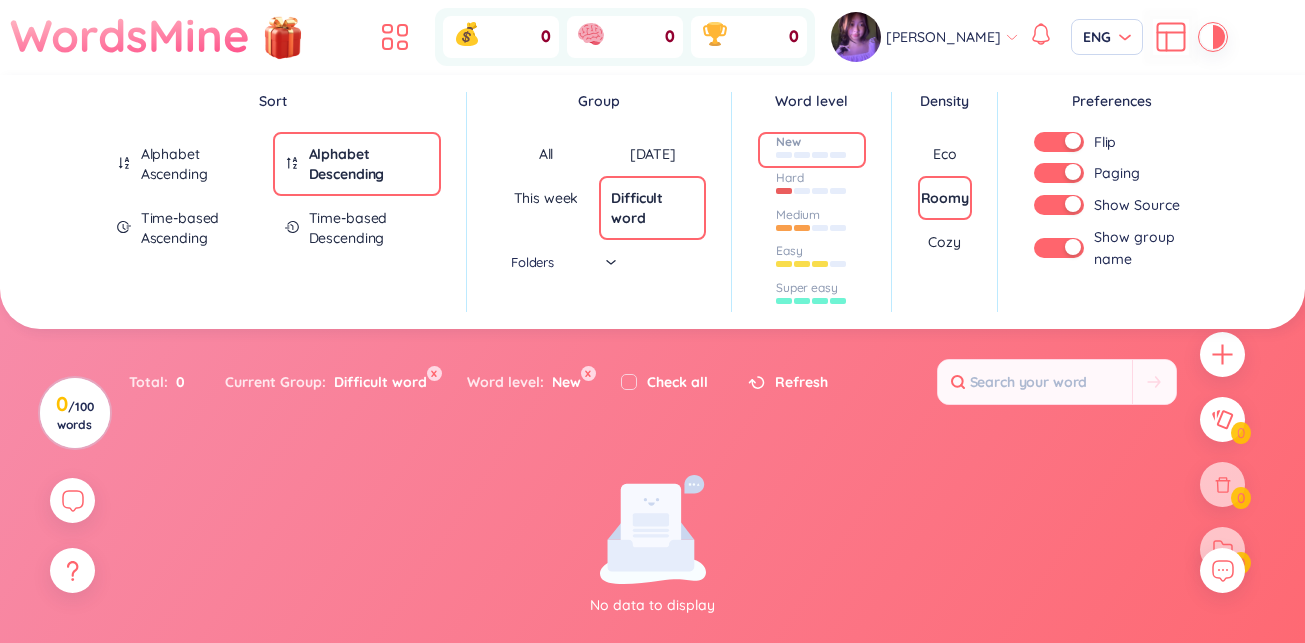 click on "WordsMine" at bounding box center (130, 35) 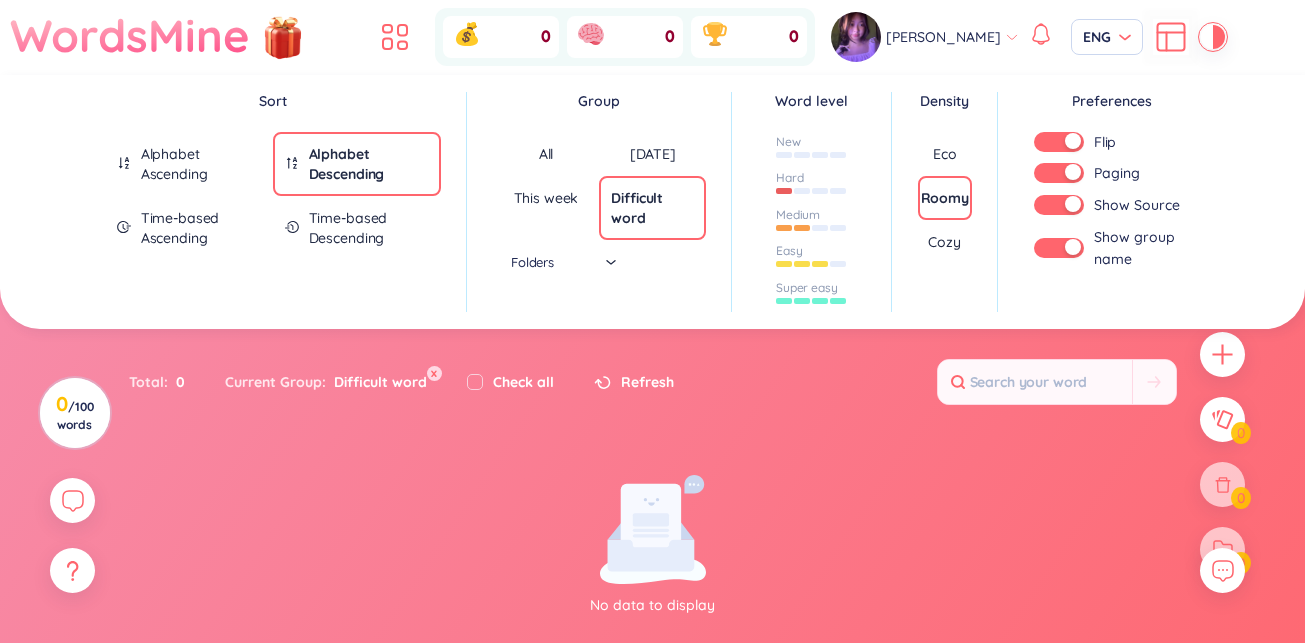 click on "WordsMine" at bounding box center (130, 35) 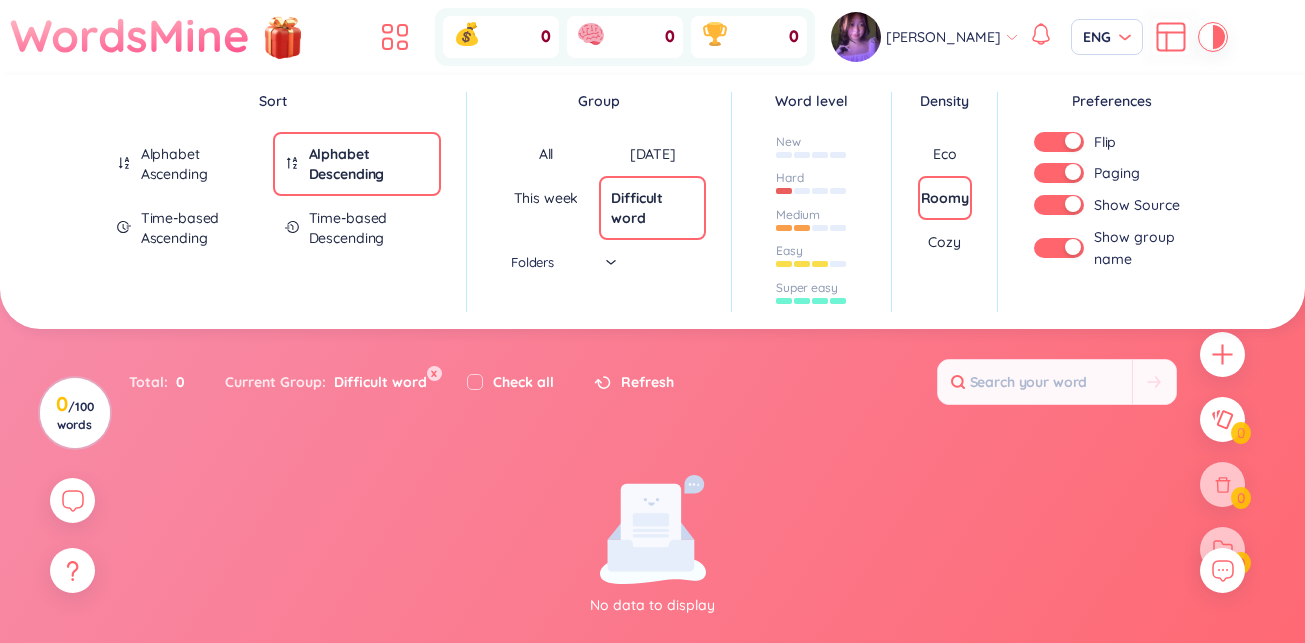 click on "WordsMine" at bounding box center (130, 35) 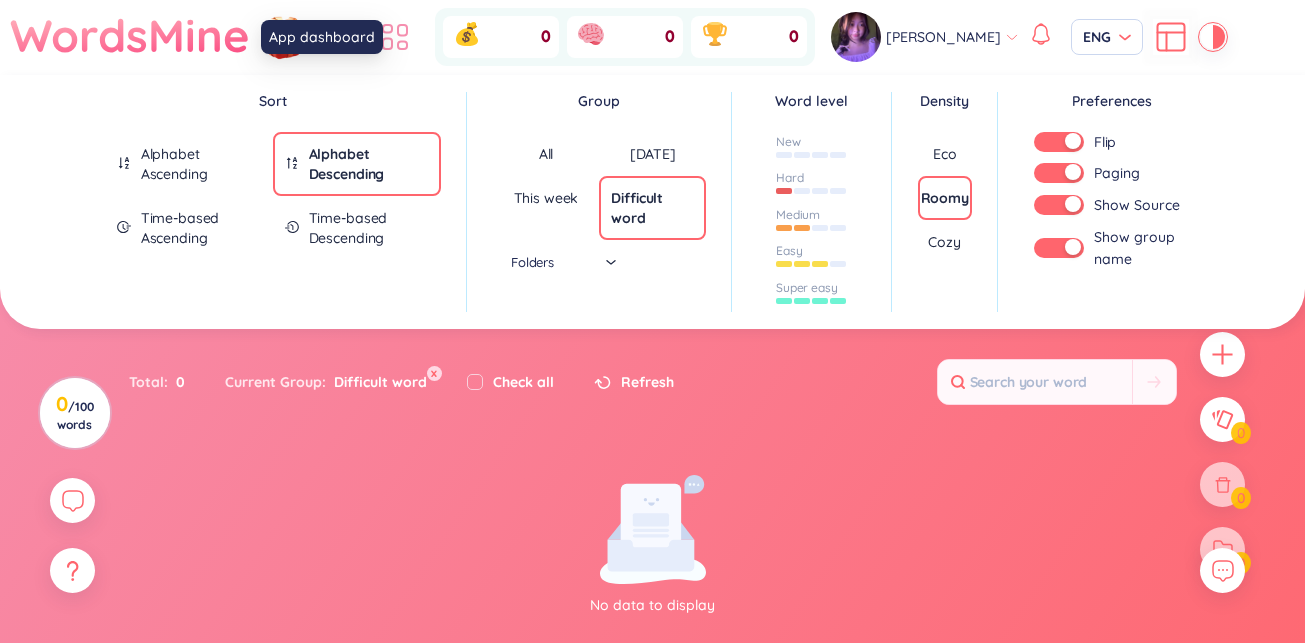click 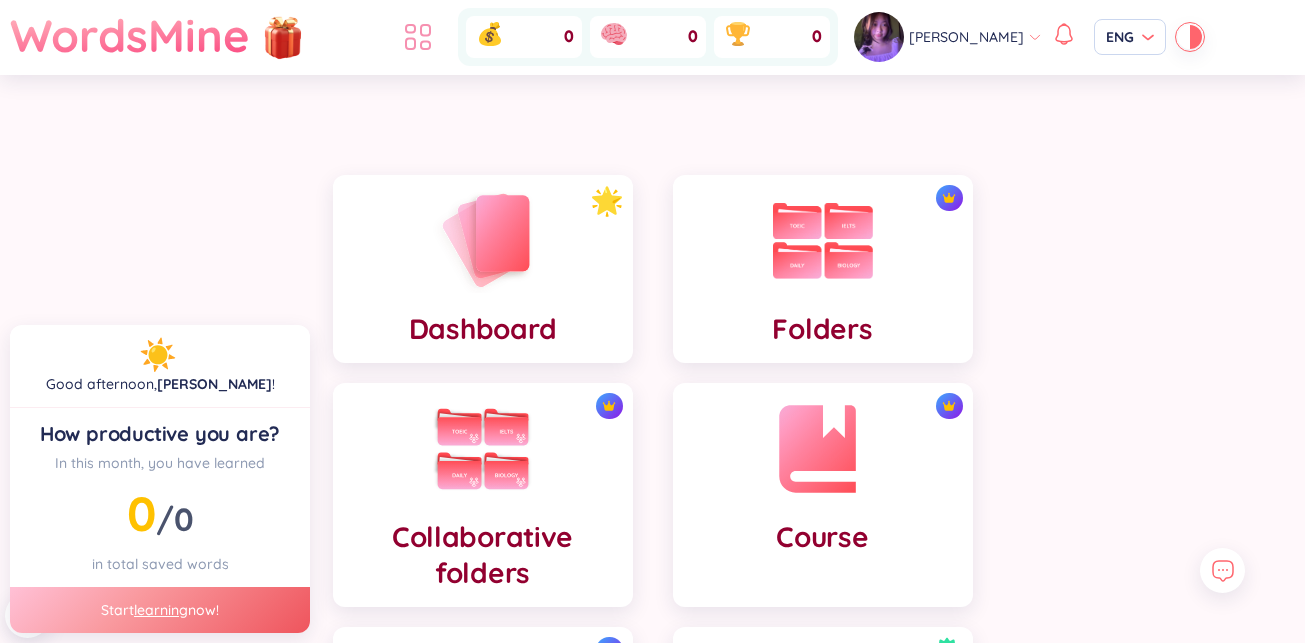 click at bounding box center [418, 37] 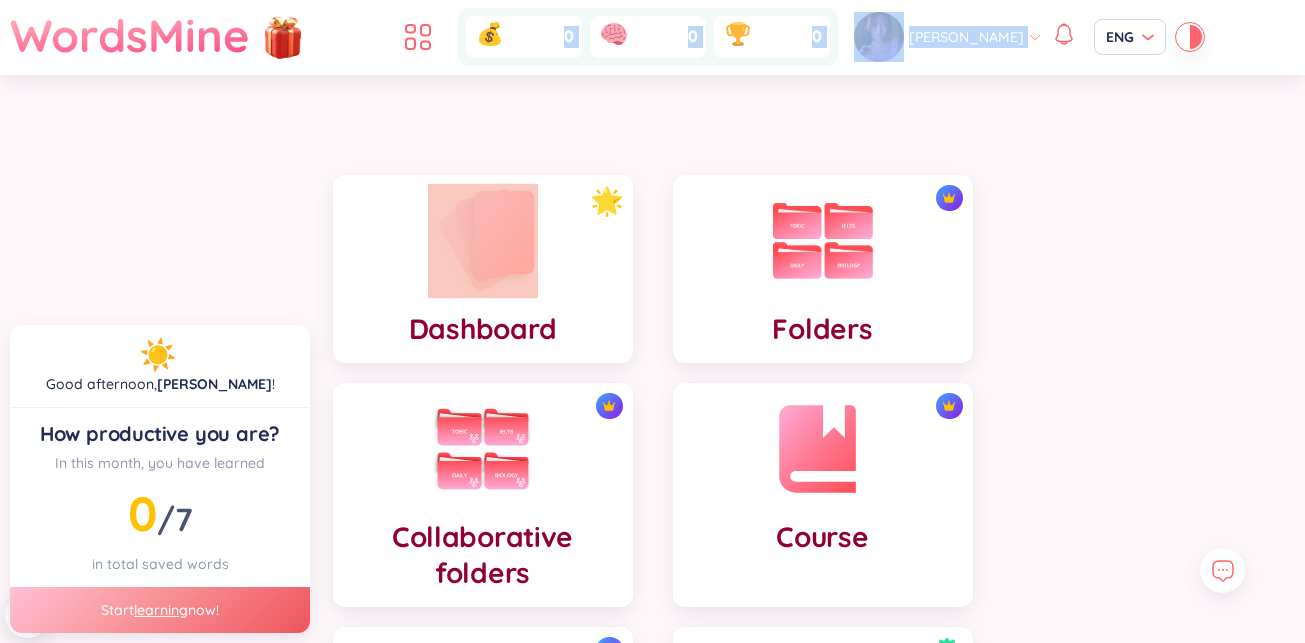 drag, startPoint x: 415, startPoint y: 33, endPoint x: 460, endPoint y: 291, distance: 261.89502 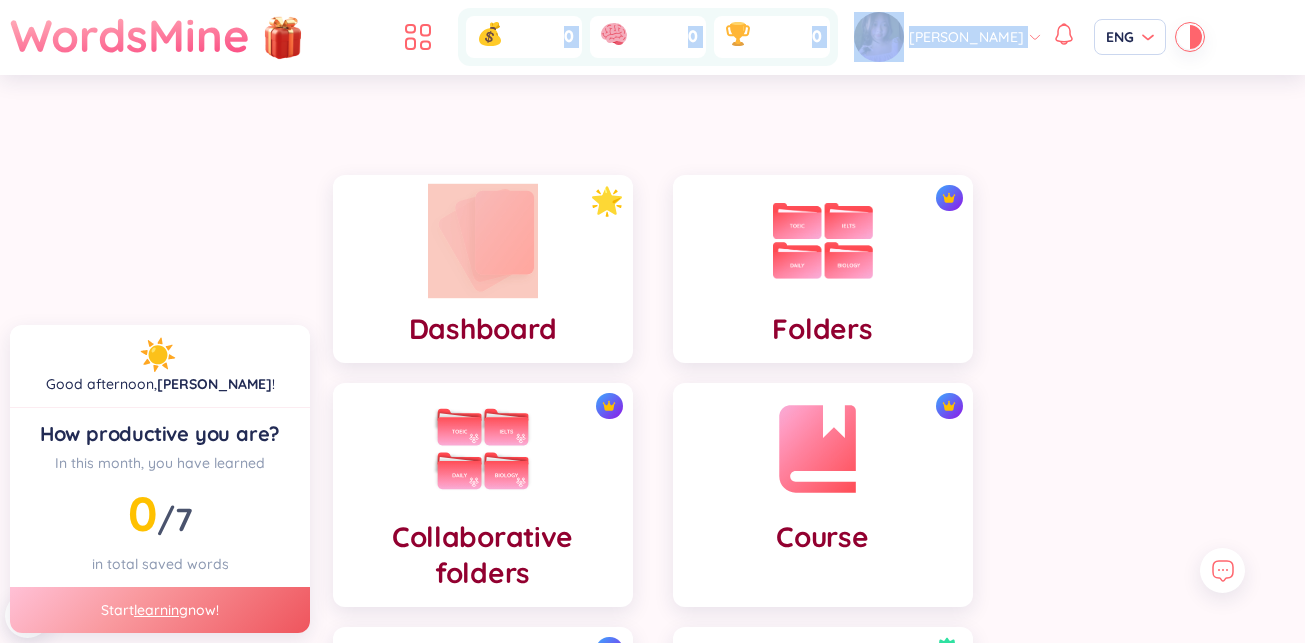 click on "WordsMine Copilot is now available! Check it out  here  WordsMine Copilot is now available! Check it out  here  WordsMine Copilot is now available! Check it out  here  WordsMine Copilot is now available! Check it out  here  WordsMine 0 0 0 [PERSON_NAME] ENG Dashboard Folders Collaborative folders Course Learning New Live learning Insight PDF Reader PDF List Image to vocabulary Good afternoon ,  [PERSON_NAME] ! How productive you are? In this month, you have learned 0 / 7 in total saved words Start  learning  now!" at bounding box center (652, 686) 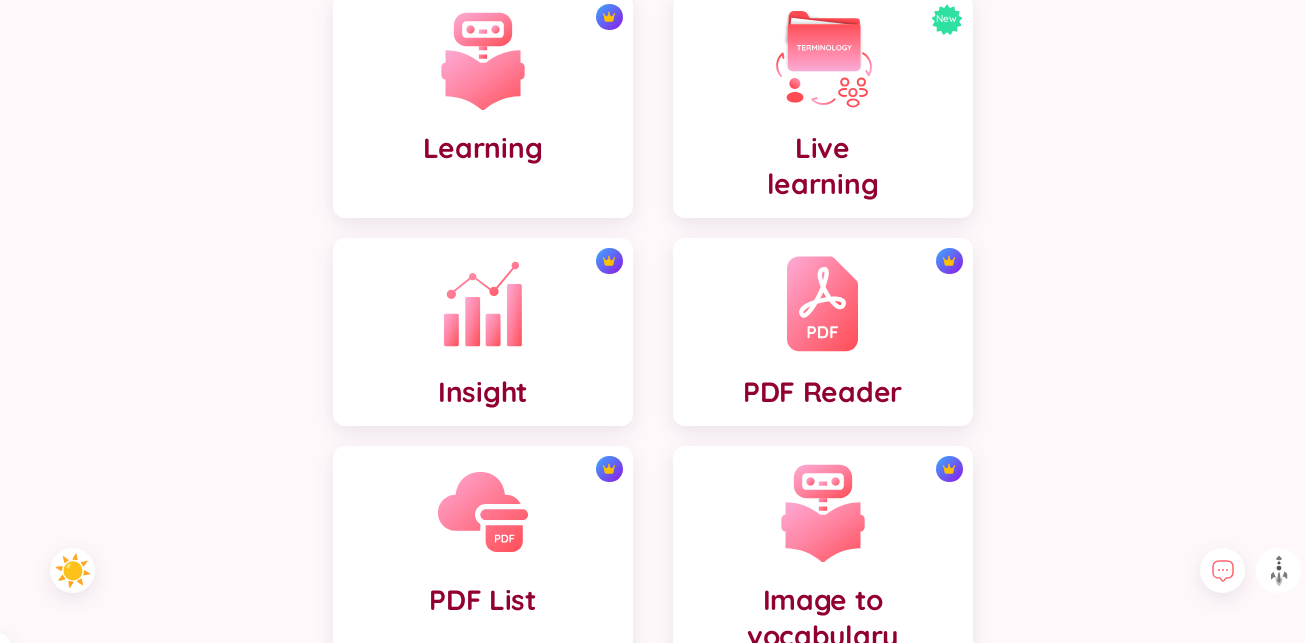 scroll, scrollTop: 770, scrollLeft: 0, axis: vertical 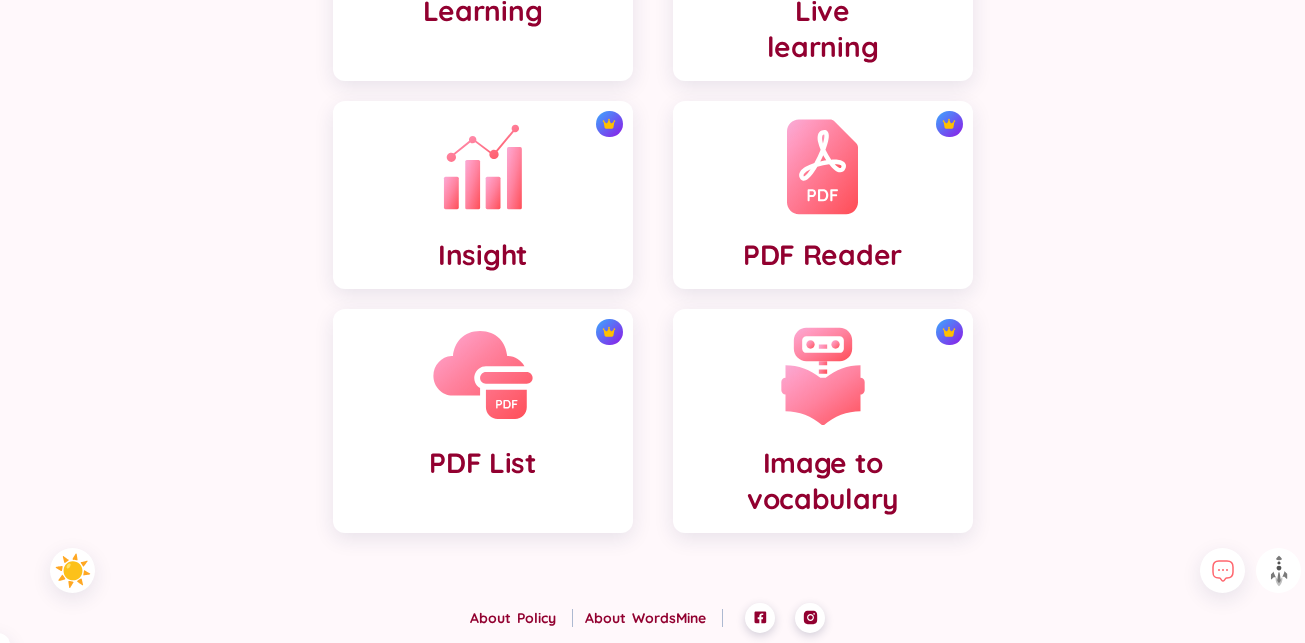 click at bounding box center (483, 375) 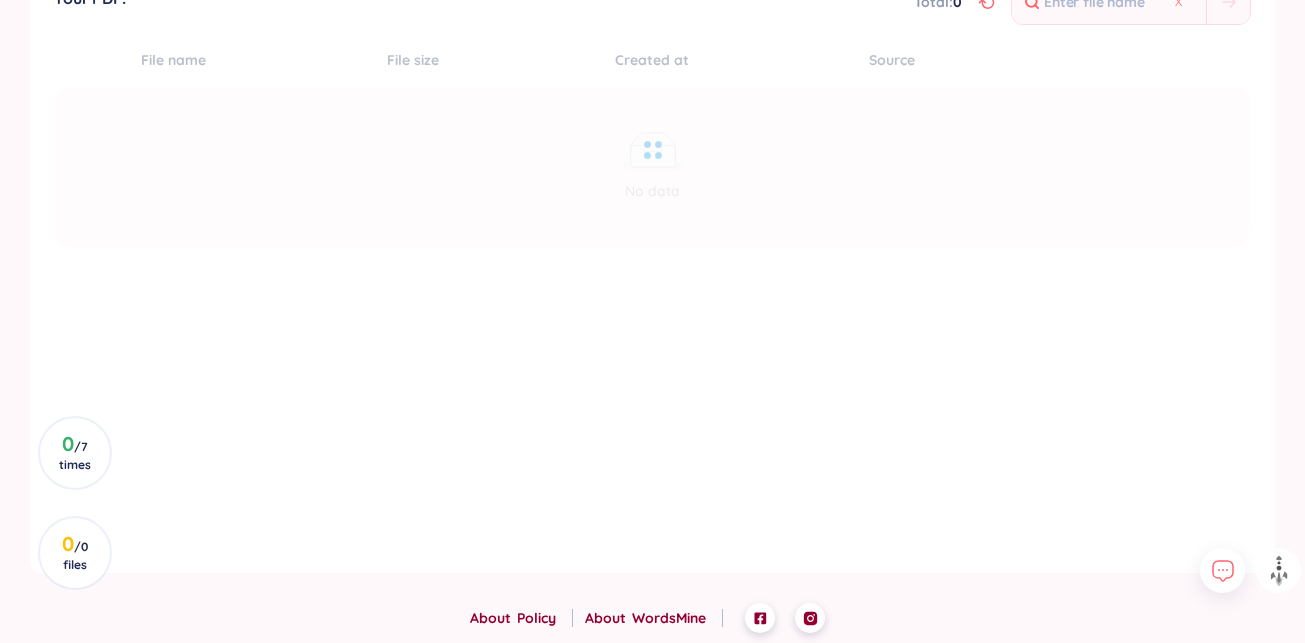 scroll, scrollTop: 0, scrollLeft: 0, axis: both 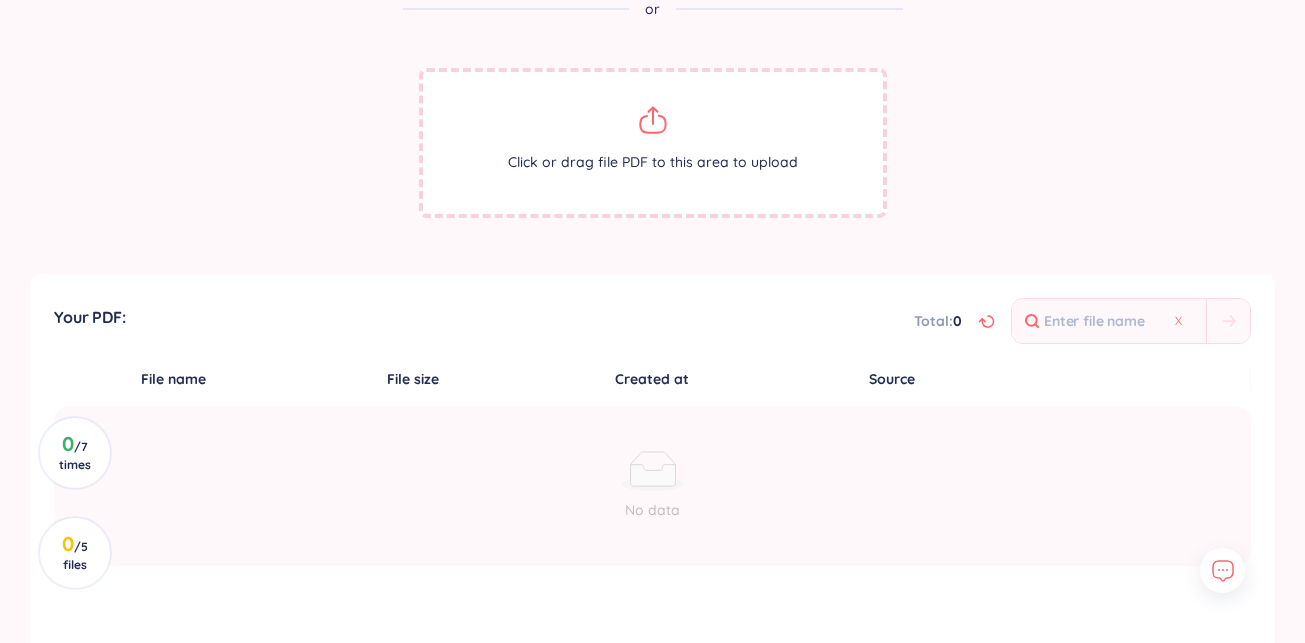 click on "Click or drag file PDF to this area to upload" at bounding box center [653, 143] 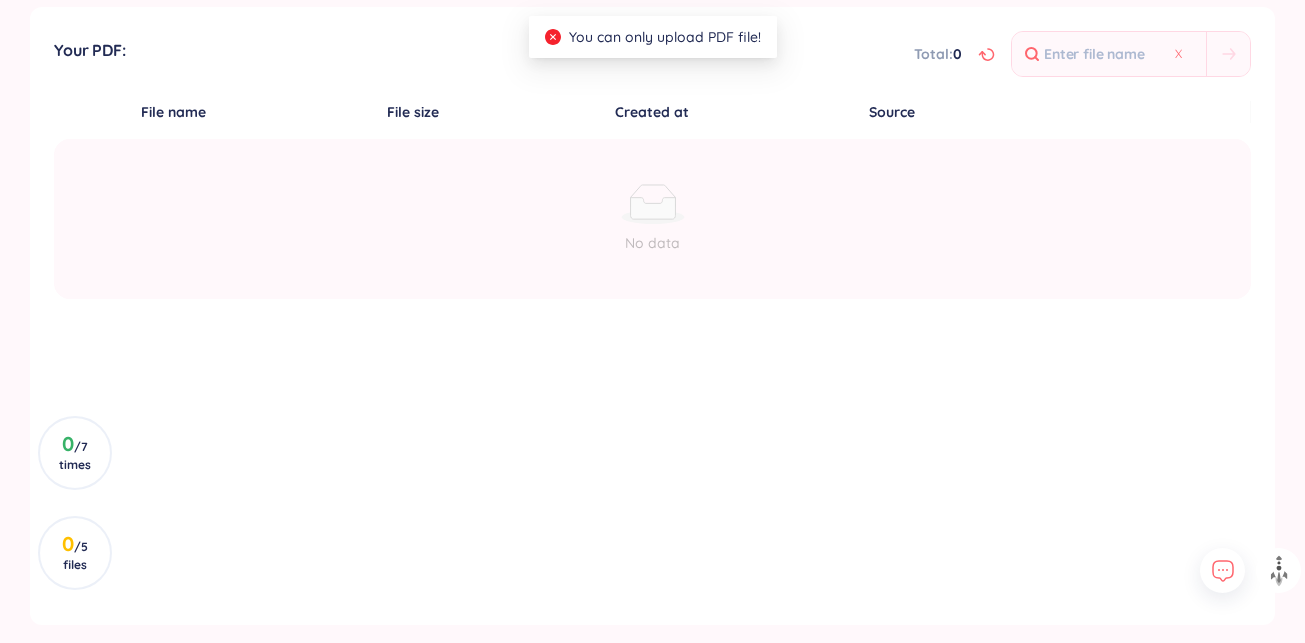 scroll, scrollTop: 675, scrollLeft: 0, axis: vertical 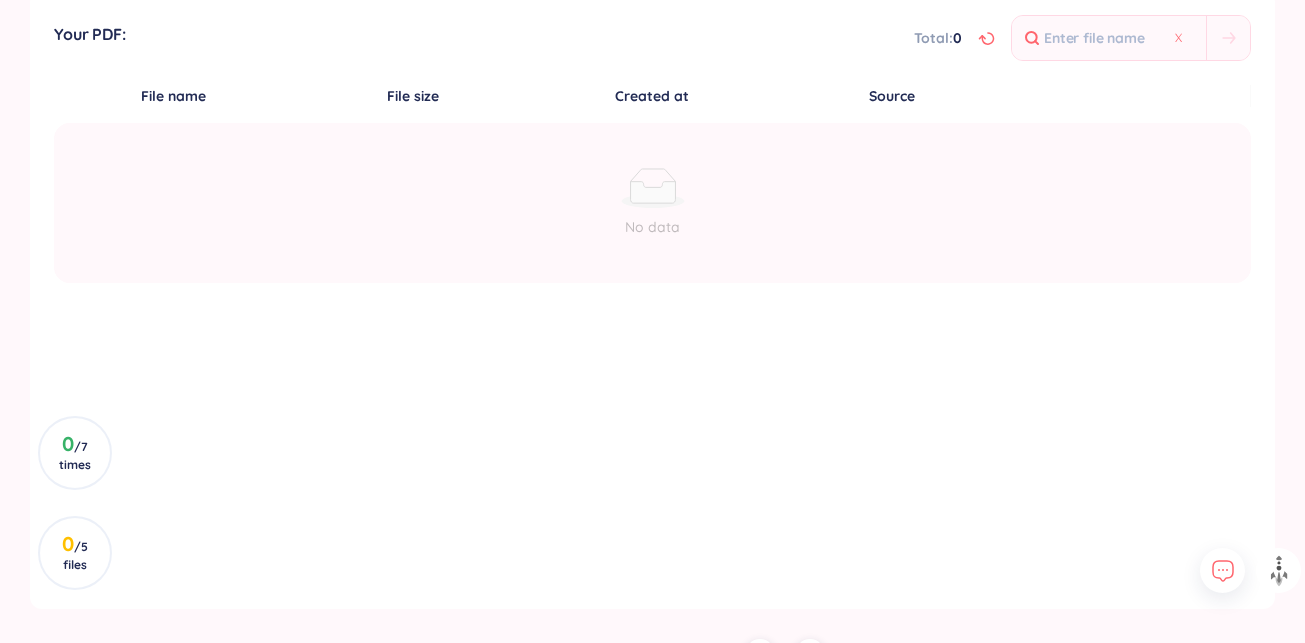 click on "File size" at bounding box center [412, 96] 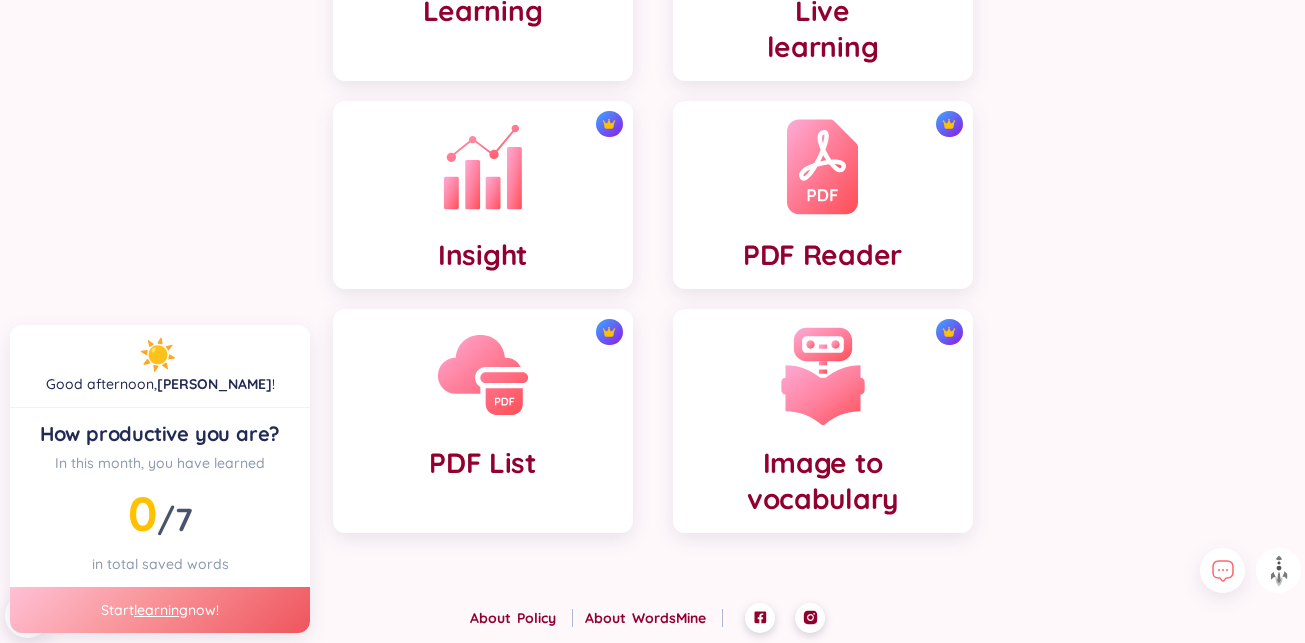scroll, scrollTop: 737, scrollLeft: 0, axis: vertical 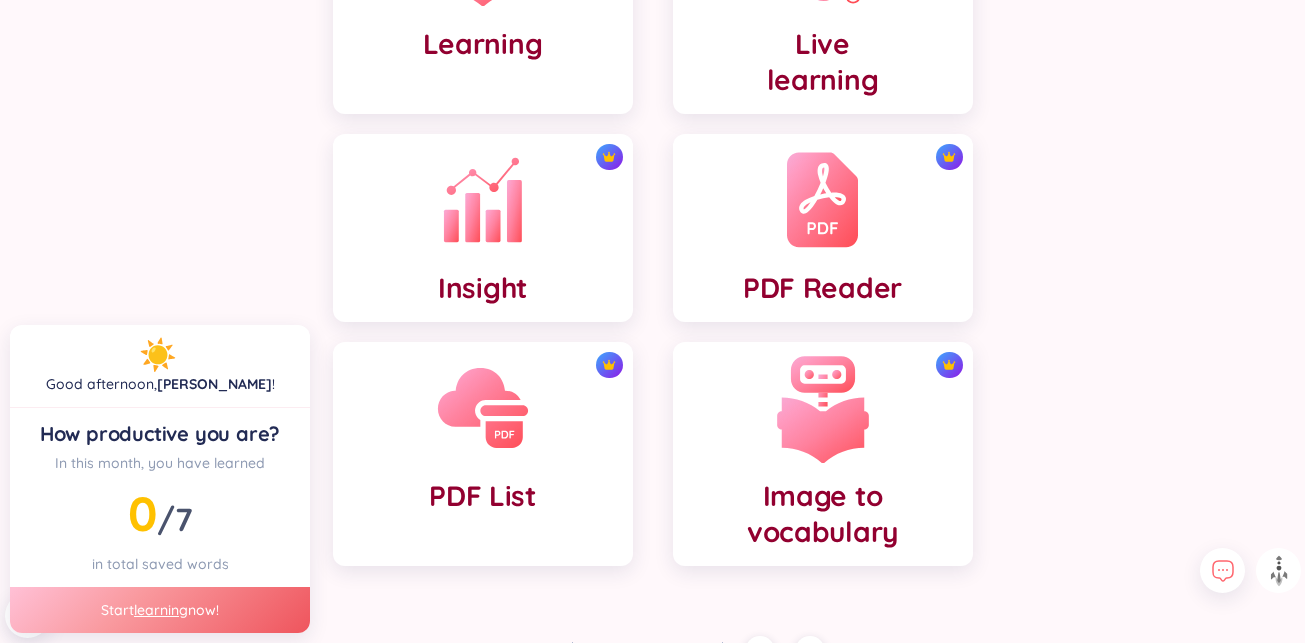 click at bounding box center [823, 408] 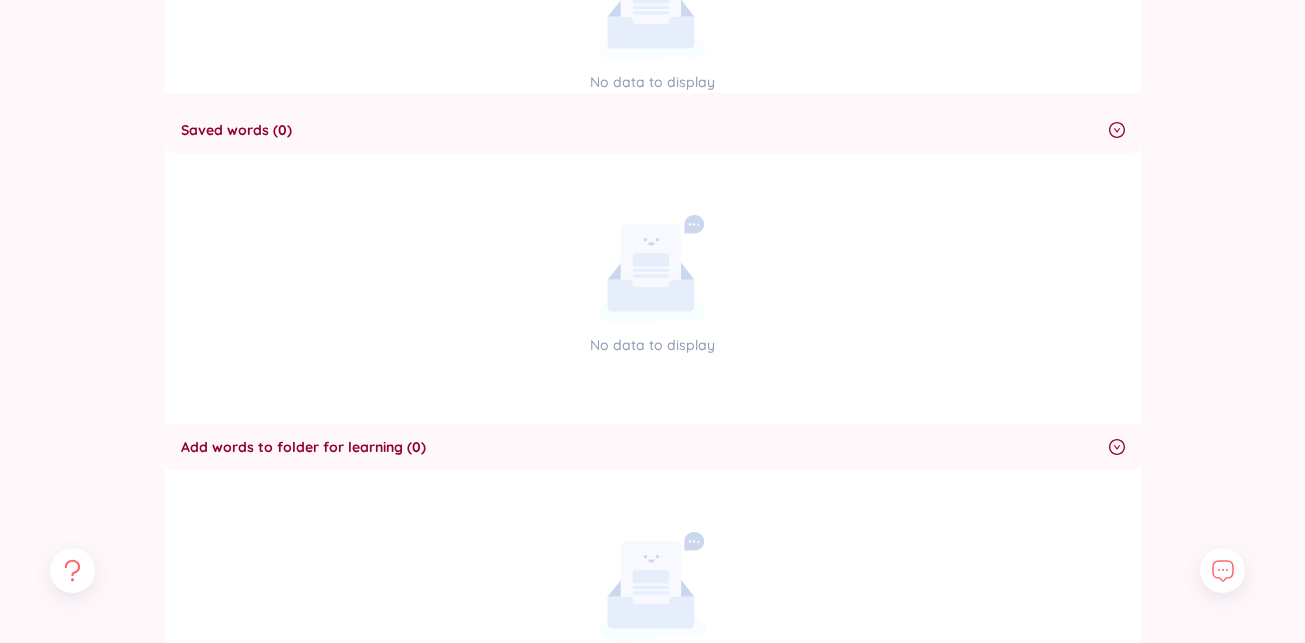 scroll, scrollTop: 0, scrollLeft: 0, axis: both 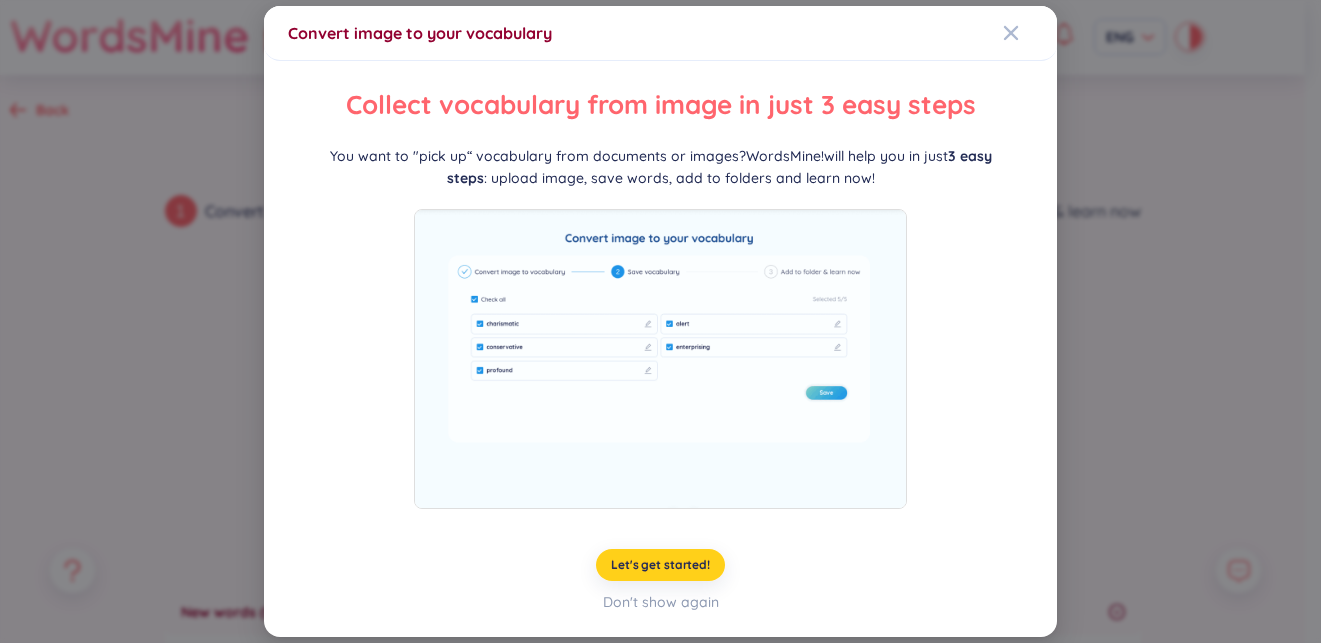 click on "Let's get started!" at bounding box center (660, 565) 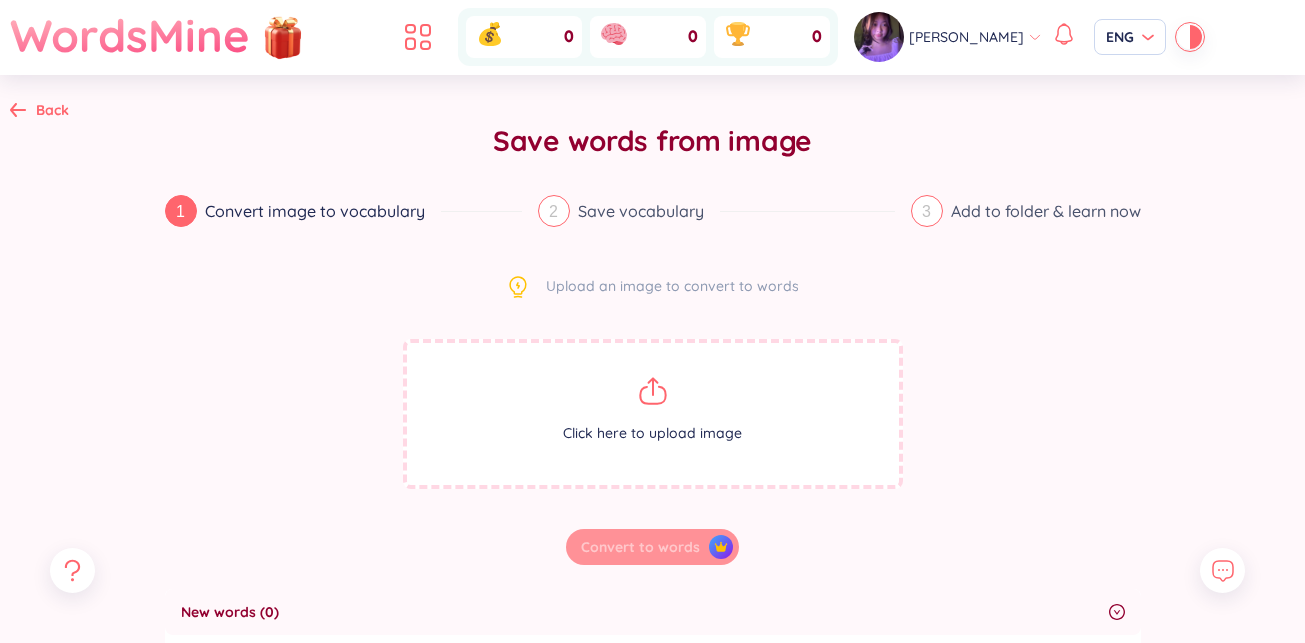 click on "Convert to words" 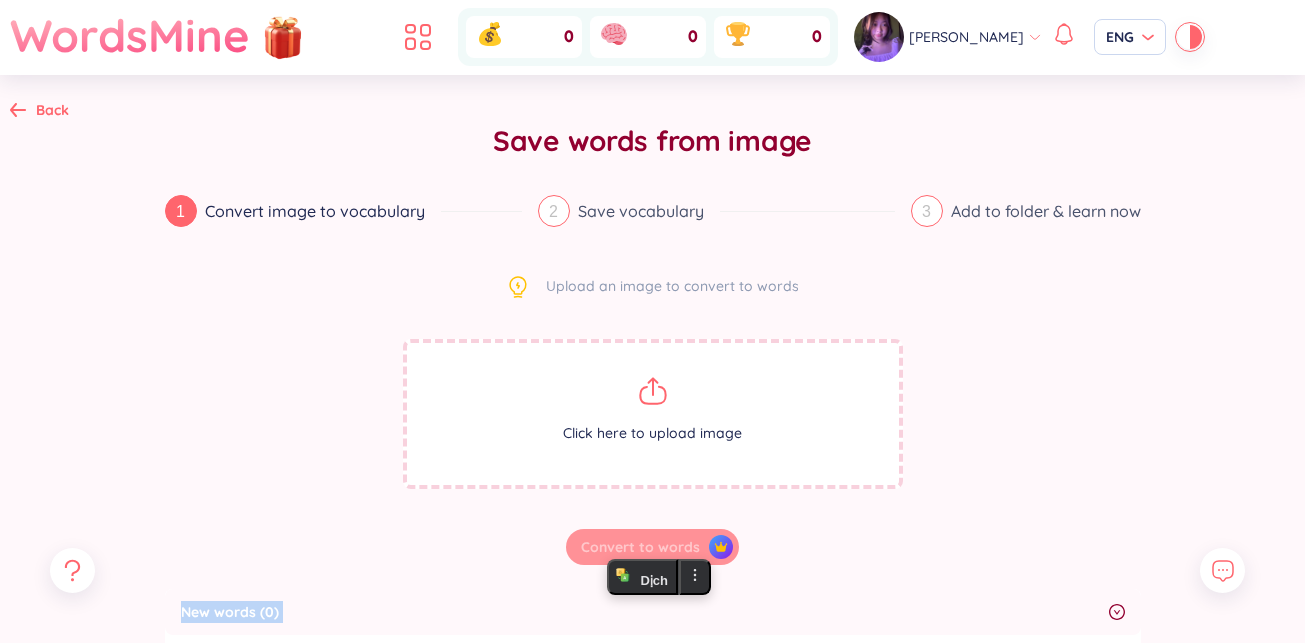 click on "Click here to upload image" at bounding box center (653, 414) 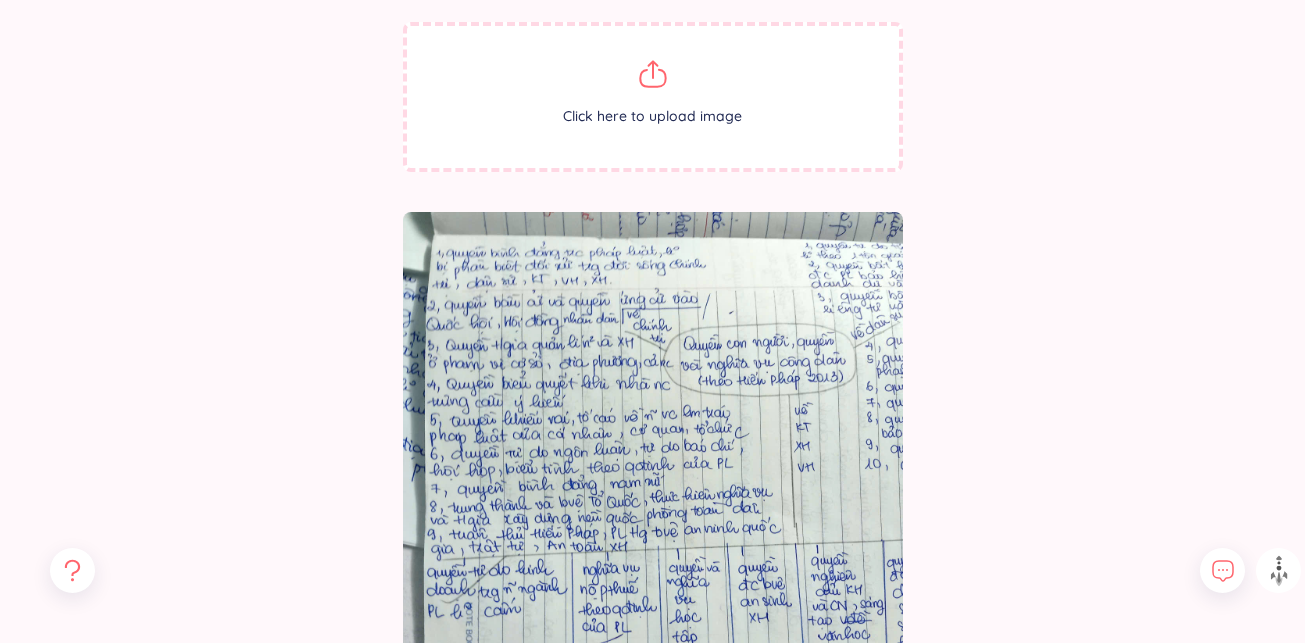 scroll, scrollTop: 300, scrollLeft: 0, axis: vertical 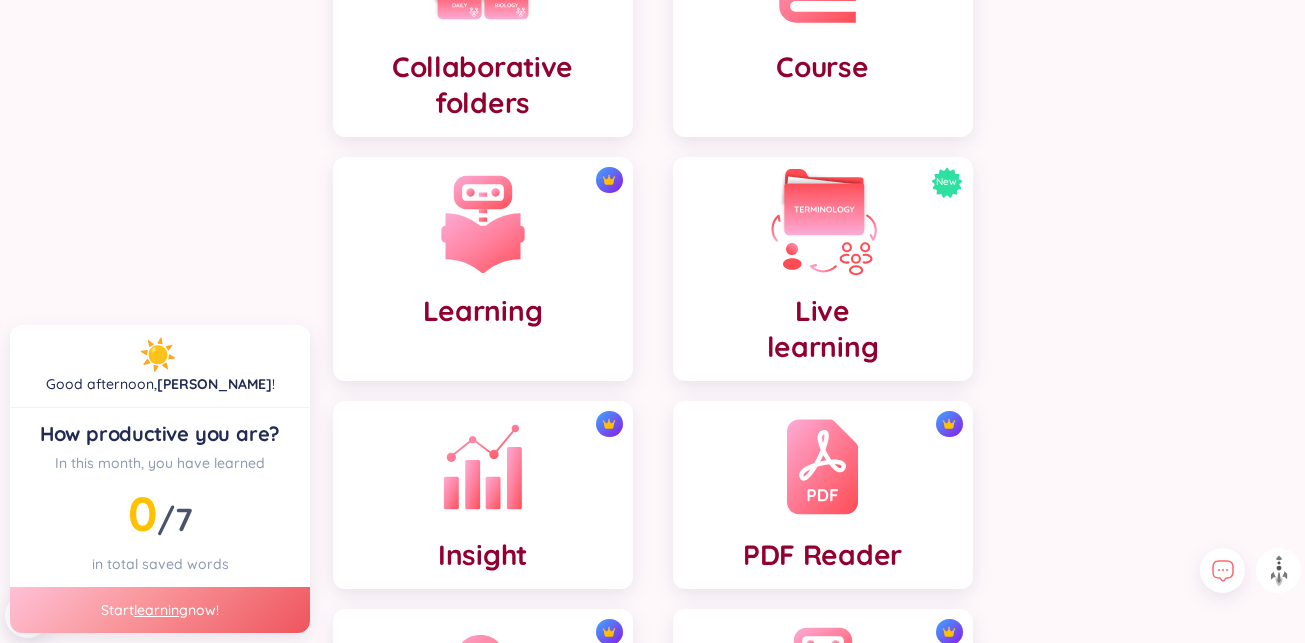 click at bounding box center [823, 223] 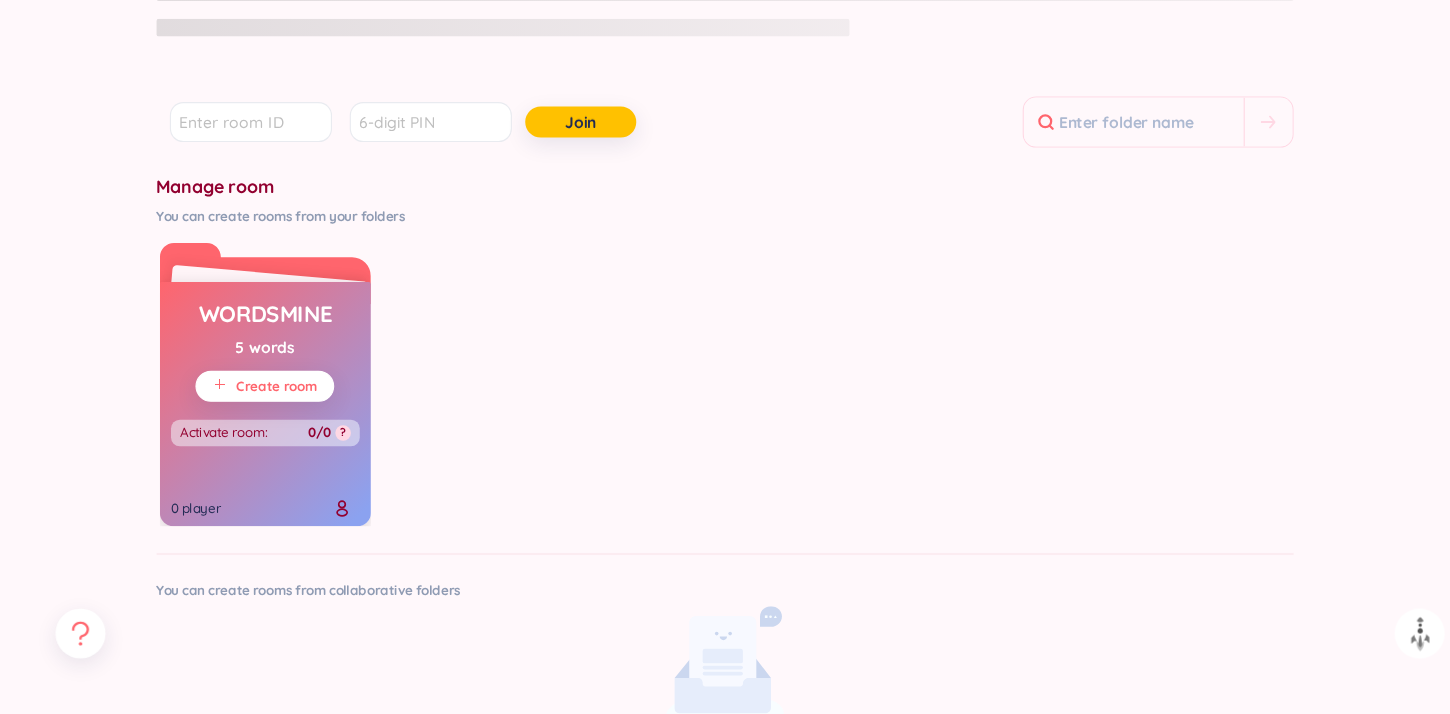 scroll, scrollTop: 0, scrollLeft: 0, axis: both 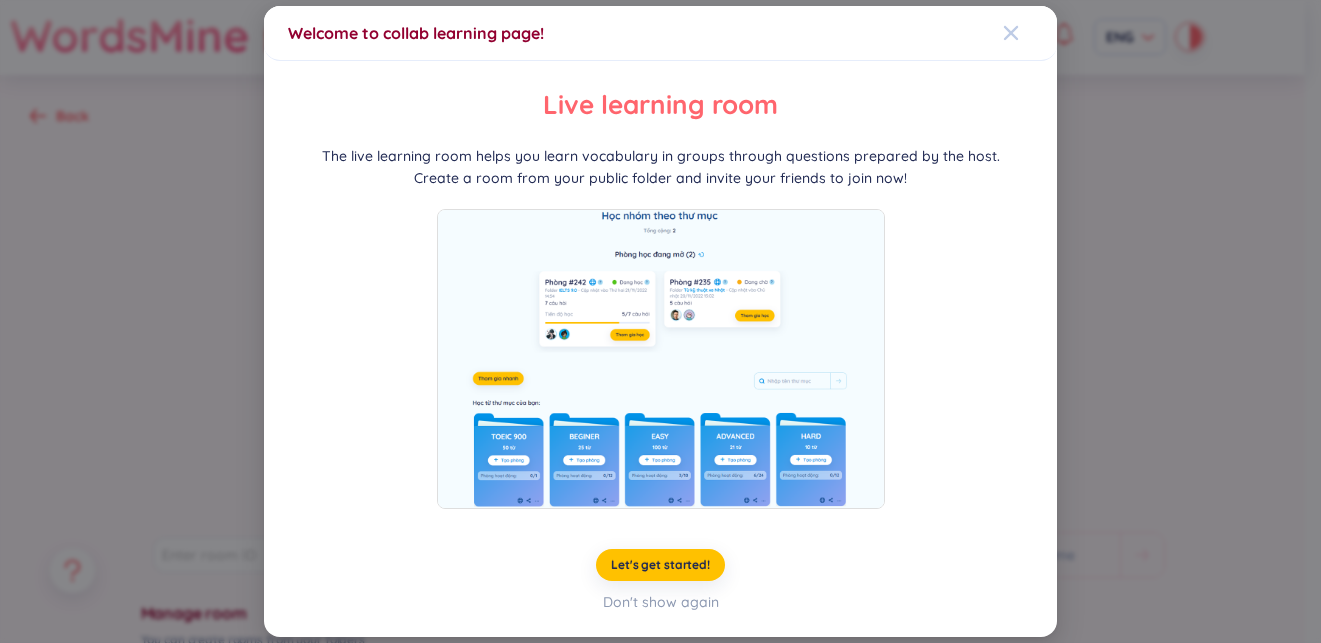 click 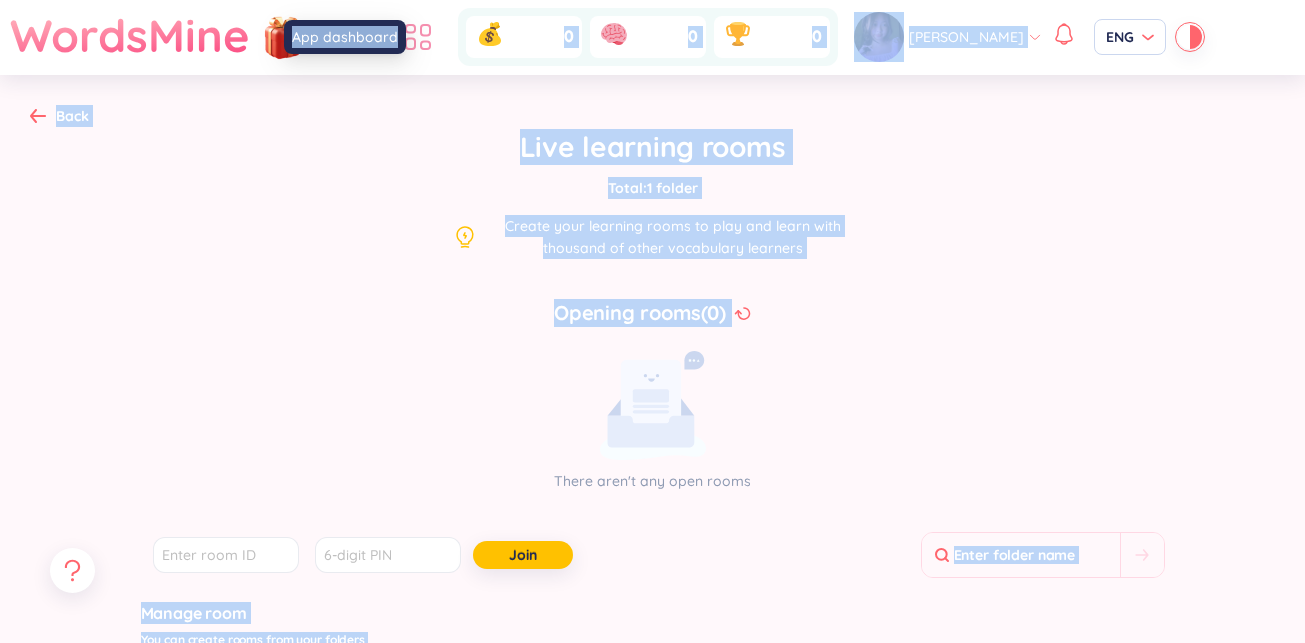 drag, startPoint x: 413, startPoint y: 33, endPoint x: 433, endPoint y: 34, distance: 20.024984 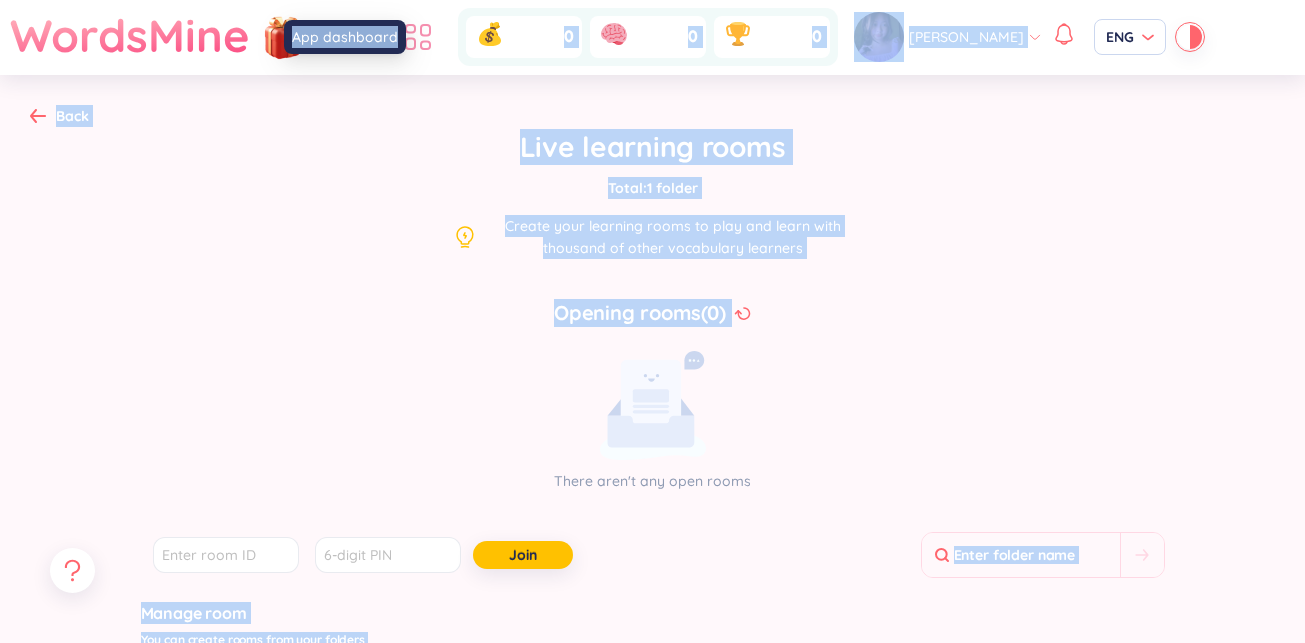 click on "WordsMine Copilot is now available! Check it out  here  WordsMine Copilot is now available! Check it out  here  WordsMine Copilot is now available! Check it out  here  WordsMine Copilot is now available! Check it out  here  WordsMine 0 0 0 [PERSON_NAME] ENG Back Live learning rooms Total :  1   folder Create your learning rooms to play and learn with thousand of other vocabulary learners Opening rooms  (0) There aren't any open rooms Join Join room Manage room You can create rooms from your folders WordsMine 5 words   Create room Activate room : 0/0 ? 0   player To create a live learning room, you need to have a   Folder   or   Collaborative folder . Create folder to learn now You can create rooms from collaborative folders To create a live learning room, you need to have a   Folder   or   Collaborative folder . Create folder to learn now About Policy About WordsMine
[PERSON_NAME]   FREE Upgrade Home Profile Friends Words dashboard Settings Logout App dashboard Happy [DATE] Talk to SeedBae" at bounding box center [652, 321] 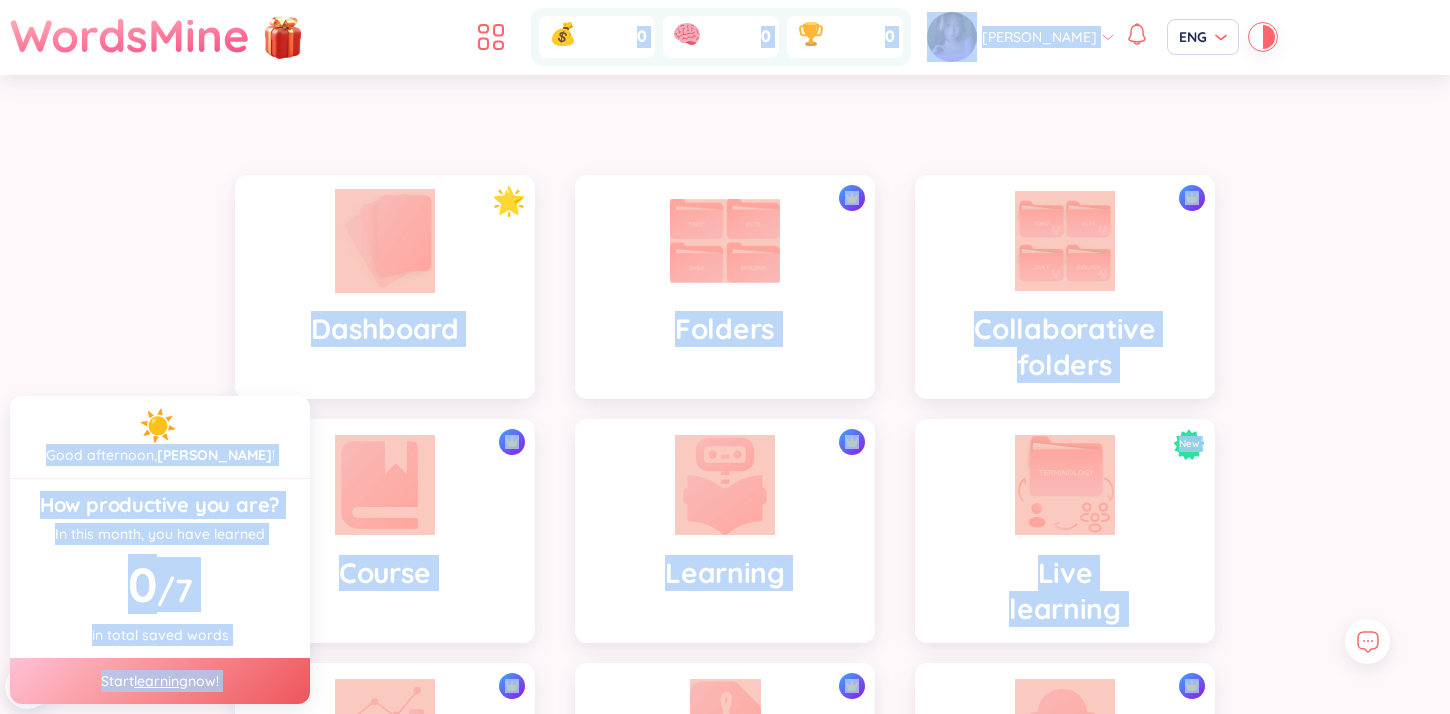 click on "Folders" at bounding box center (725, 287) 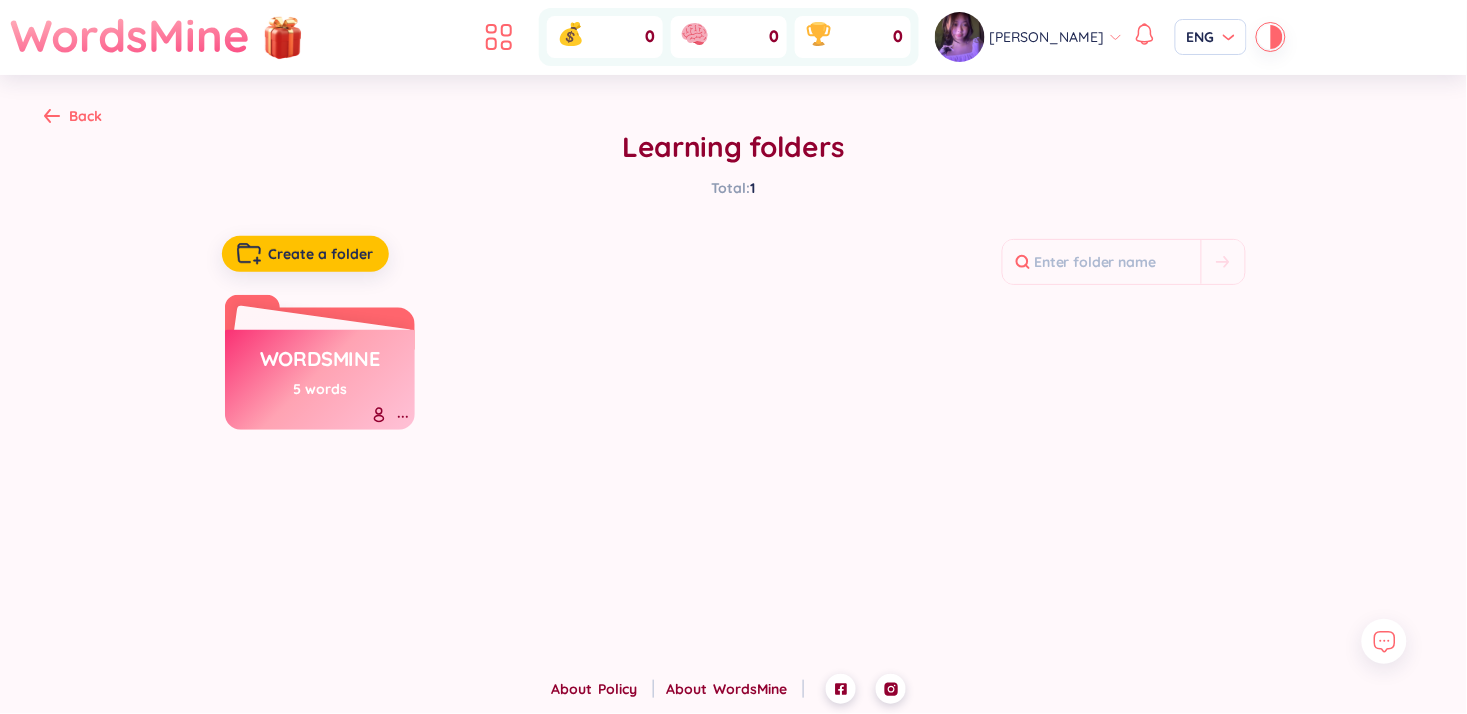 drag, startPoint x: 330, startPoint y: 445, endPoint x: 336, endPoint y: 414, distance: 31.575306 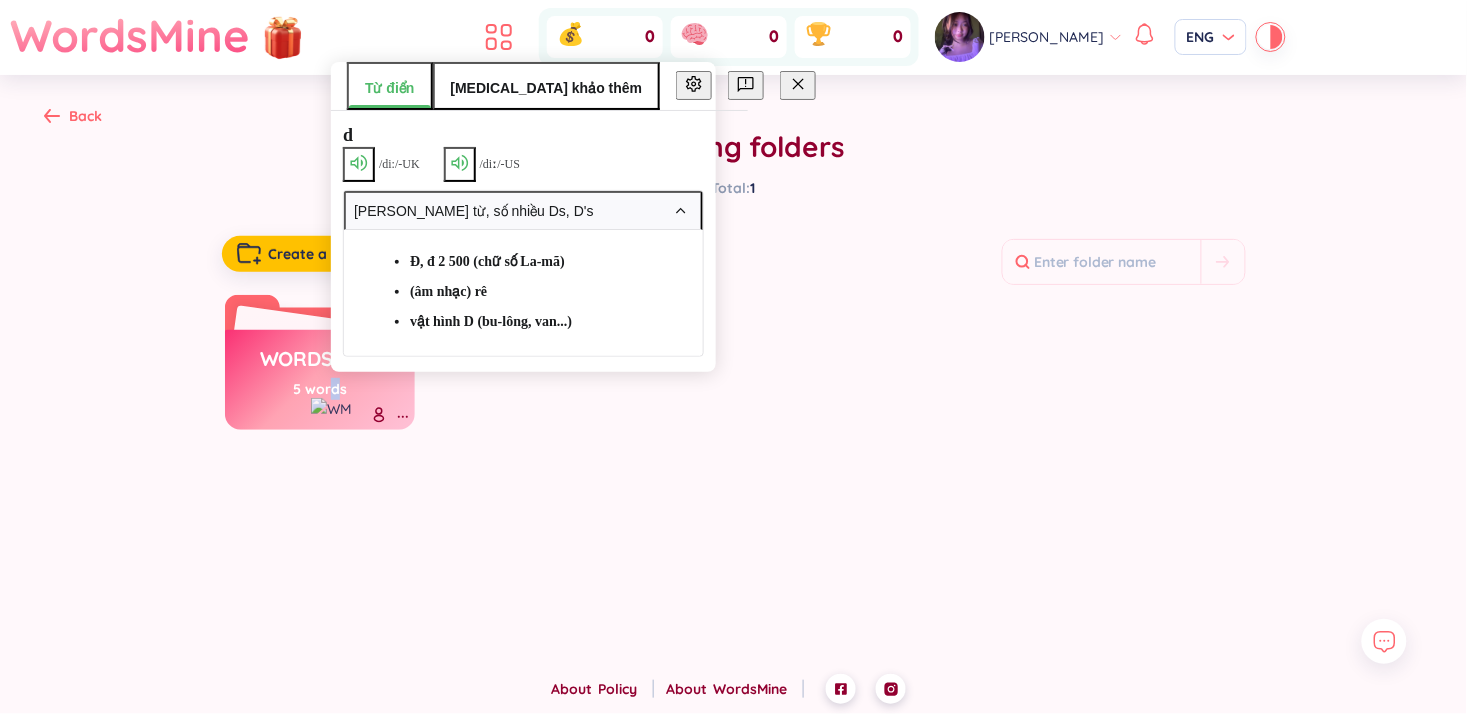 click on "WordsMine 5 words" at bounding box center (320, 375) 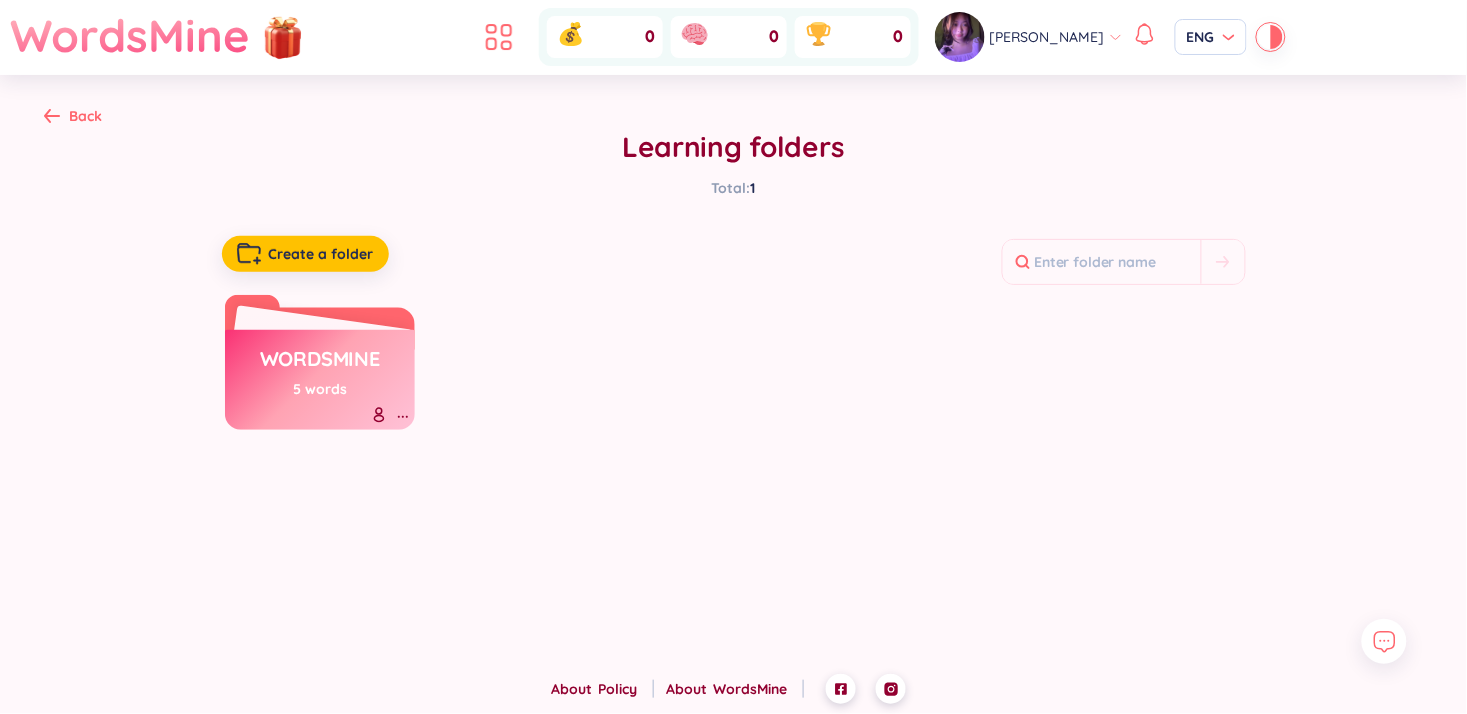 click on "WordsMine" at bounding box center (320, 364) 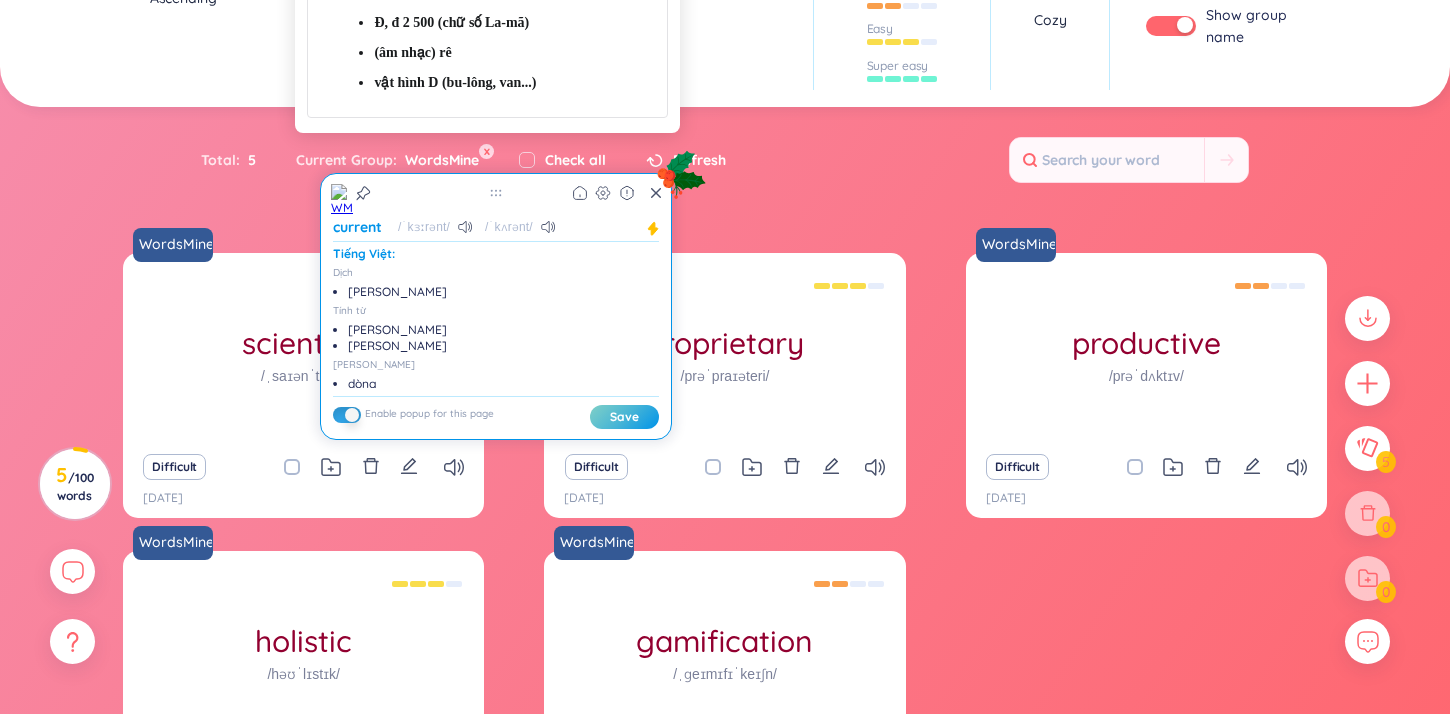 scroll, scrollTop: 277, scrollLeft: 0, axis: vertical 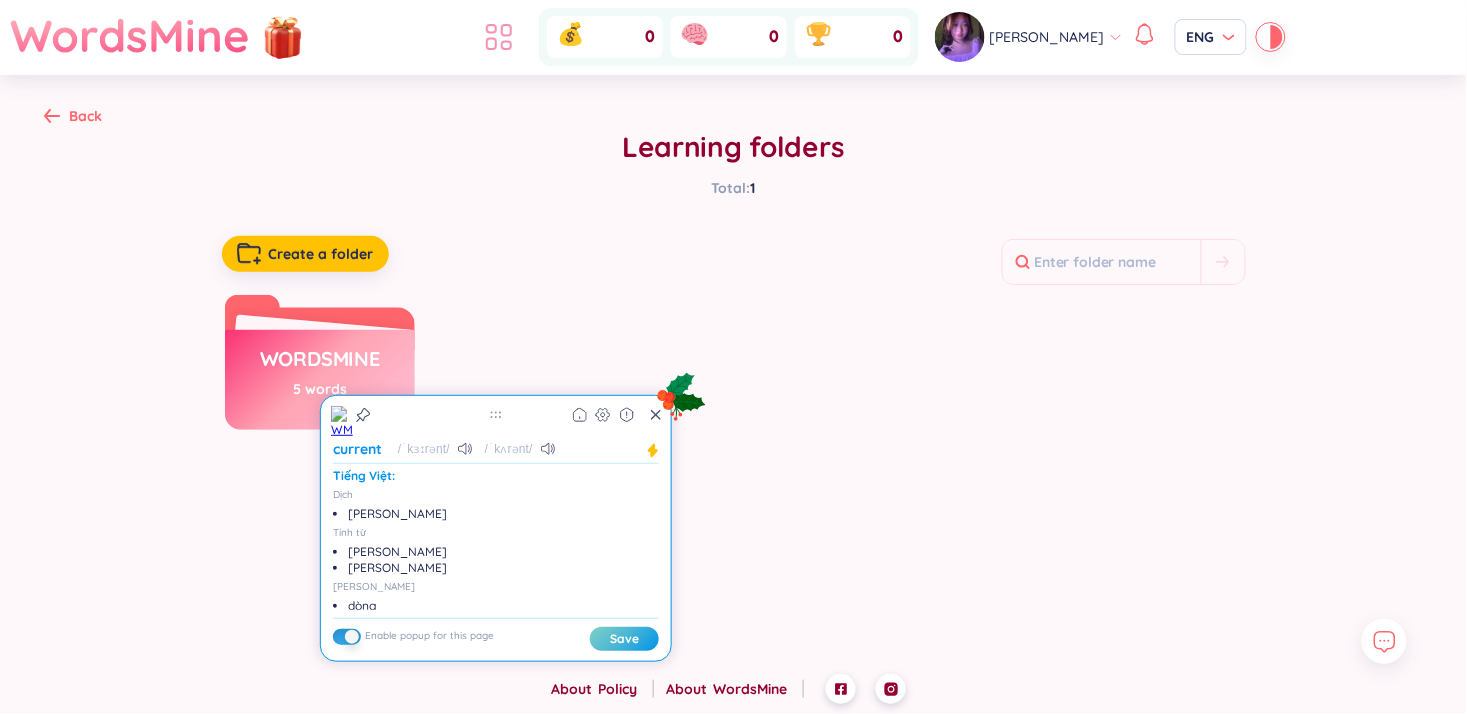 click at bounding box center [499, 37] 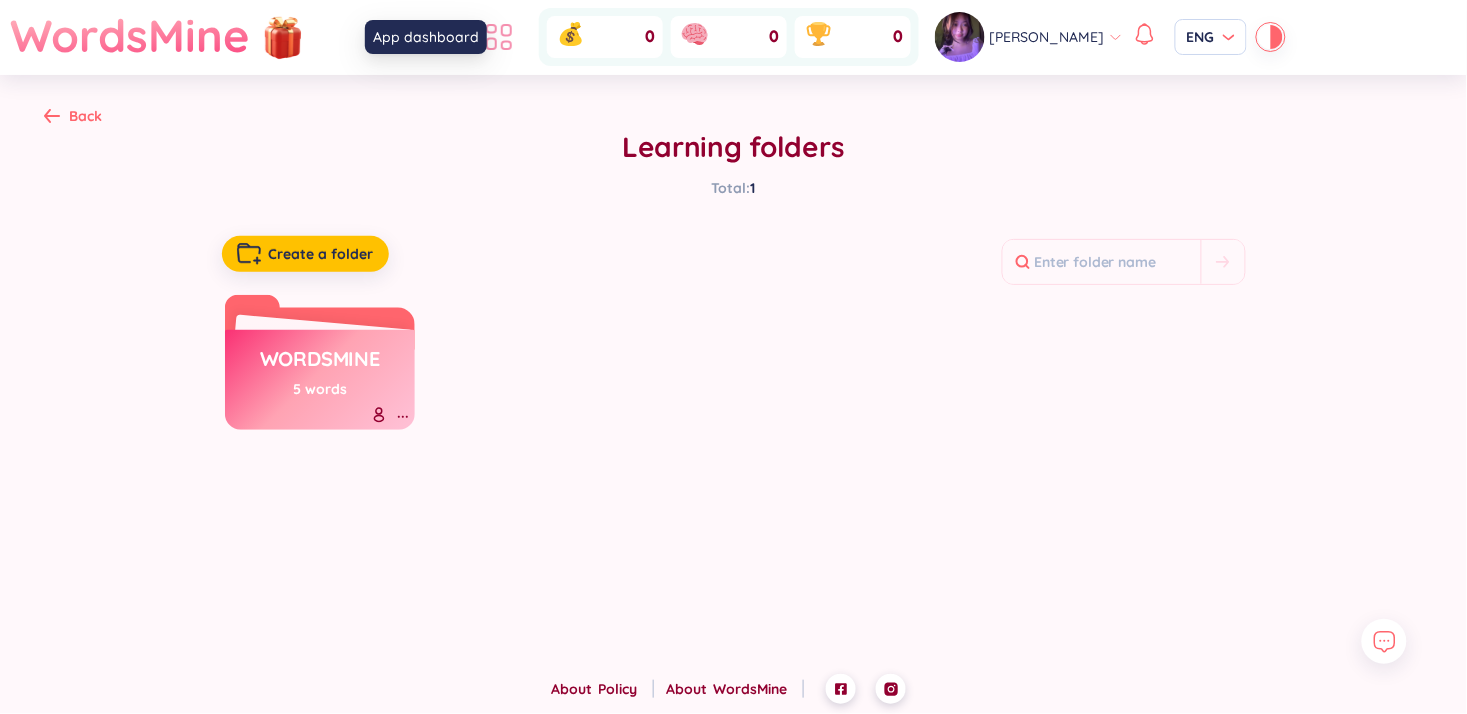 click 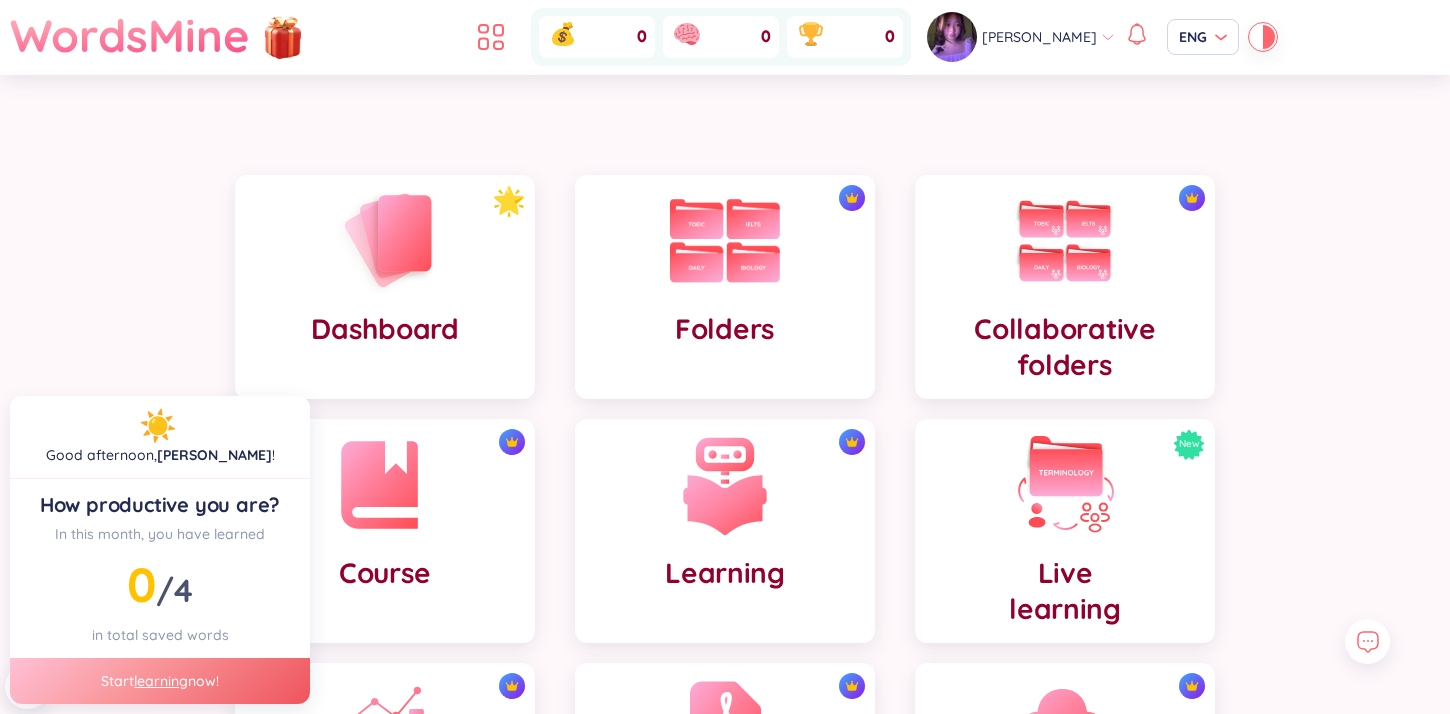 click on "Folders" at bounding box center (725, 287) 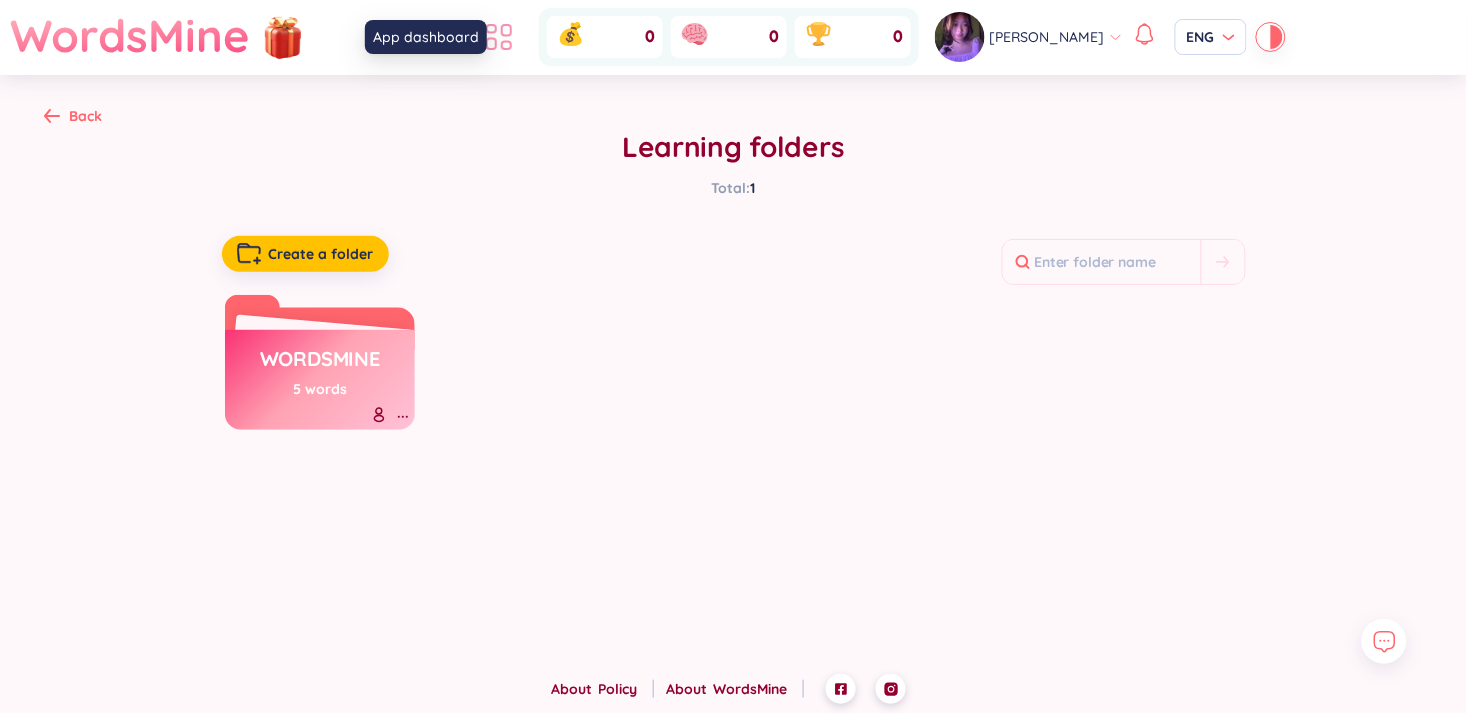 click 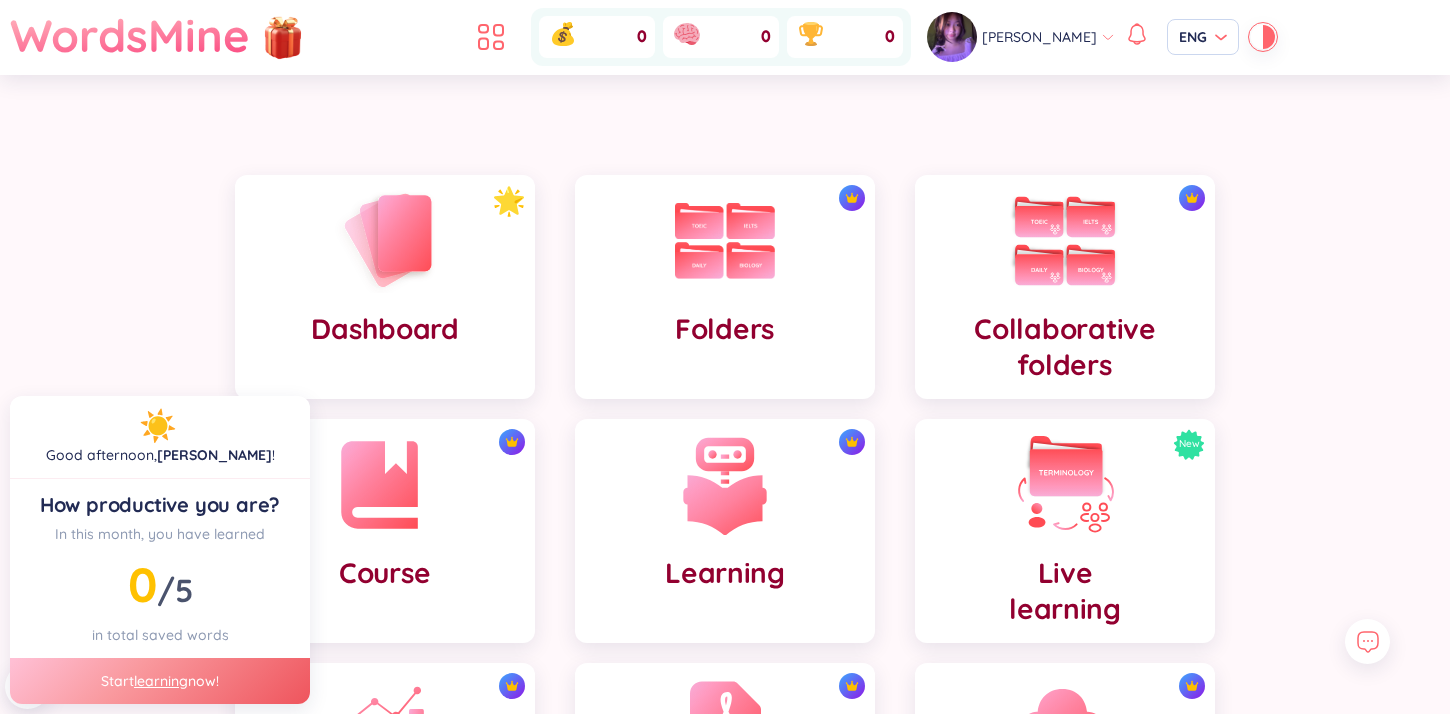 click on "Collaborative folders" at bounding box center (1065, 287) 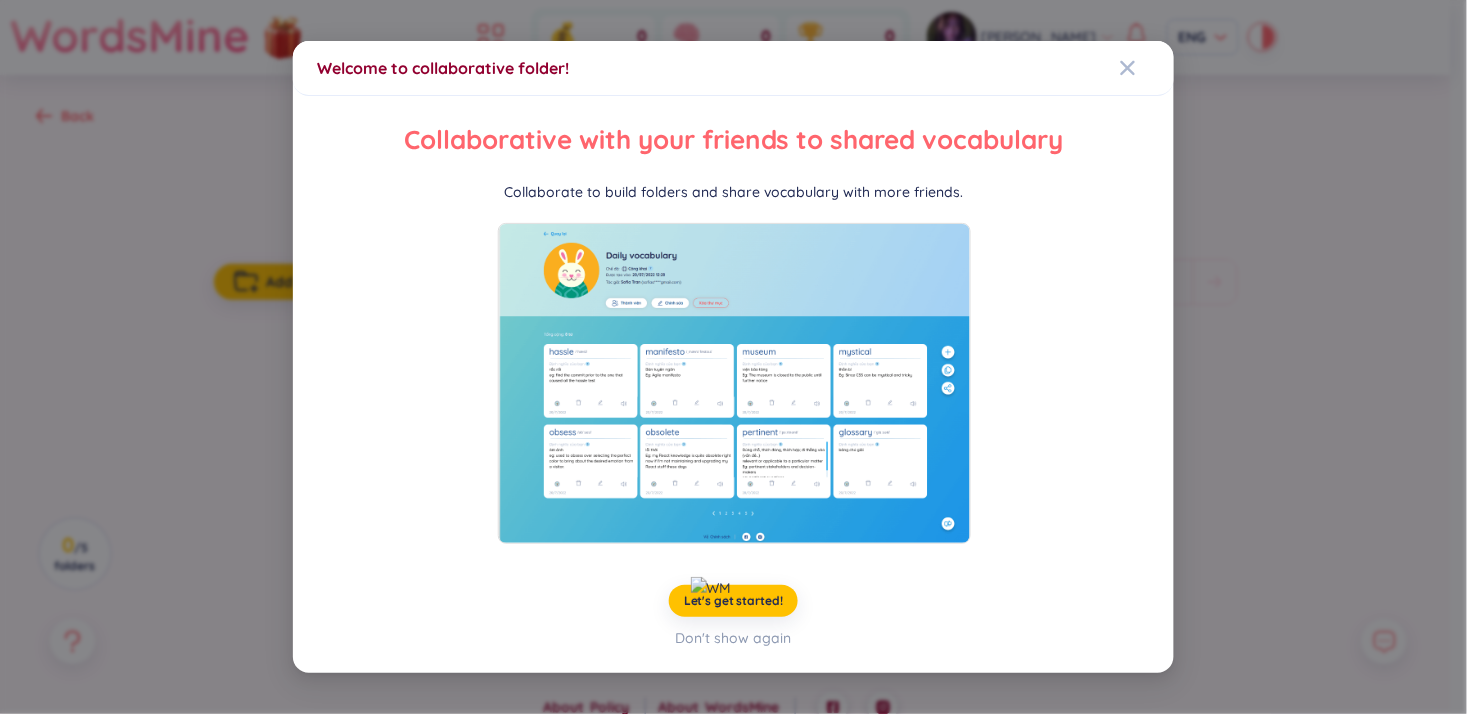 drag, startPoint x: 1133, startPoint y: 66, endPoint x: 550, endPoint y: 50, distance: 583.2195 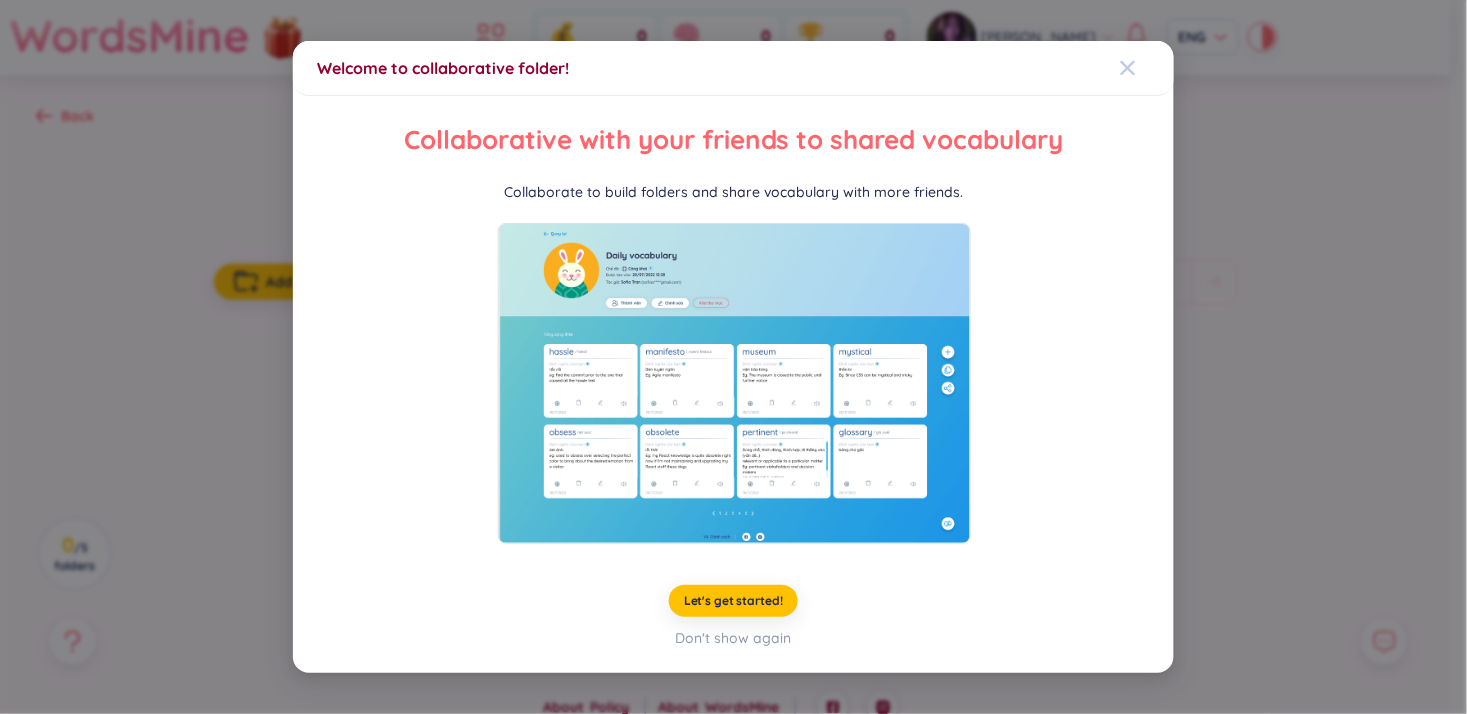 click 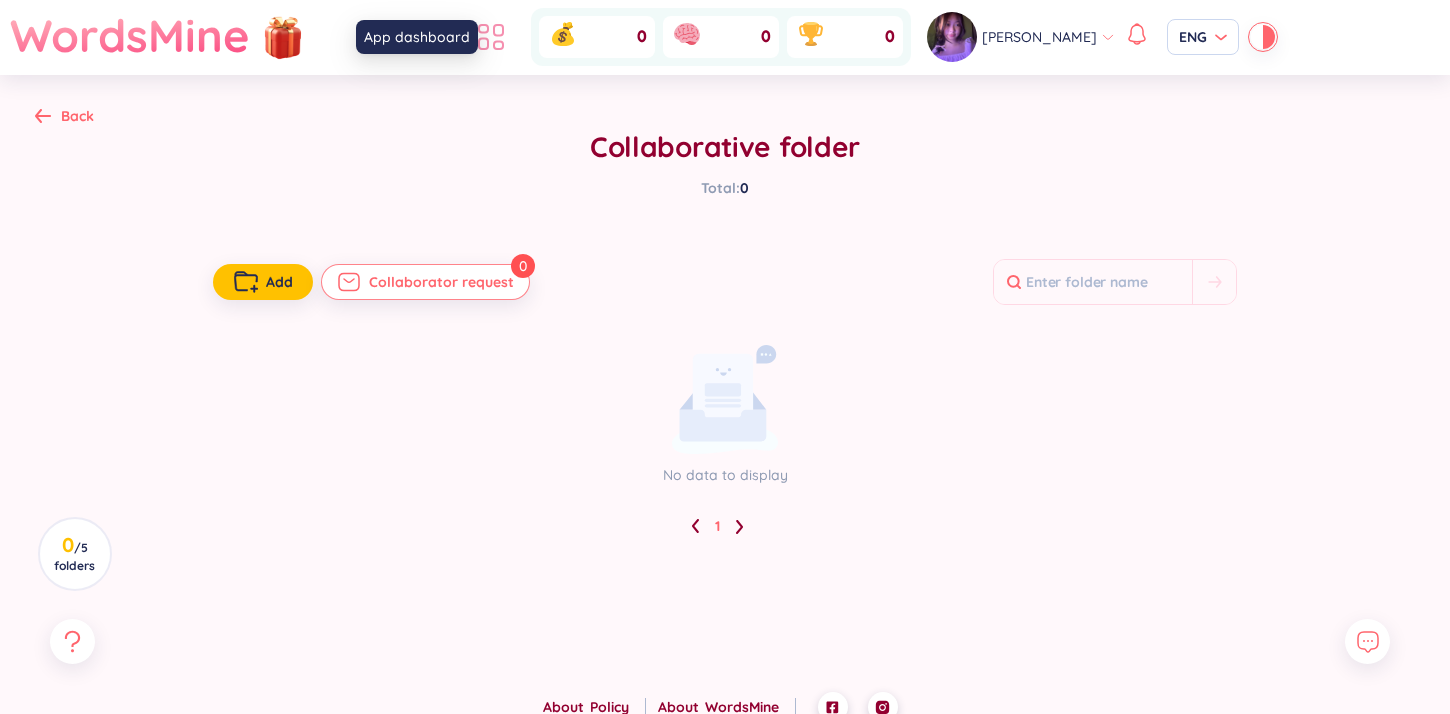 click 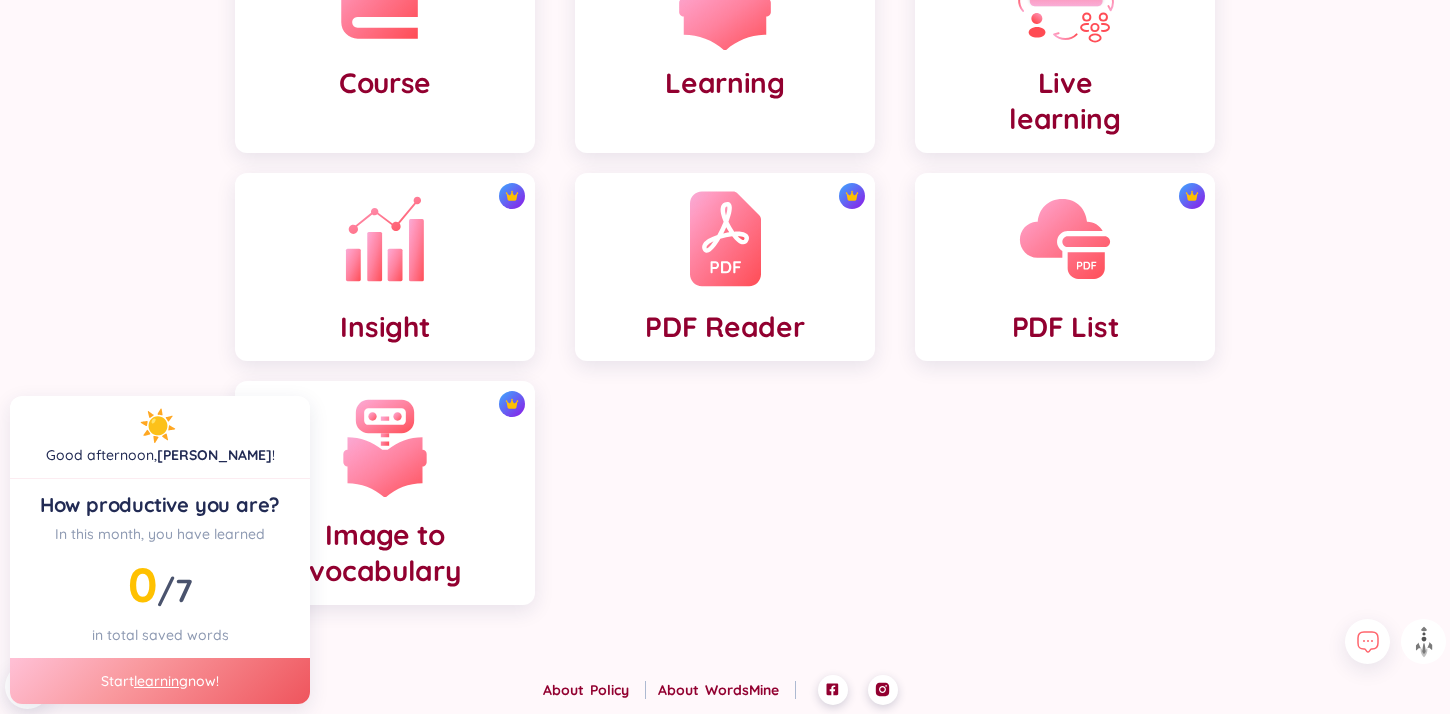 scroll, scrollTop: 0, scrollLeft: 0, axis: both 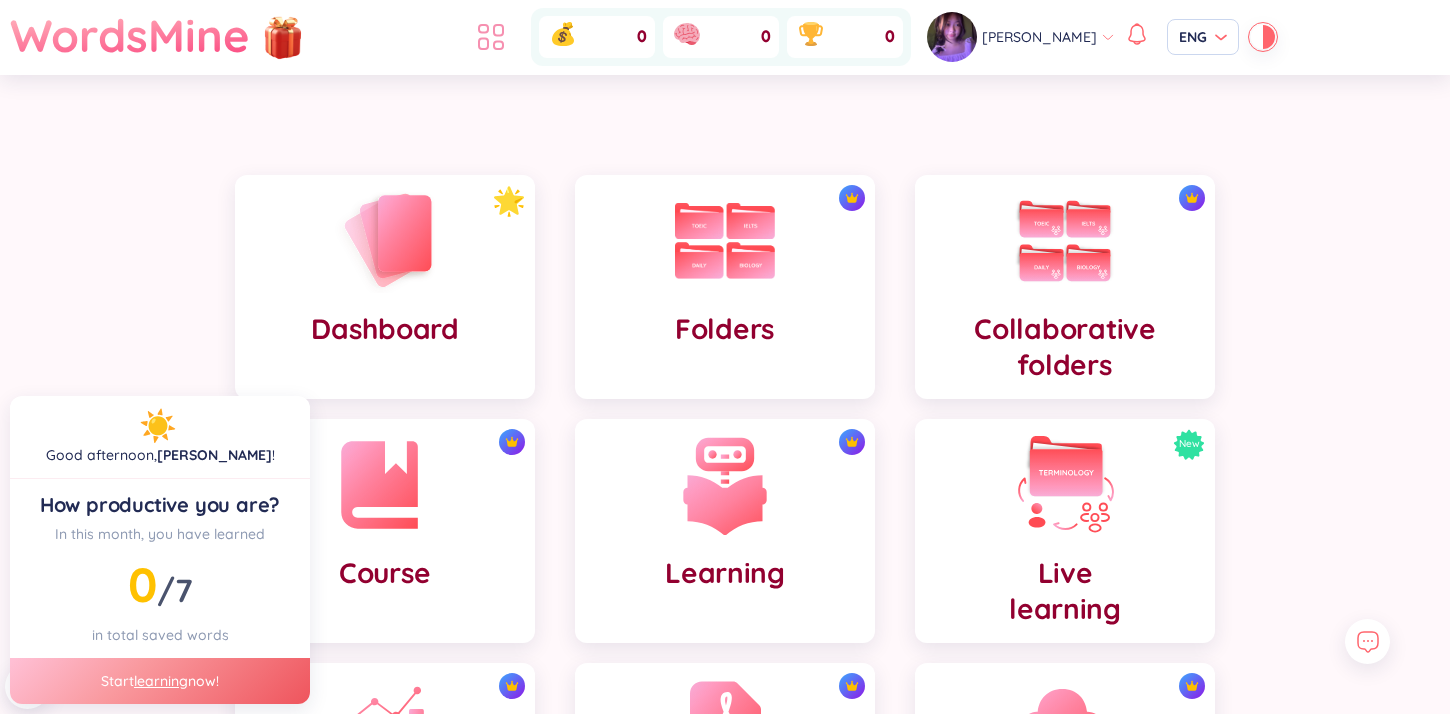 drag, startPoint x: 538, startPoint y: 24, endPoint x: 521, endPoint y: 25, distance: 17.029387 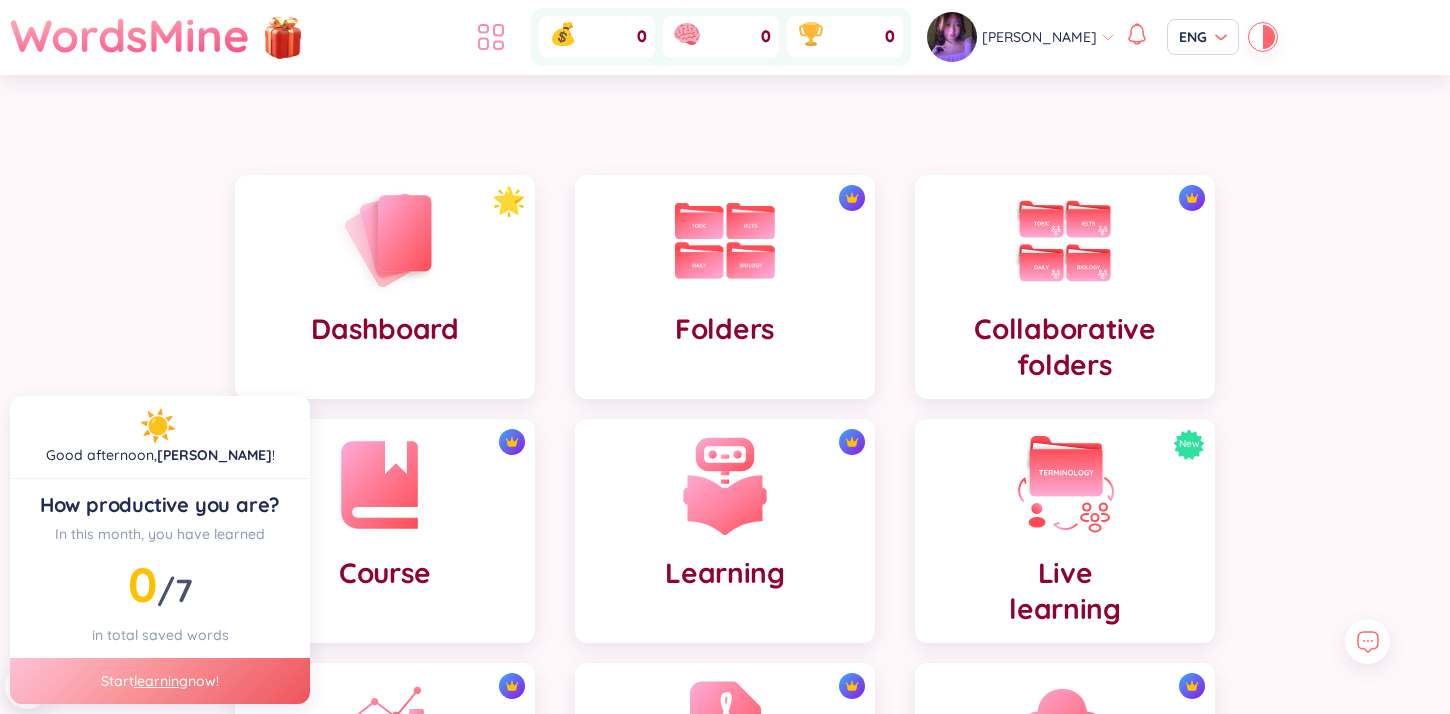 click at bounding box center (496, 37) 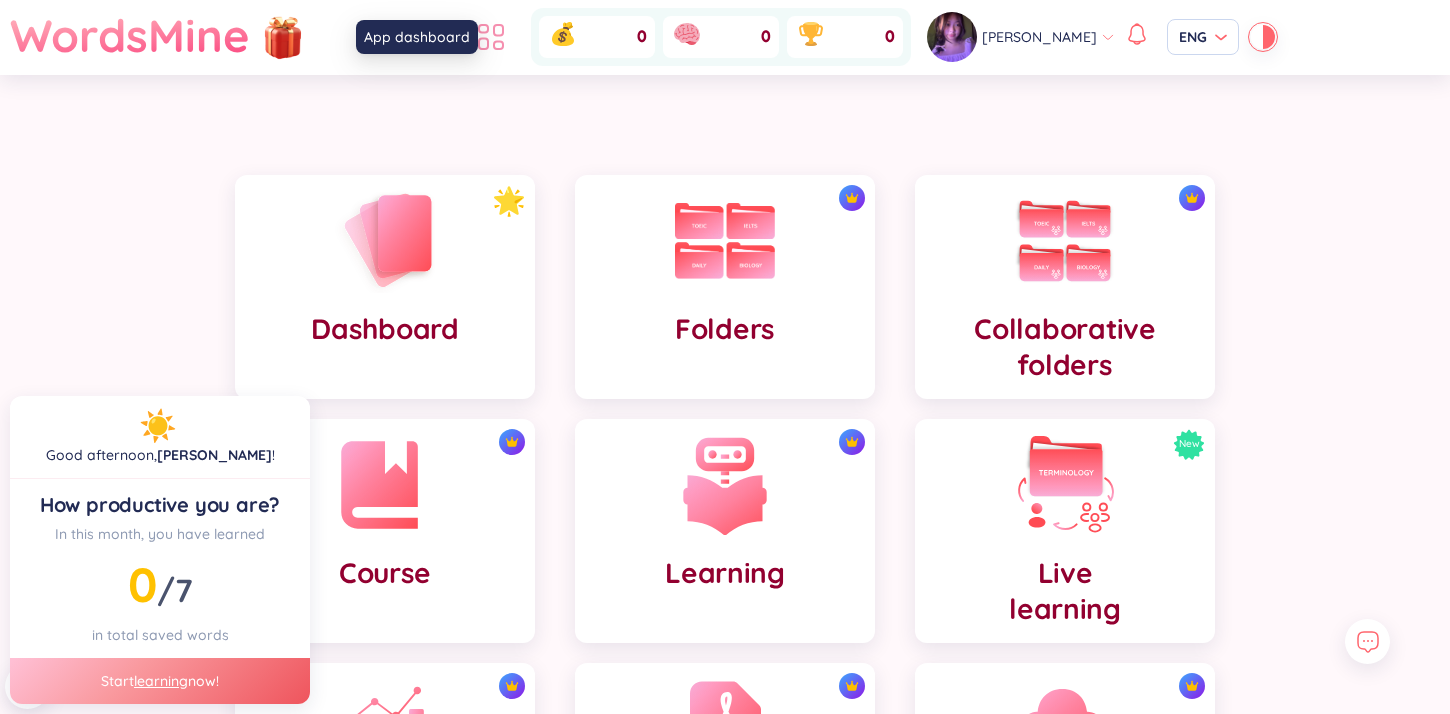 click 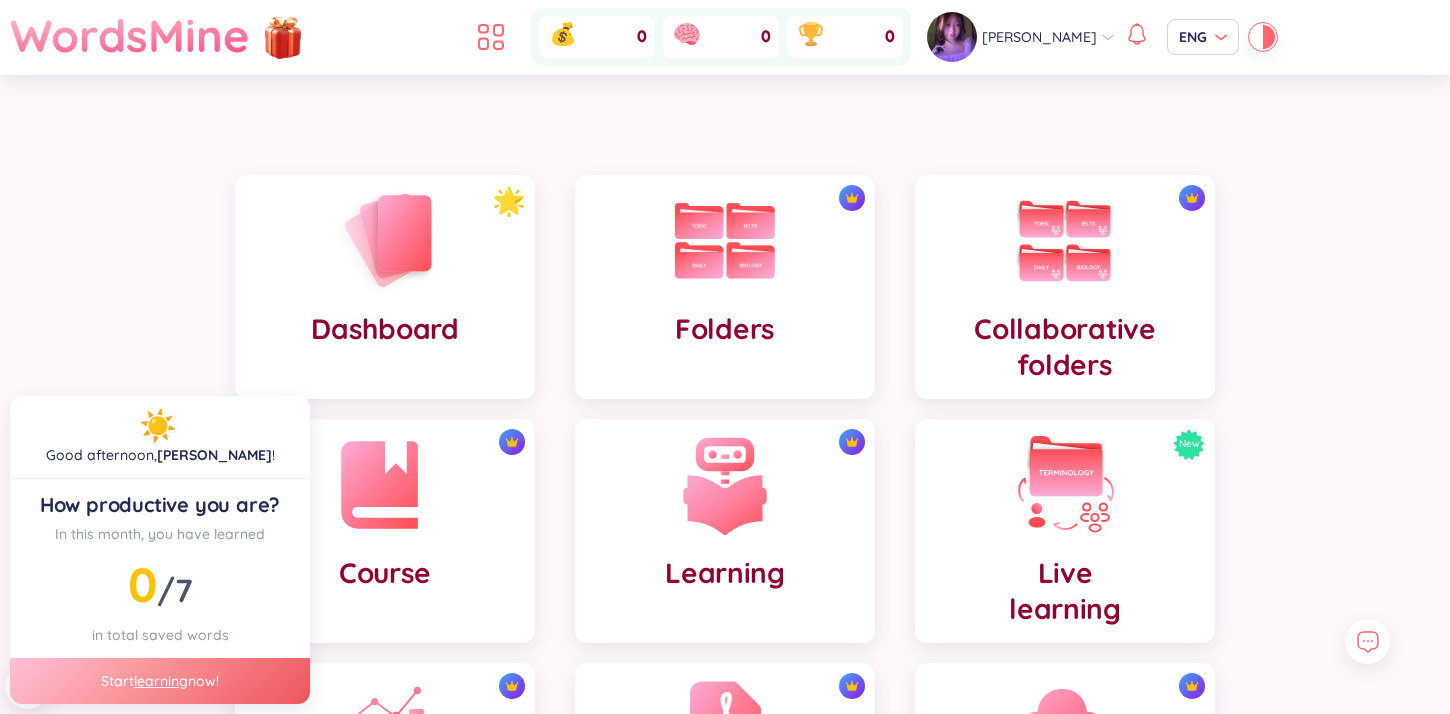 click on "WordsMine" at bounding box center [130, 35] 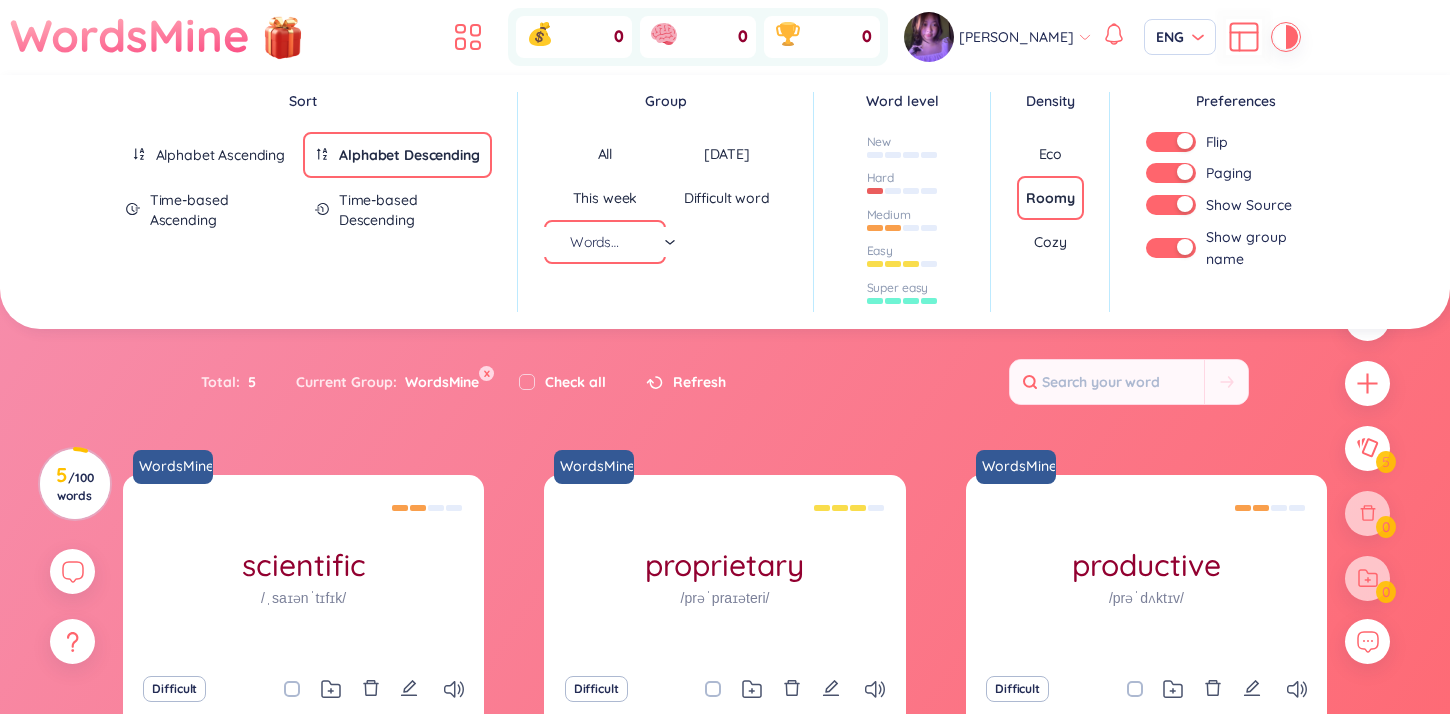 scroll, scrollTop: 130, scrollLeft: 0, axis: vertical 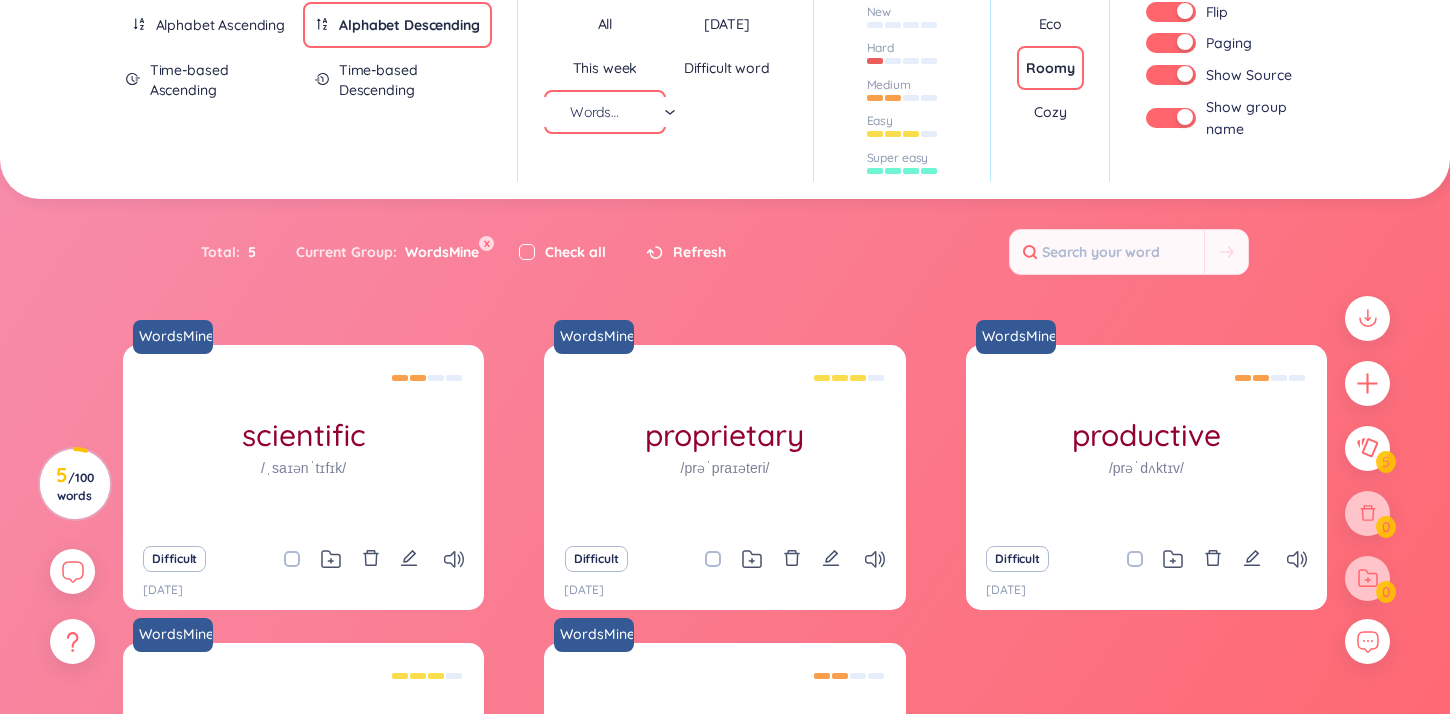 click at bounding box center [527, 252] 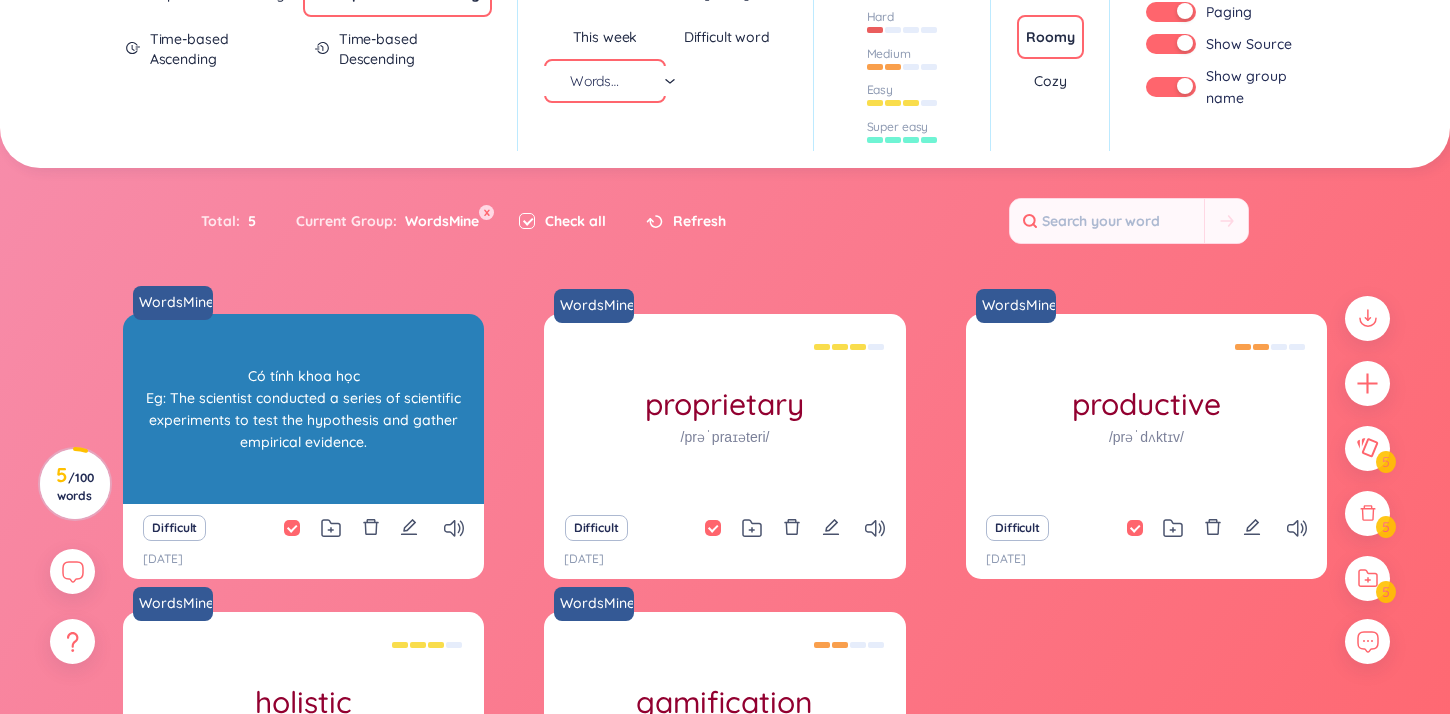 scroll, scrollTop: 0, scrollLeft: 0, axis: both 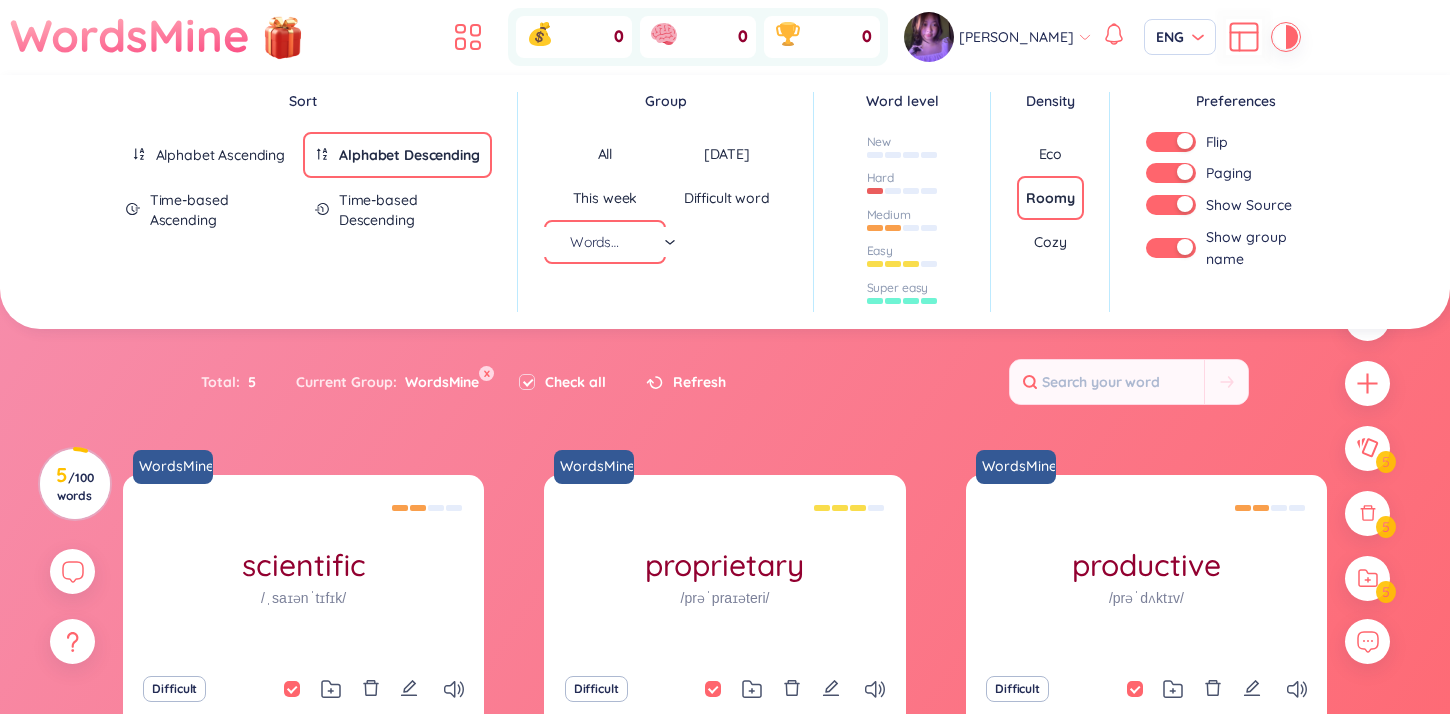 click 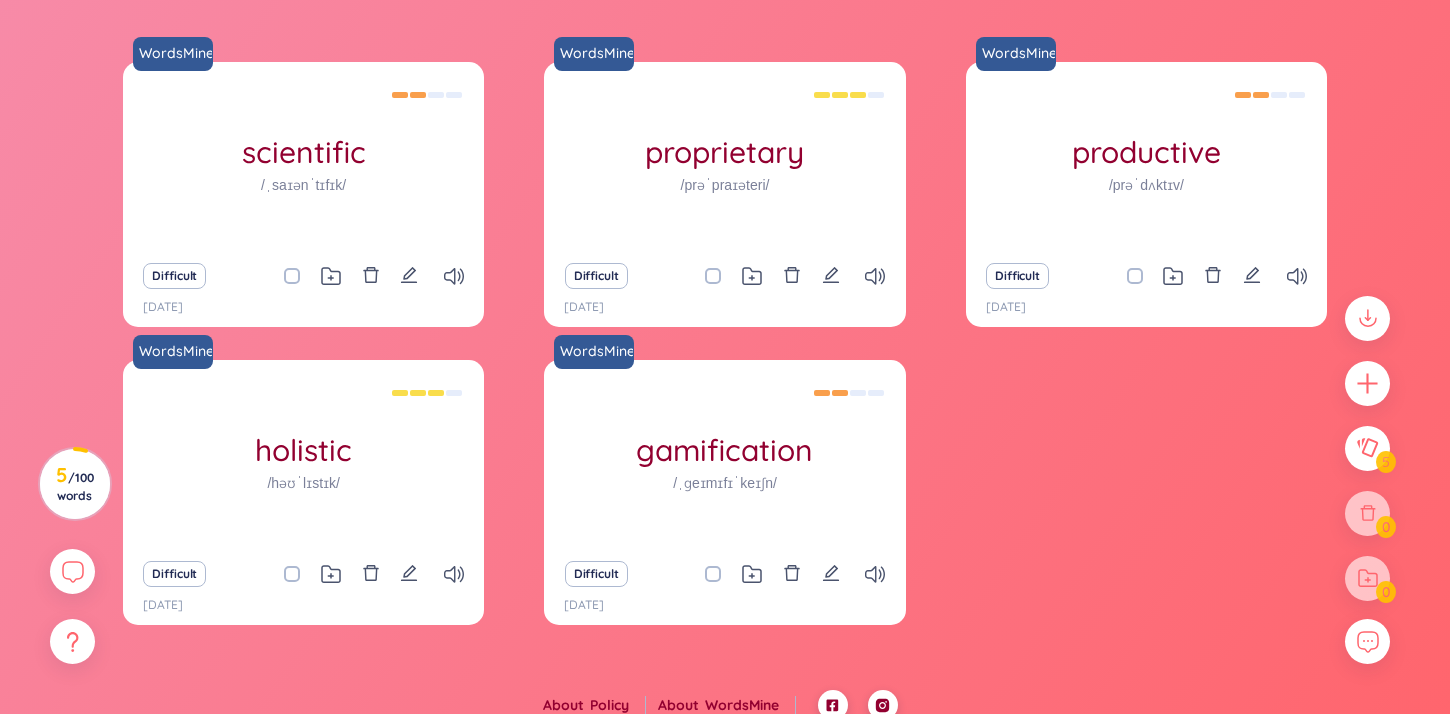scroll, scrollTop: 5, scrollLeft: 0, axis: vertical 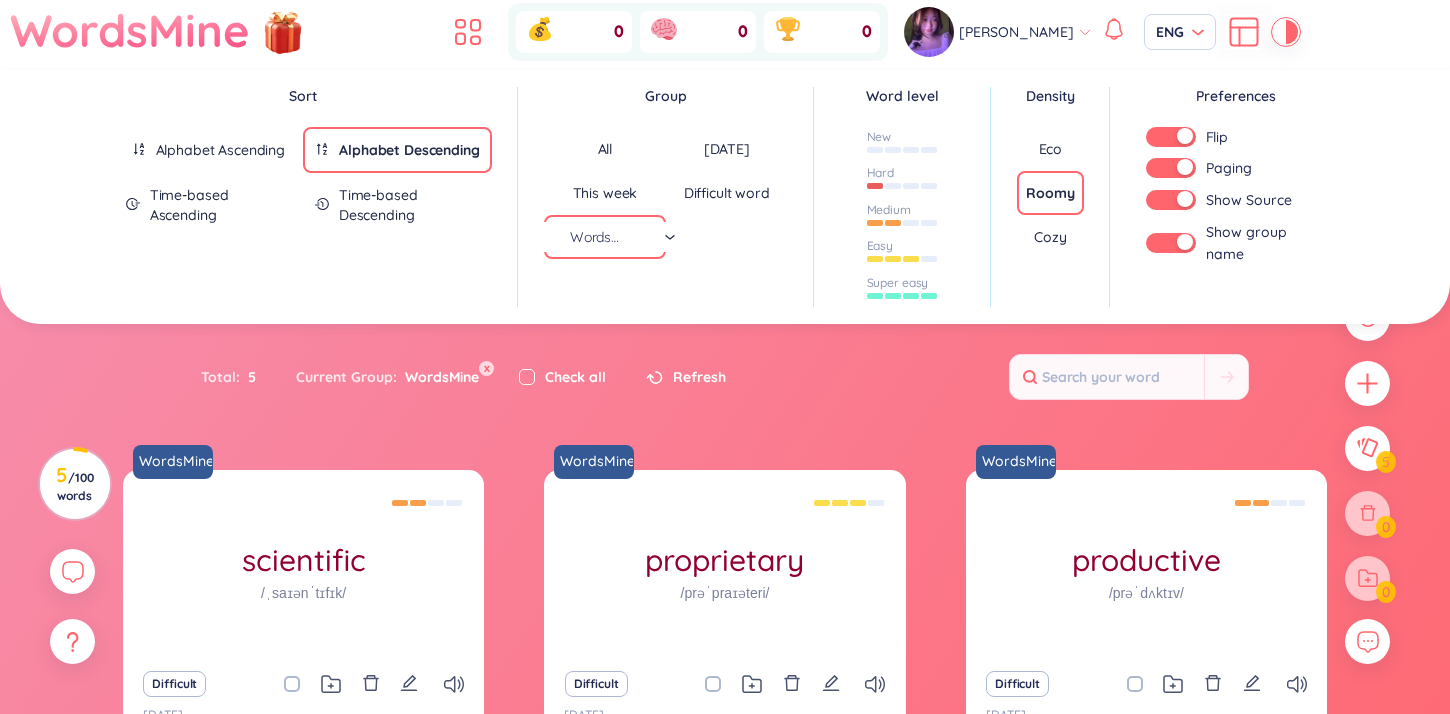 click at bounding box center [527, 377] 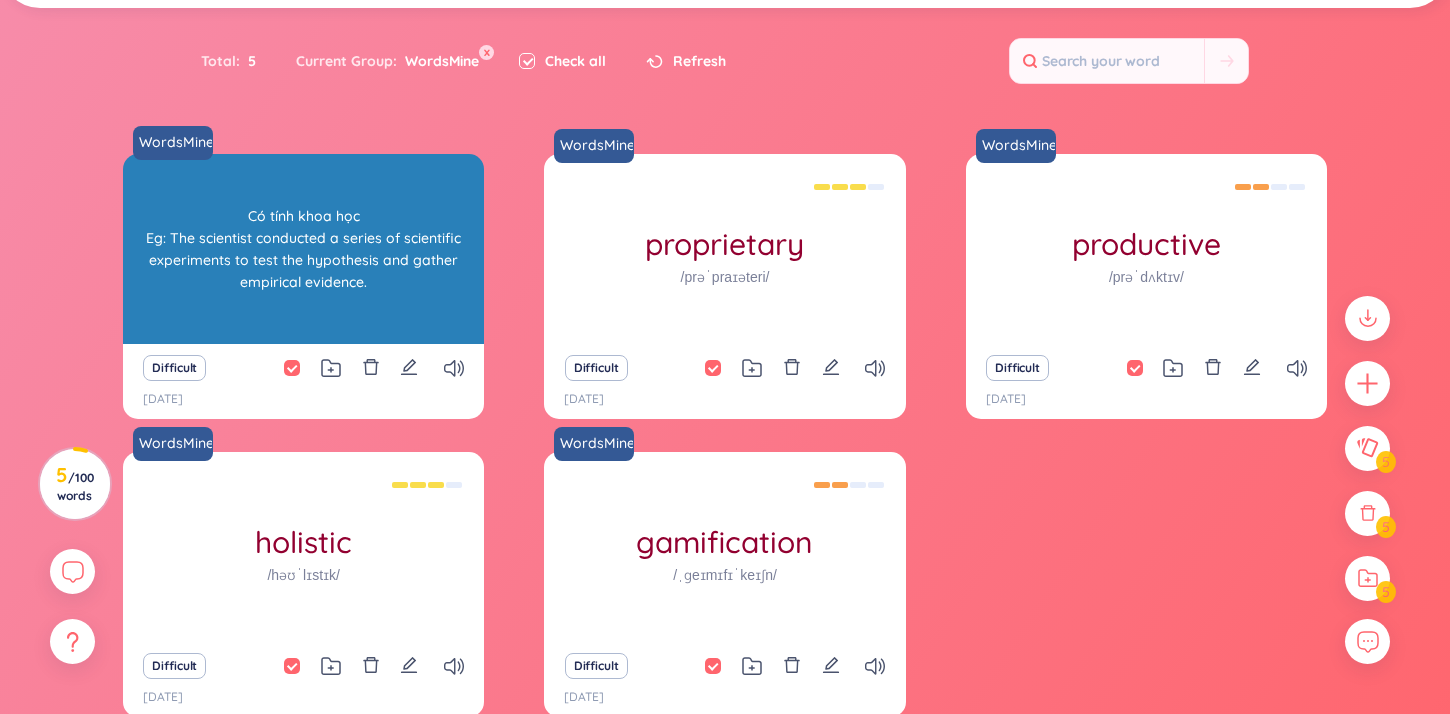 scroll, scrollTop: 420, scrollLeft: 0, axis: vertical 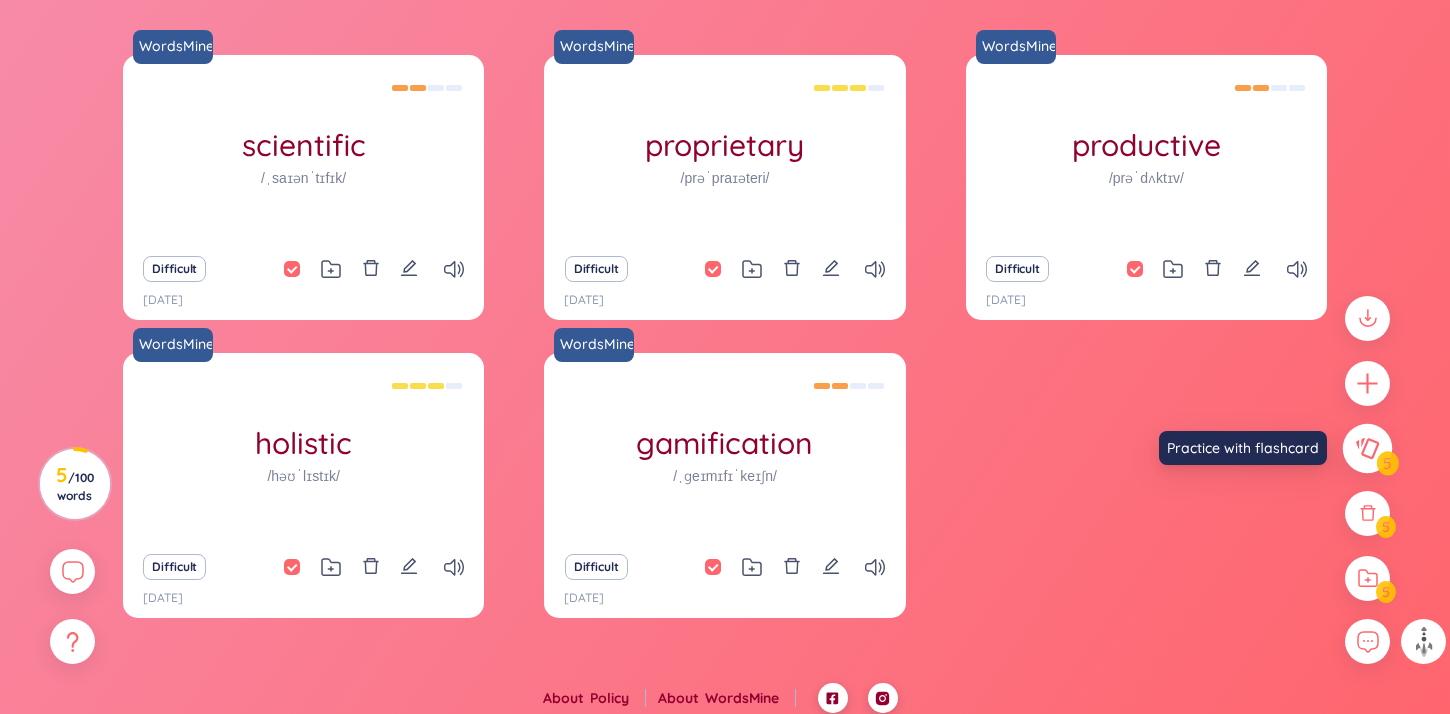 click at bounding box center (1368, 448) 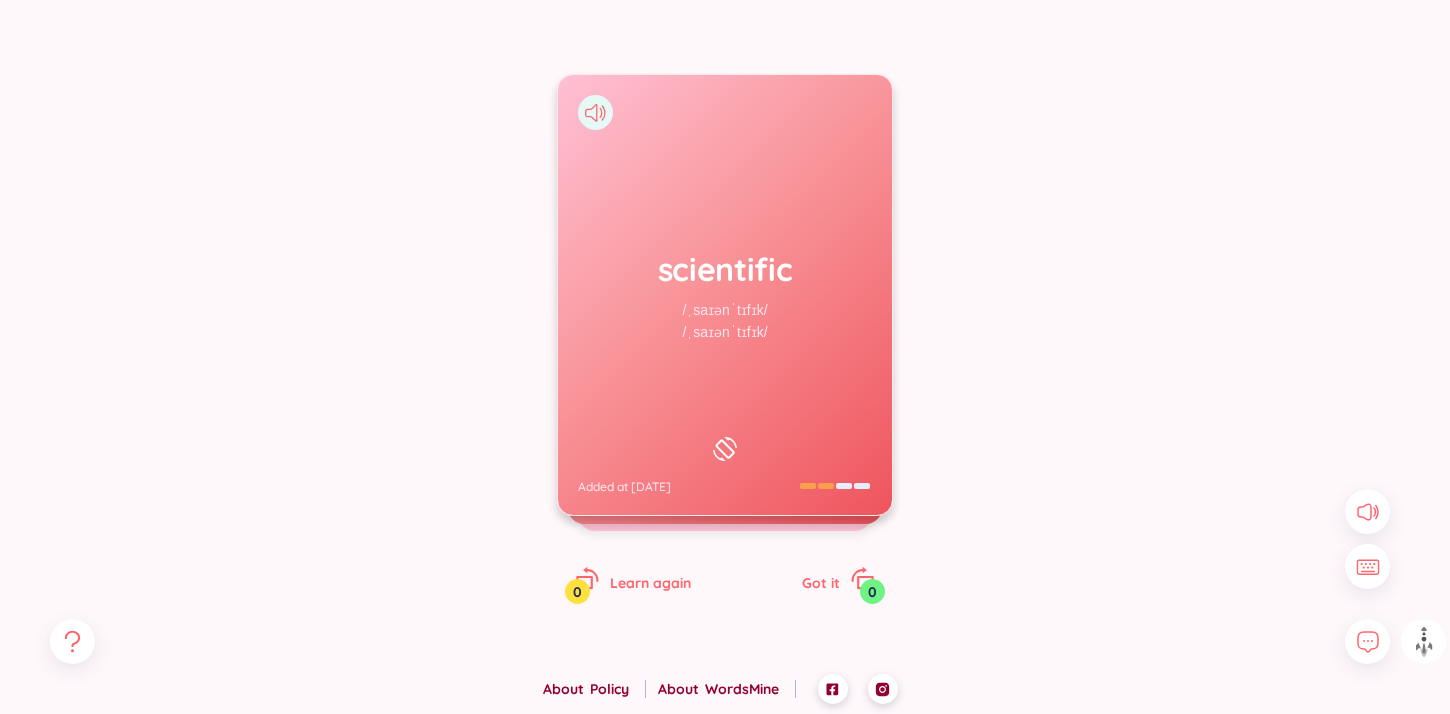 scroll, scrollTop: 0, scrollLeft: 0, axis: both 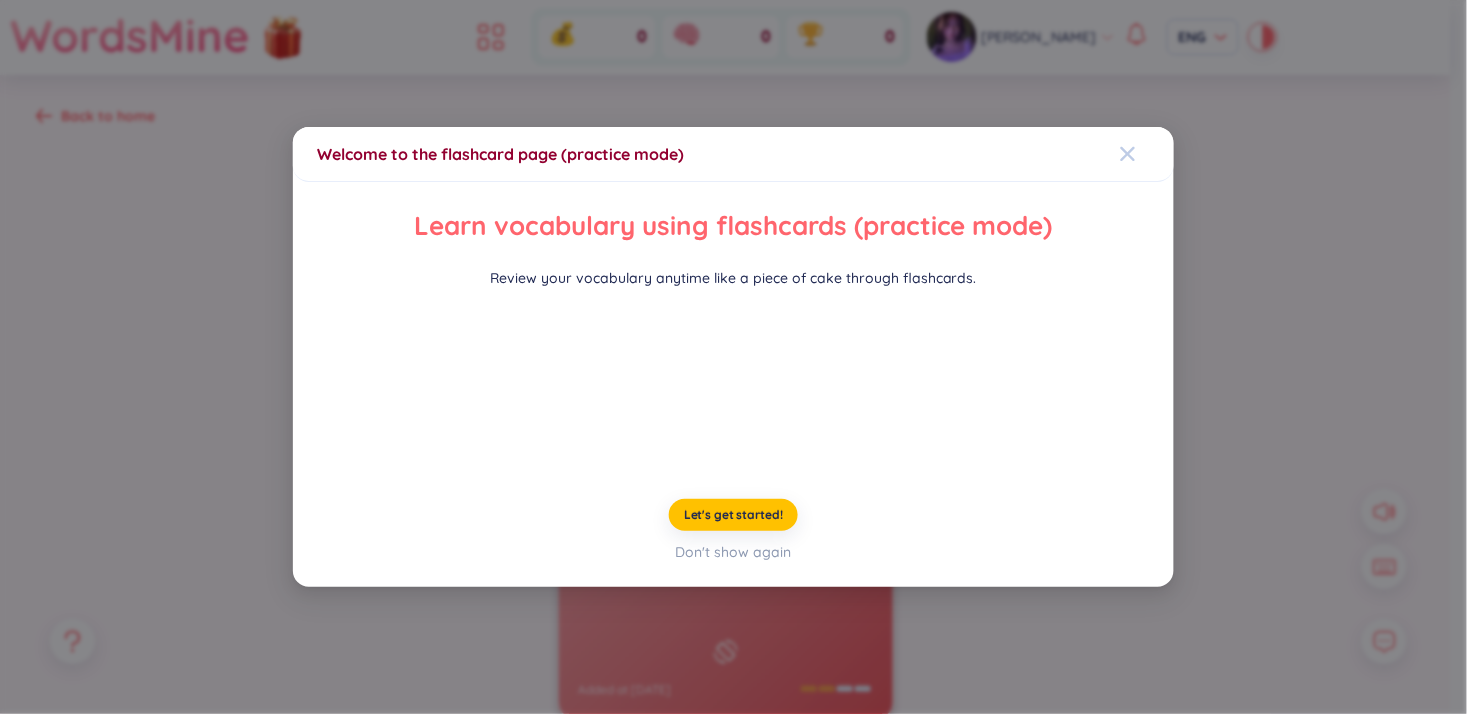 click at bounding box center (1128, 154) 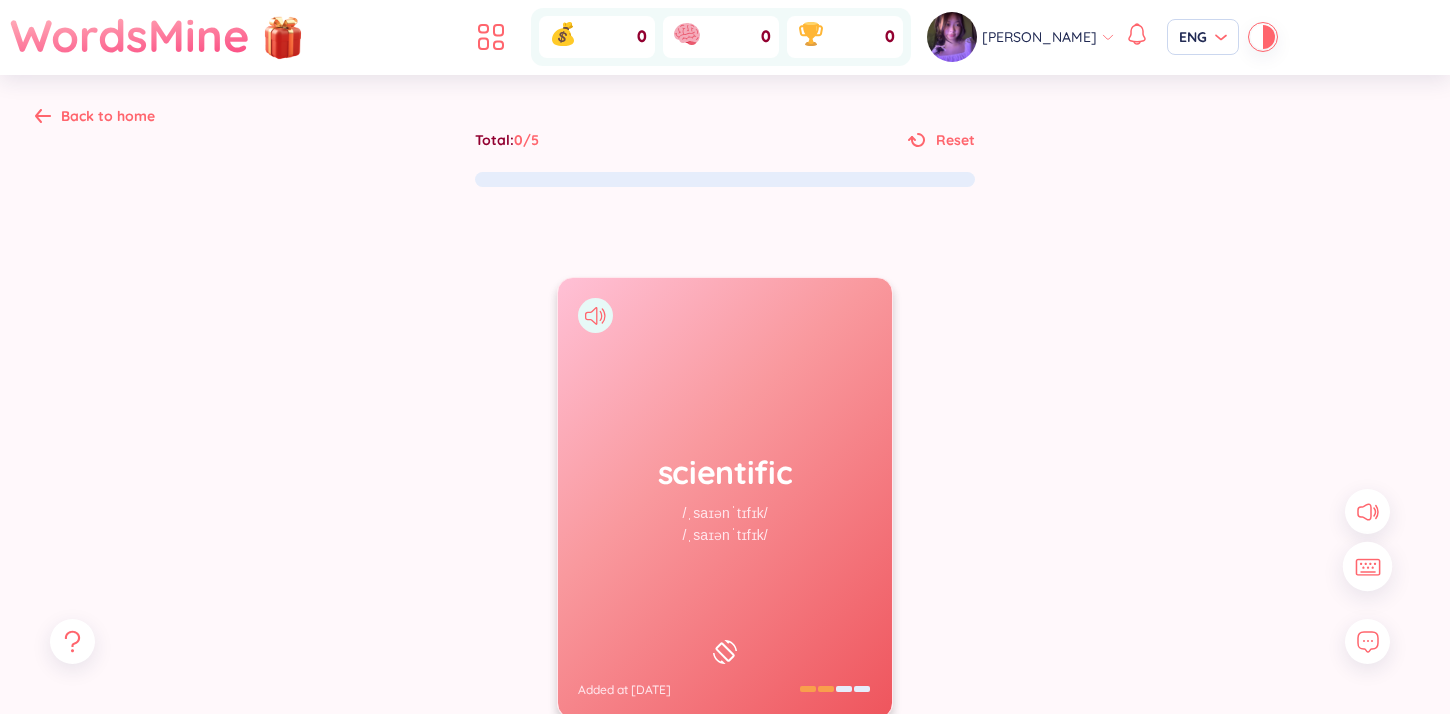 click 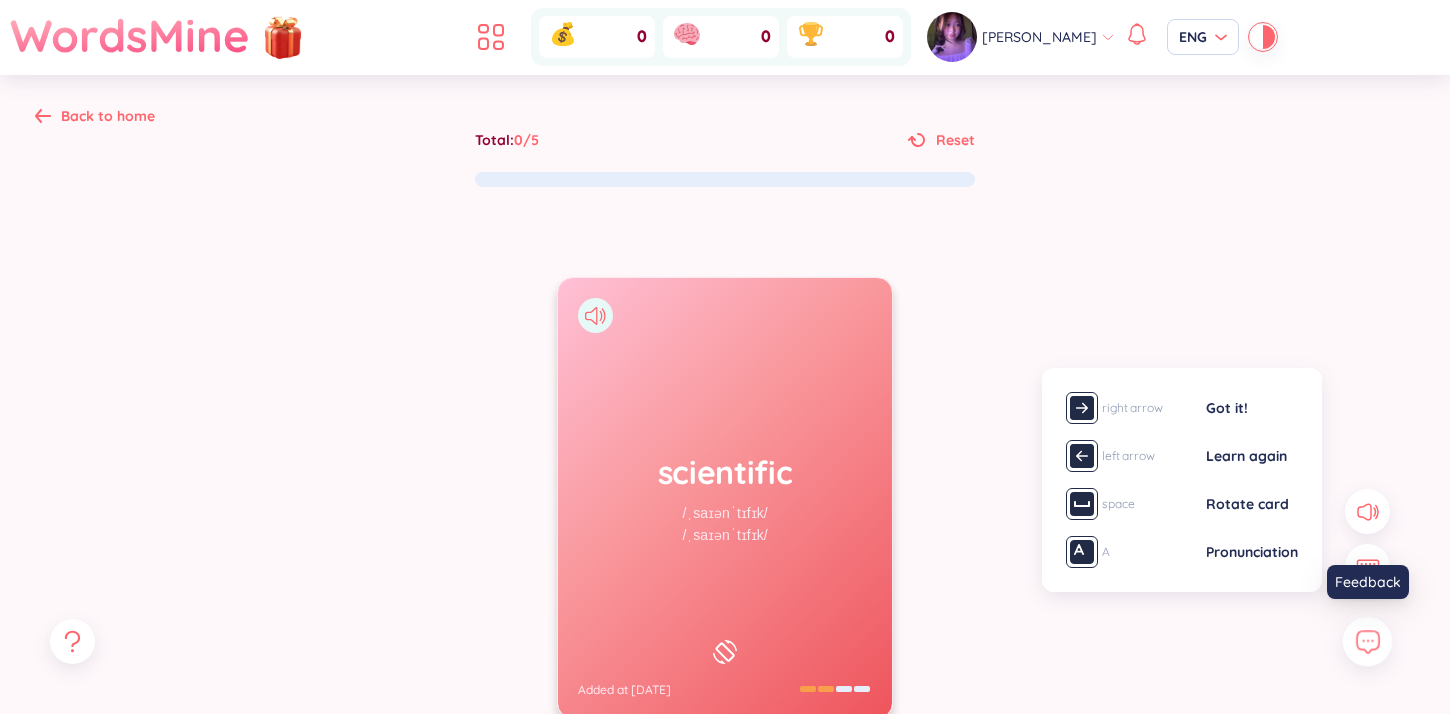 click at bounding box center (1368, 642) 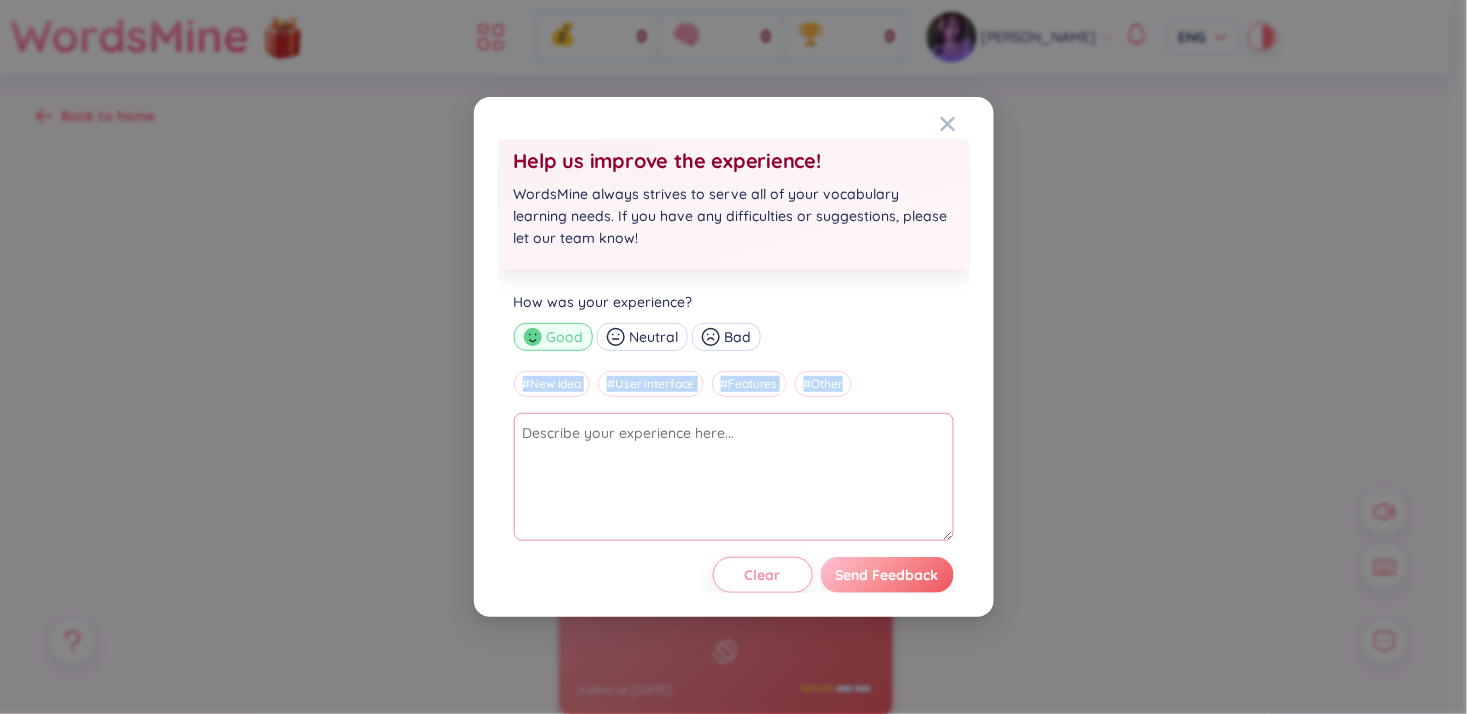 drag, startPoint x: 750, startPoint y: 345, endPoint x: 767, endPoint y: 497, distance: 152.94771 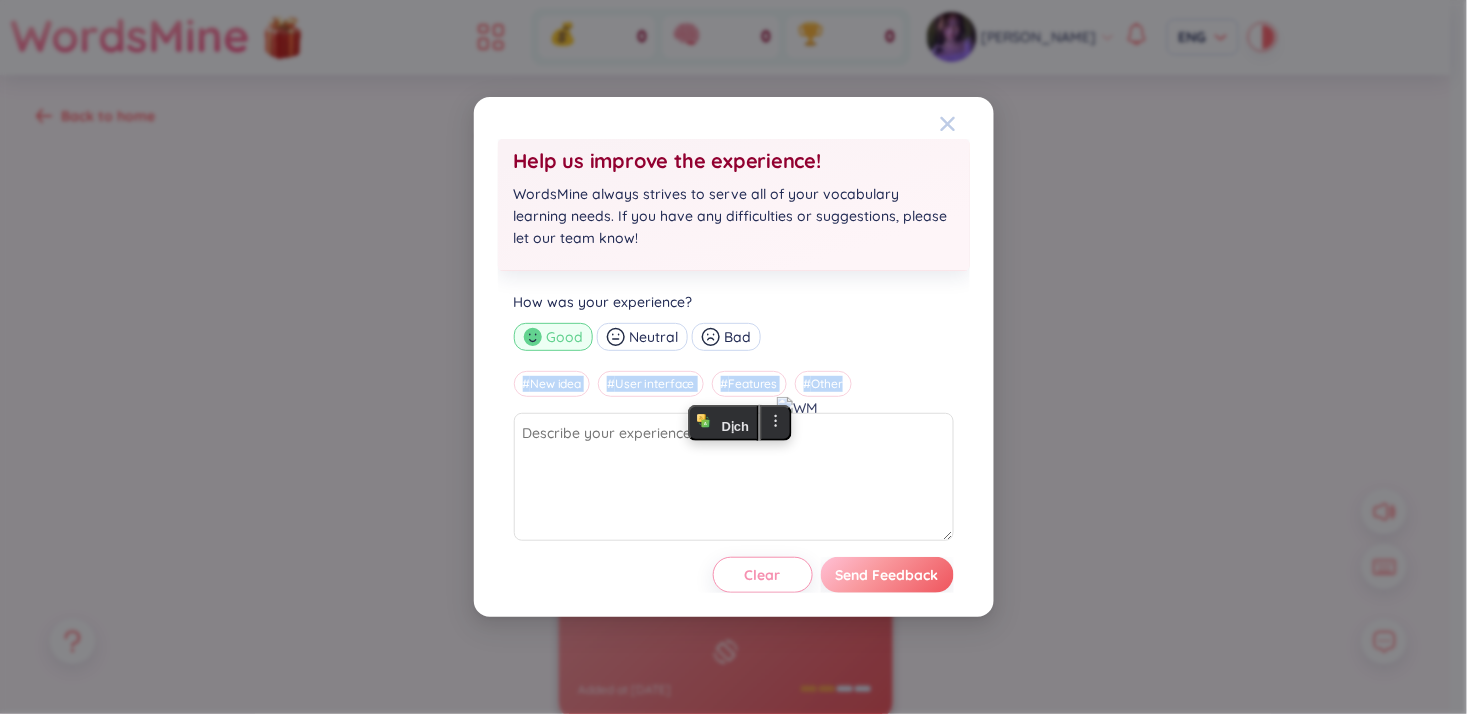 click 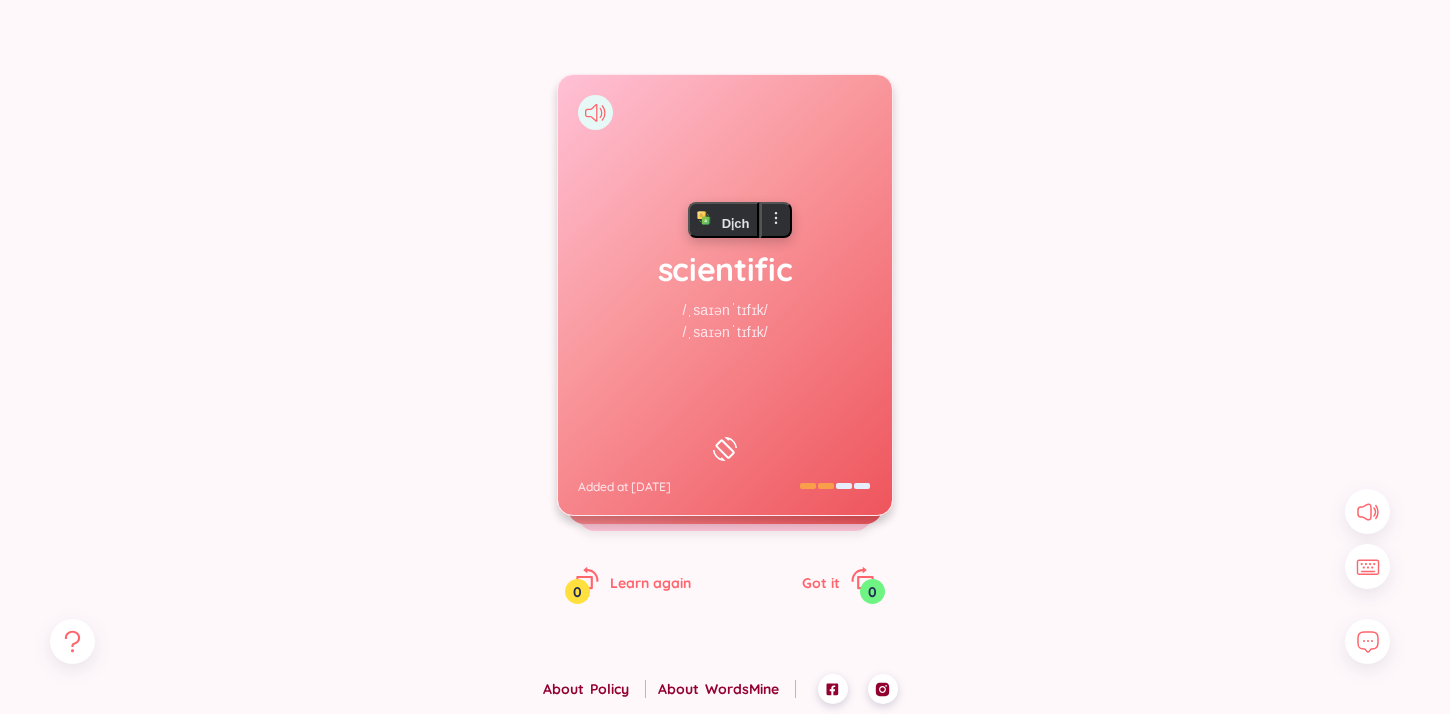 scroll, scrollTop: 0, scrollLeft: 0, axis: both 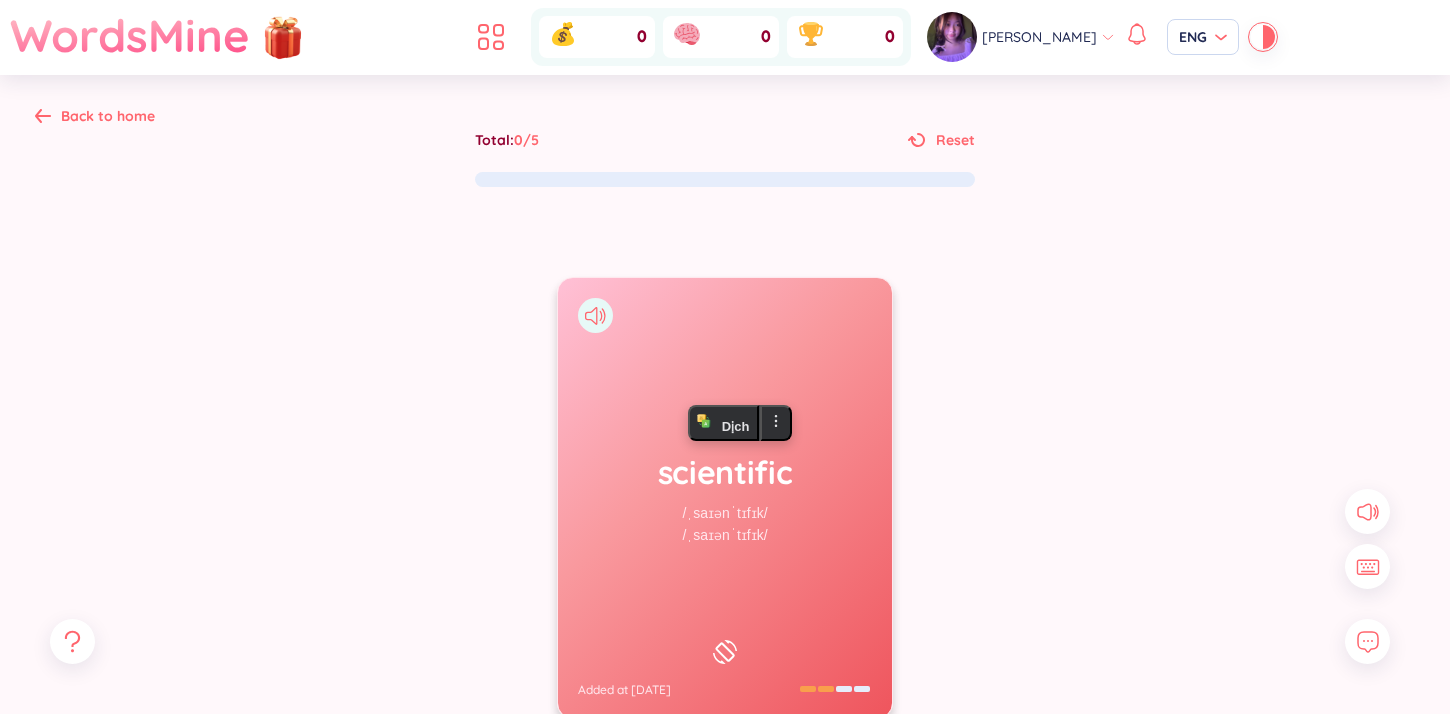 click on "WordsMine" at bounding box center (130, 35) 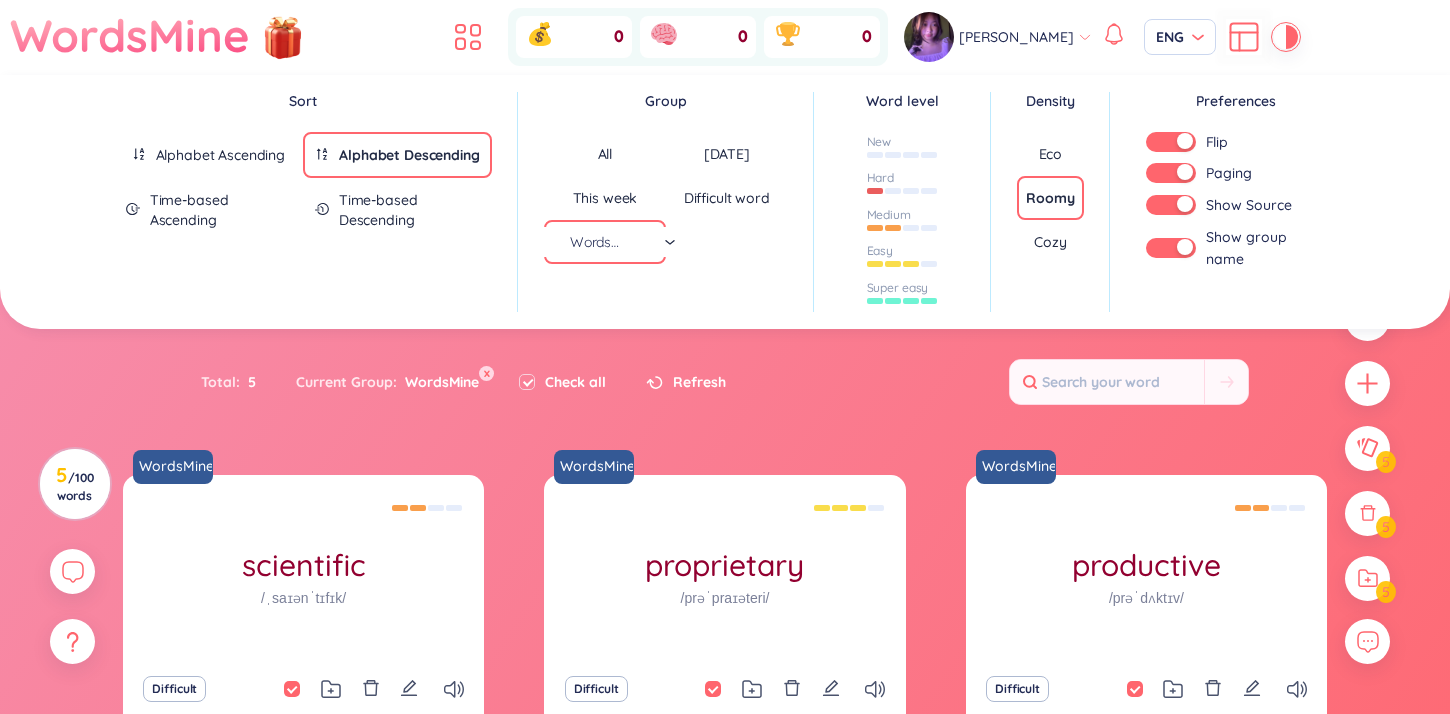 drag, startPoint x: 120, startPoint y: 58, endPoint x: 606, endPoint y: -55, distance: 498.96393 